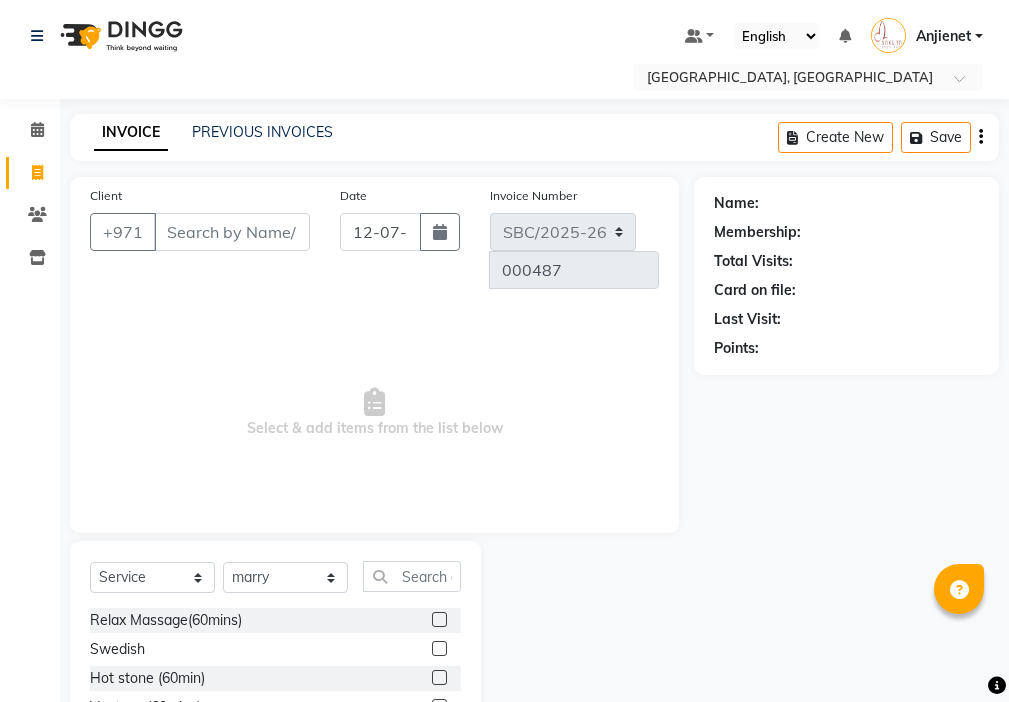 select on "service" 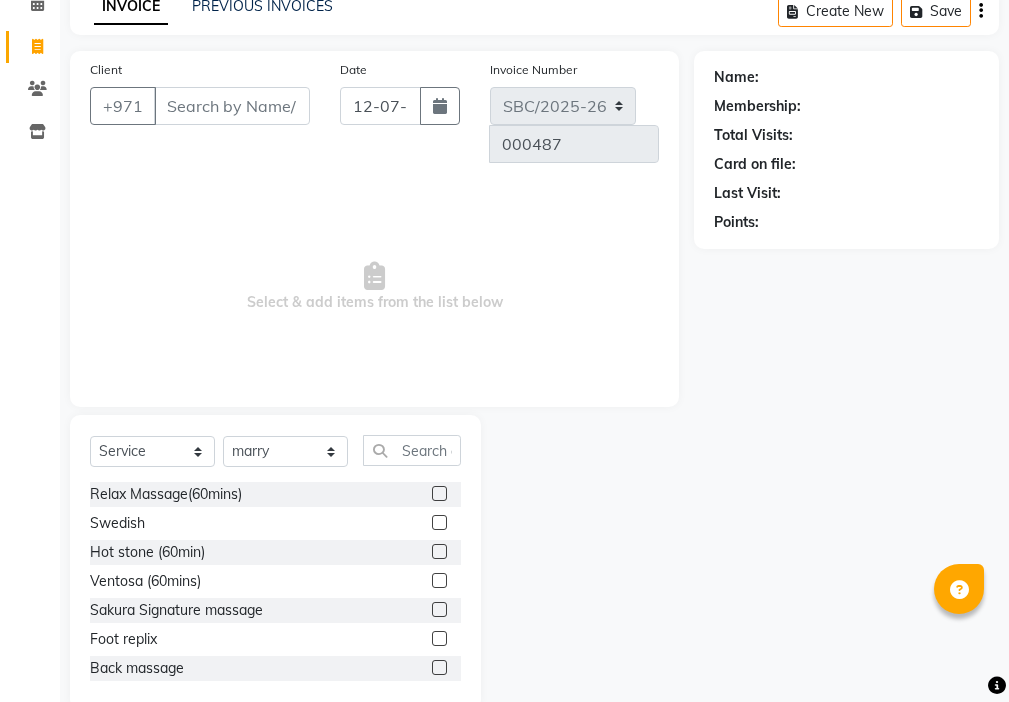 scroll, scrollTop: 0, scrollLeft: 0, axis: both 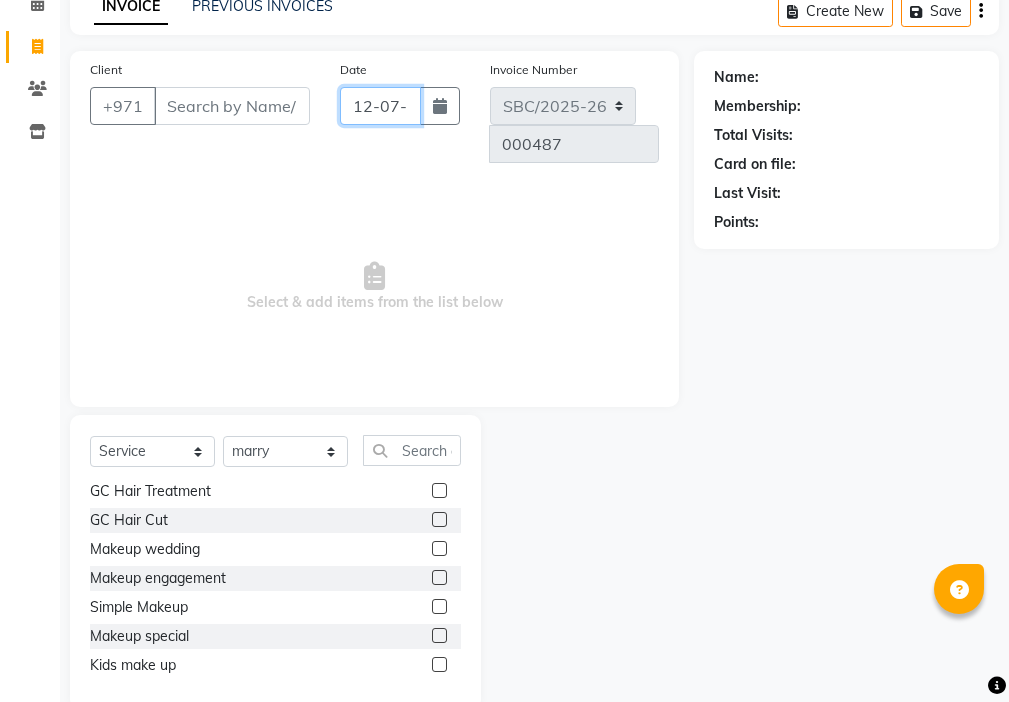 click on "12-07-2025" 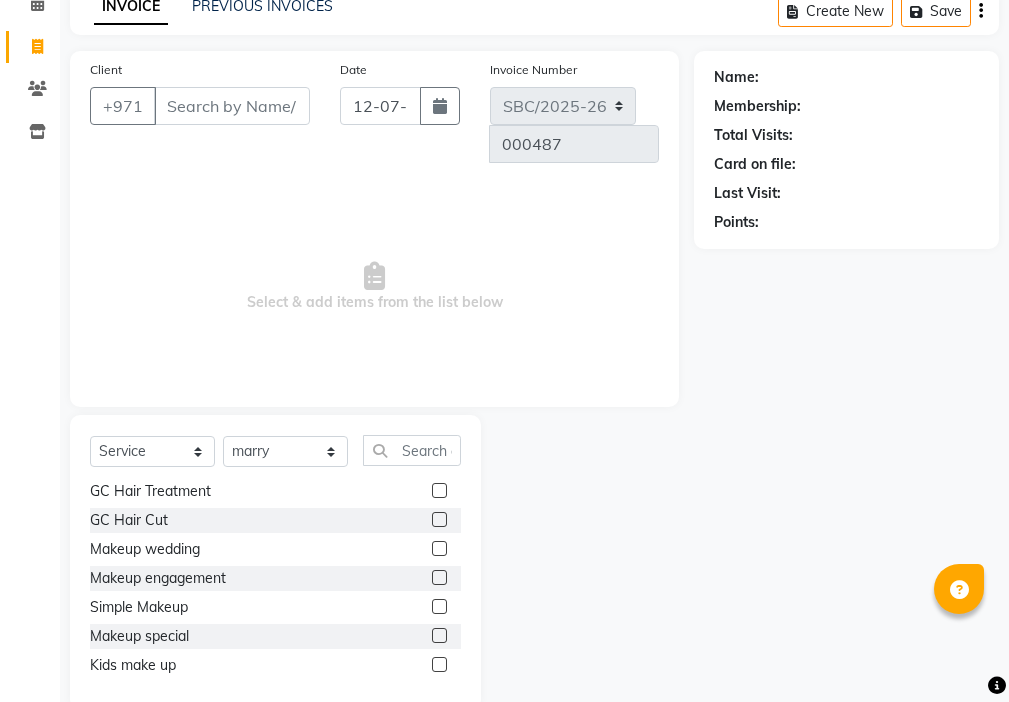 select on "7" 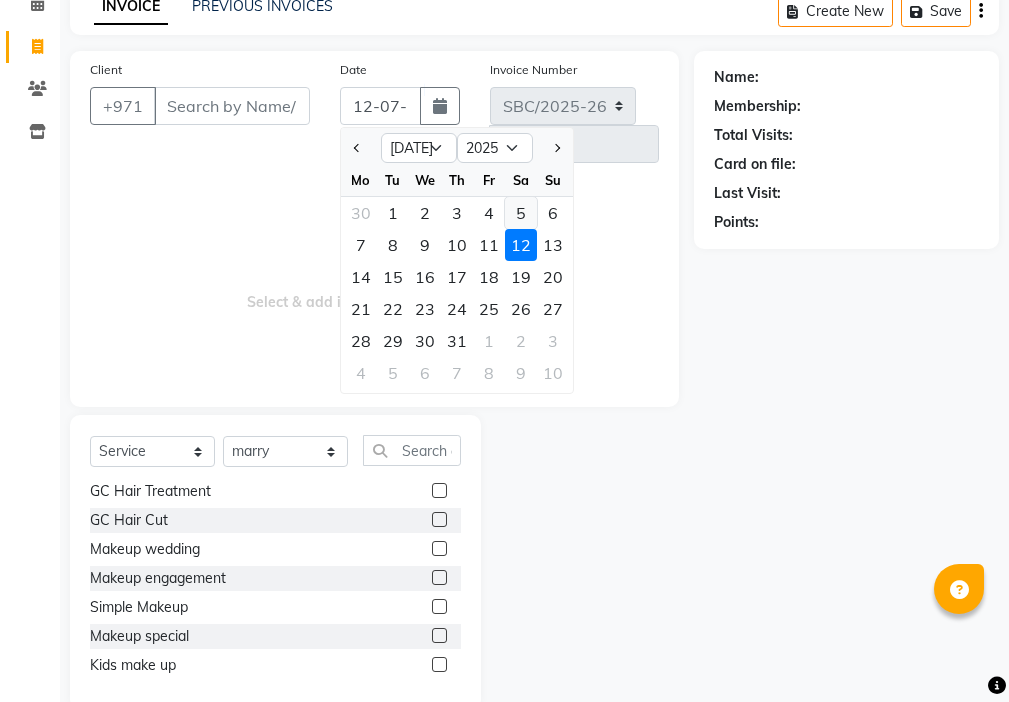 click on "5" 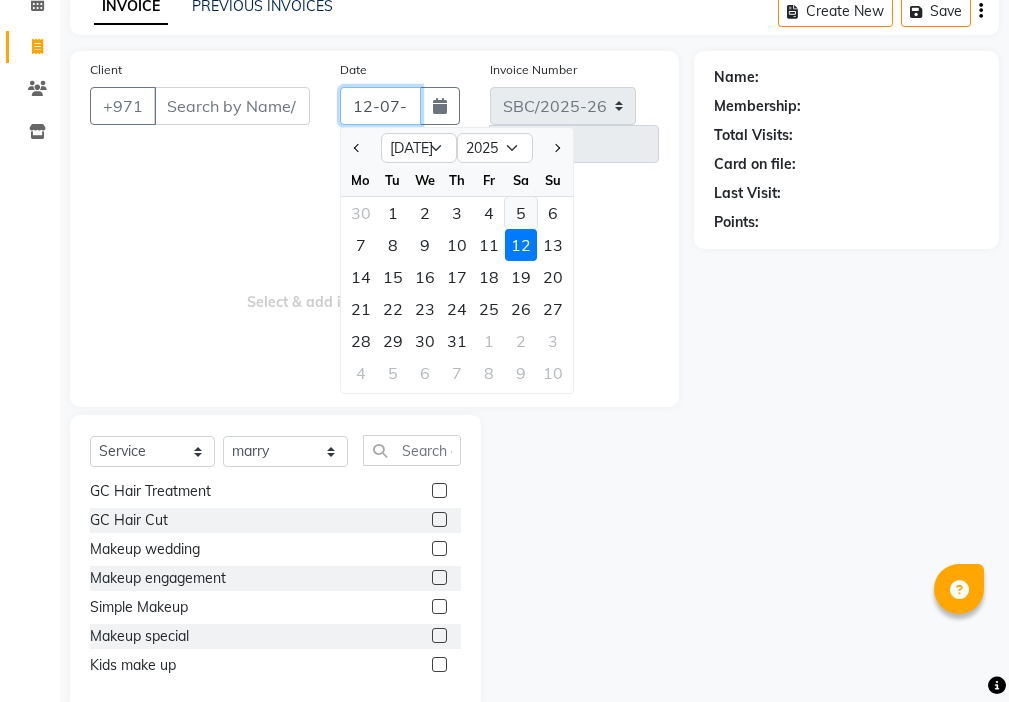 type on "[DATE]" 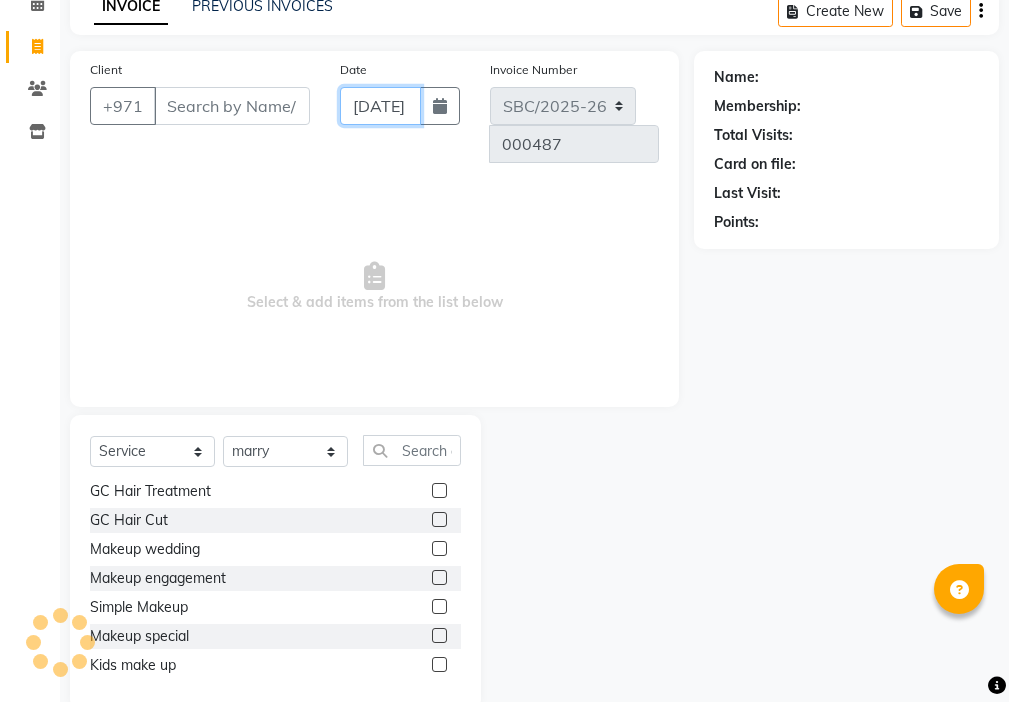 scroll, scrollTop: 0, scrollLeft: 36, axis: horizontal 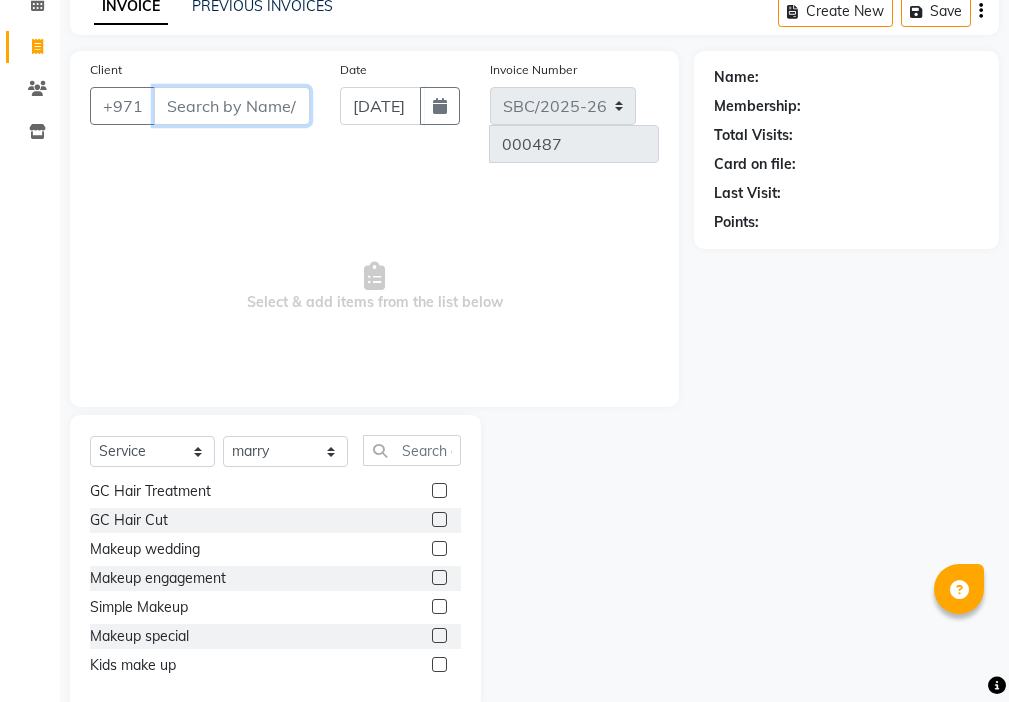 click on "Client" at bounding box center (232, 106) 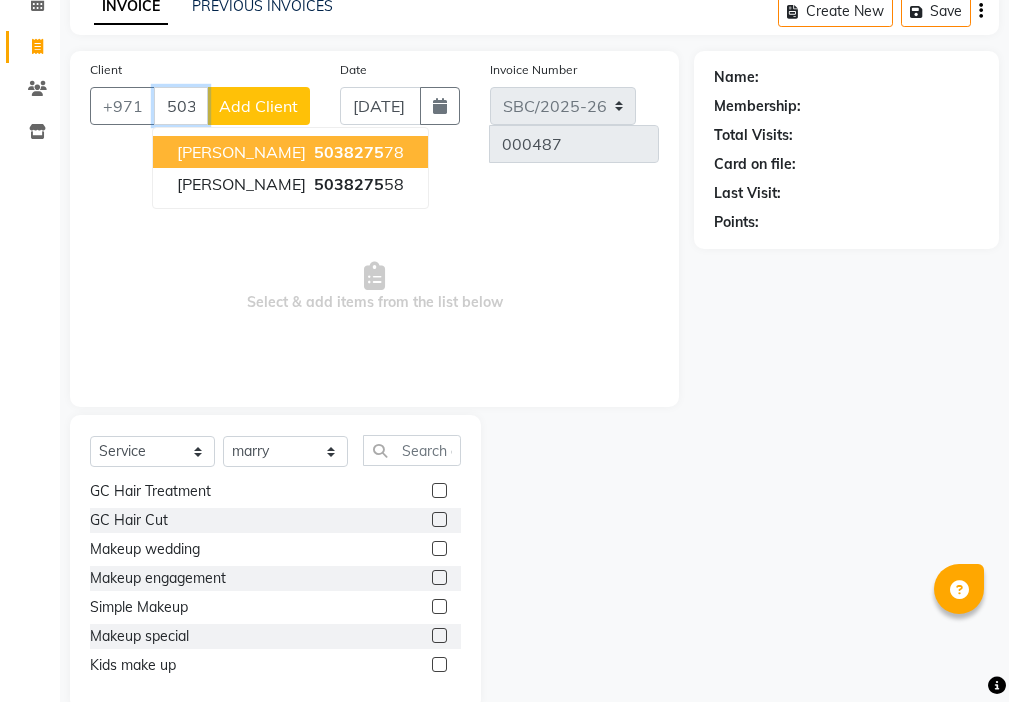 click on "5038275" at bounding box center (349, 152) 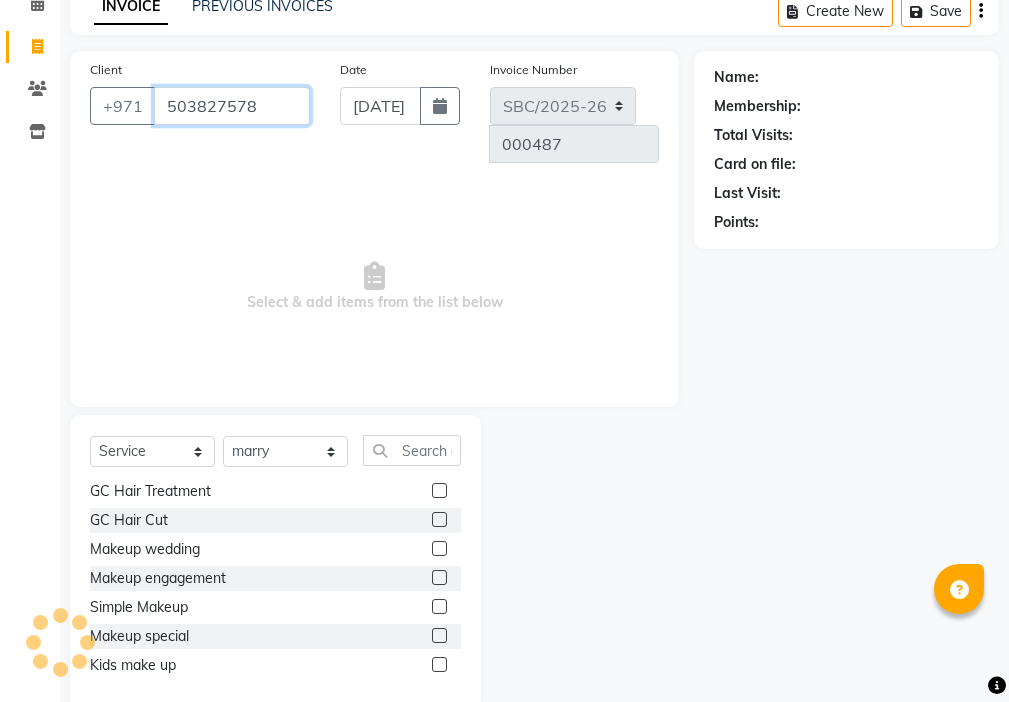 type on "503827578" 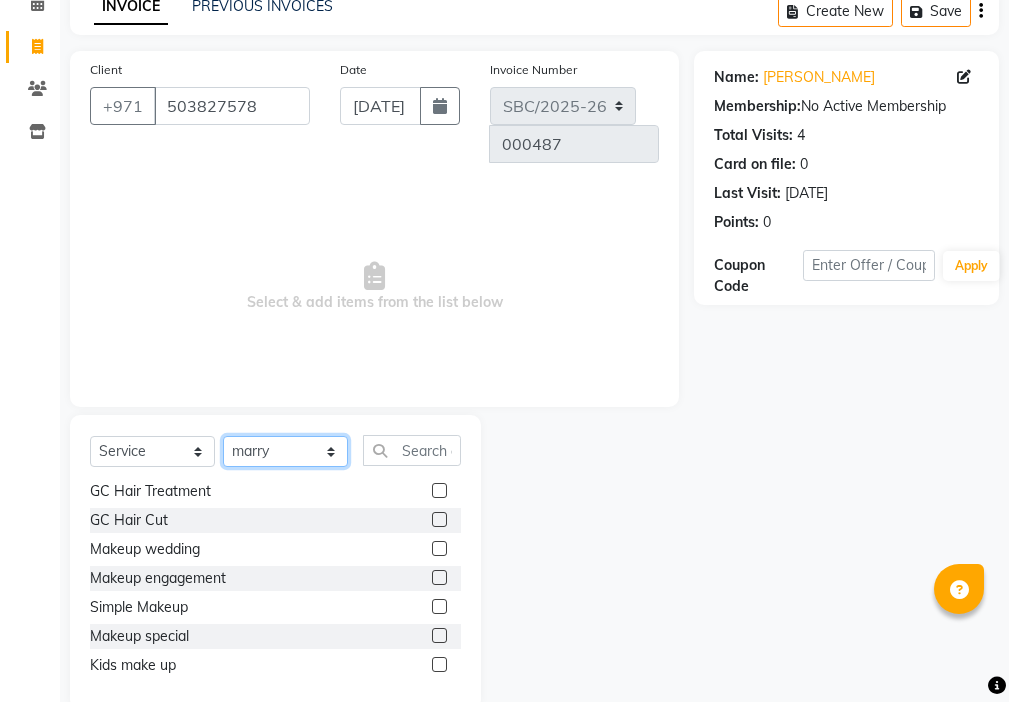 click on "Select Stylist Anjienet [PERSON_NAME] marry  Mawieh  [PERSON_NAME] [PERSON_NAME]" 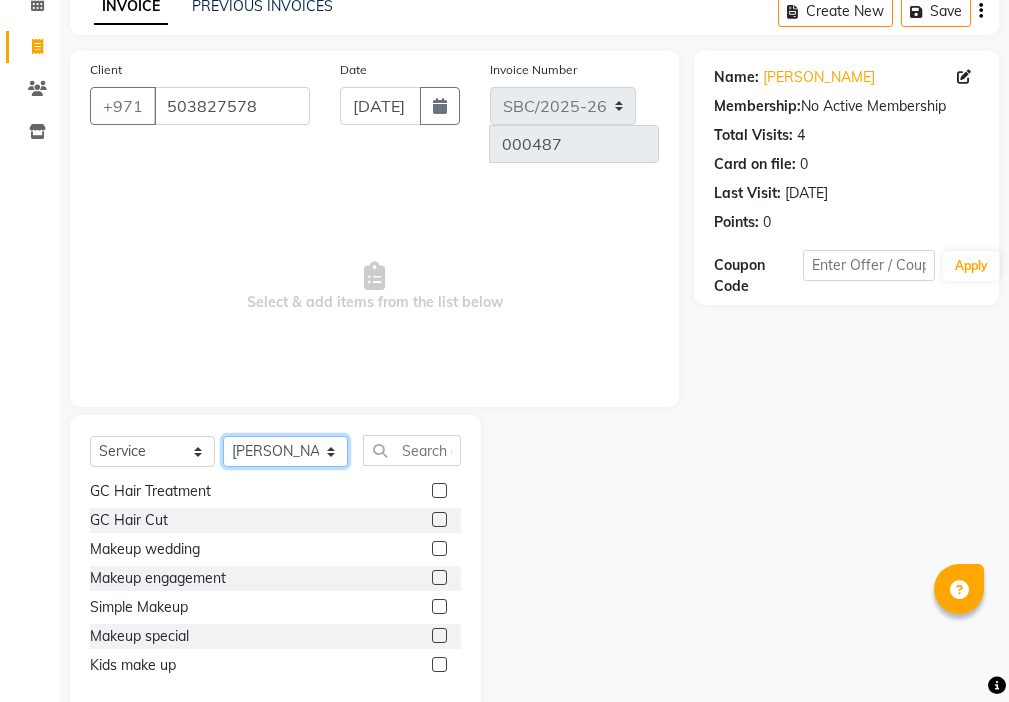 click on "Select Stylist Anjienet [PERSON_NAME] marry  Mawieh  [PERSON_NAME] [PERSON_NAME]" 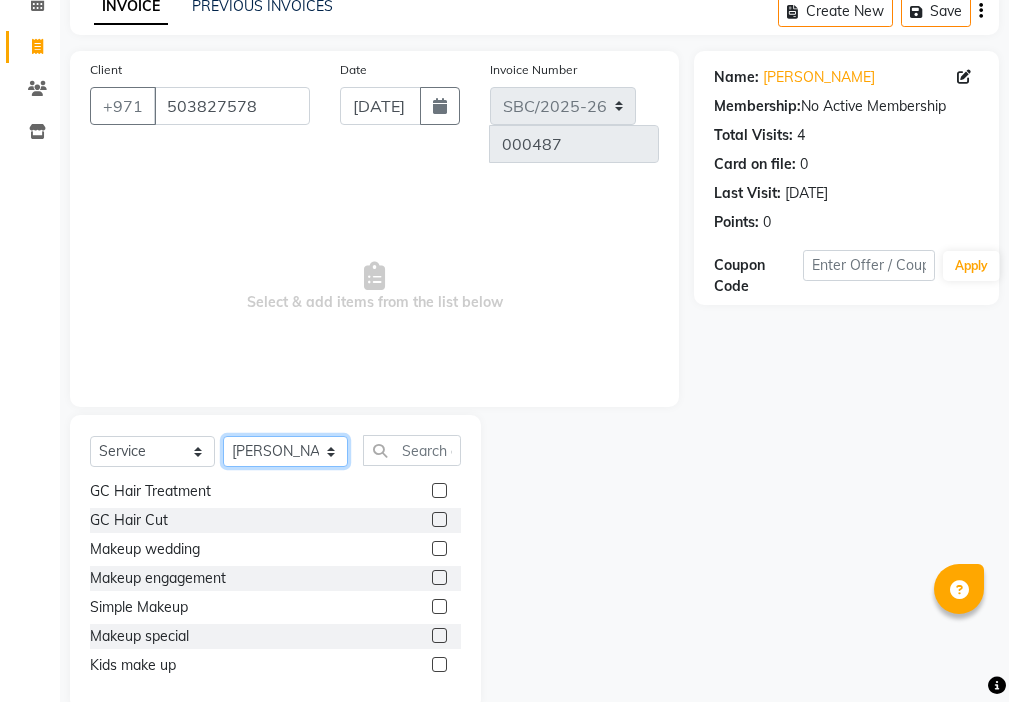 scroll, scrollTop: 4498, scrollLeft: 0, axis: vertical 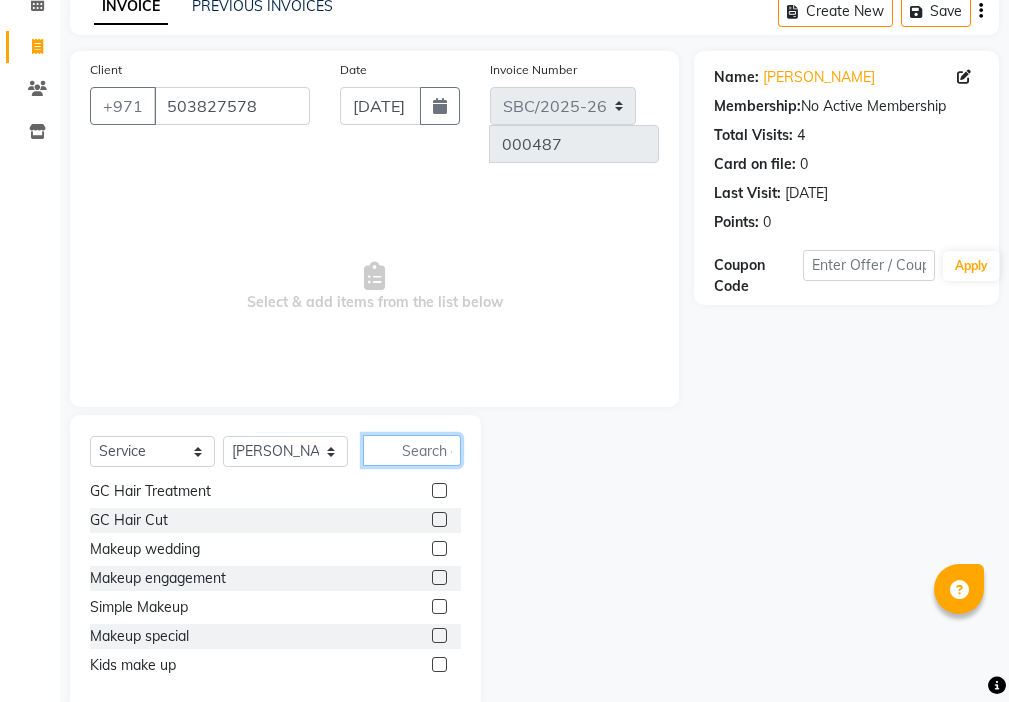 click 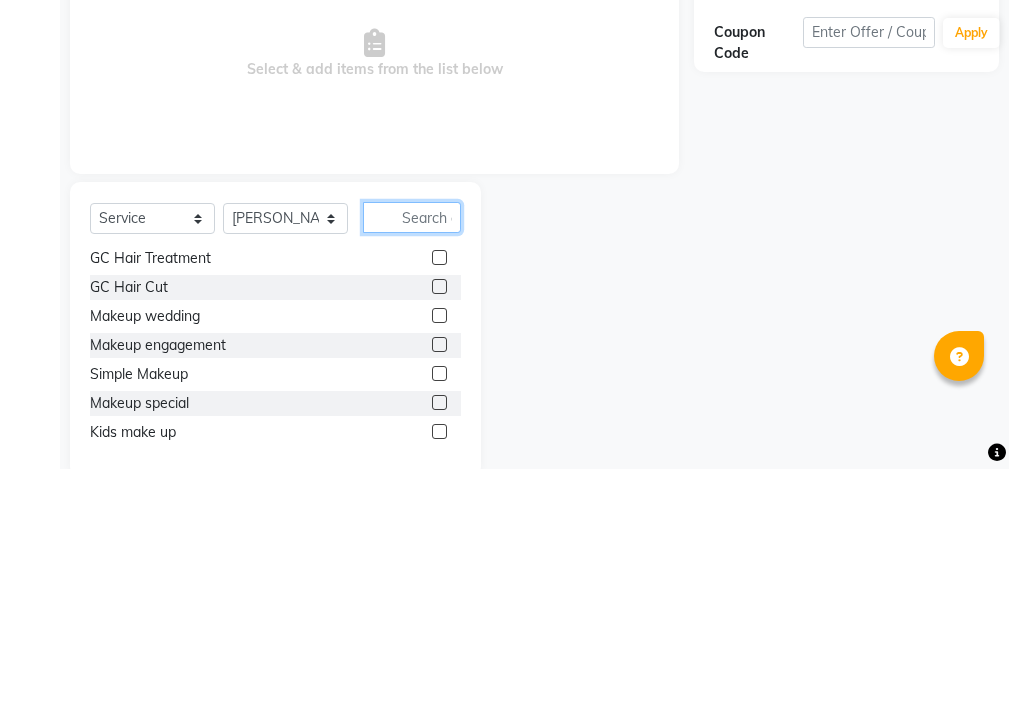 type on "f" 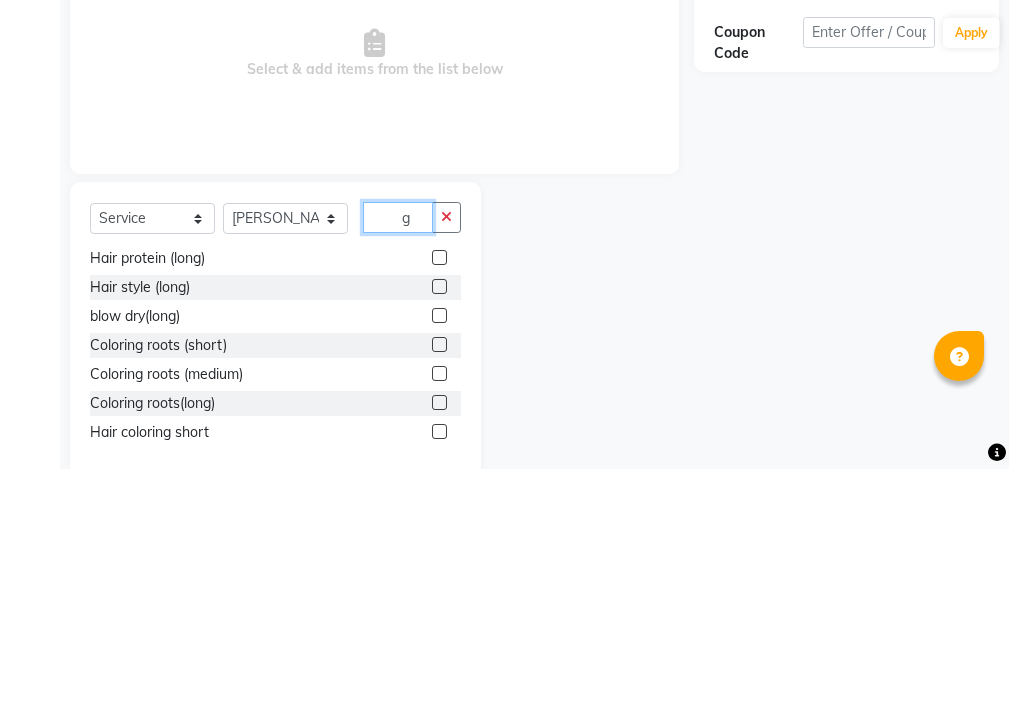 scroll, scrollTop: 380, scrollLeft: 0, axis: vertical 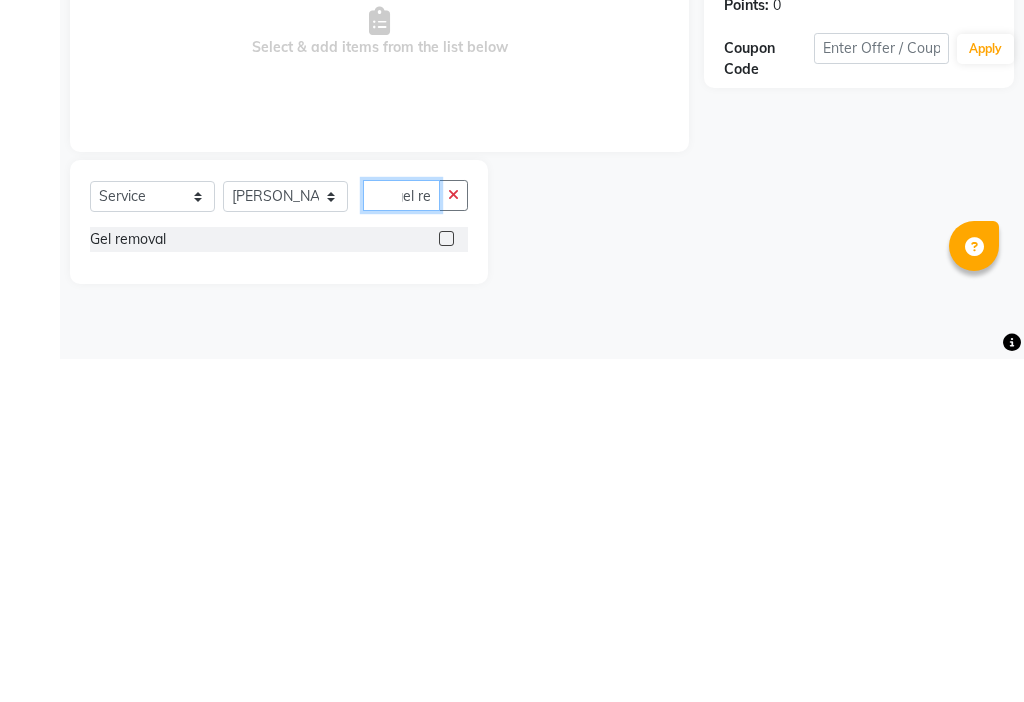 type on "gel re" 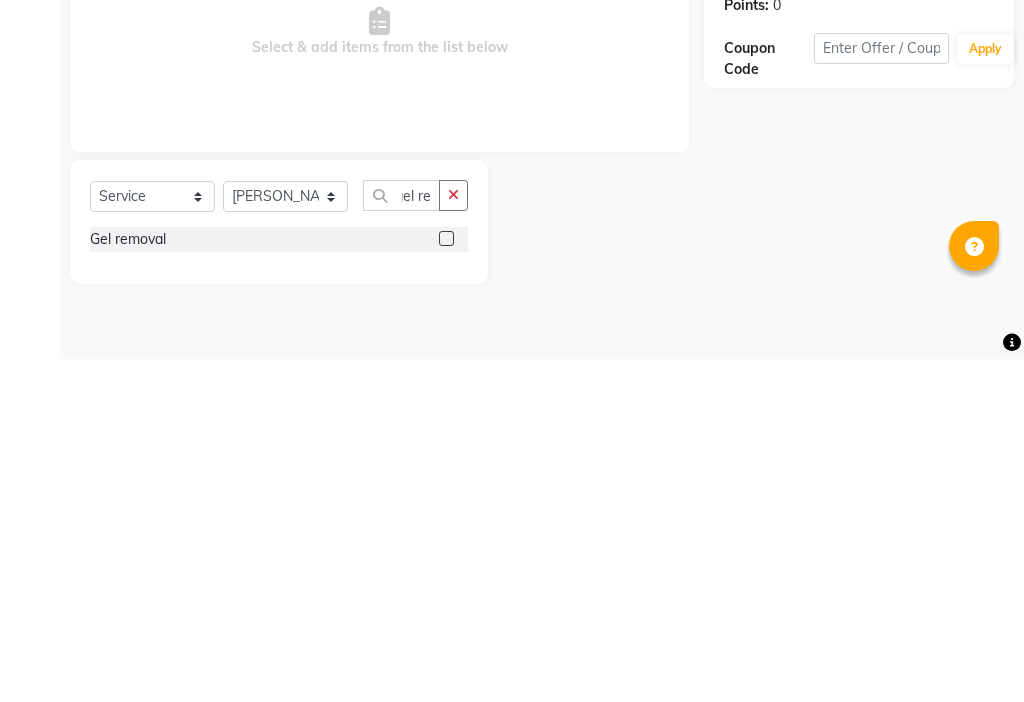 click 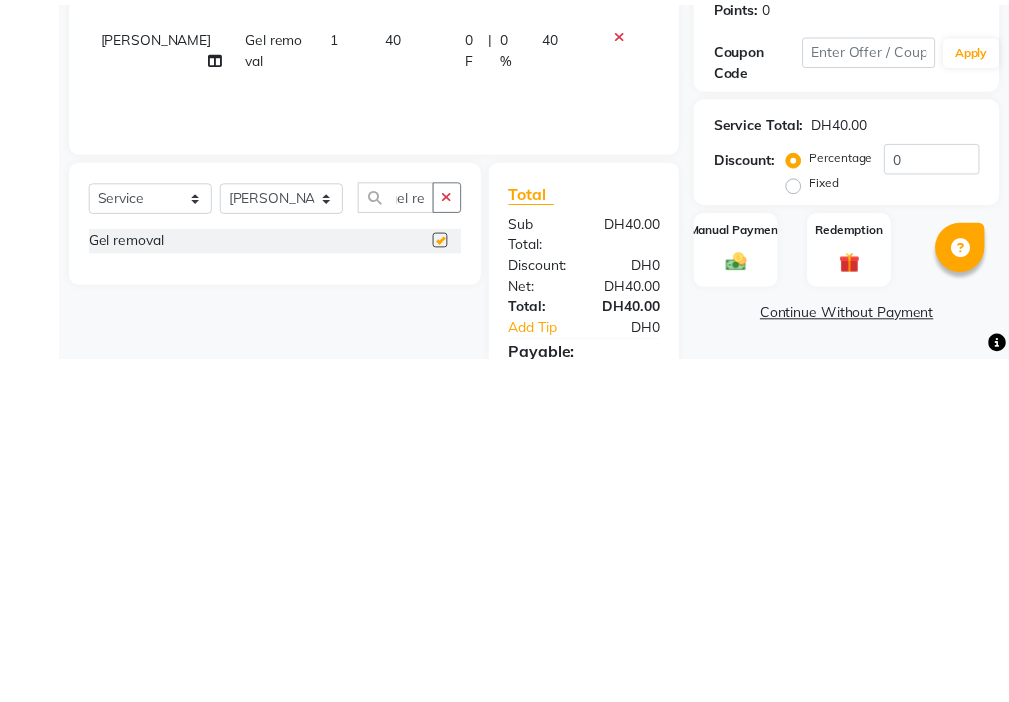scroll, scrollTop: 0, scrollLeft: 0, axis: both 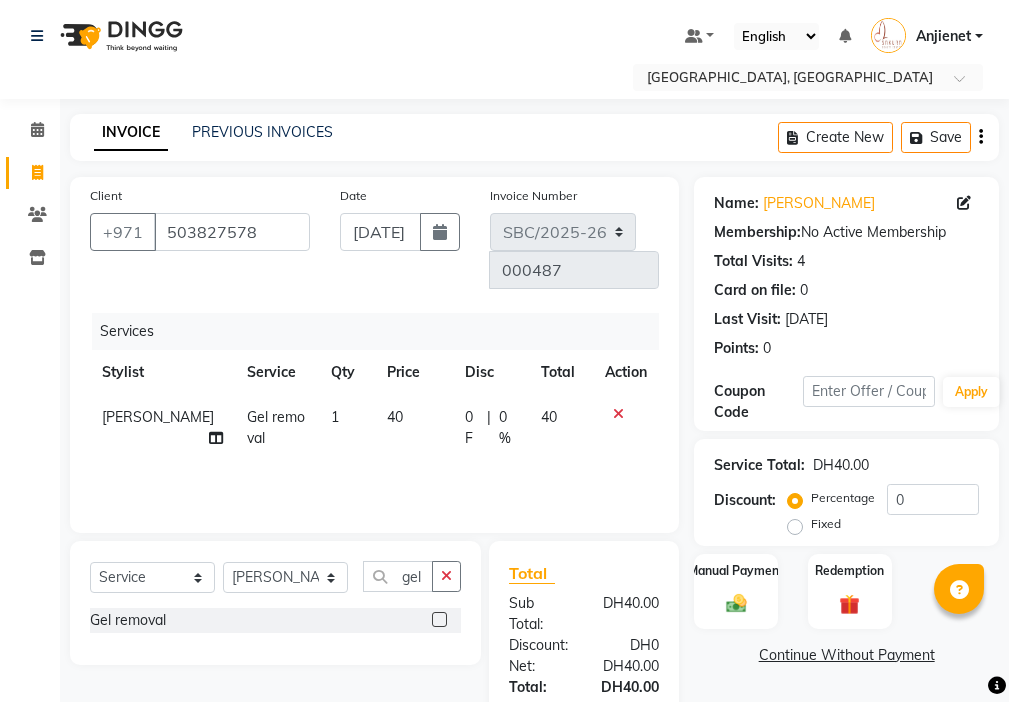 checkbox on "false" 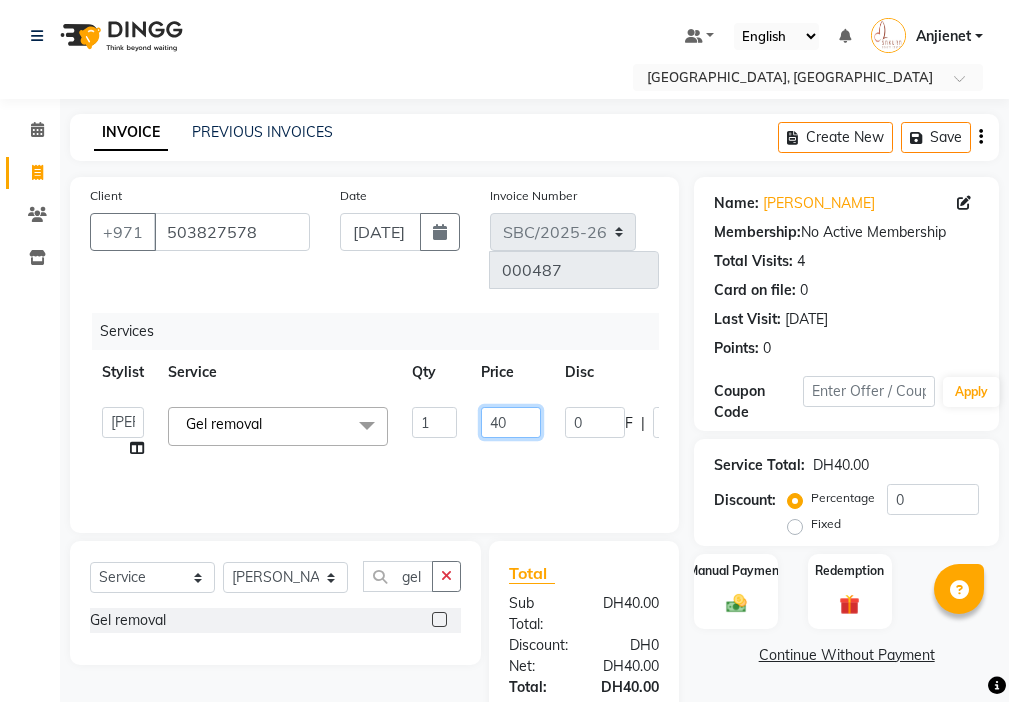 click on "40" 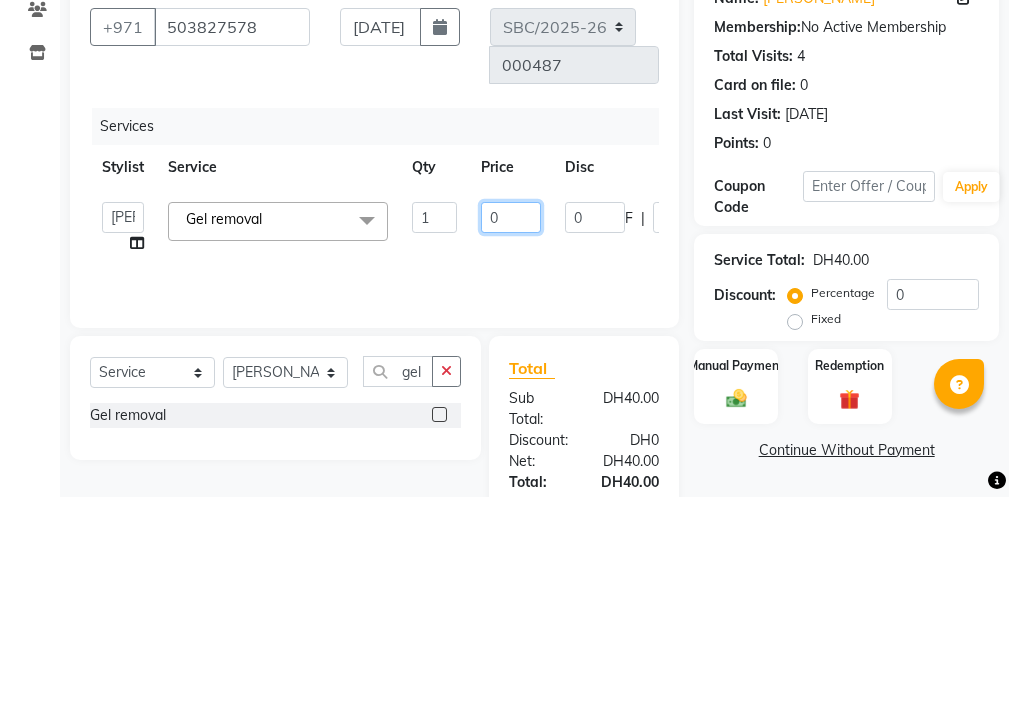 type on "60" 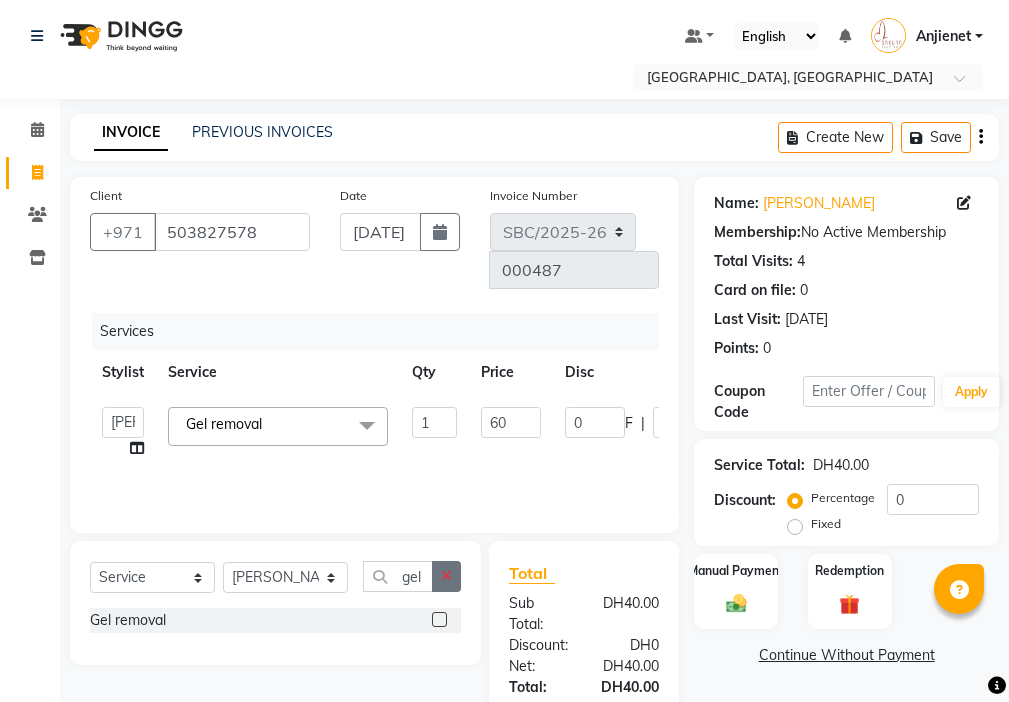 click 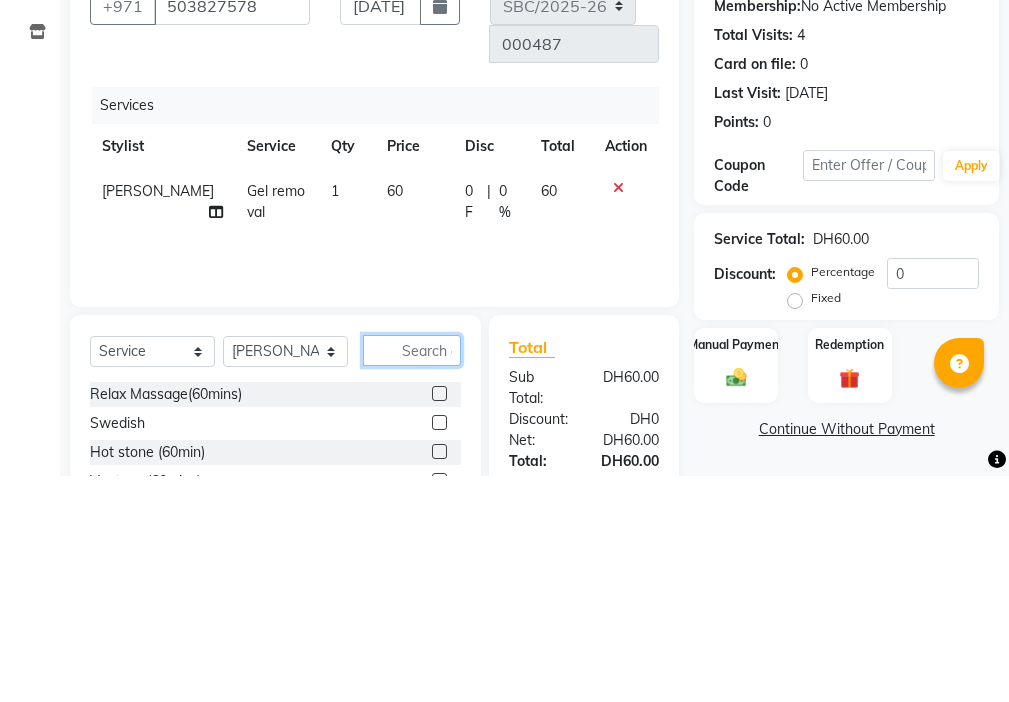 scroll, scrollTop: 16, scrollLeft: 0, axis: vertical 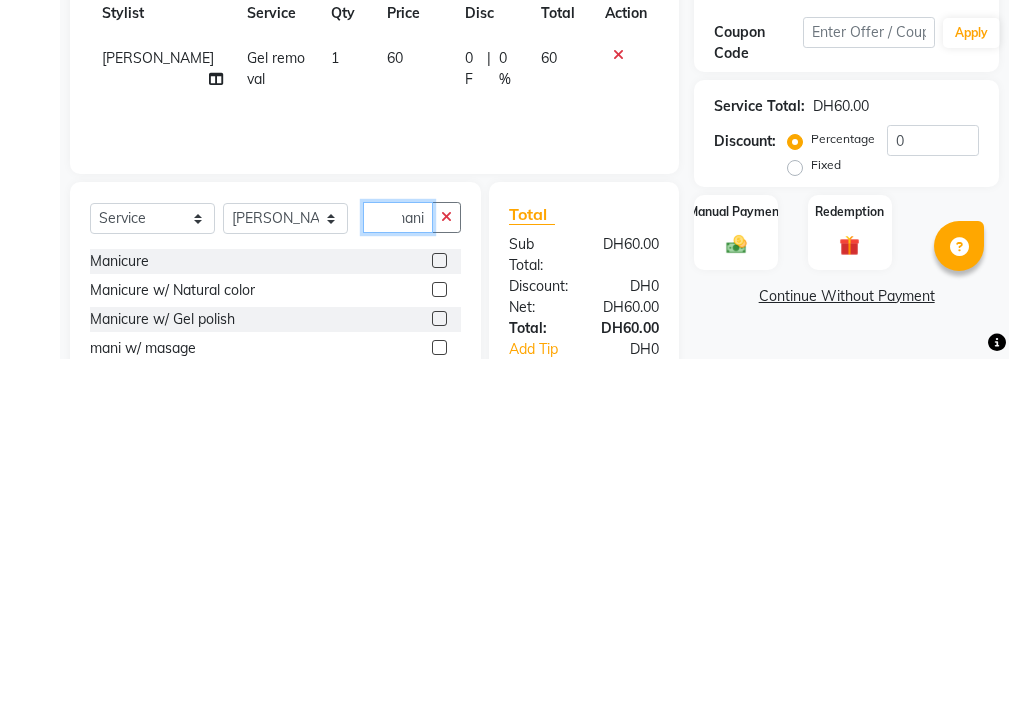type on "mani" 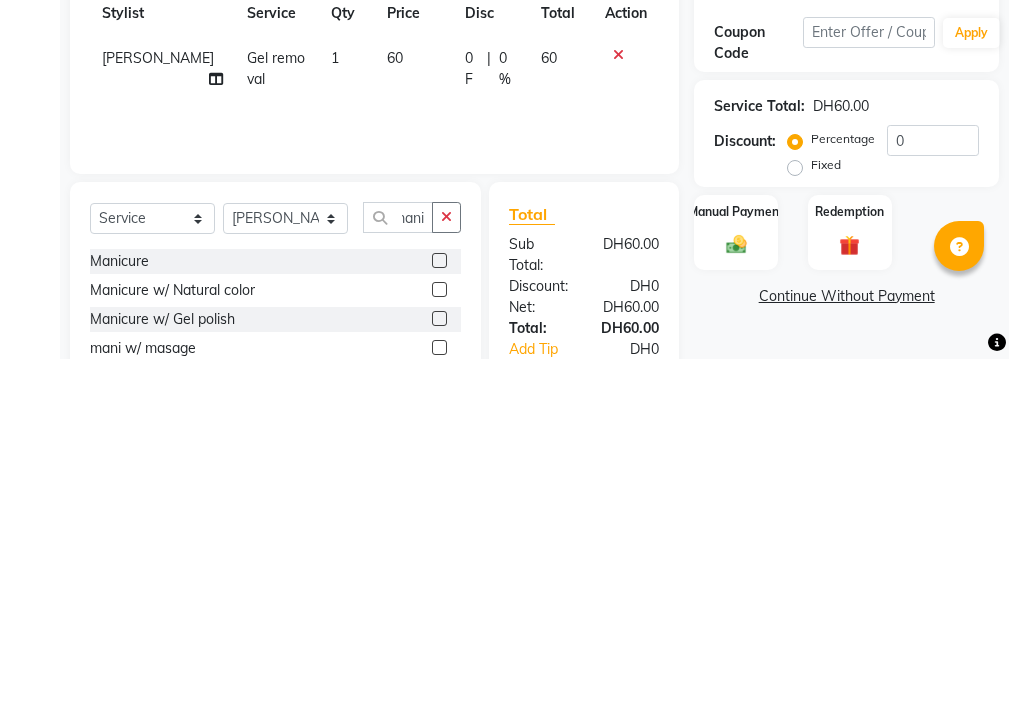click 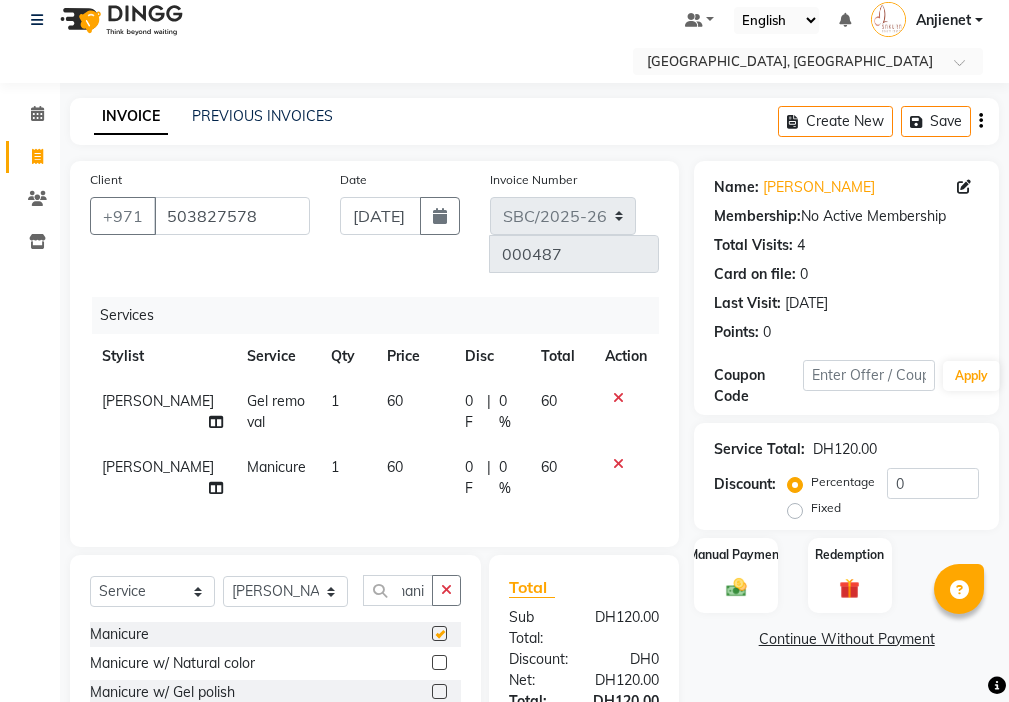 scroll, scrollTop: 0, scrollLeft: 0, axis: both 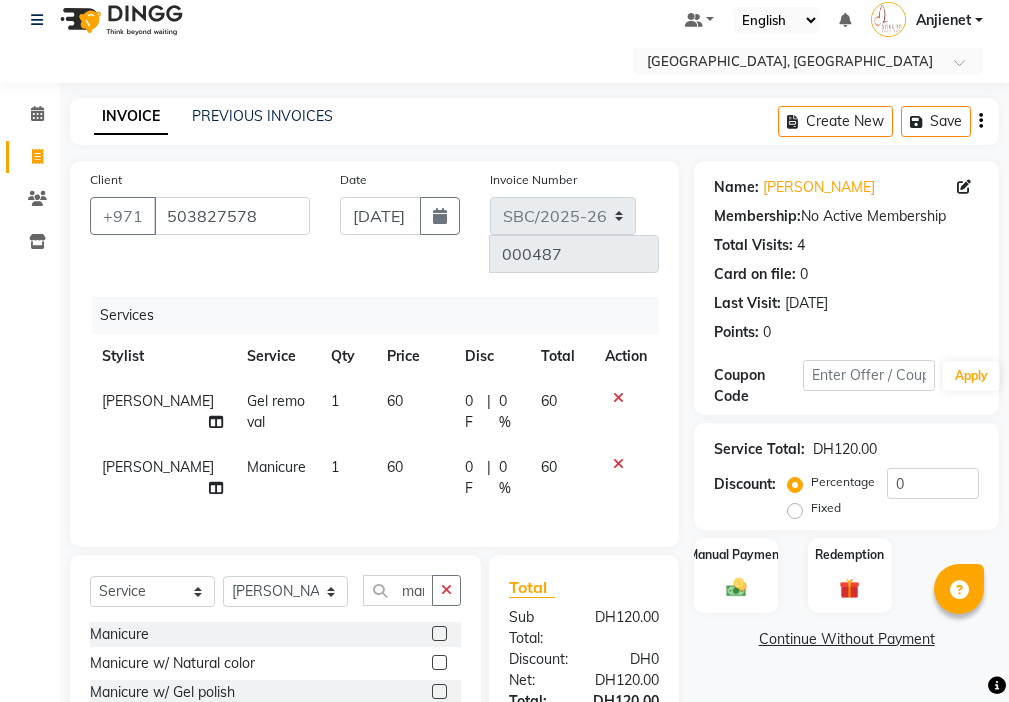 checkbox on "false" 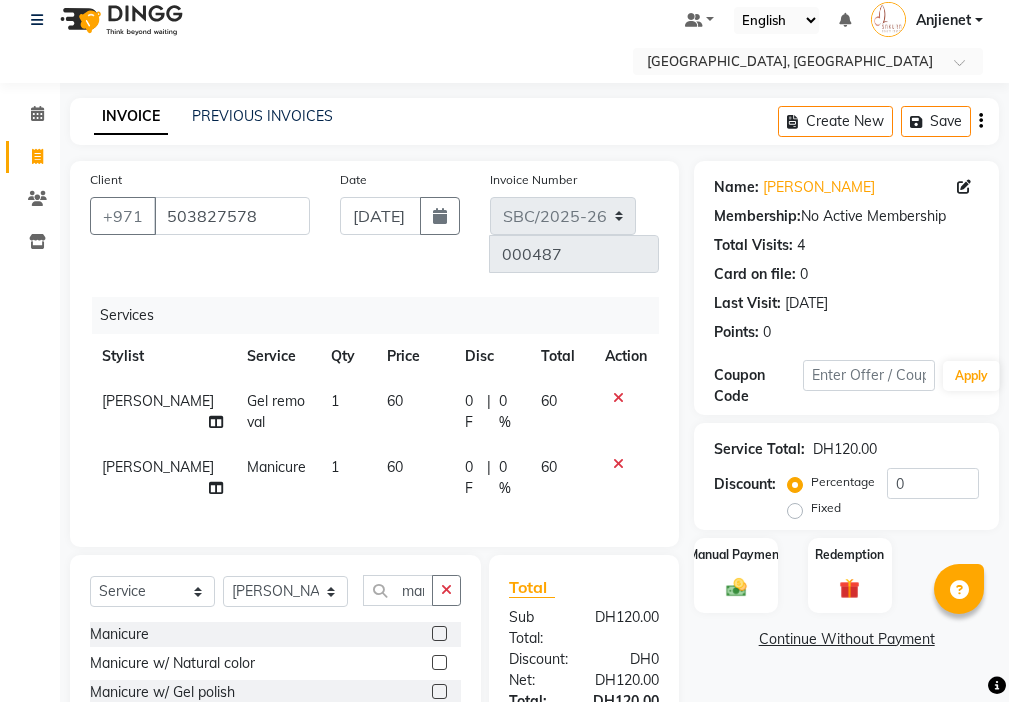 click on "60" 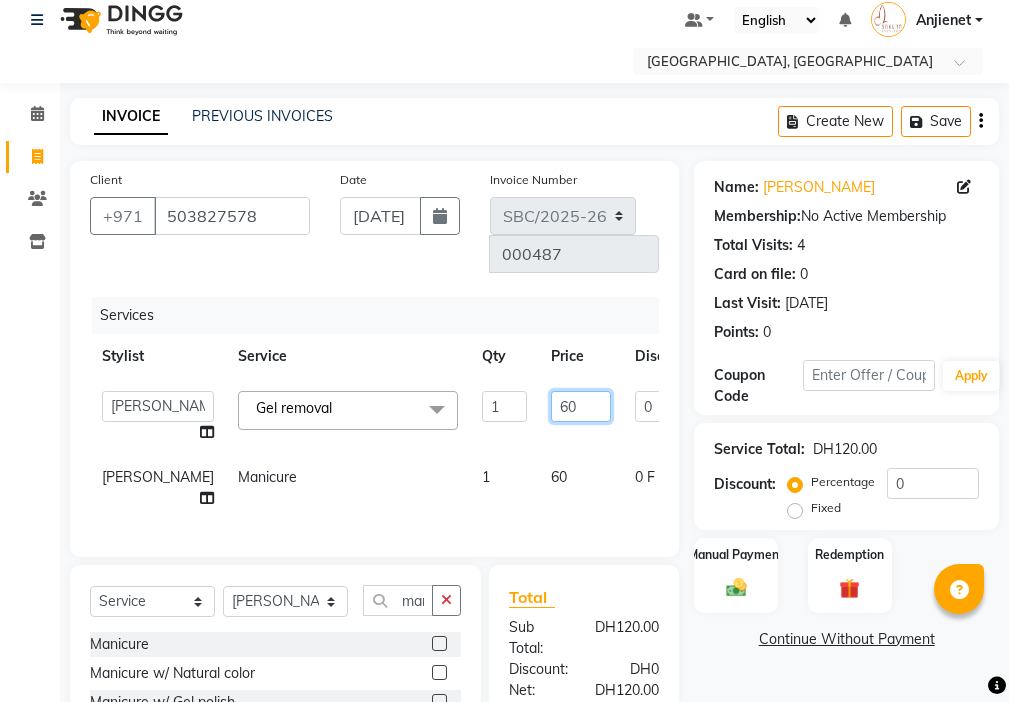 click on "60" 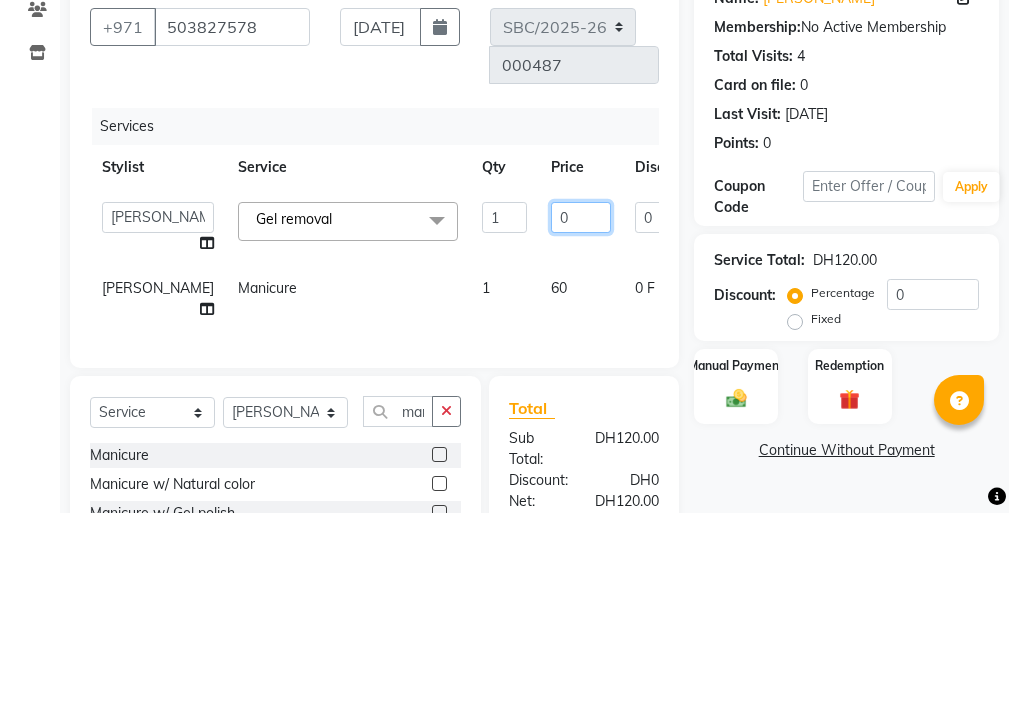 type on "40" 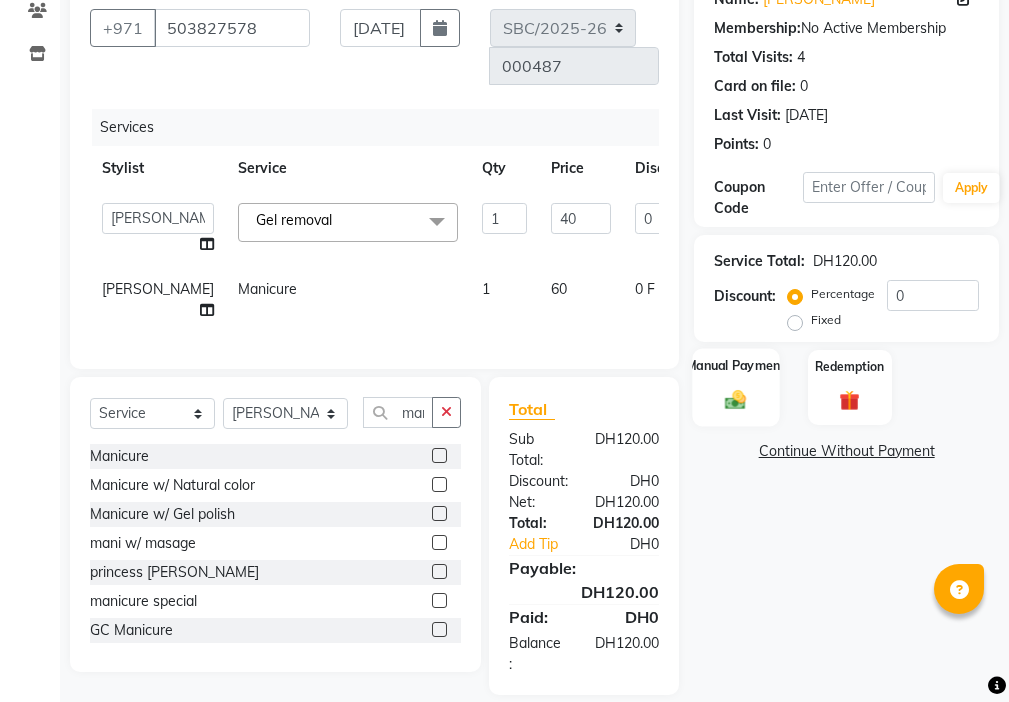 click on "Manual Payment" 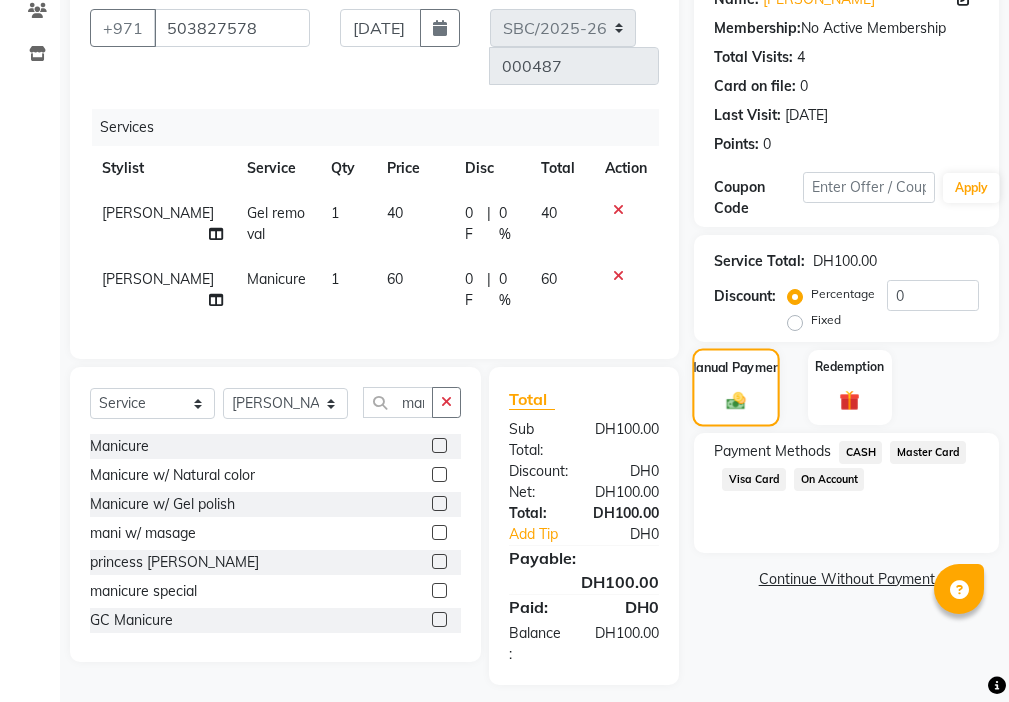 scroll, scrollTop: 194, scrollLeft: 0, axis: vertical 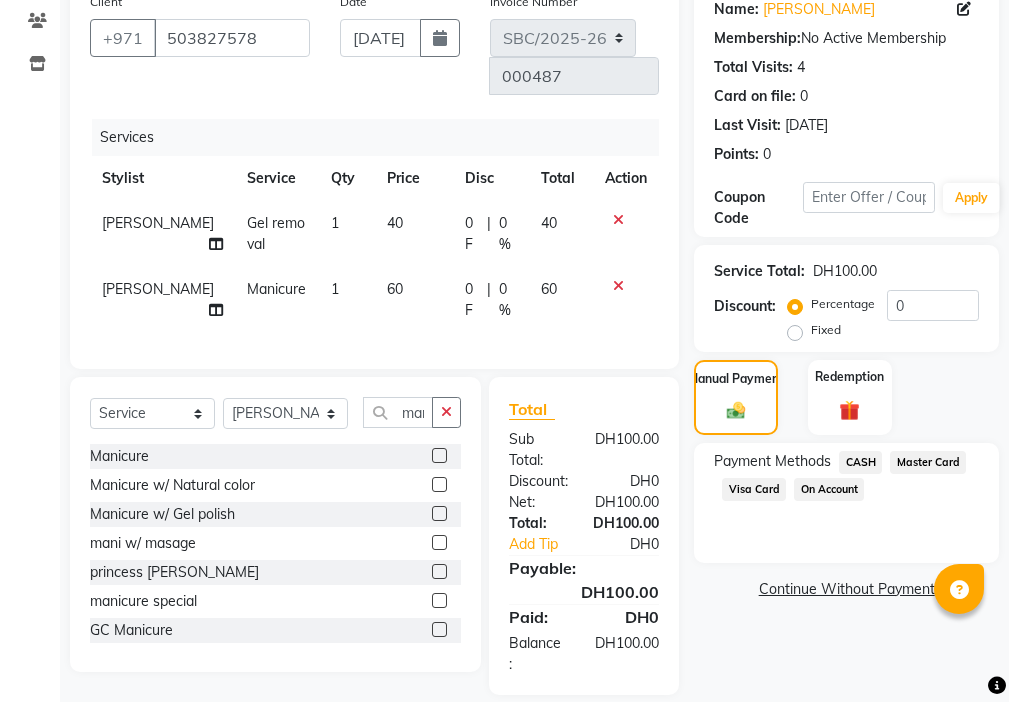click on "CASH" 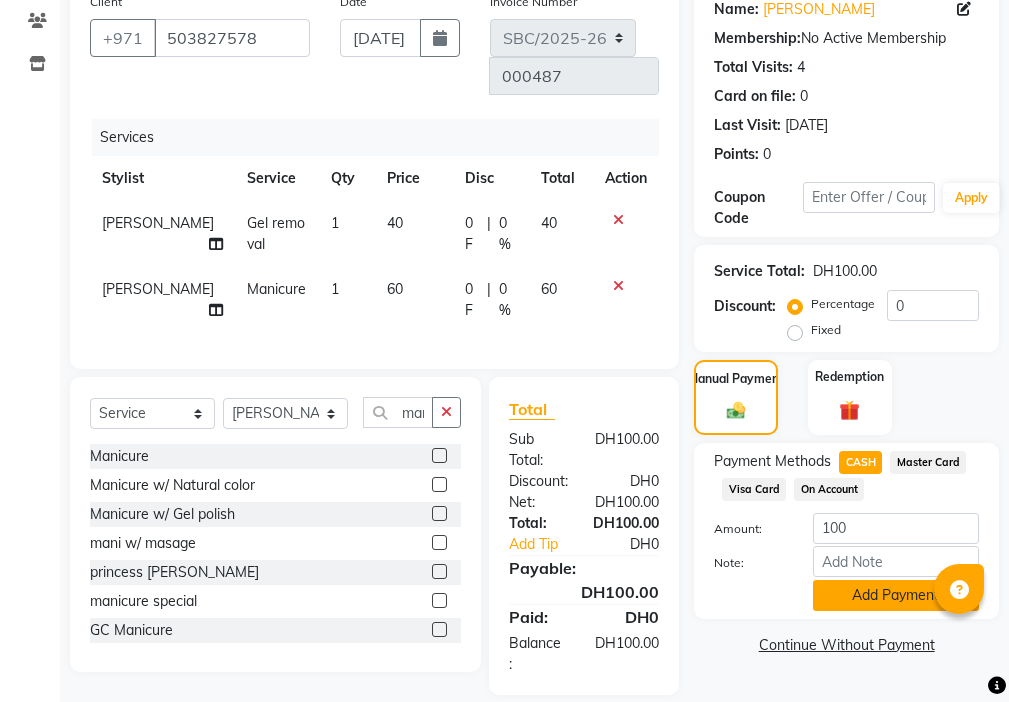 click on "Add Payment" 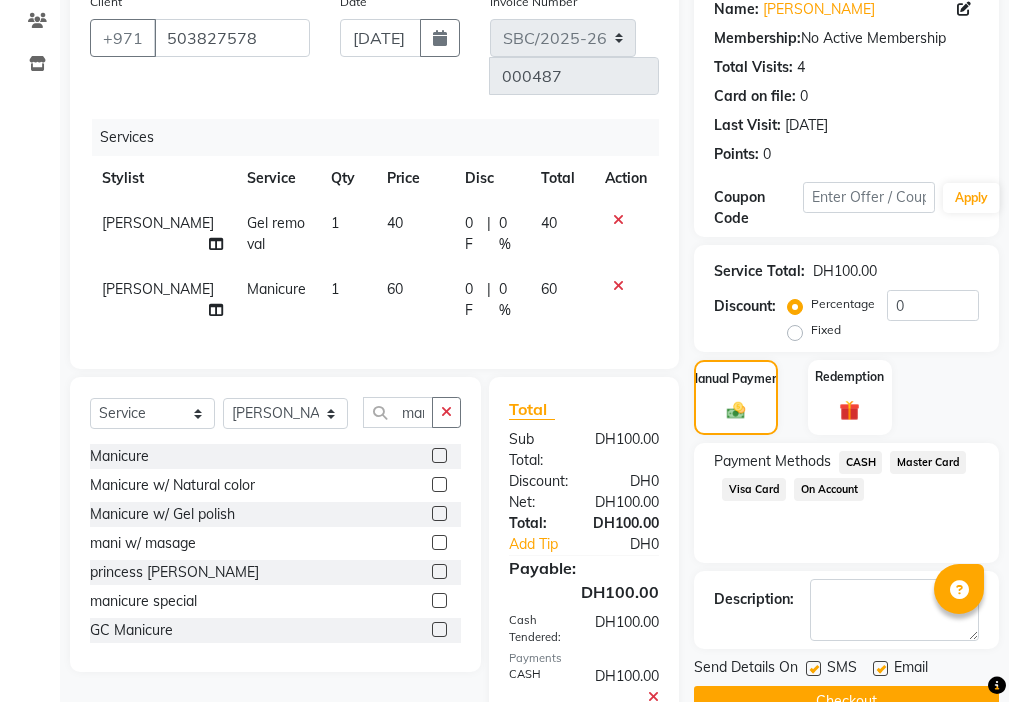 scroll, scrollTop: 298, scrollLeft: 0, axis: vertical 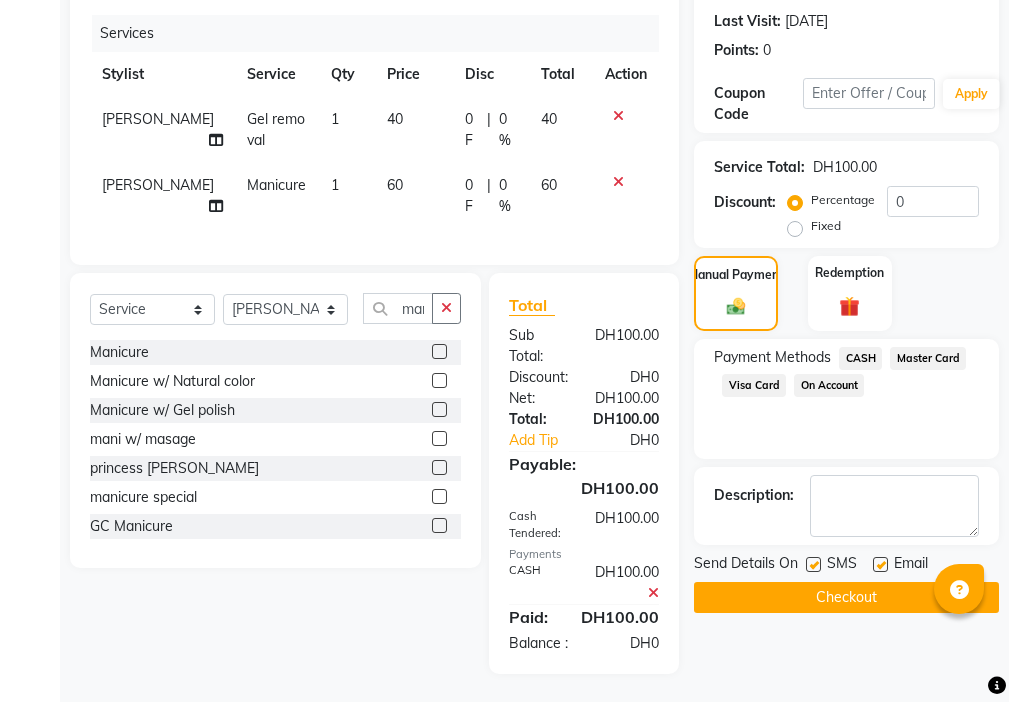 click 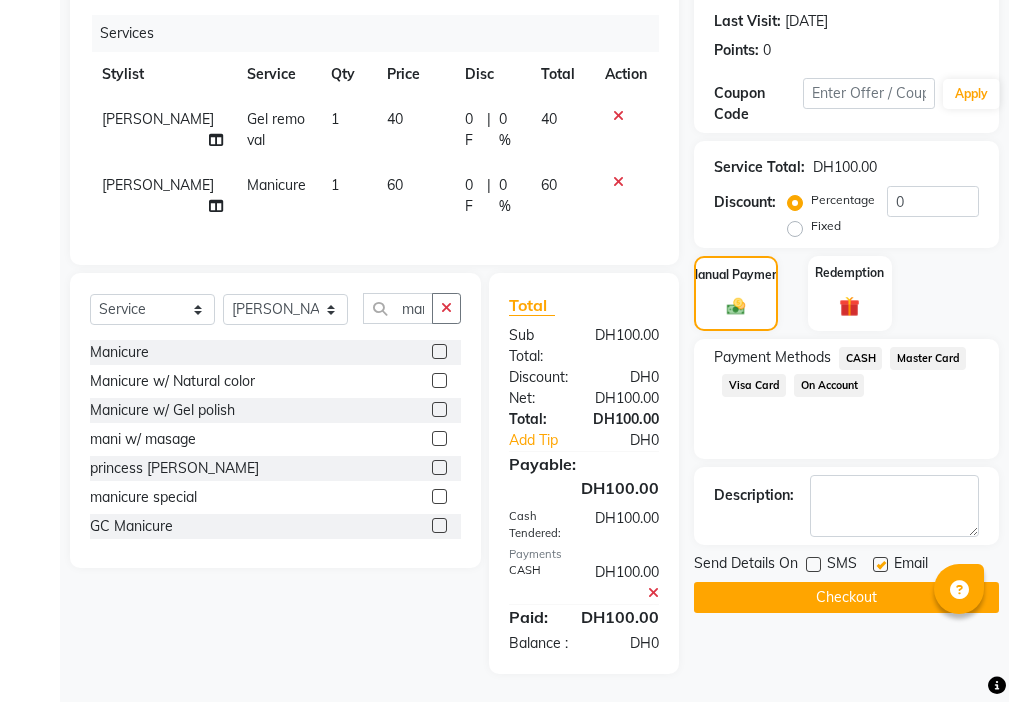 click 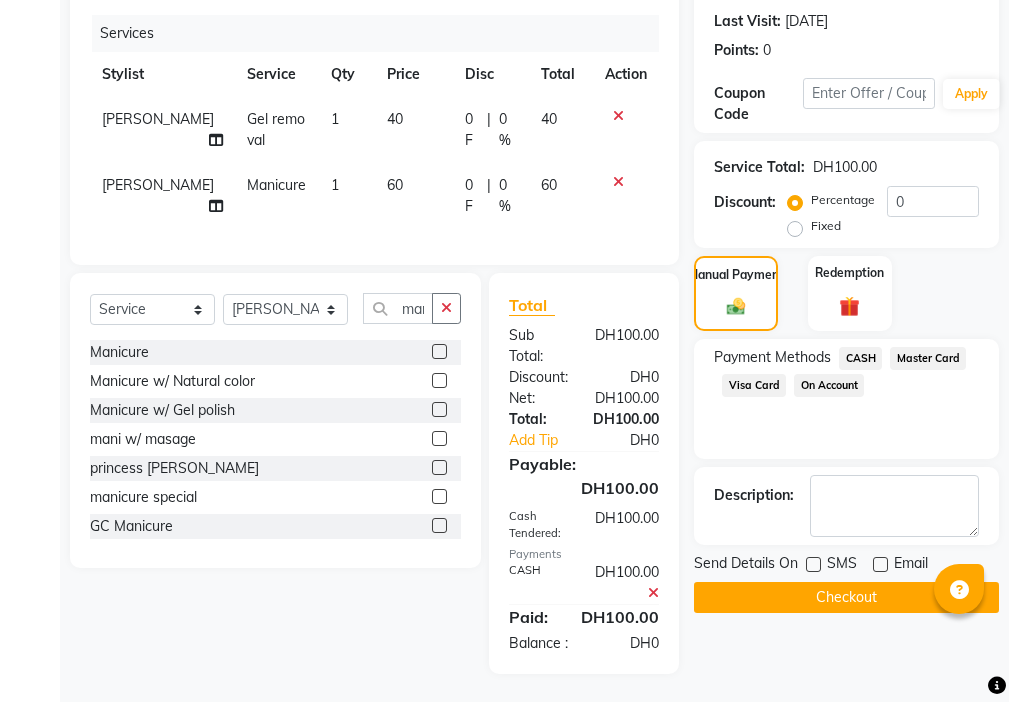 click on "Checkout" 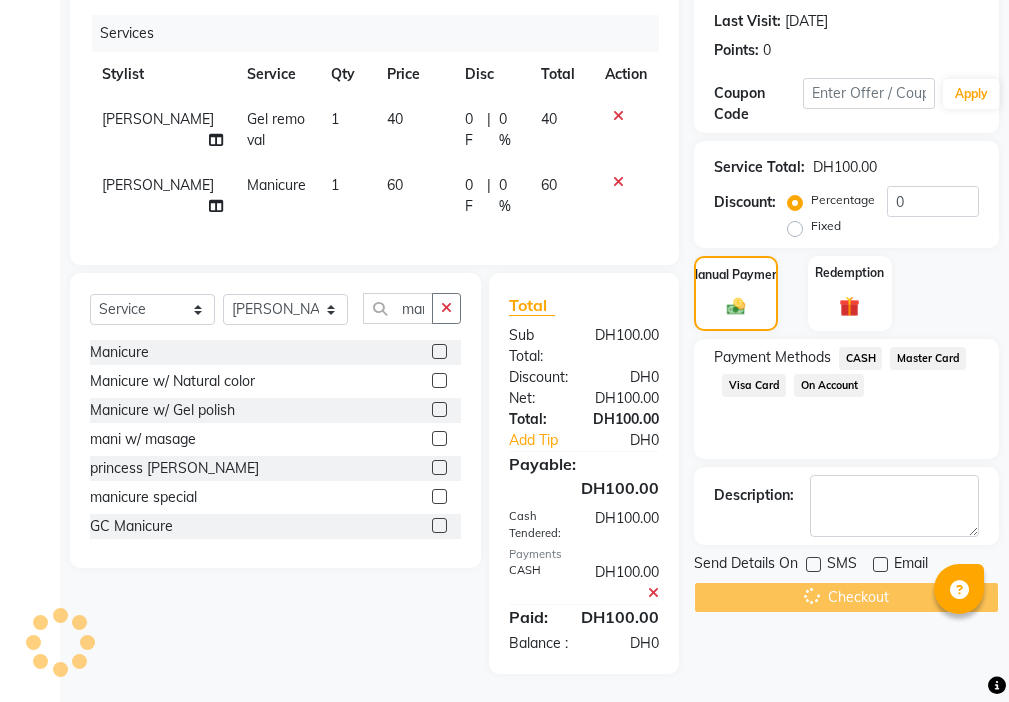 scroll, scrollTop: 0, scrollLeft: 0, axis: both 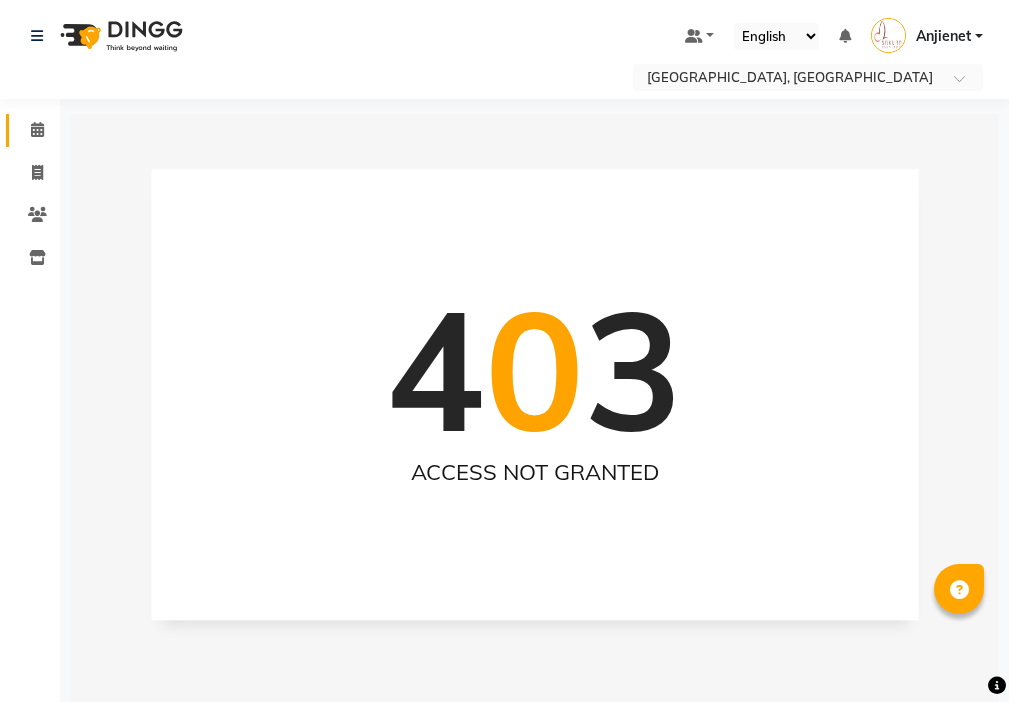 click 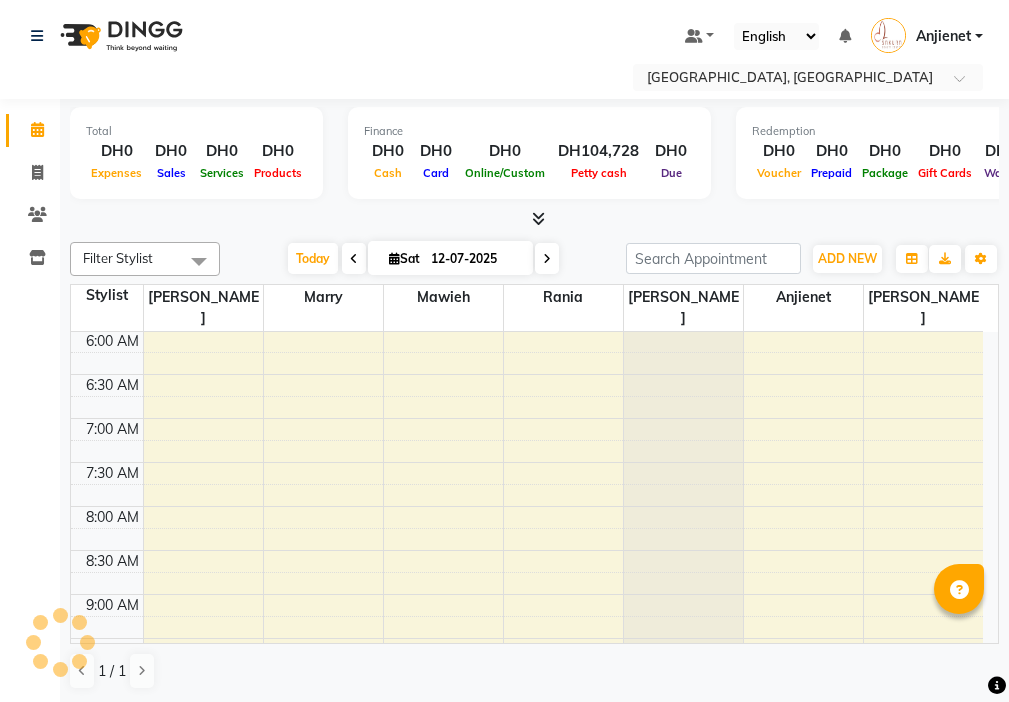 scroll, scrollTop: 529, scrollLeft: 0, axis: vertical 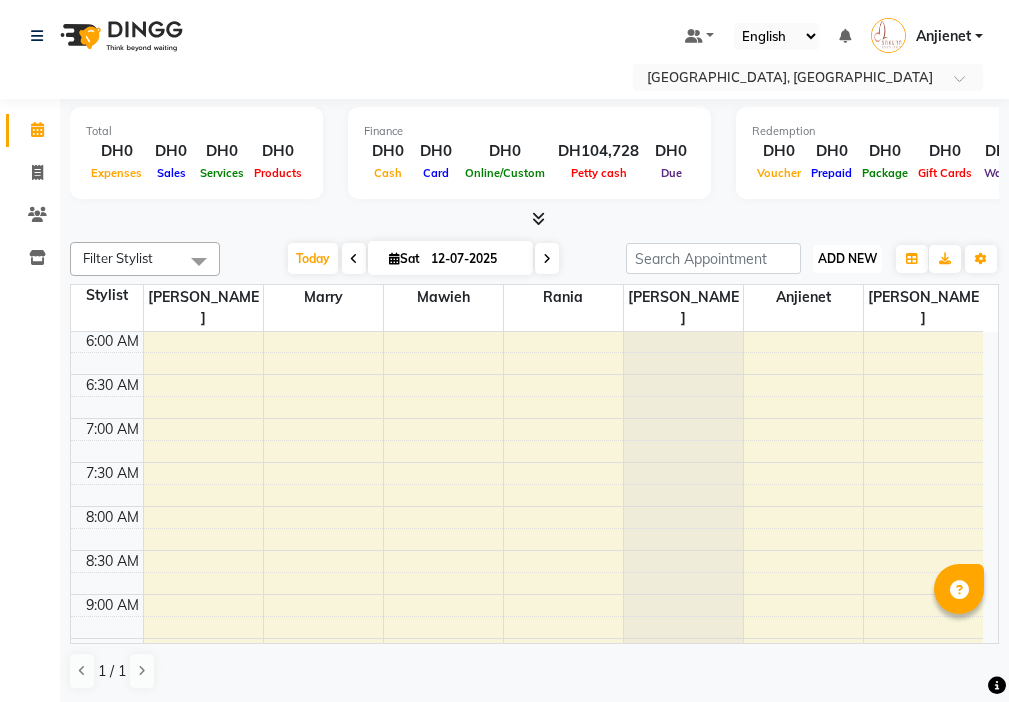 click on "ADD NEW" at bounding box center (847, 258) 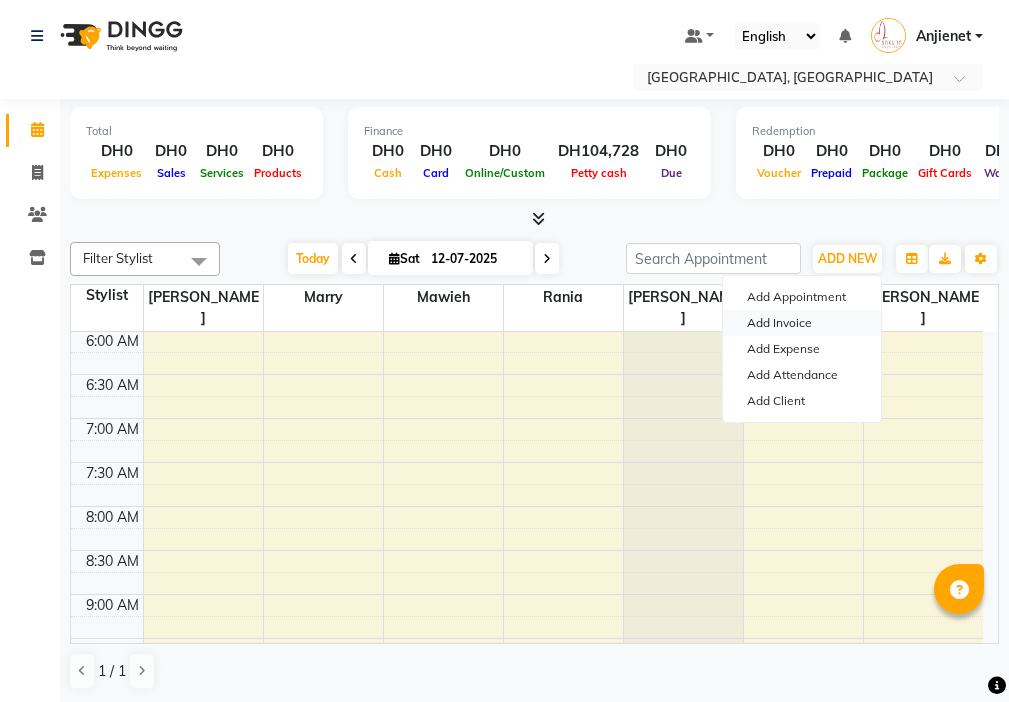 click on "Add Invoice" at bounding box center [802, 323] 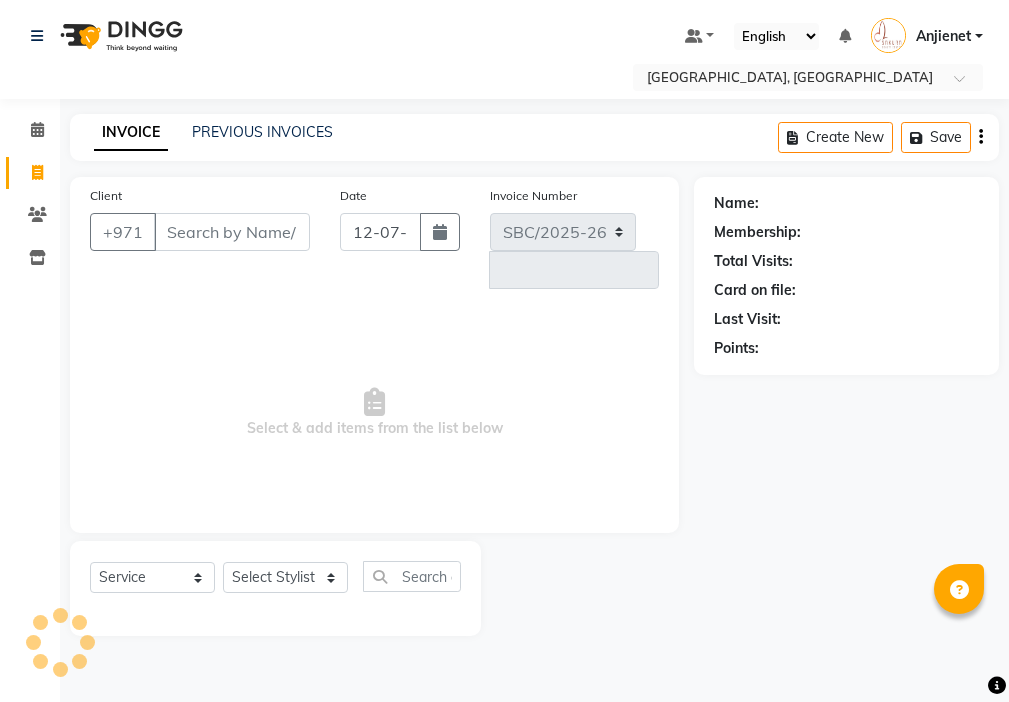 select on "3691" 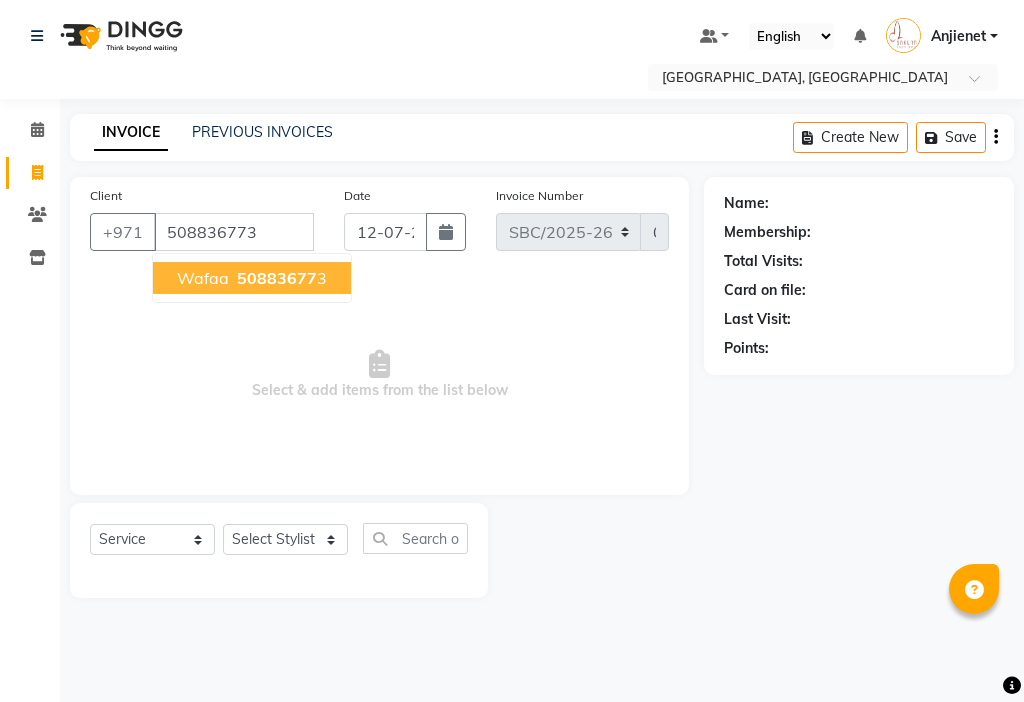 type on "508836773" 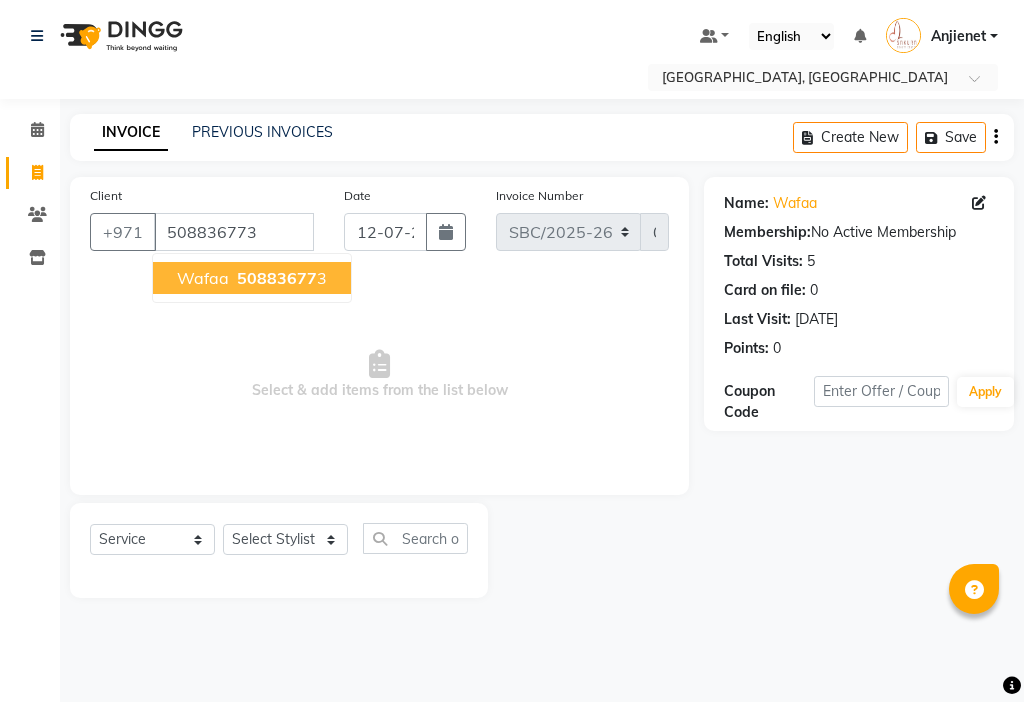 click on "50883677" at bounding box center [277, 278] 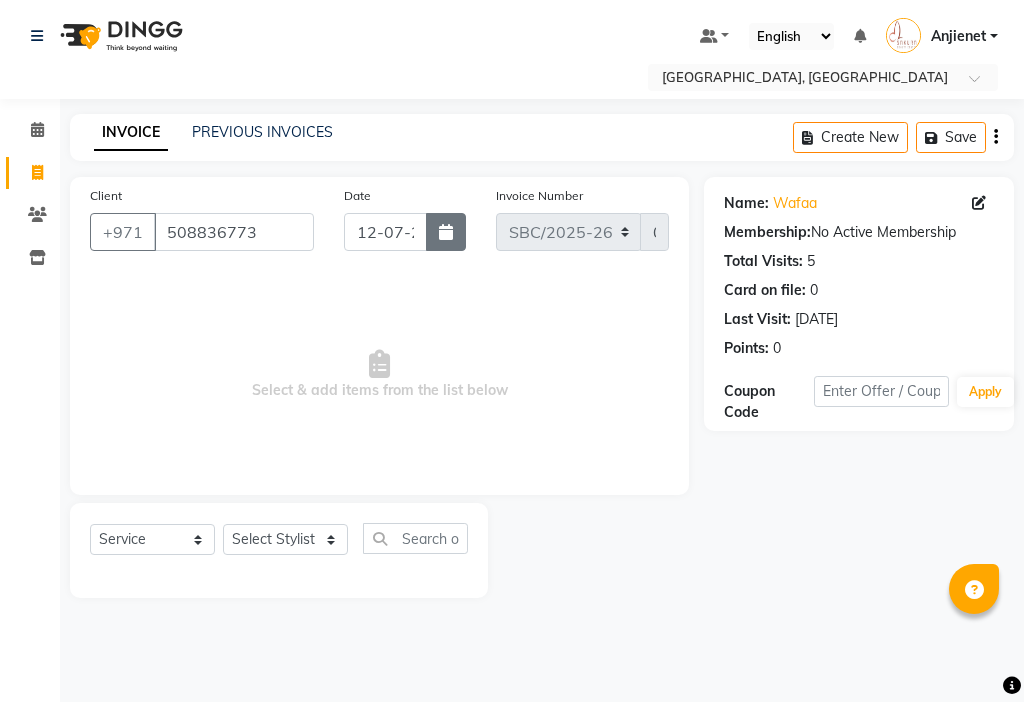 click 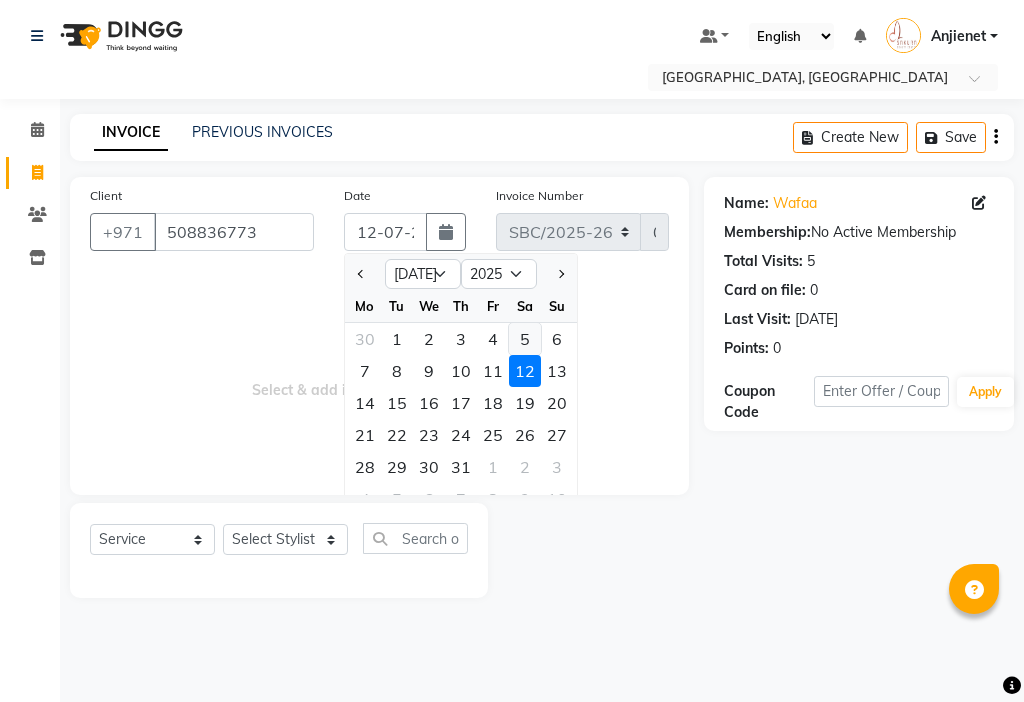 click on "5" 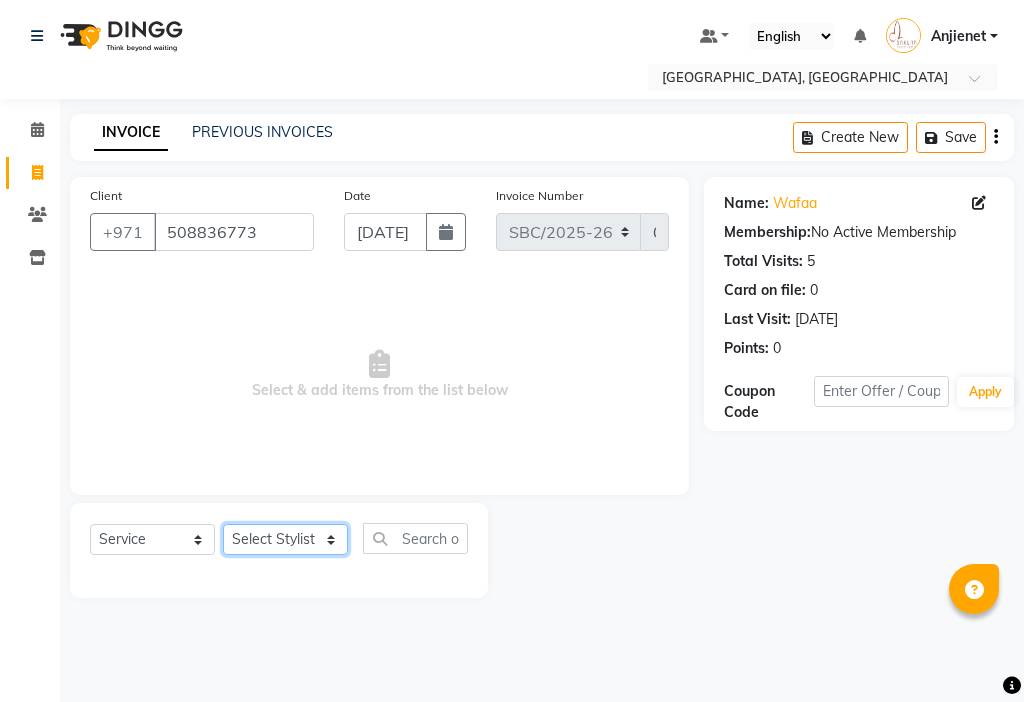 click on "Select Stylist Anjienet [PERSON_NAME] marry  Mawieh  [PERSON_NAME] [PERSON_NAME]" 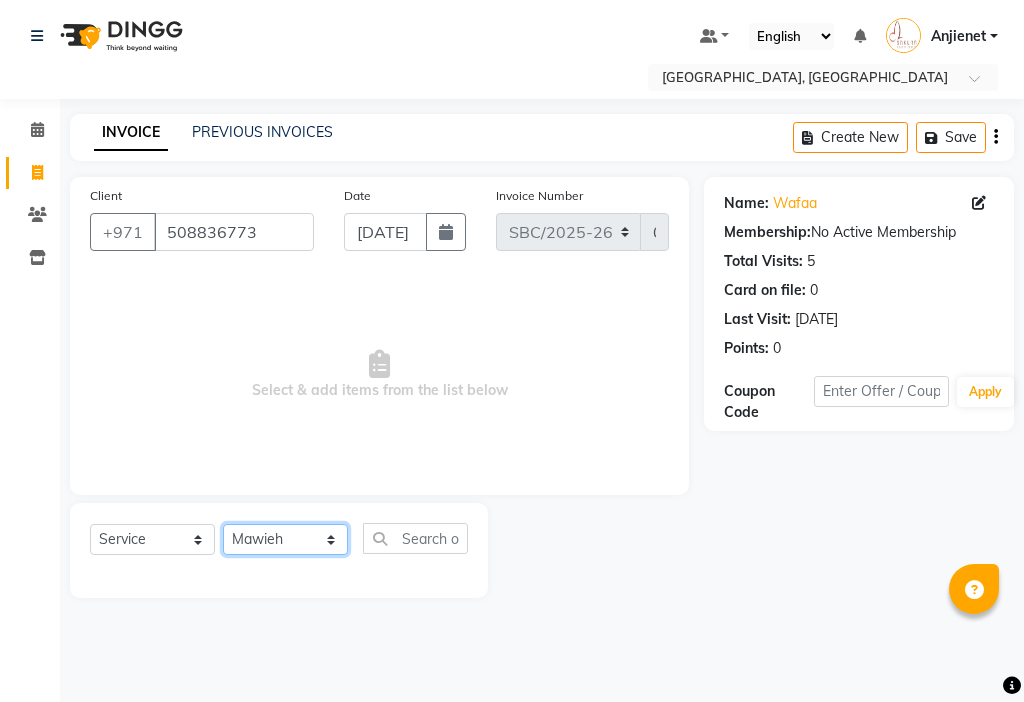 click on "Select Stylist Anjienet [PERSON_NAME] marry  Mawieh  [PERSON_NAME] [PERSON_NAME]" 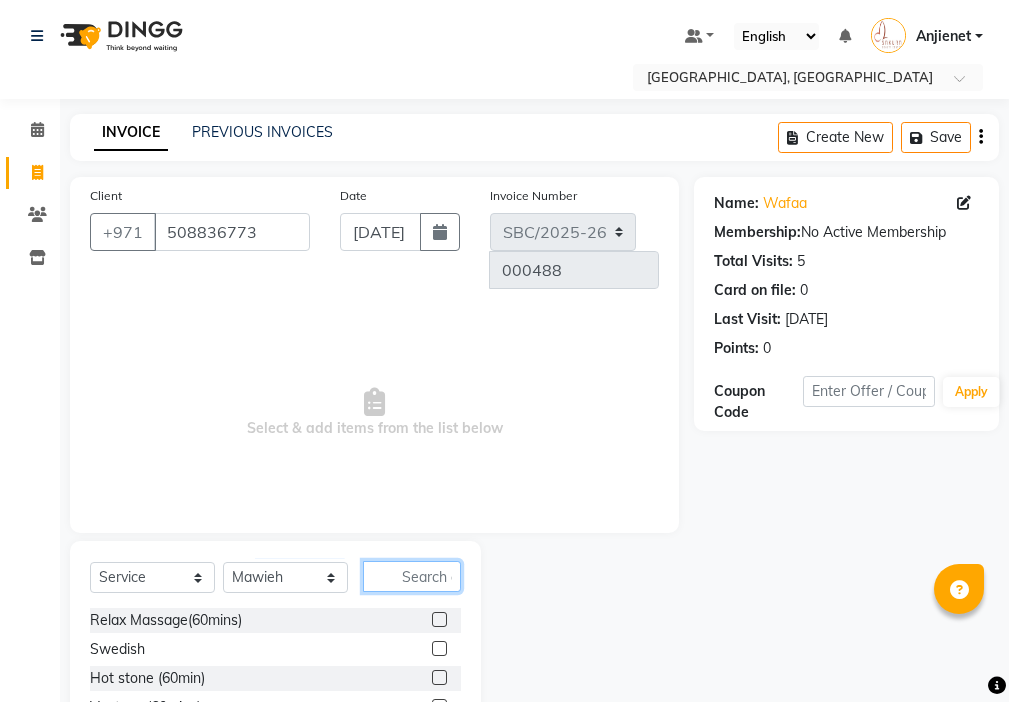 click 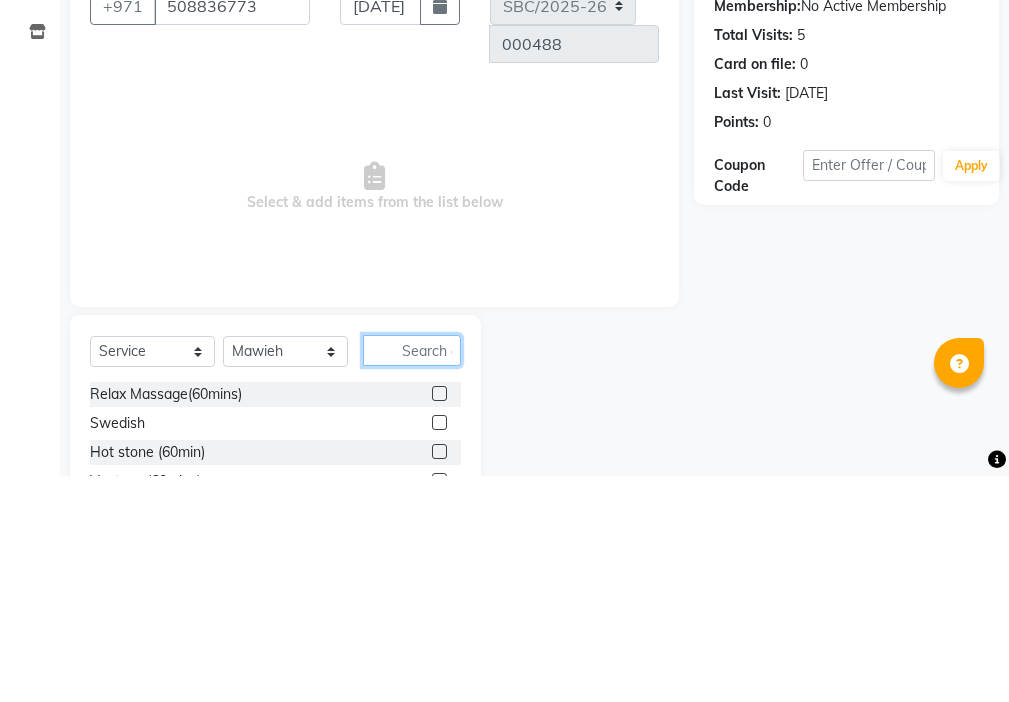 scroll, scrollTop: 16, scrollLeft: 0, axis: vertical 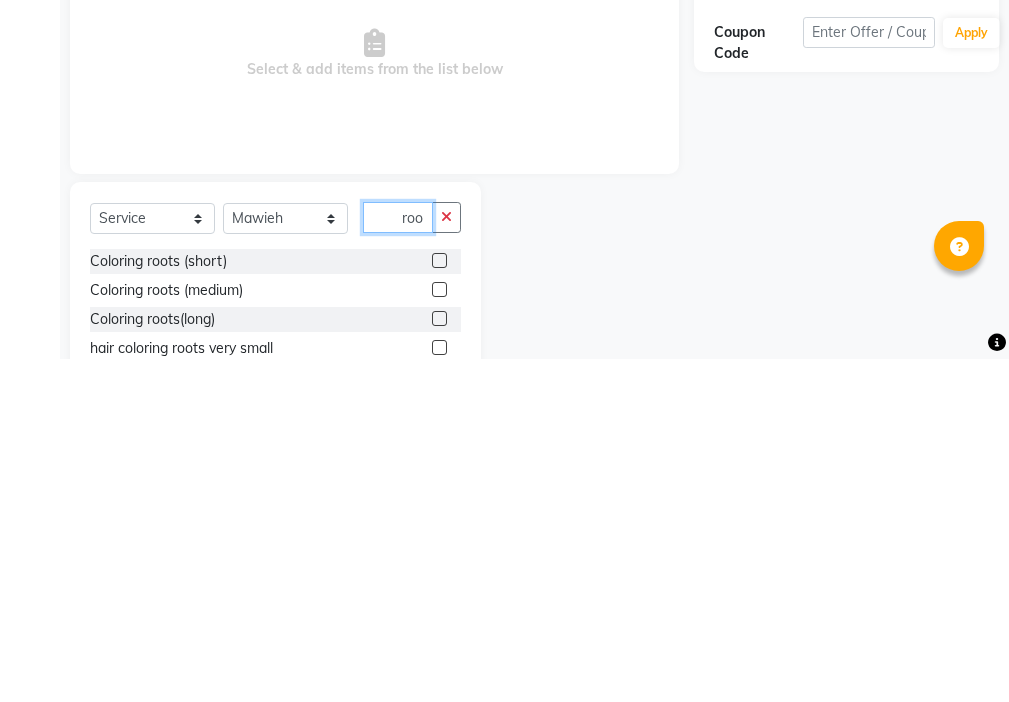 type on "roo" 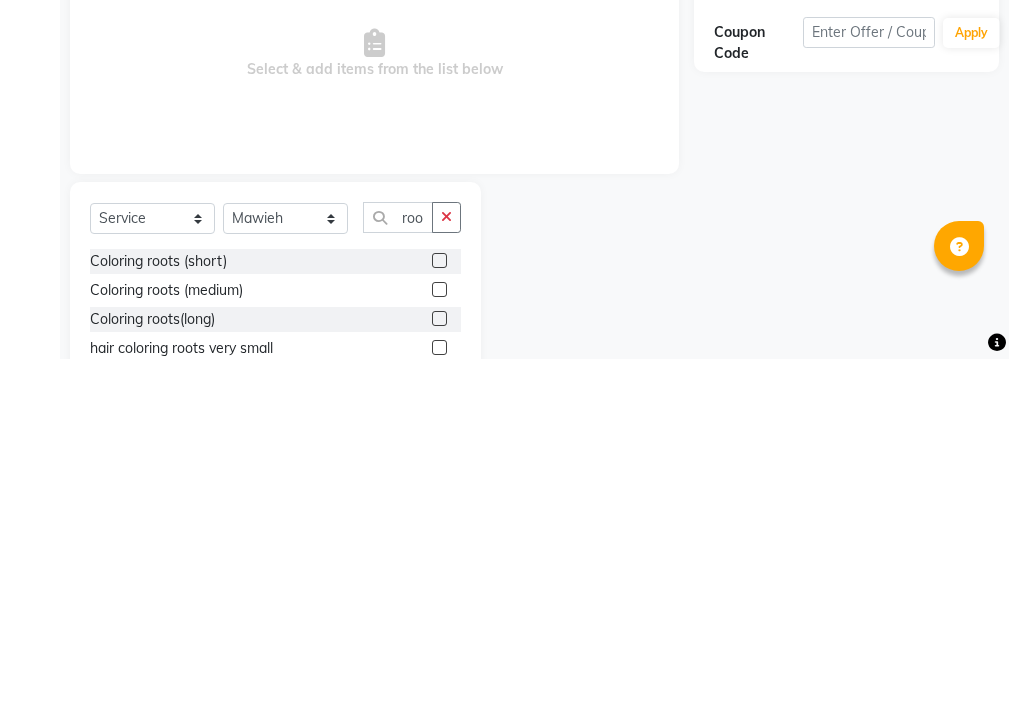click 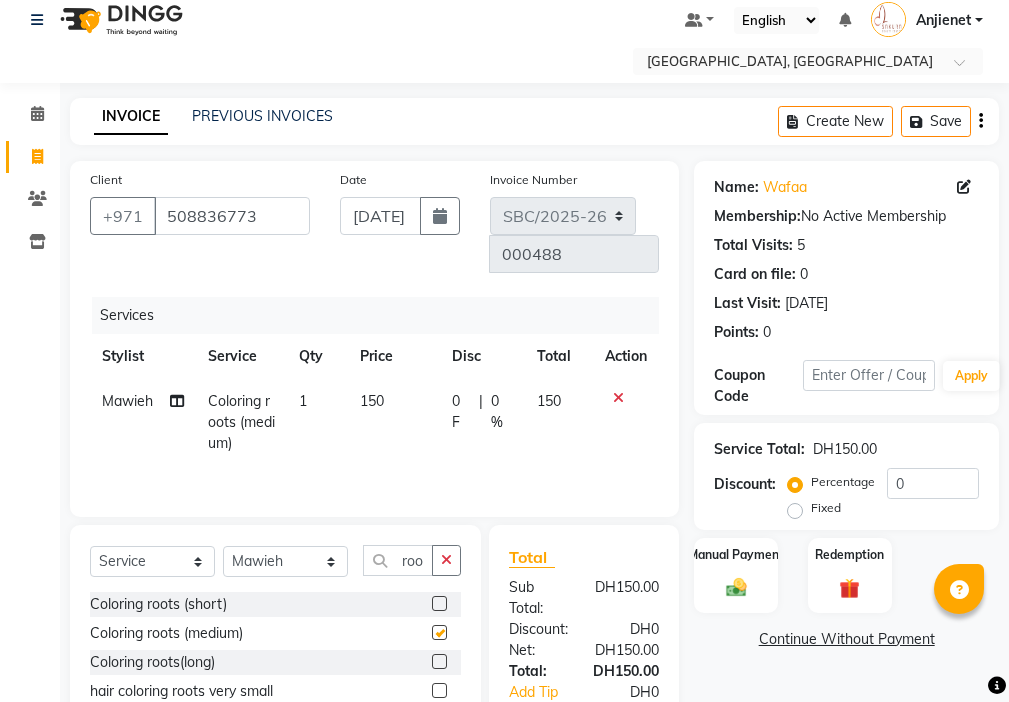 checkbox on "false" 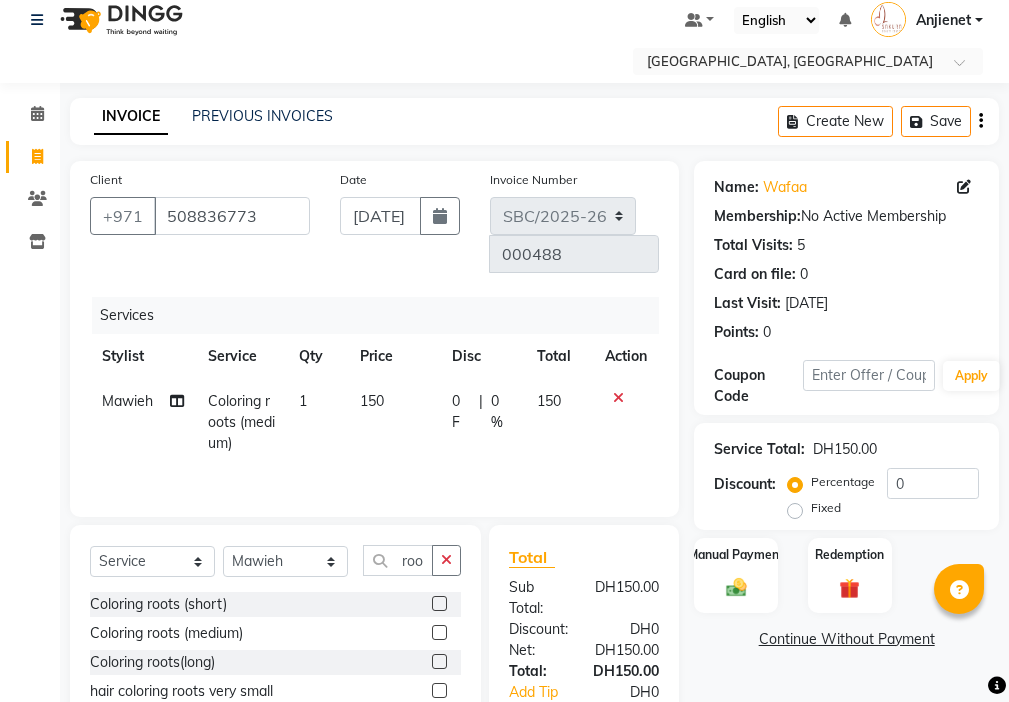 click 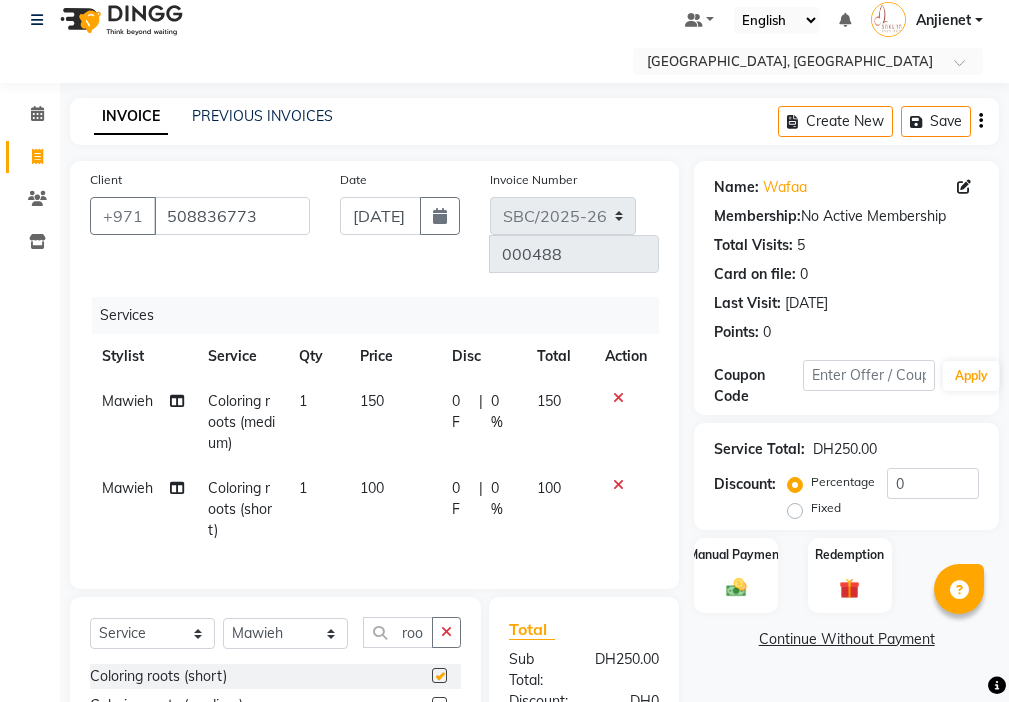 checkbox on "false" 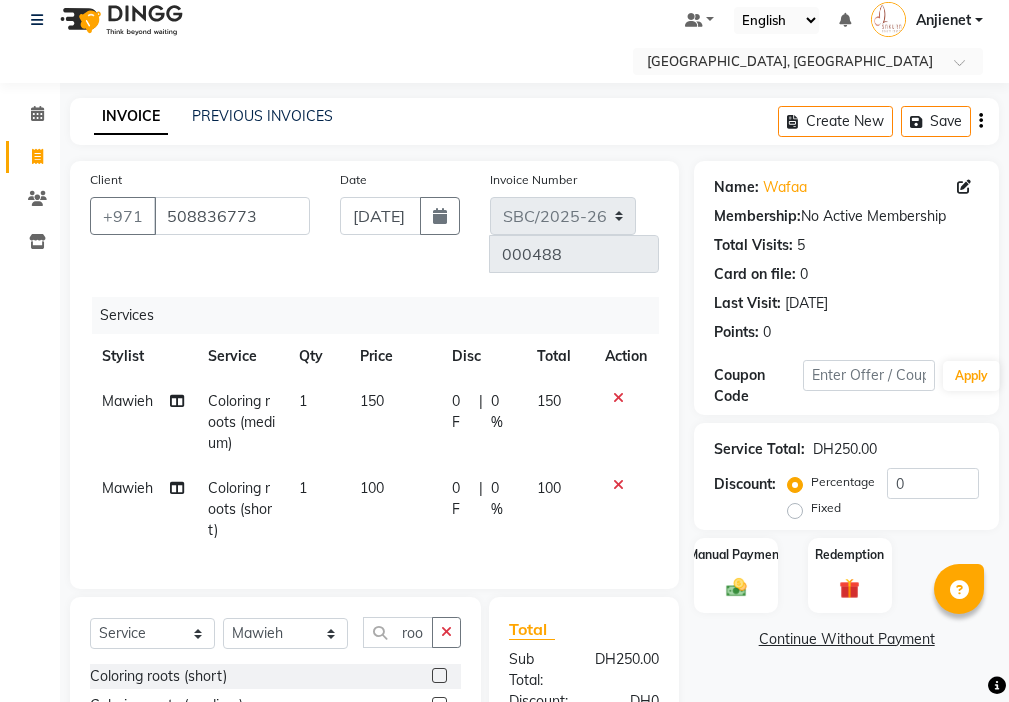 click 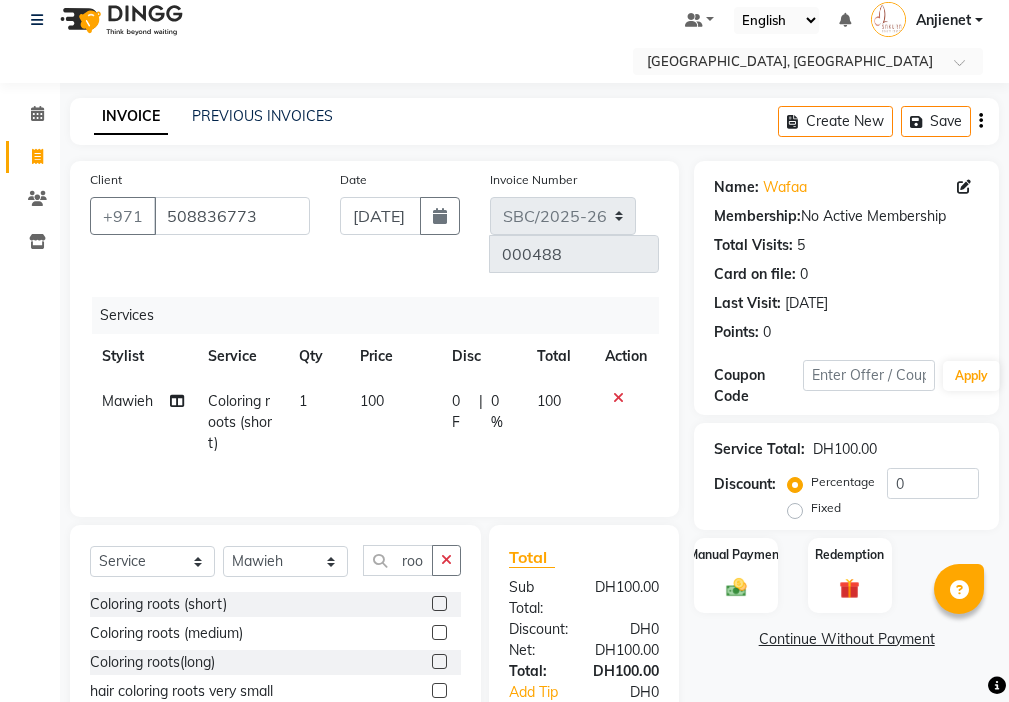 click on "100" 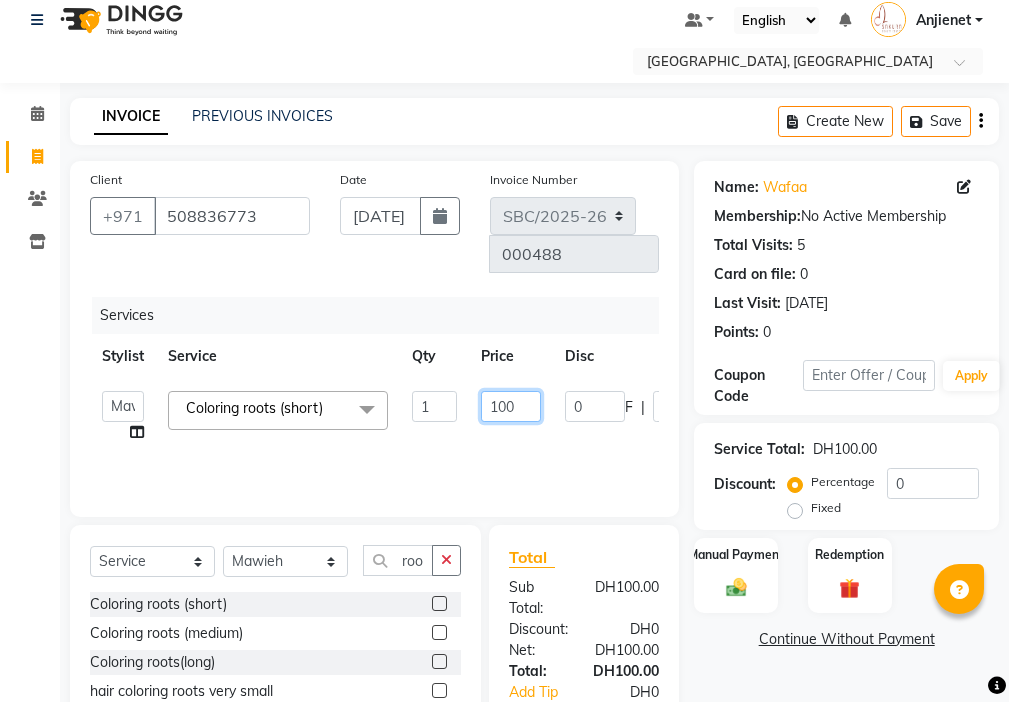click on "100" 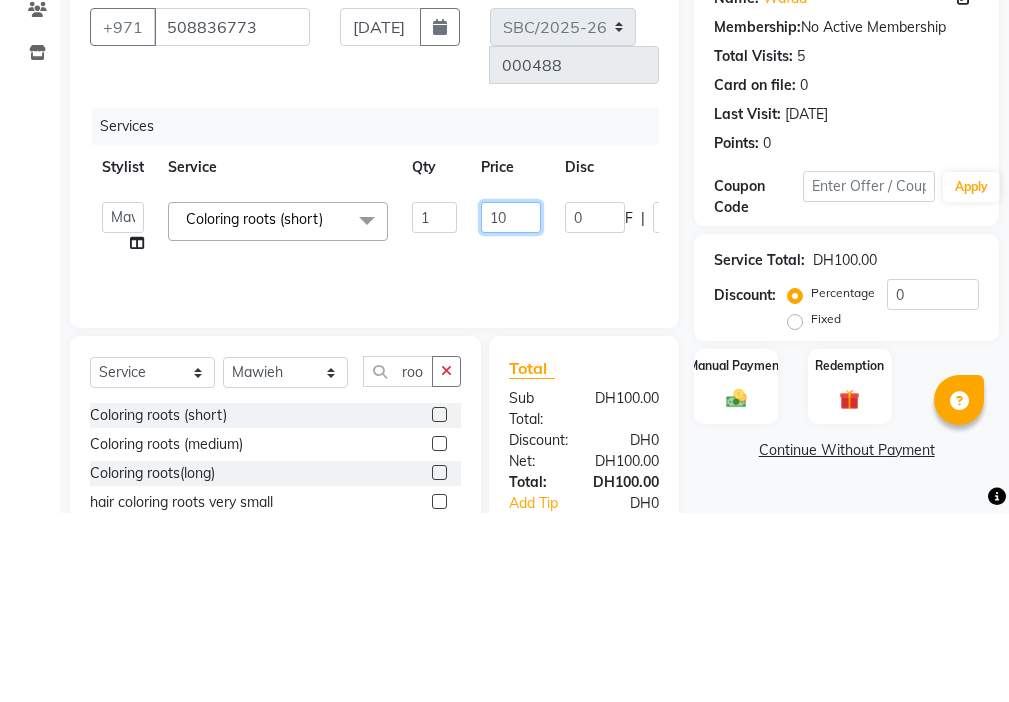 type on "120" 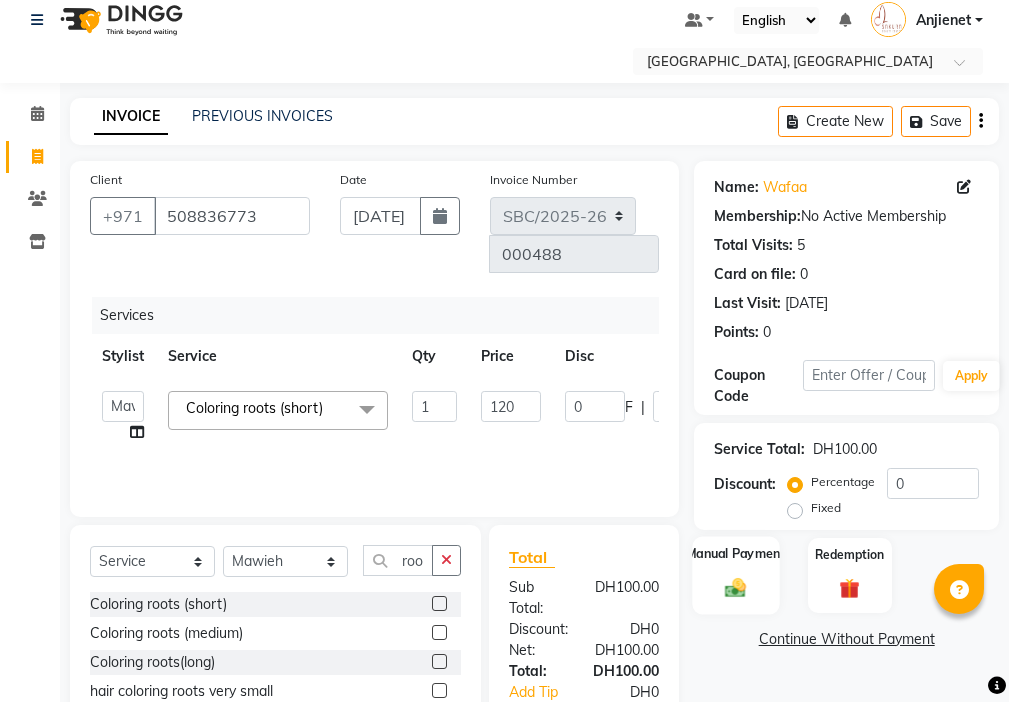 click 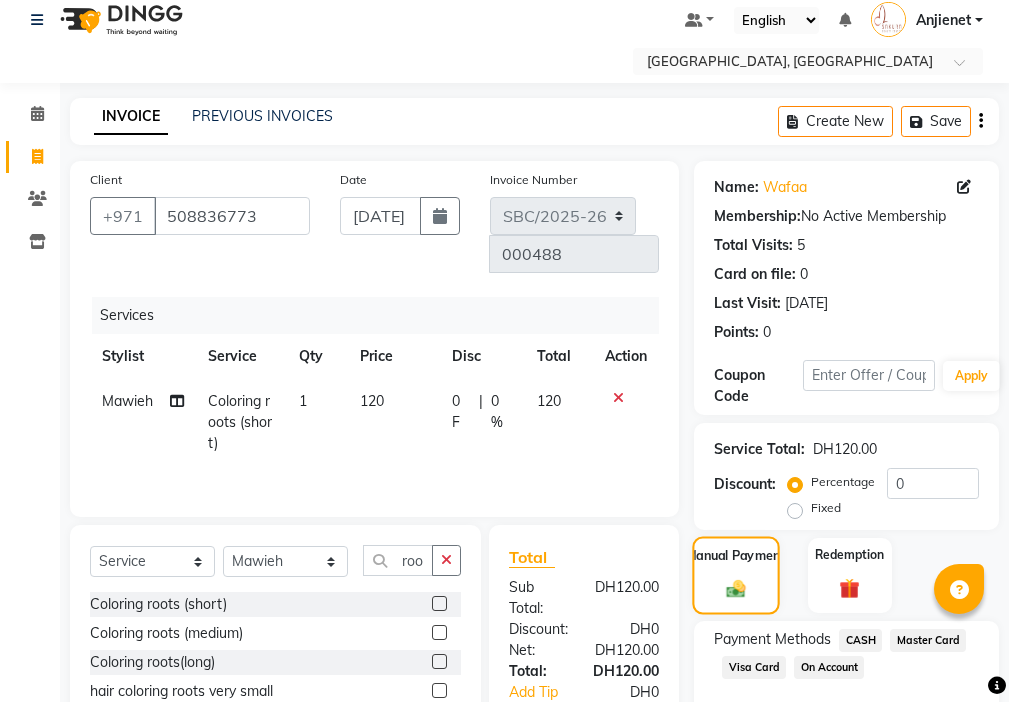 scroll, scrollTop: 149, scrollLeft: 0, axis: vertical 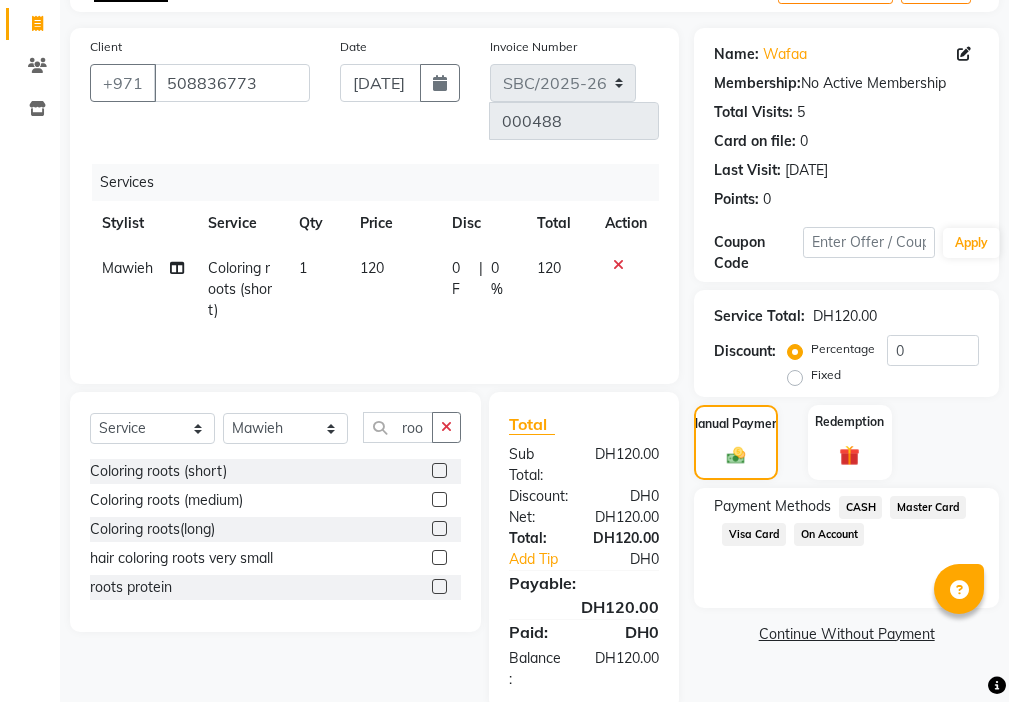 click on "CASH" 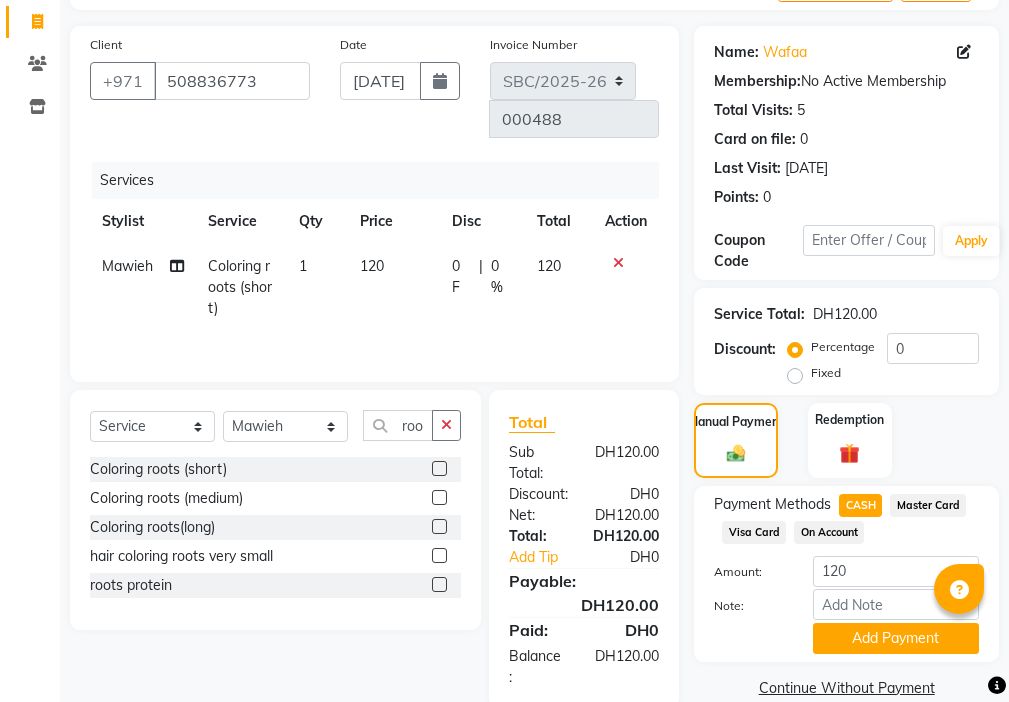 scroll, scrollTop: 141, scrollLeft: 0, axis: vertical 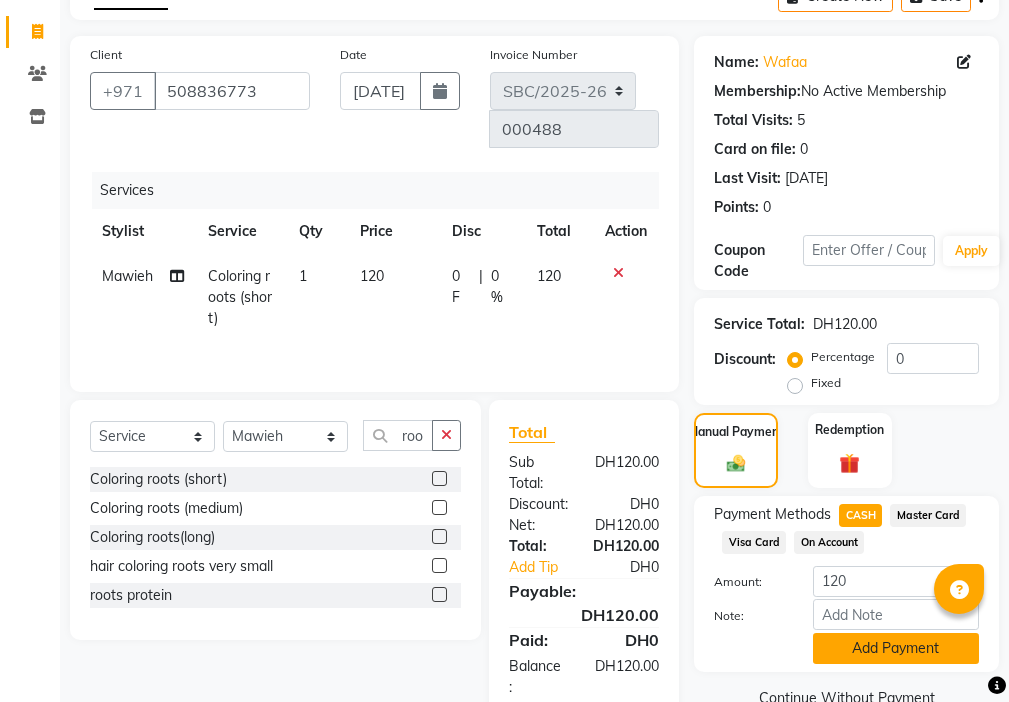 click on "Add Payment" 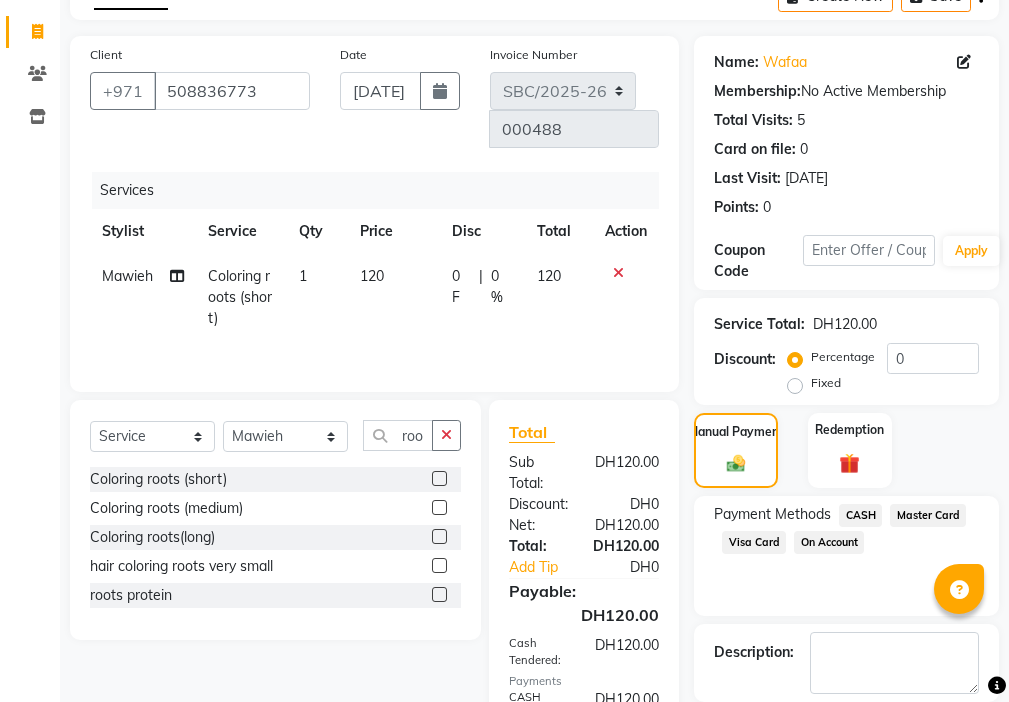 scroll, scrollTop: 253, scrollLeft: 0, axis: vertical 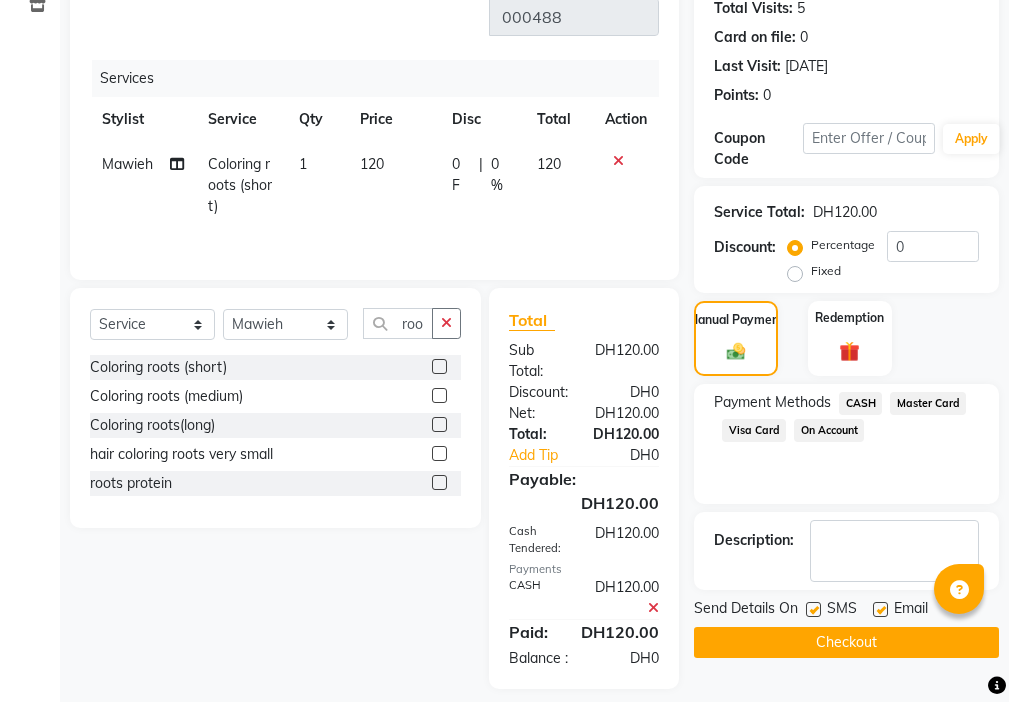 click 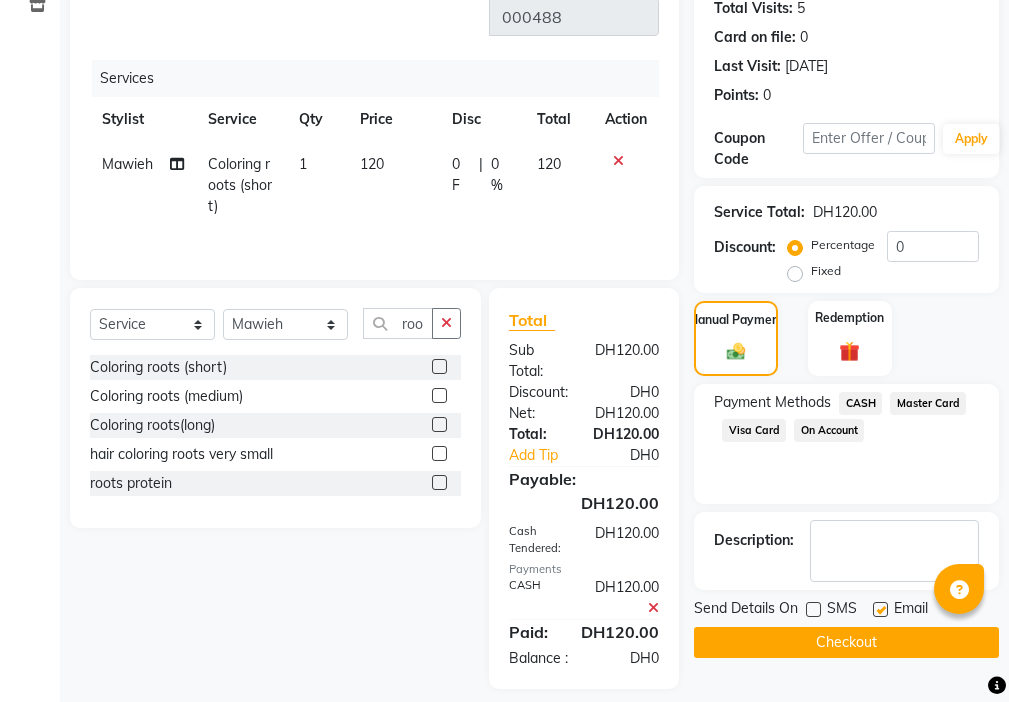 click 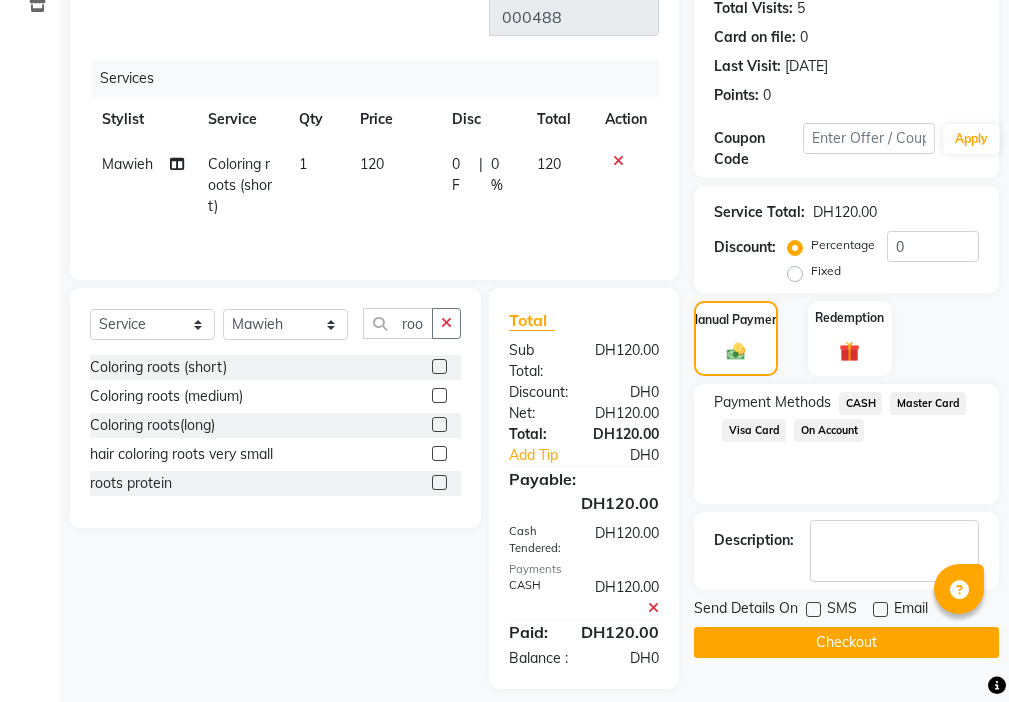 click on "Checkout" 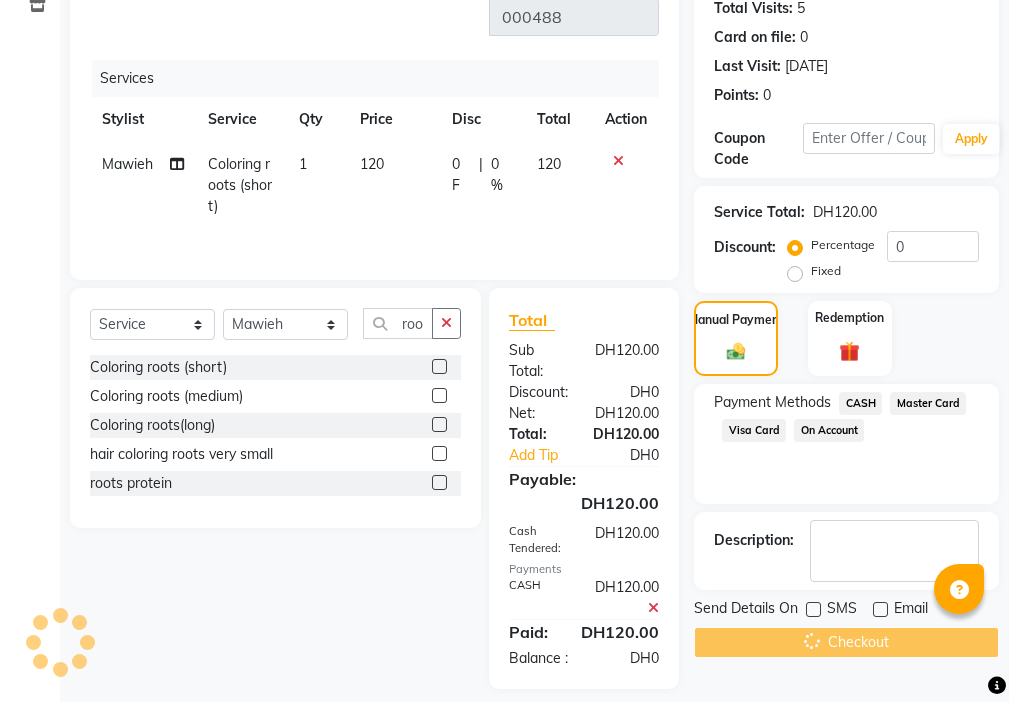 scroll, scrollTop: 0, scrollLeft: 0, axis: both 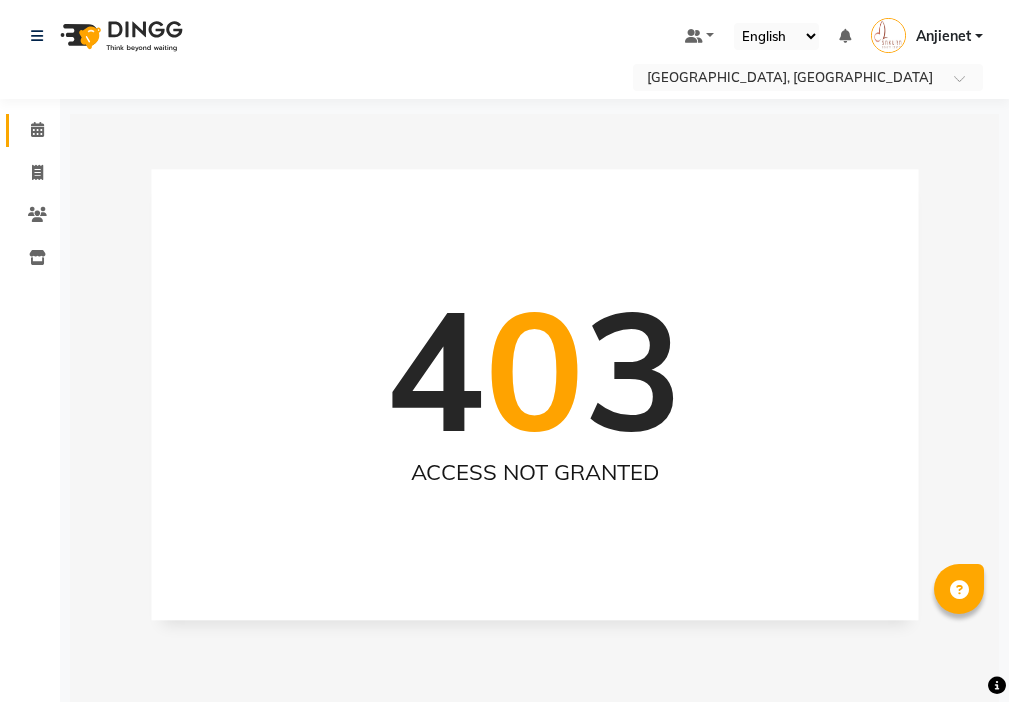 click on "Calendar" 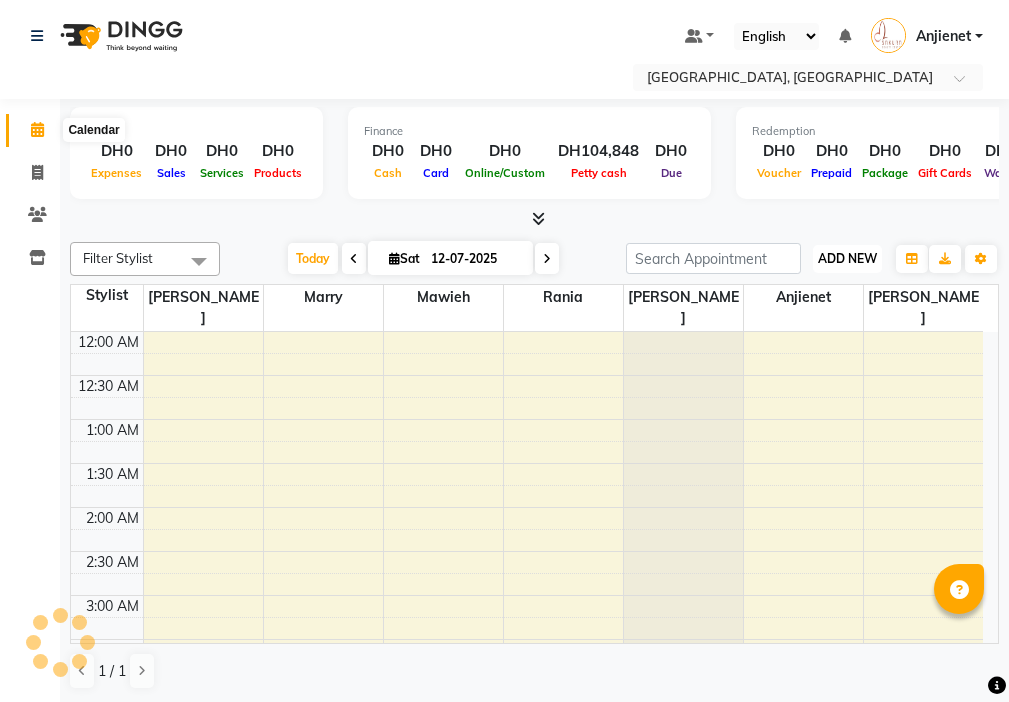 click on "ADD NEW" at bounding box center (847, 258) 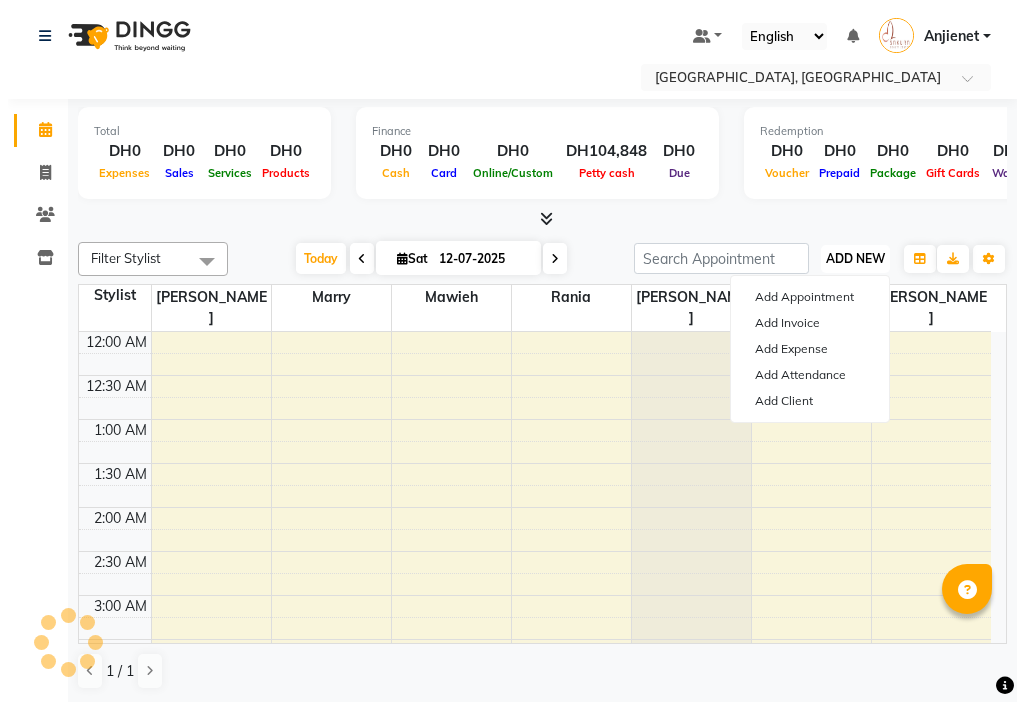 scroll, scrollTop: 529, scrollLeft: 0, axis: vertical 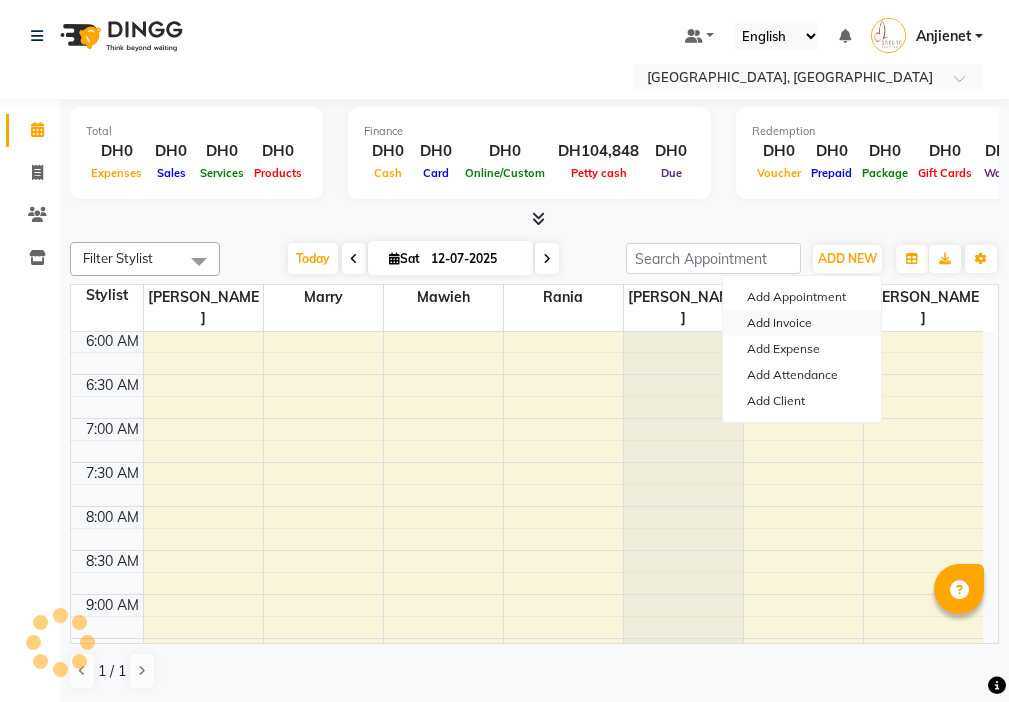 click on "Add Invoice" at bounding box center (802, 323) 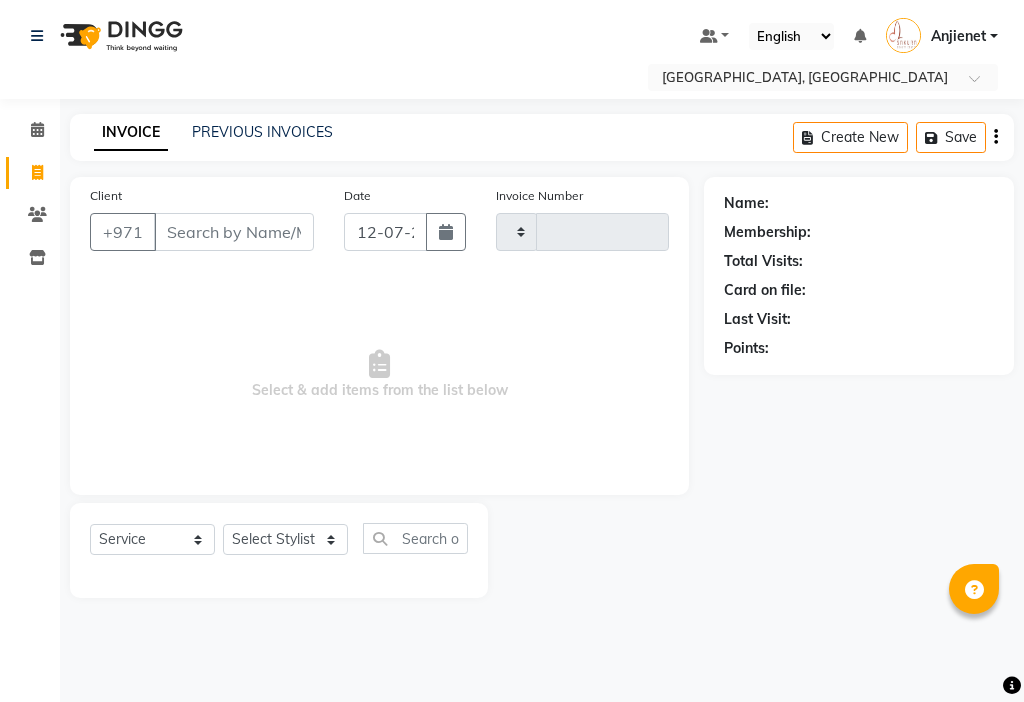 type on "000489" 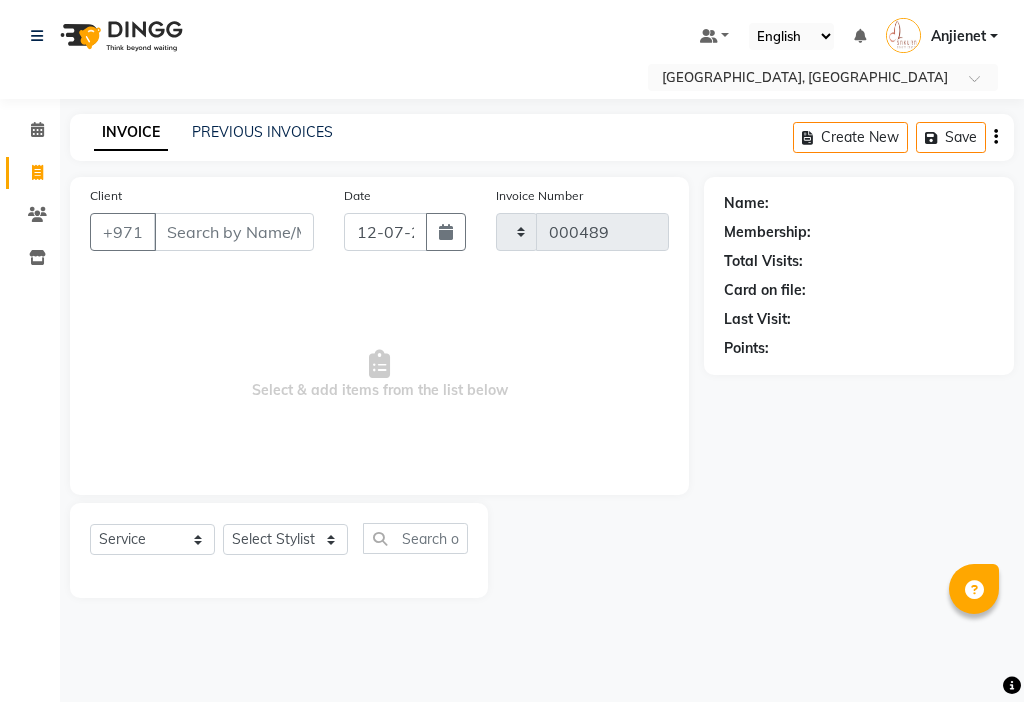 select on "3691" 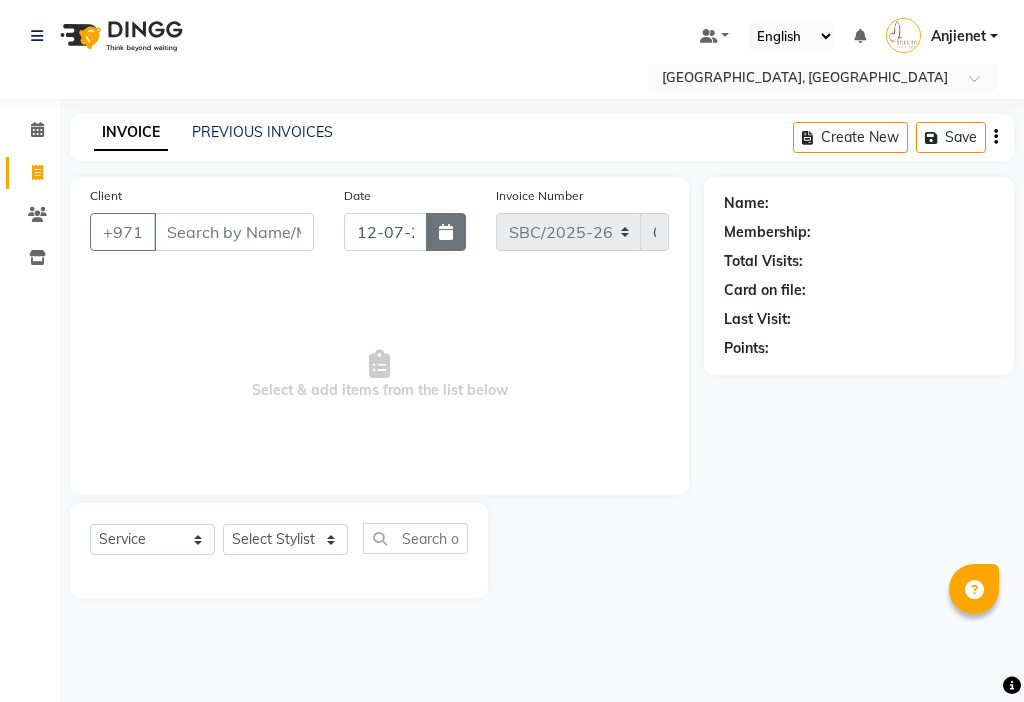 click 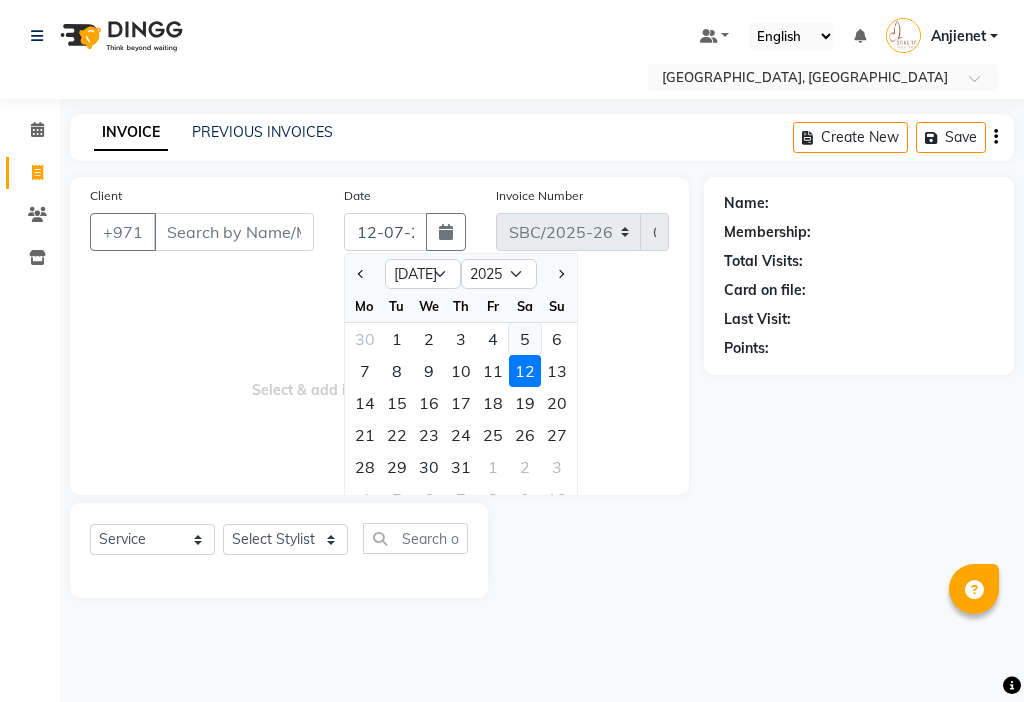 click on "5" 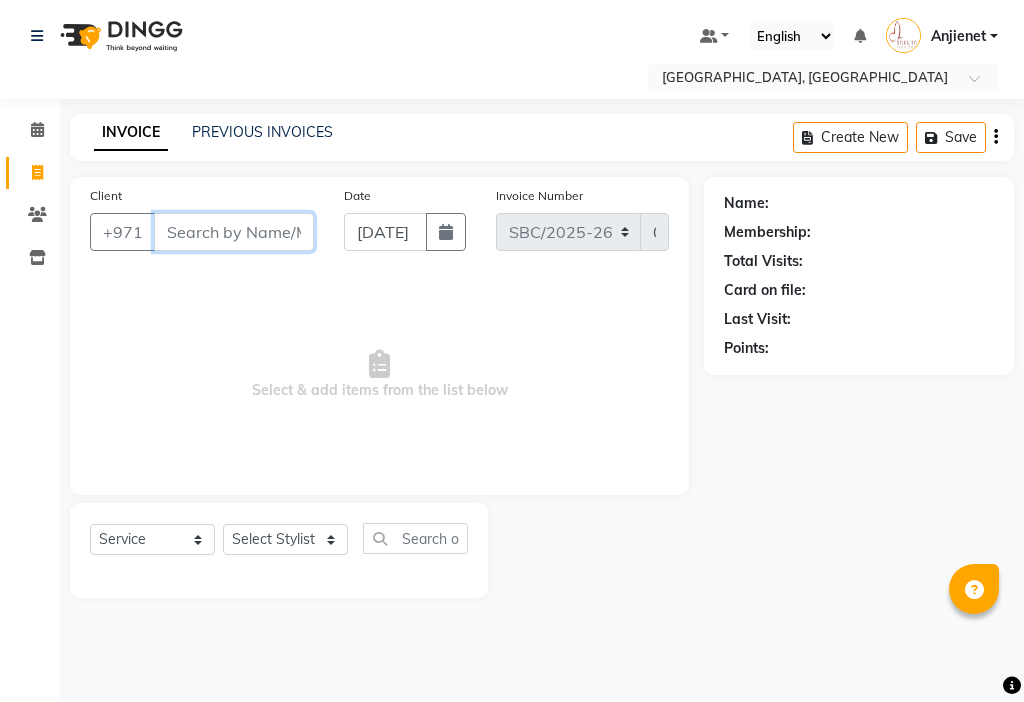 click on "Client" at bounding box center (234, 232) 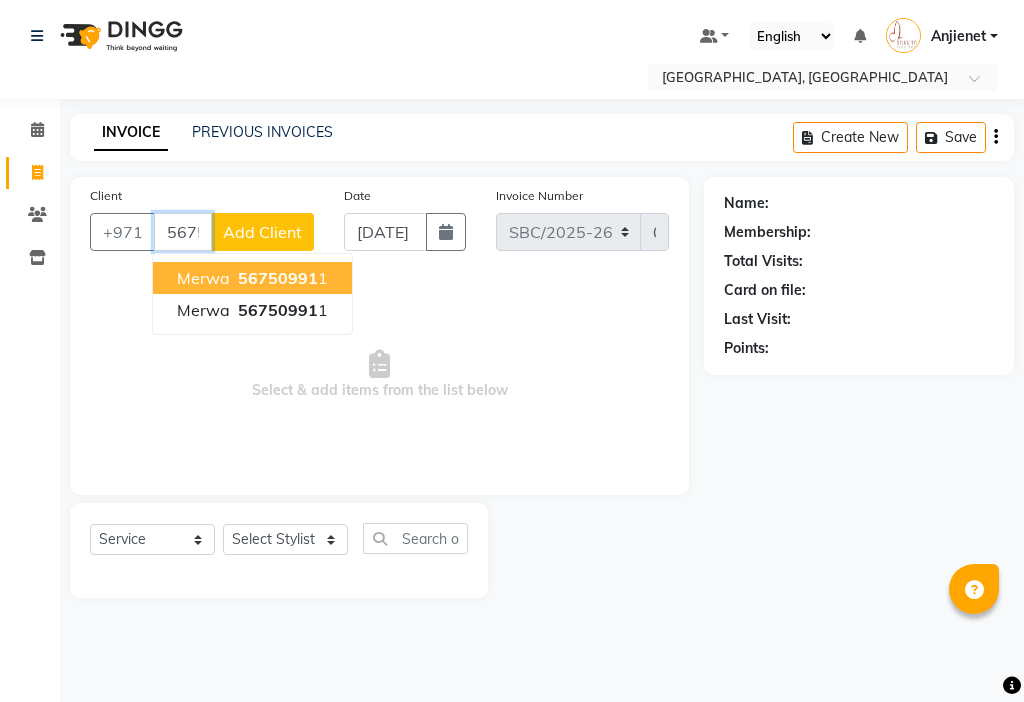 click on "56750991" at bounding box center [278, 278] 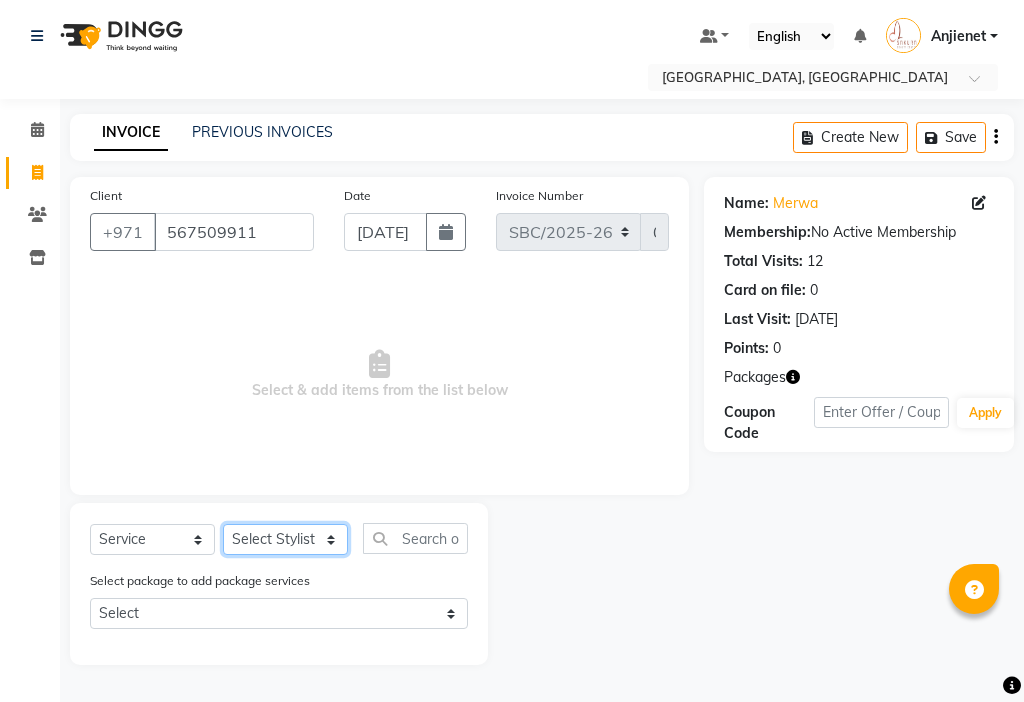 click on "Select Stylist Anjienet [PERSON_NAME] marry  Mawieh  [PERSON_NAME] [PERSON_NAME]" 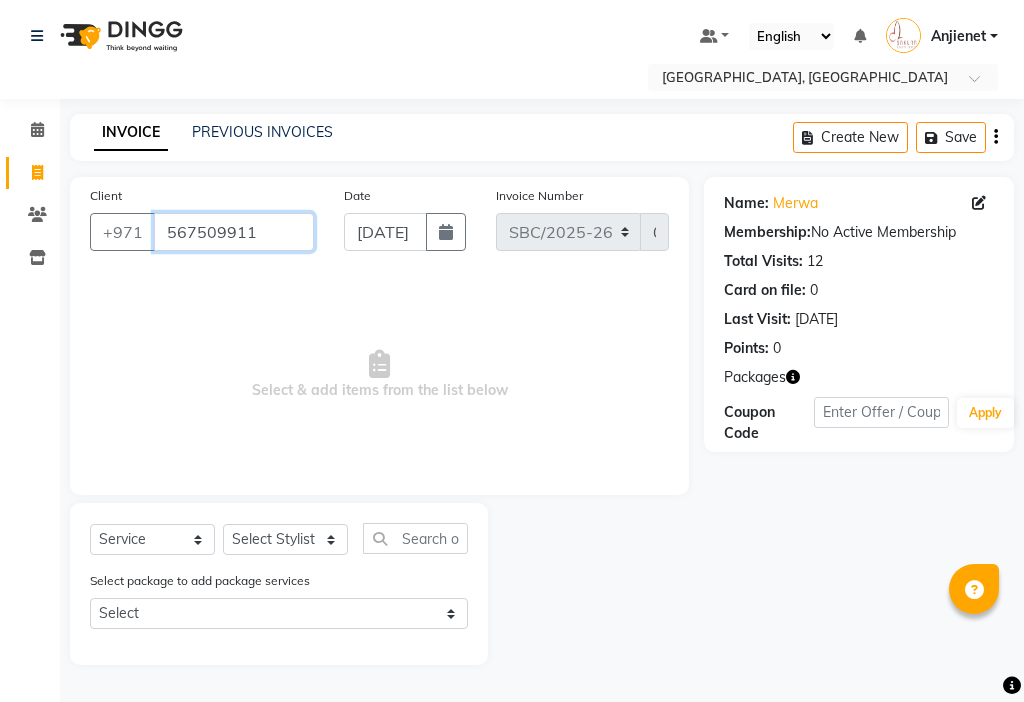 click on "567509911" at bounding box center (234, 232) 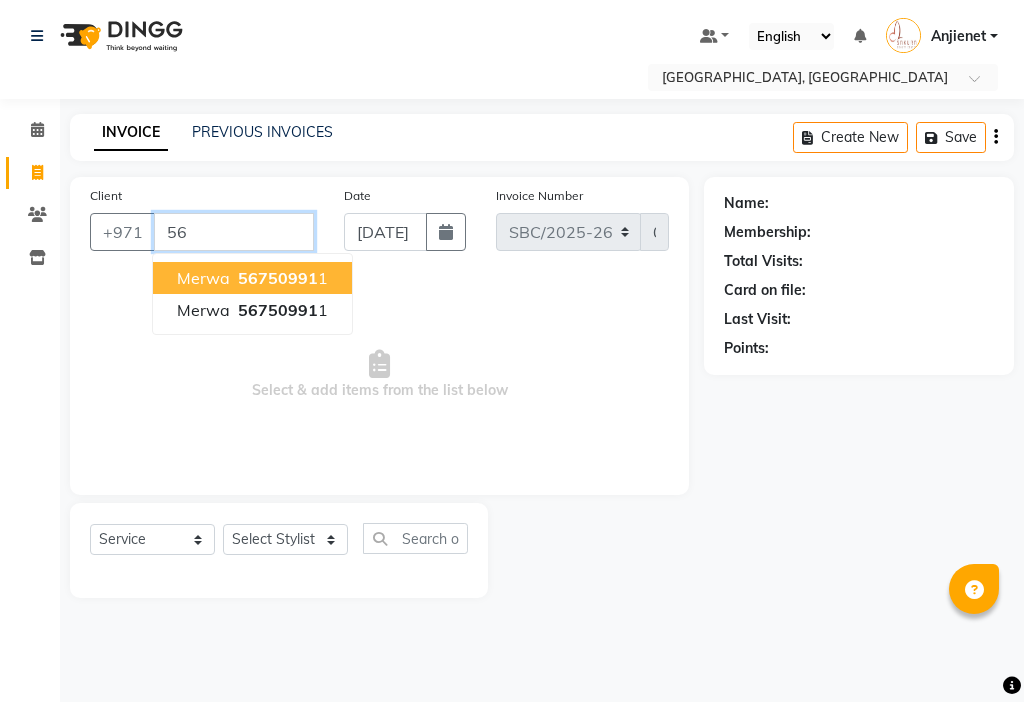 type on "5" 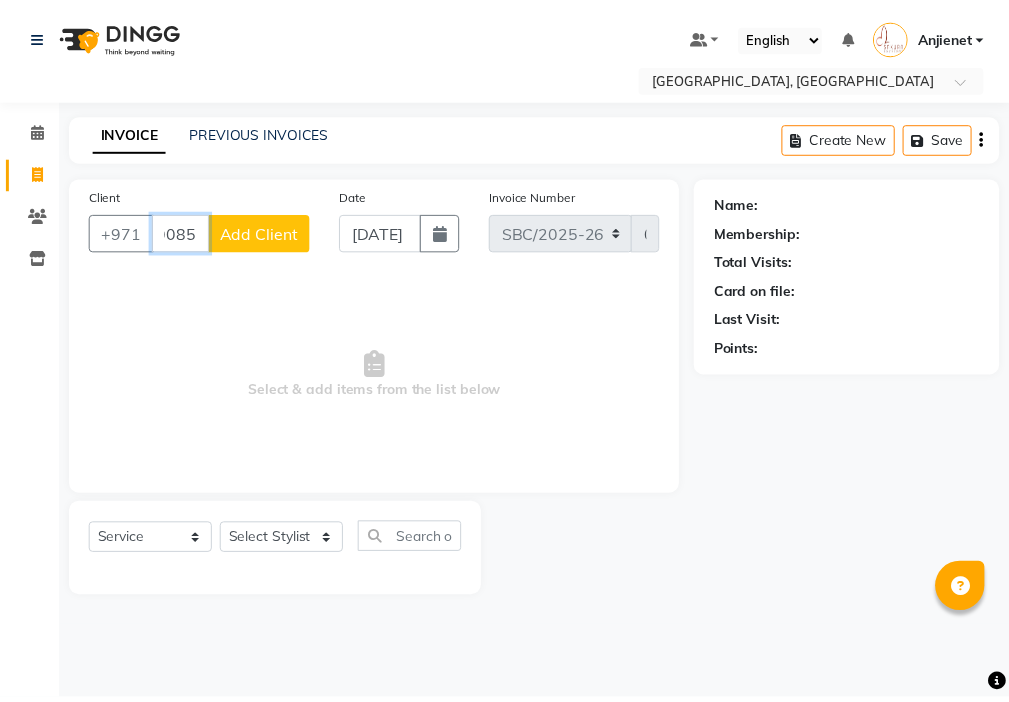 scroll, scrollTop: 0, scrollLeft: 0, axis: both 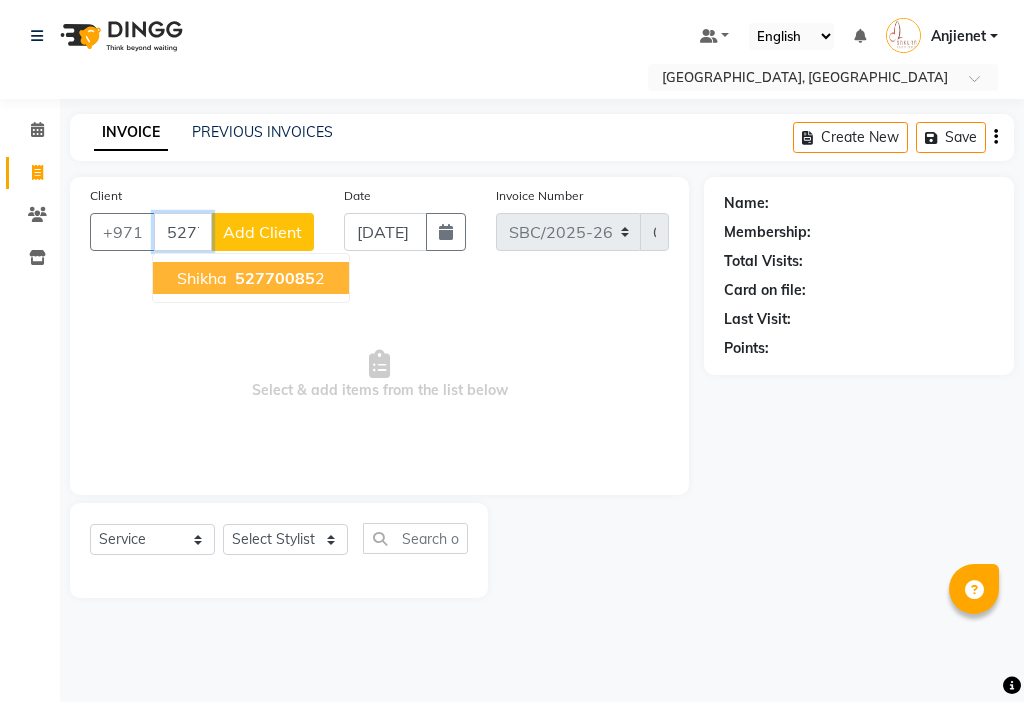 click on "52770085 2" at bounding box center [278, 278] 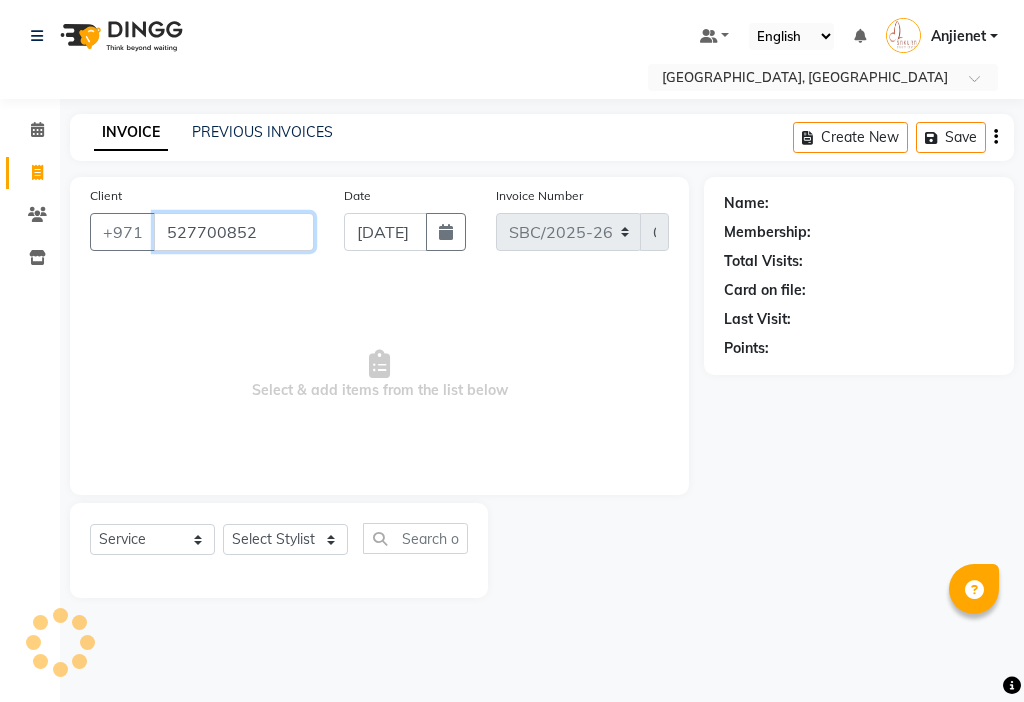 type on "527700852" 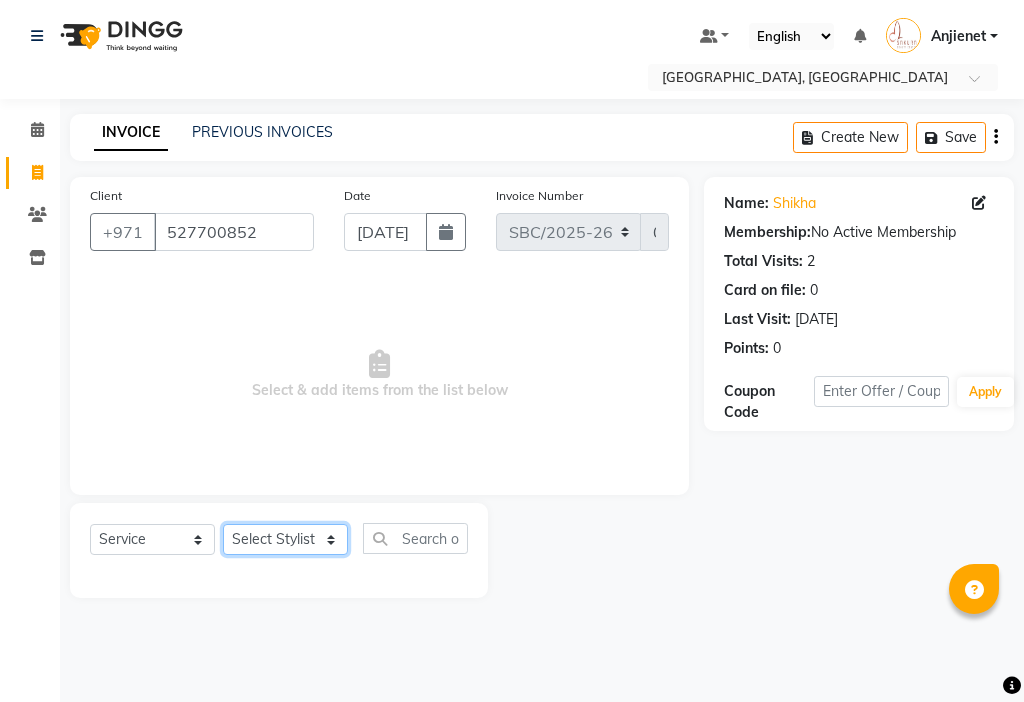 click on "Select Stylist Anjienet [PERSON_NAME] marry  Mawieh  [PERSON_NAME] [PERSON_NAME]" 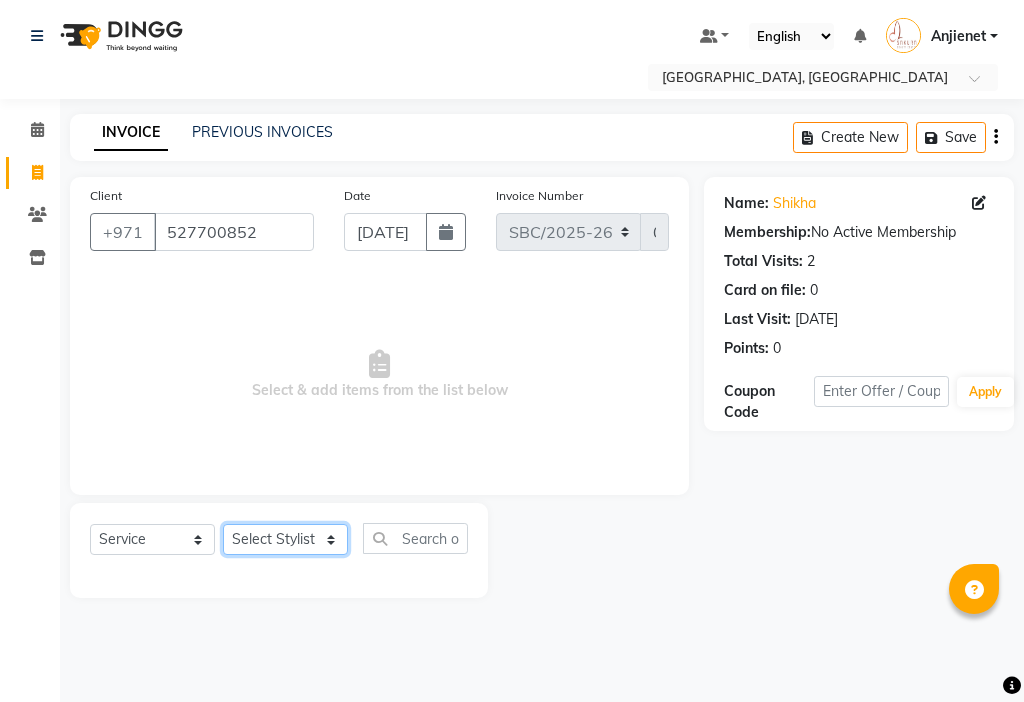 select on "18405" 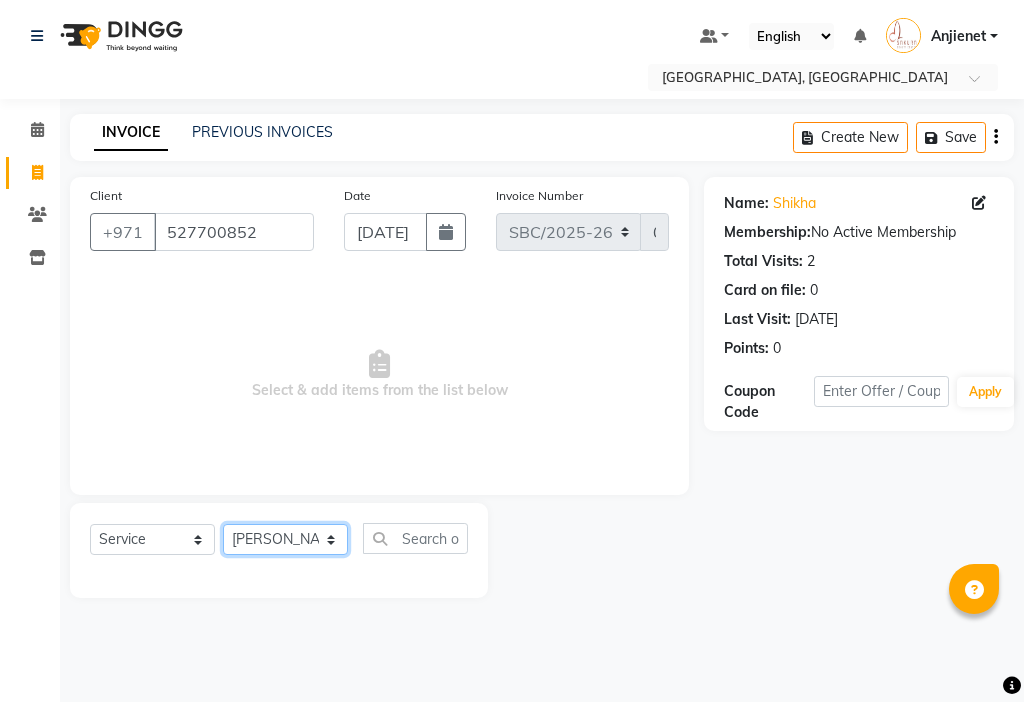 click on "Select Stylist Anjienet [PERSON_NAME] marry  Mawieh  [PERSON_NAME] [PERSON_NAME]" 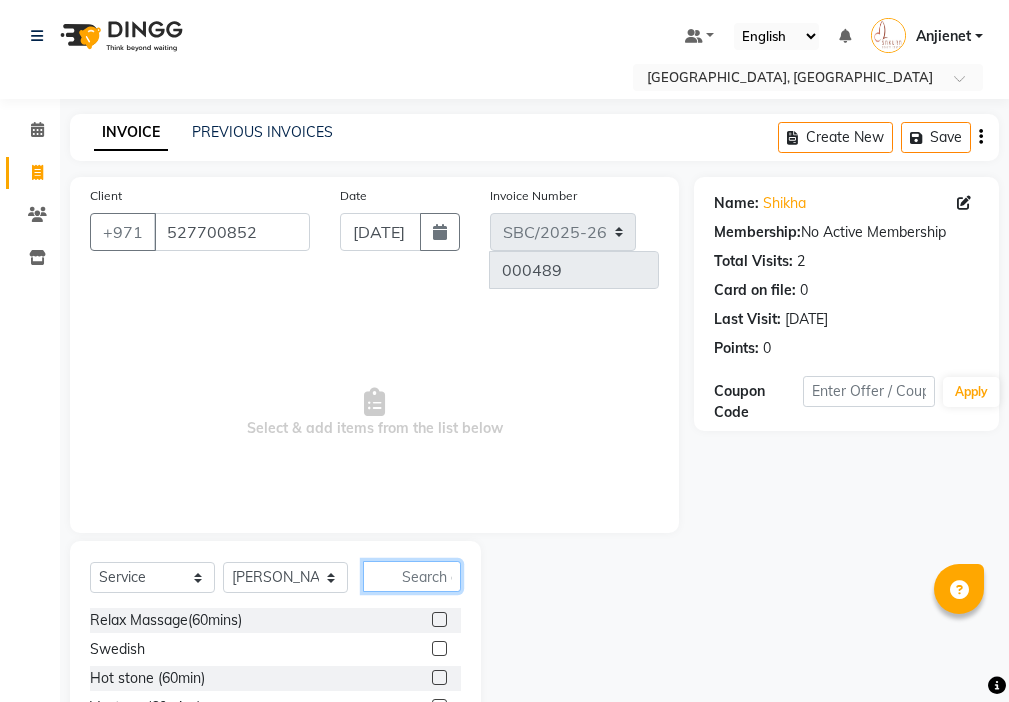 click 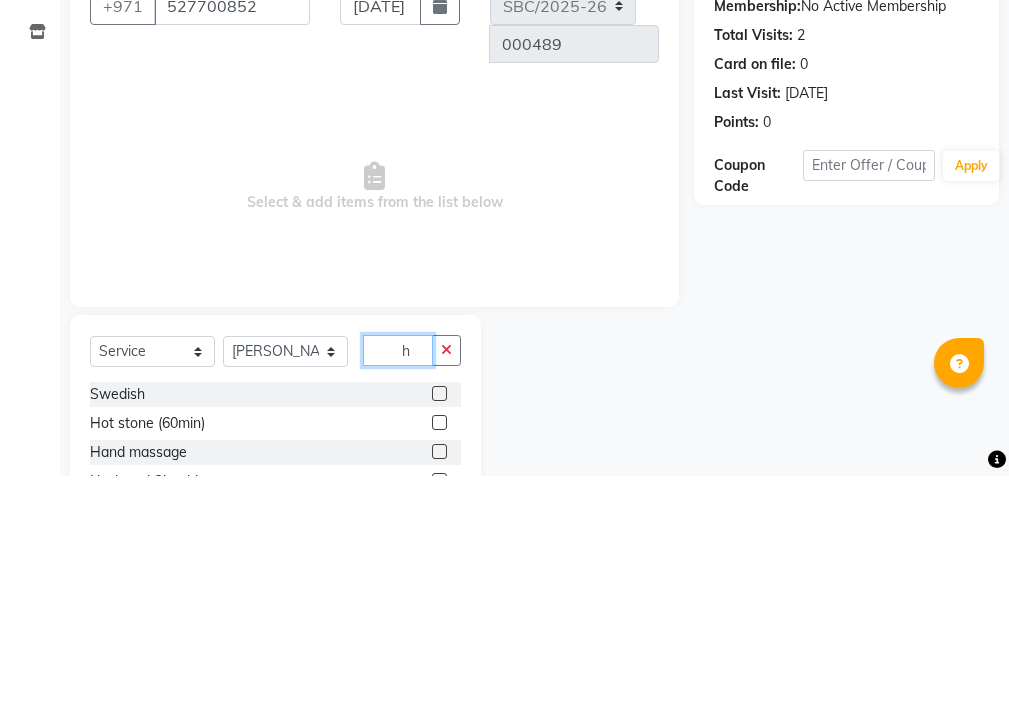 scroll, scrollTop: 16, scrollLeft: 0, axis: vertical 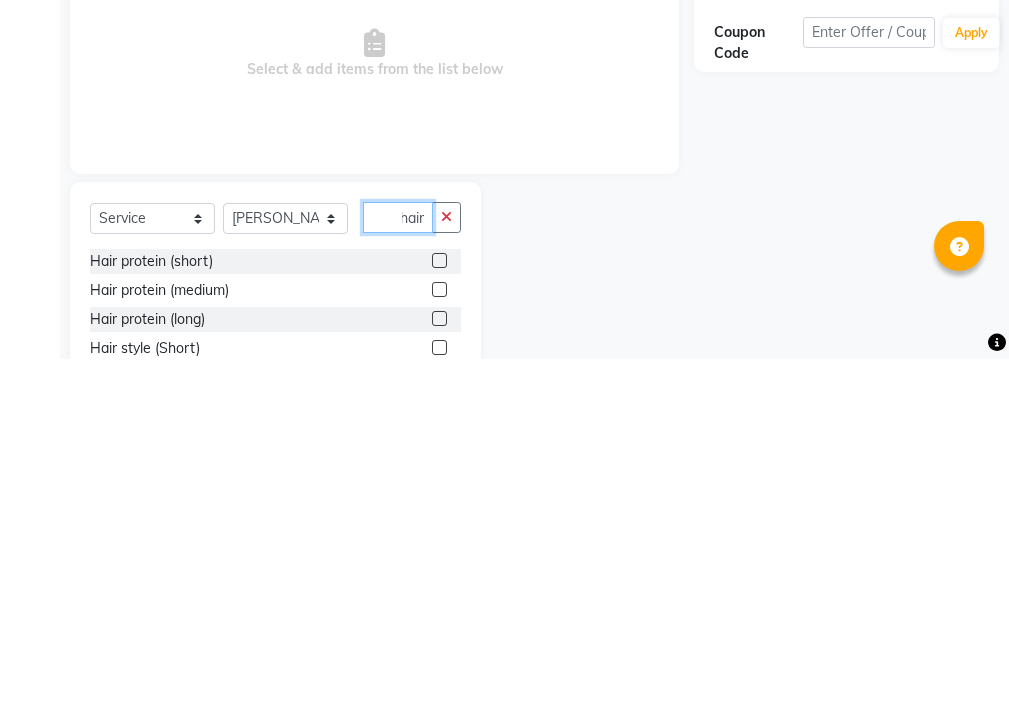 type on "hair" 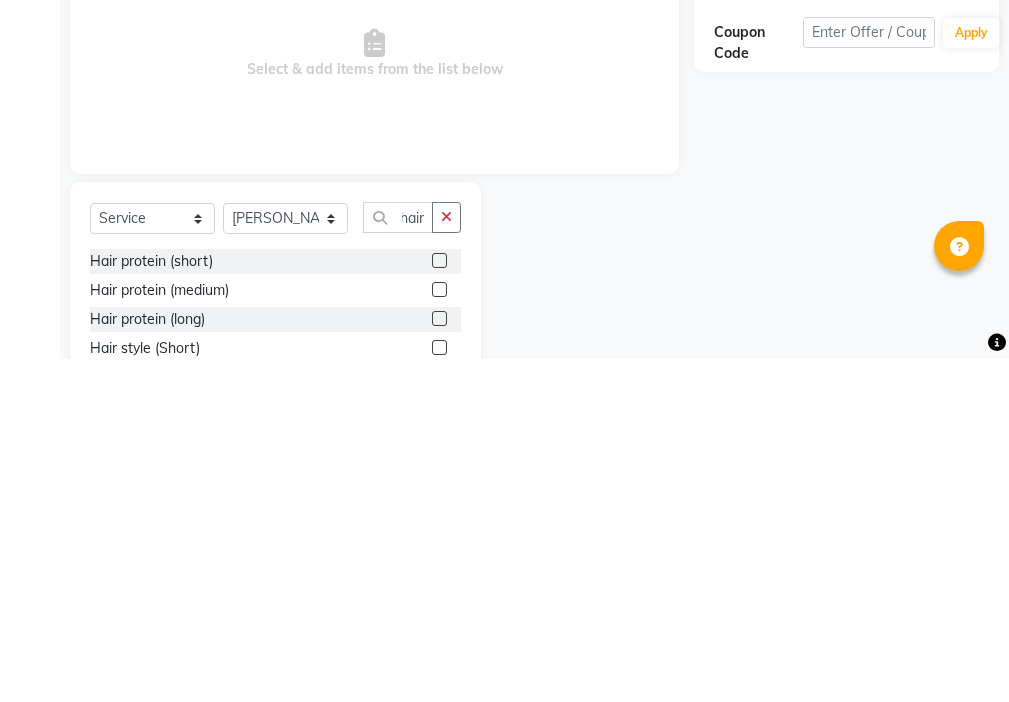 click 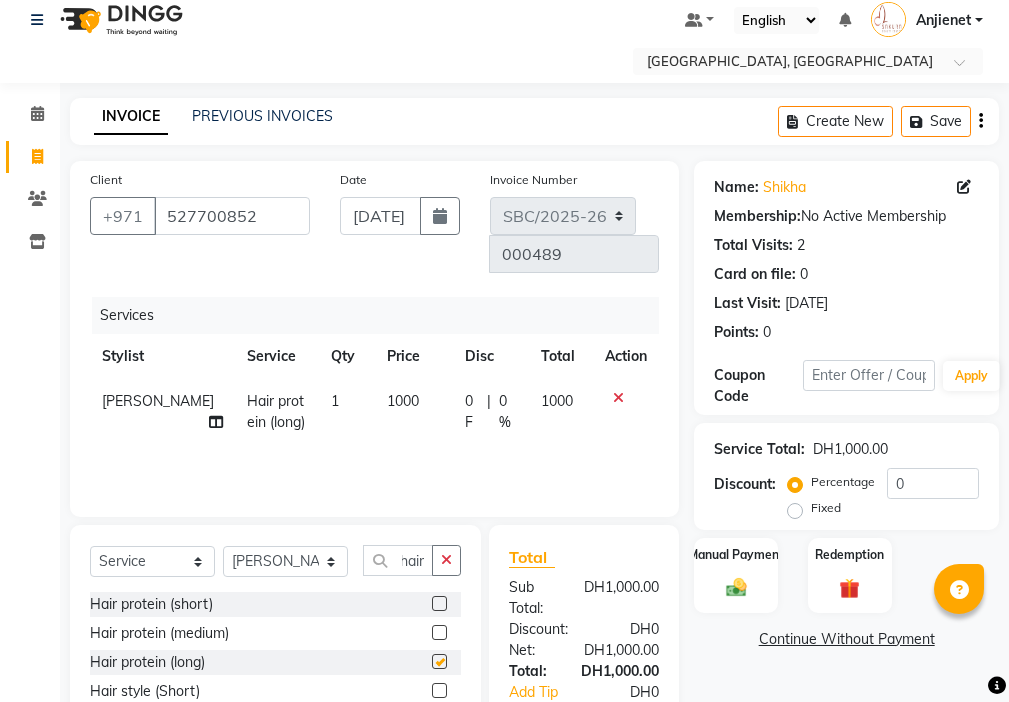 scroll, scrollTop: 0, scrollLeft: 0, axis: both 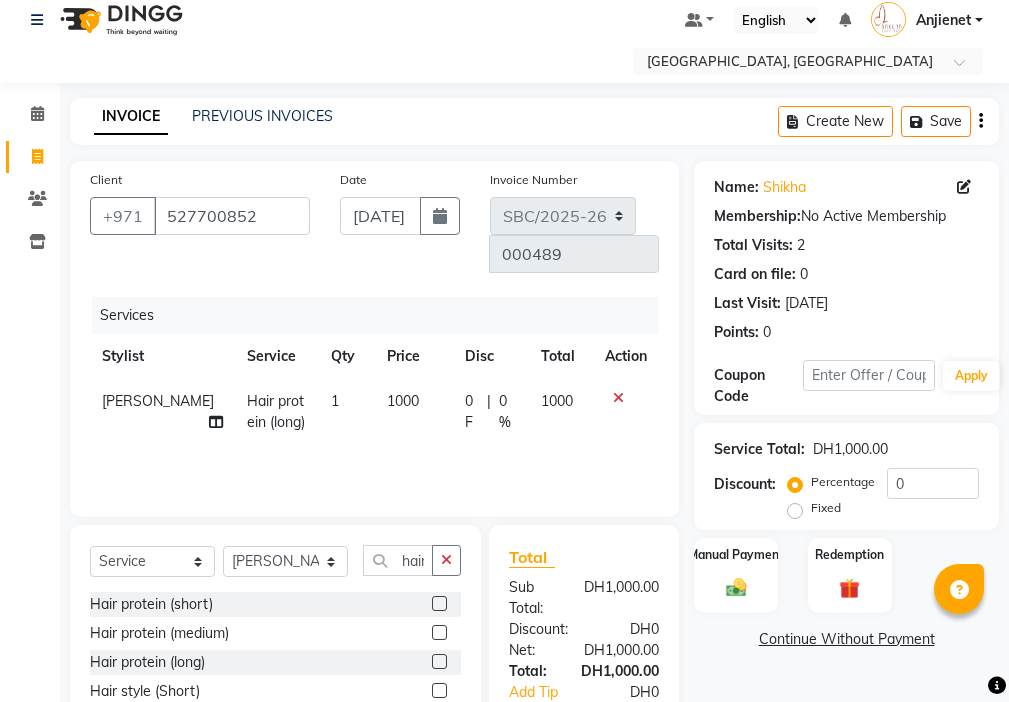 checkbox on "false" 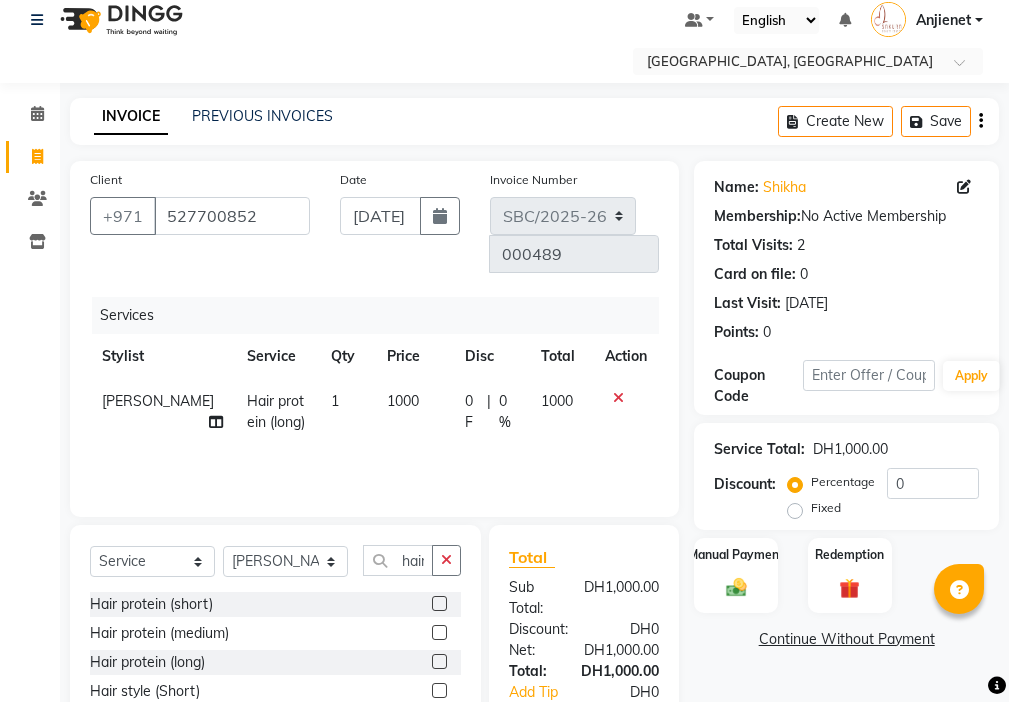 click 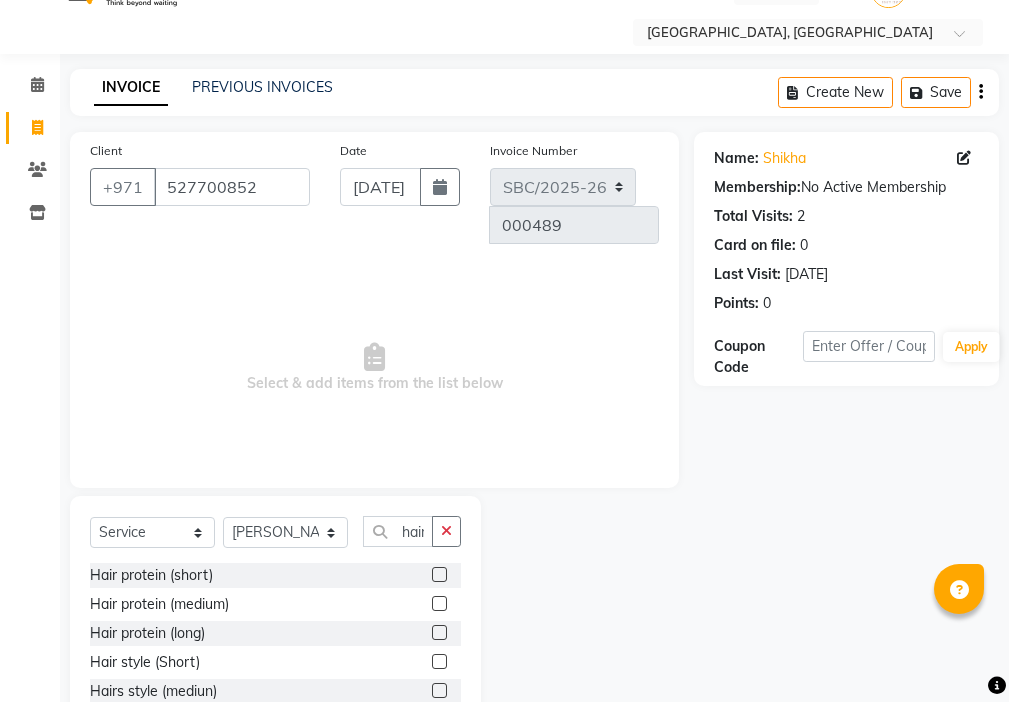 scroll, scrollTop: 126, scrollLeft: 0, axis: vertical 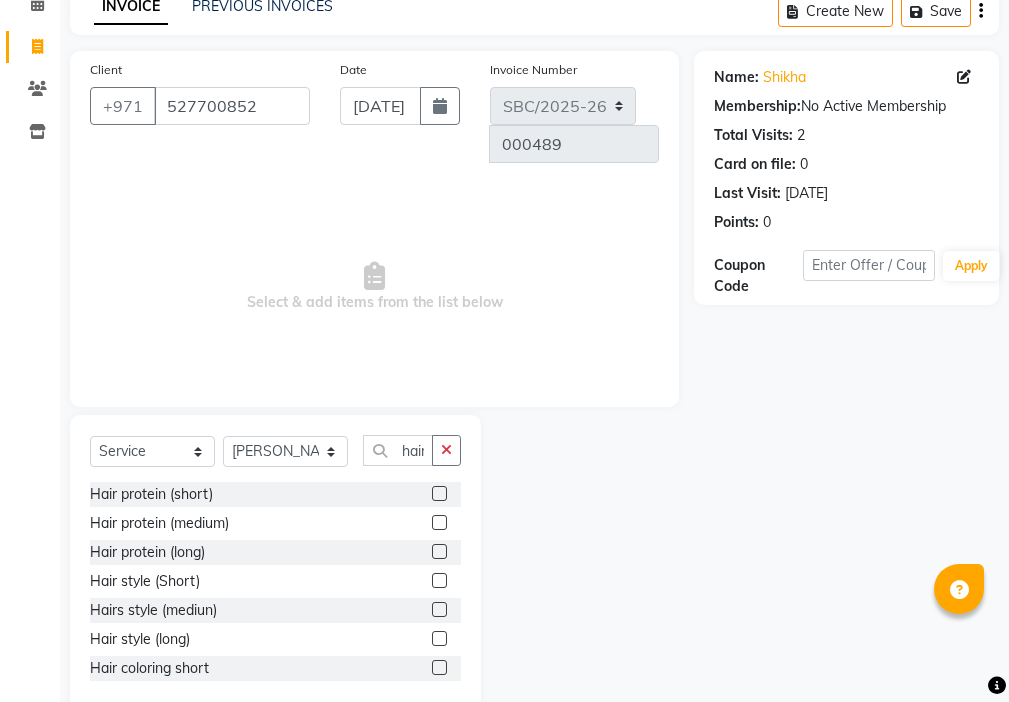 click 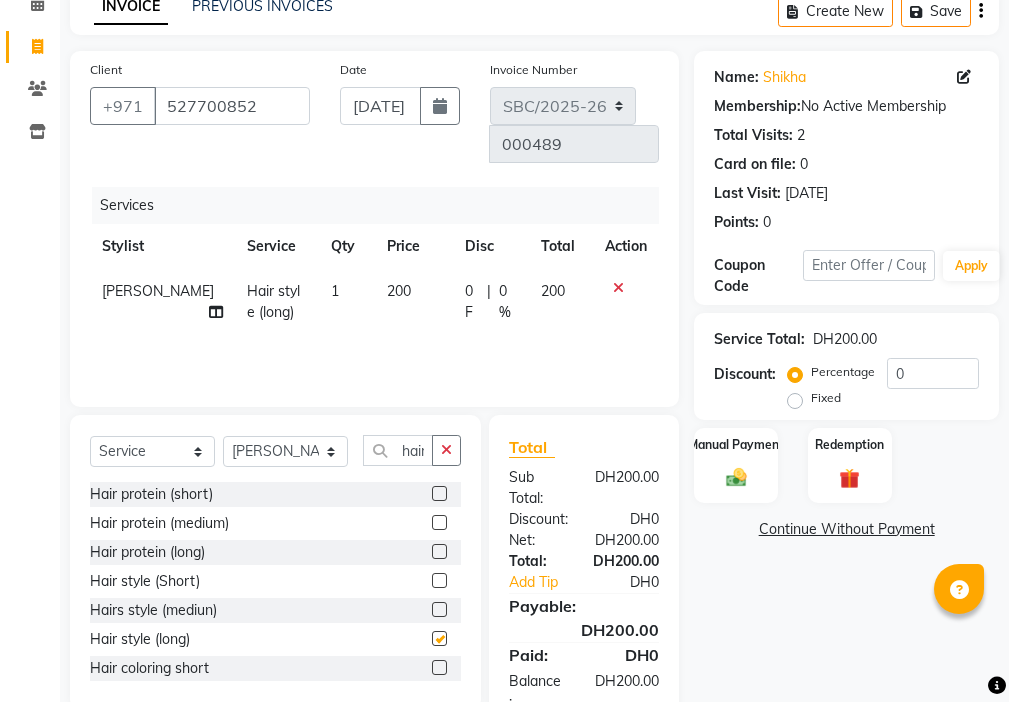 checkbox on "false" 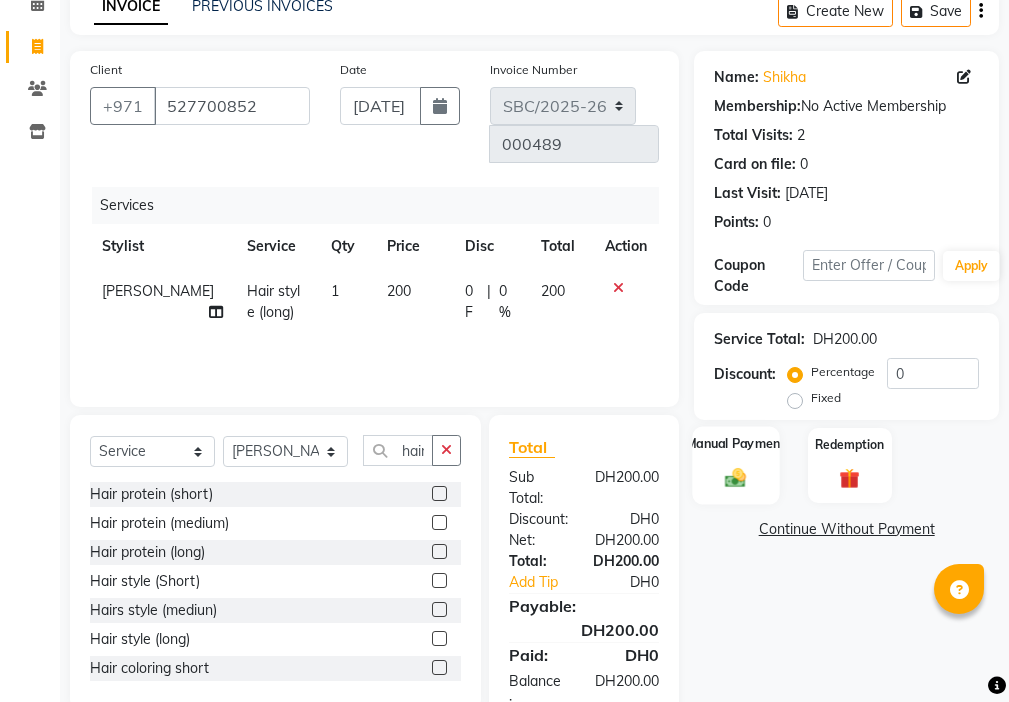 click 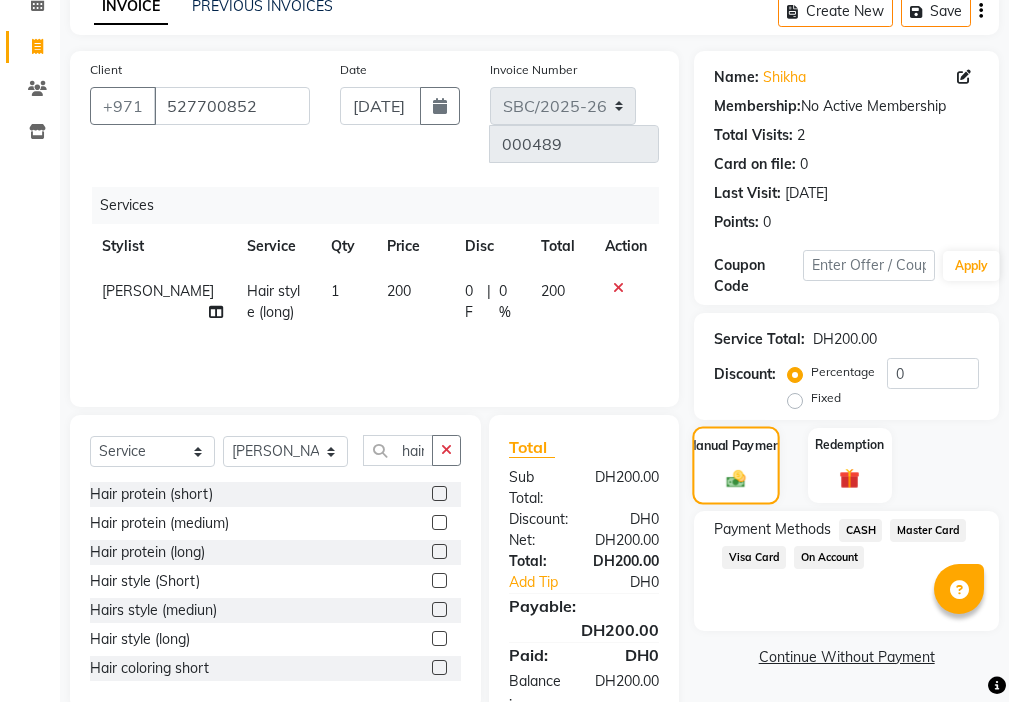 scroll, scrollTop: 149, scrollLeft: 0, axis: vertical 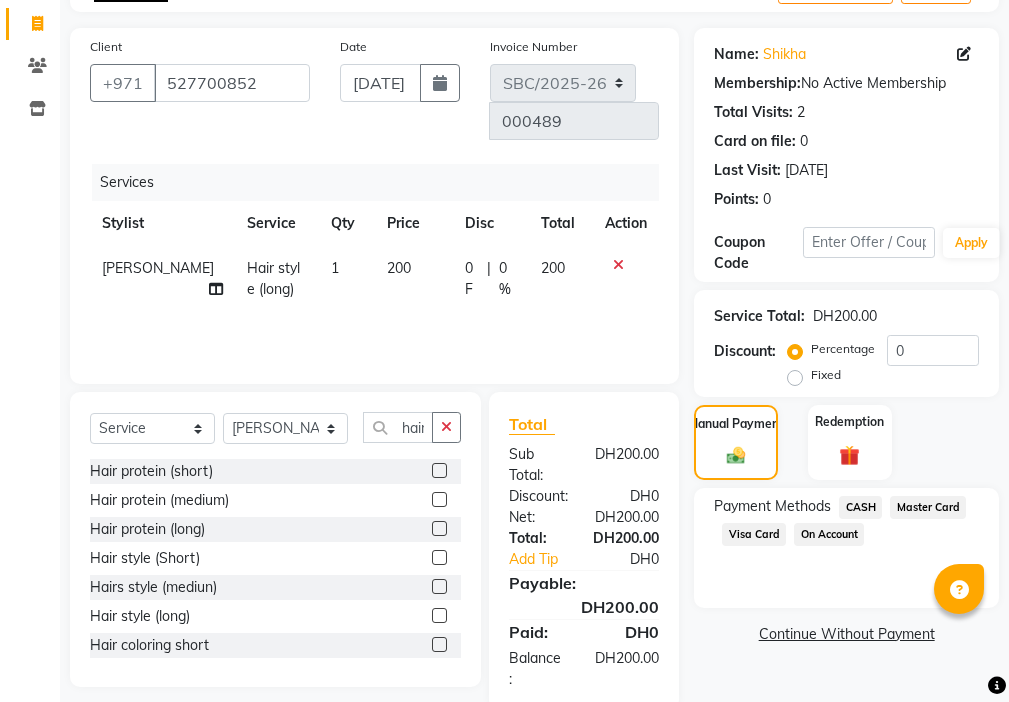 click on "Visa Card" 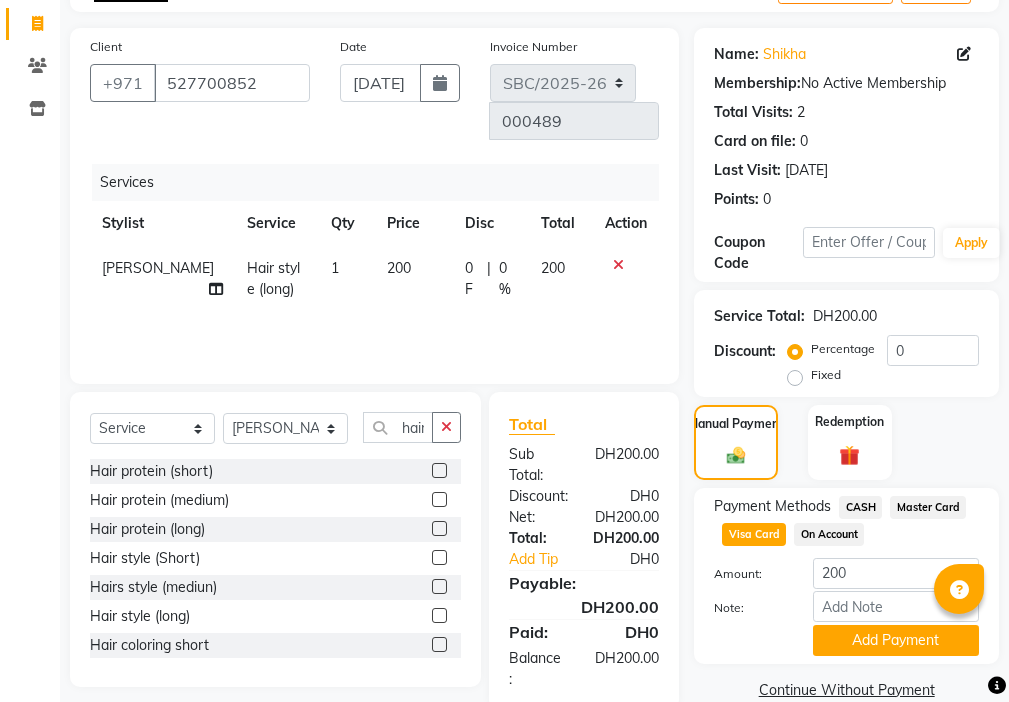 scroll, scrollTop: 182, scrollLeft: 0, axis: vertical 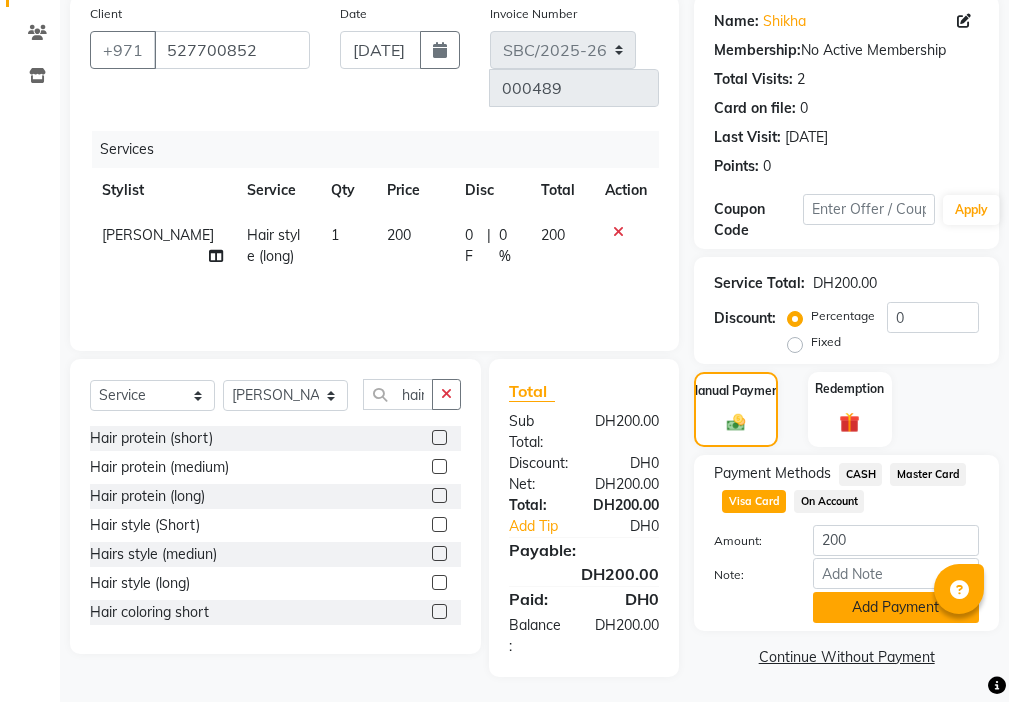 click on "Add Payment" 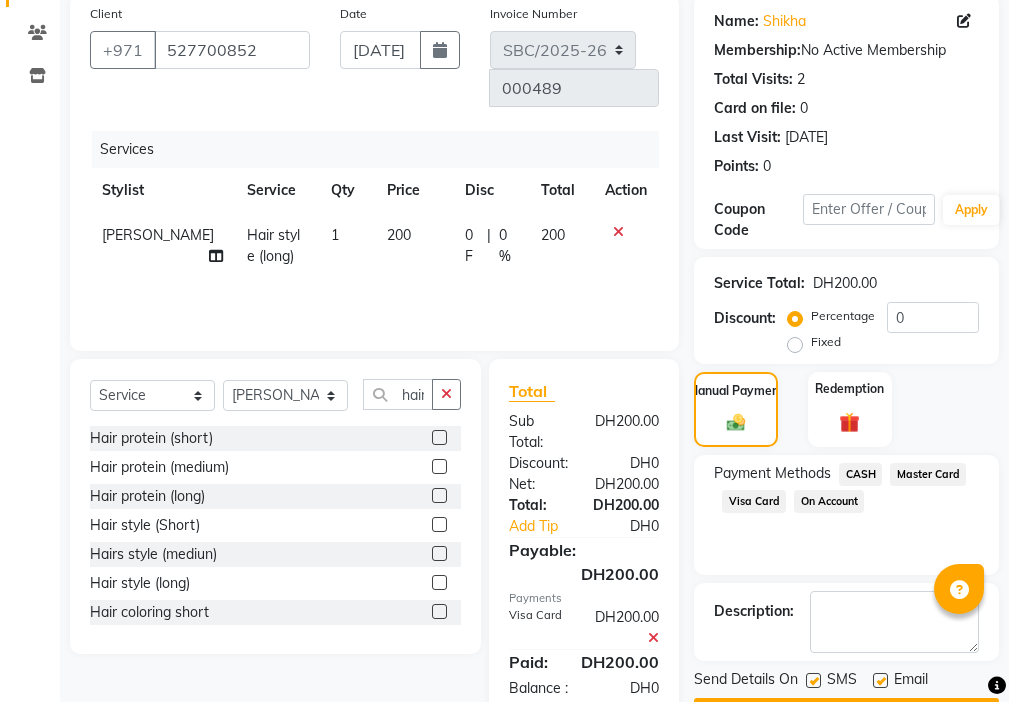 scroll, scrollTop: 239, scrollLeft: 0, axis: vertical 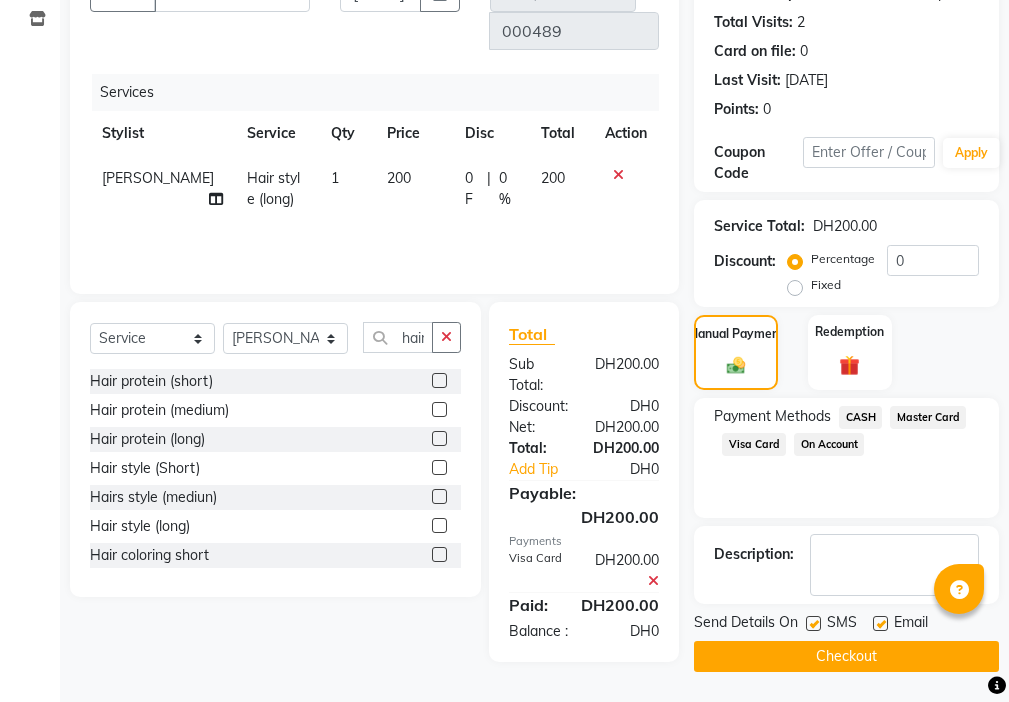 click 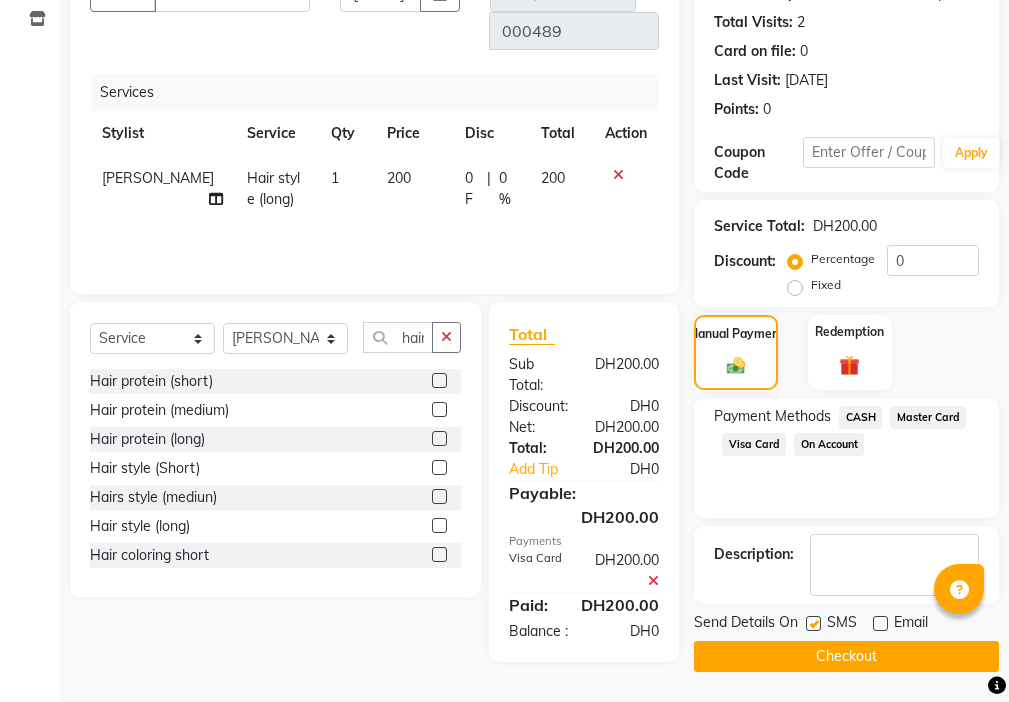 click 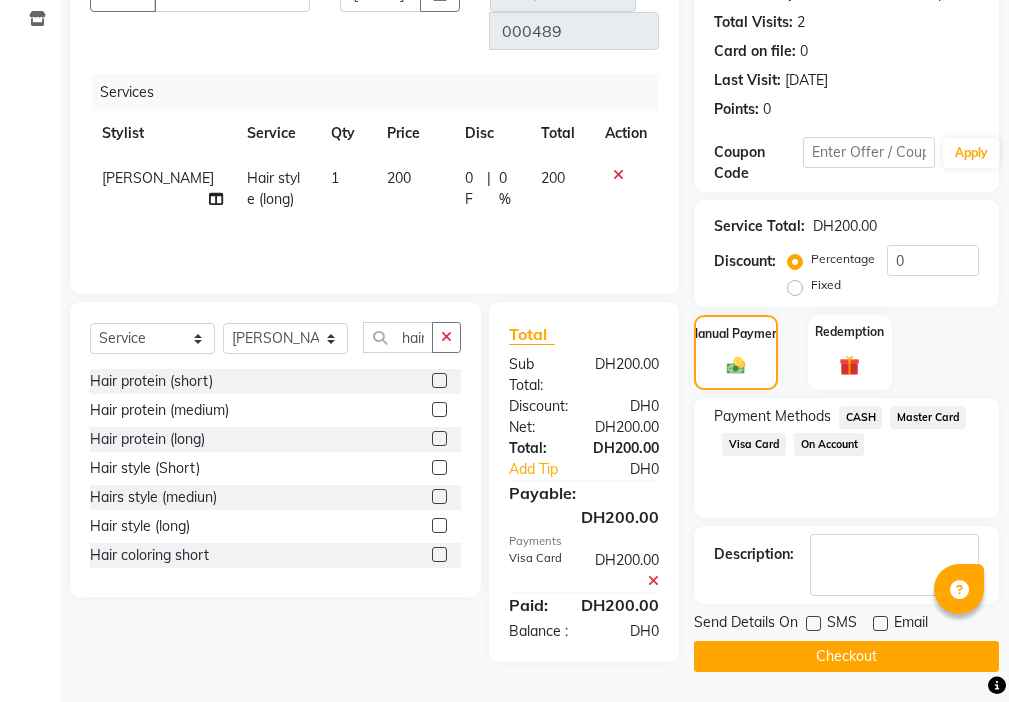 click on "Checkout" 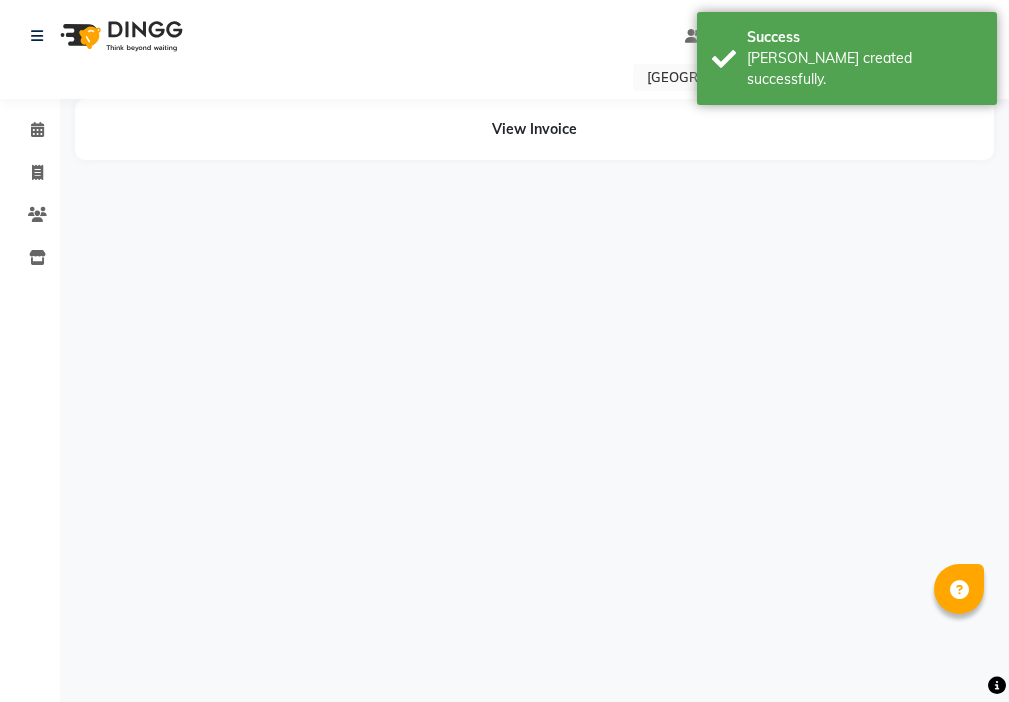 scroll, scrollTop: 0, scrollLeft: 0, axis: both 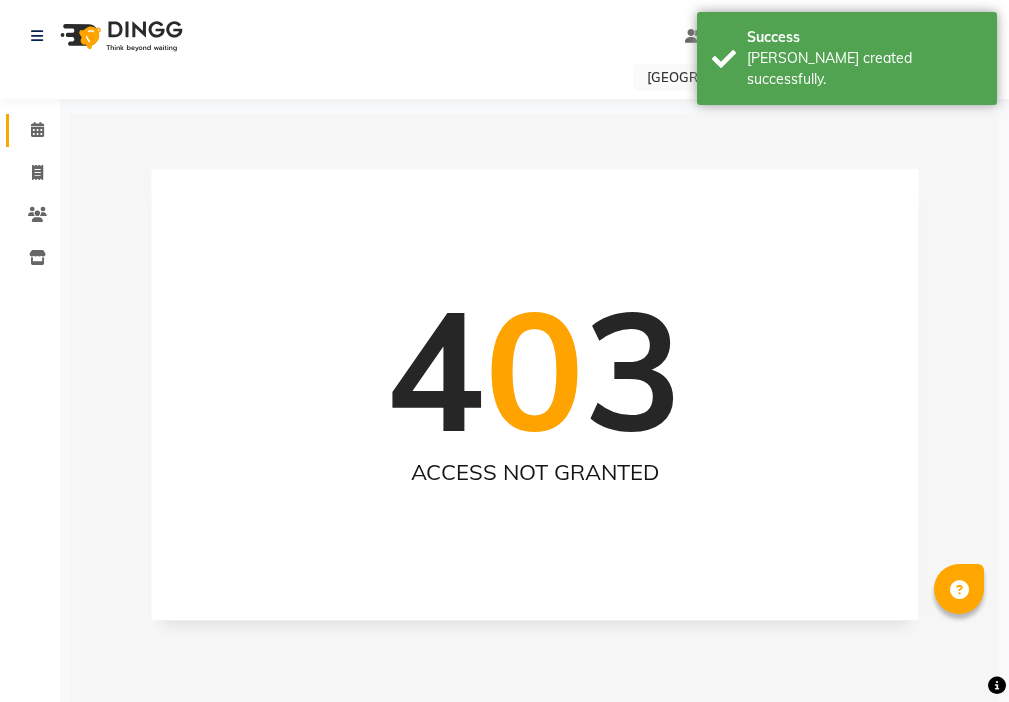 click 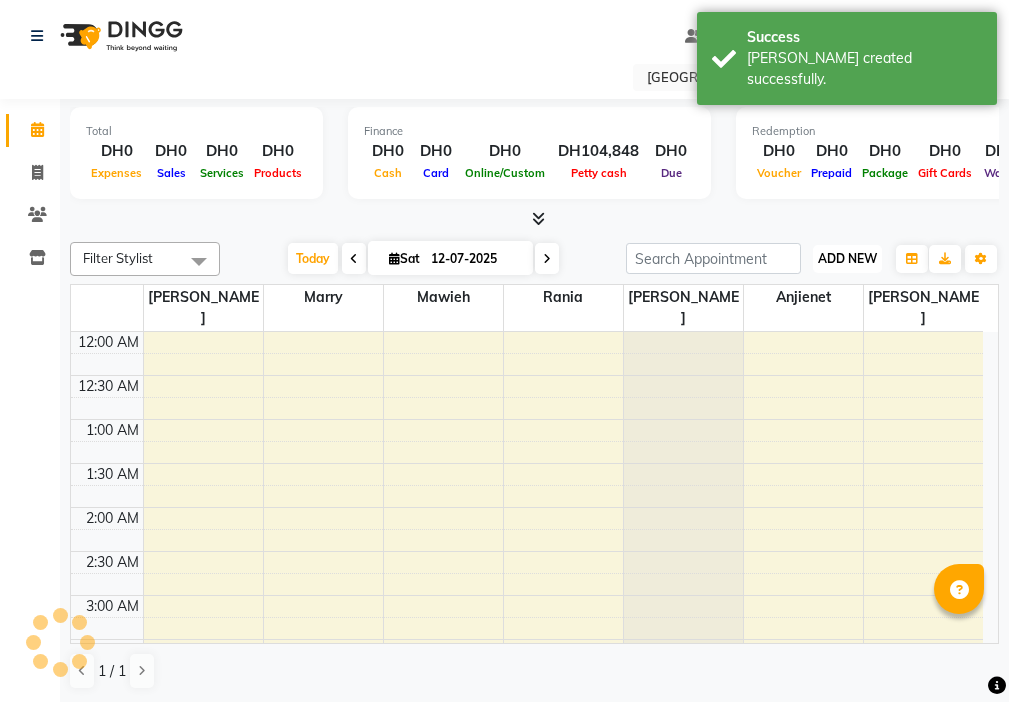 click on "ADD NEW" at bounding box center [847, 258] 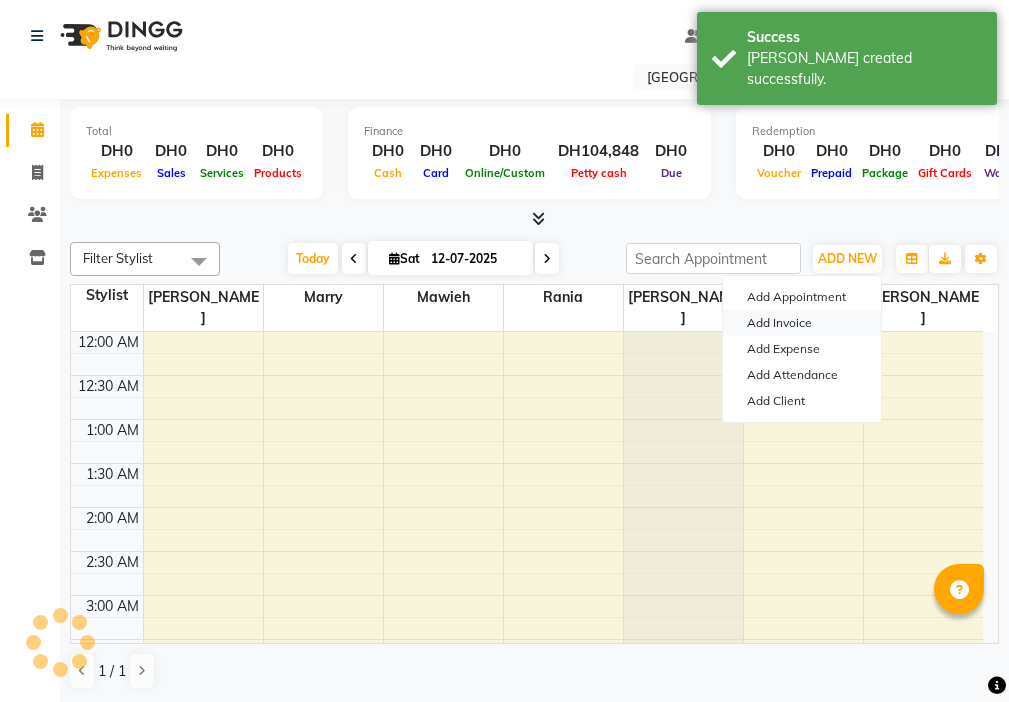 click on "Add Invoice" at bounding box center (802, 323) 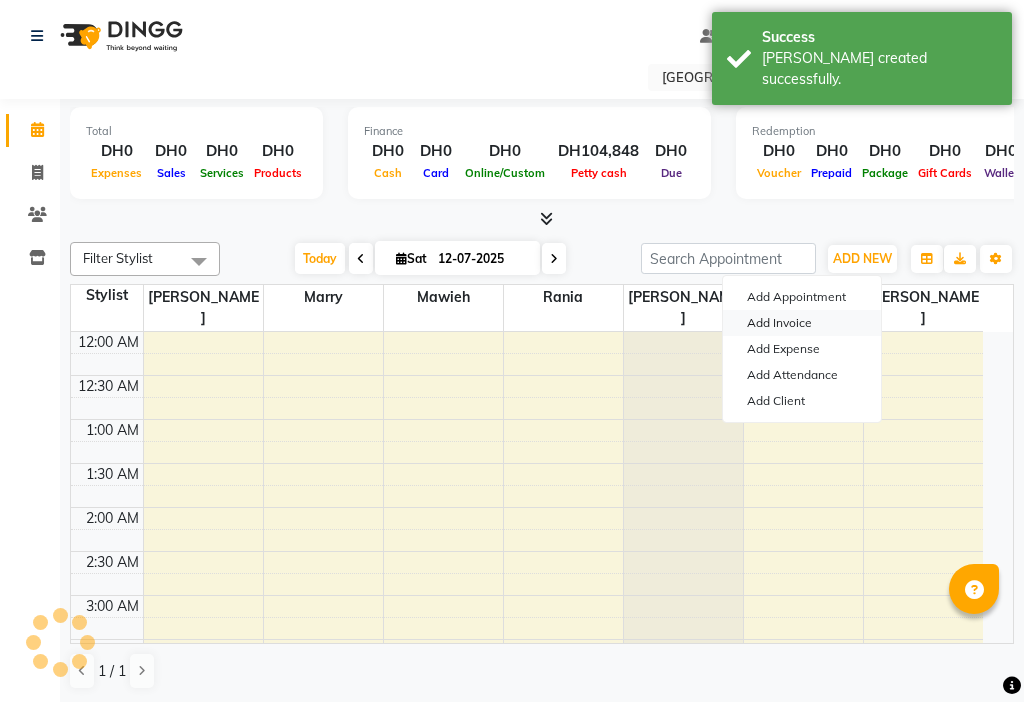 select on "service" 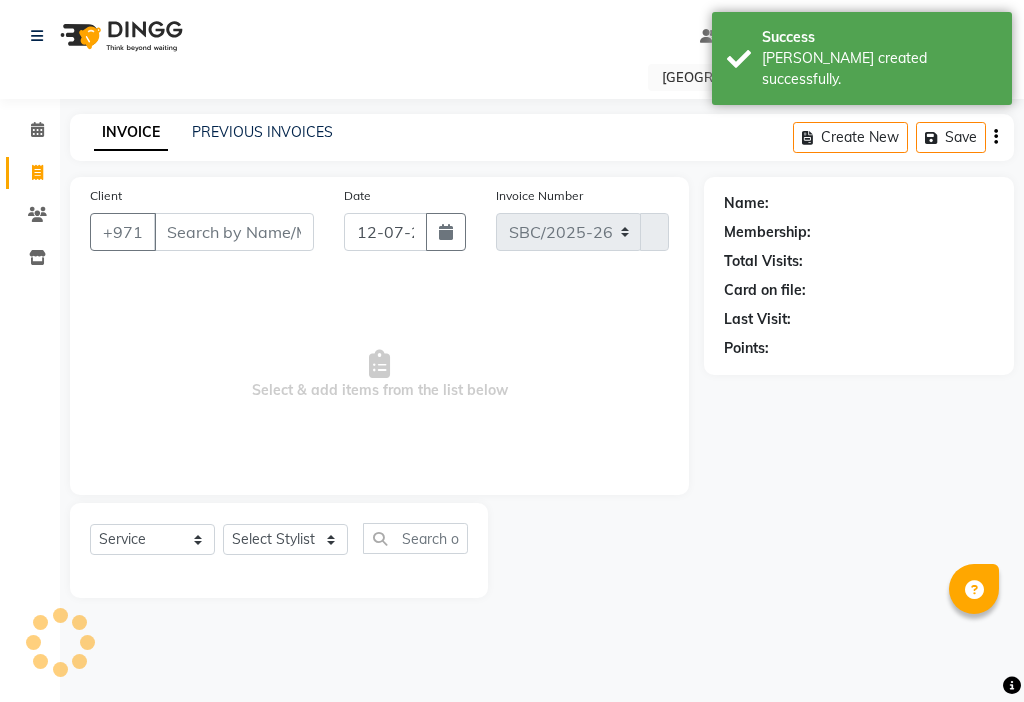 select on "3691" 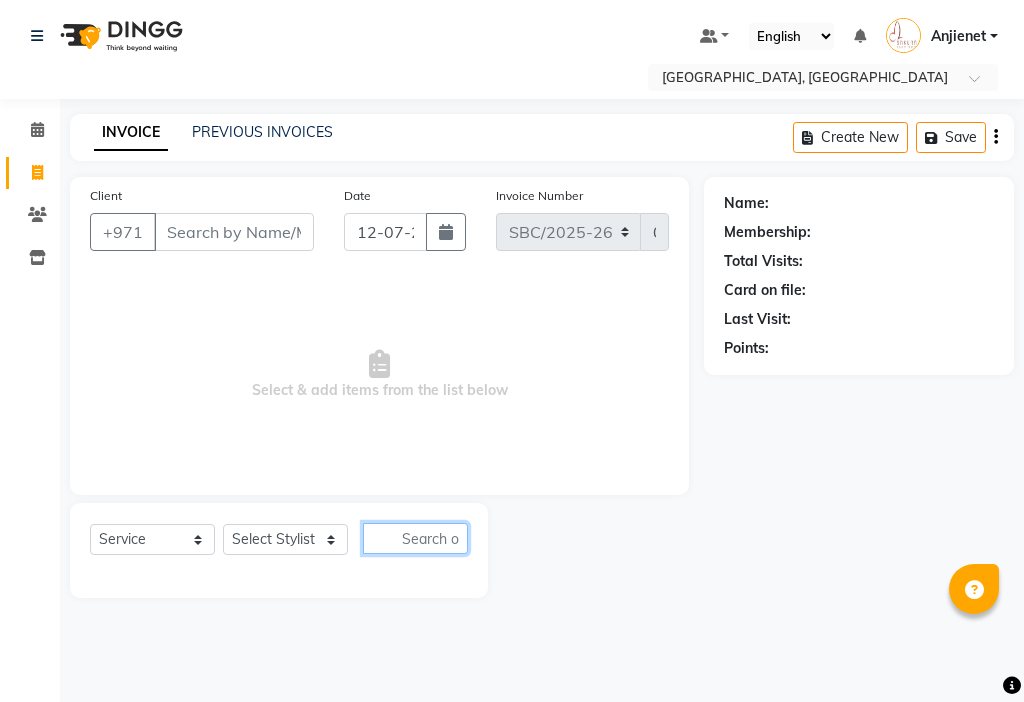 click 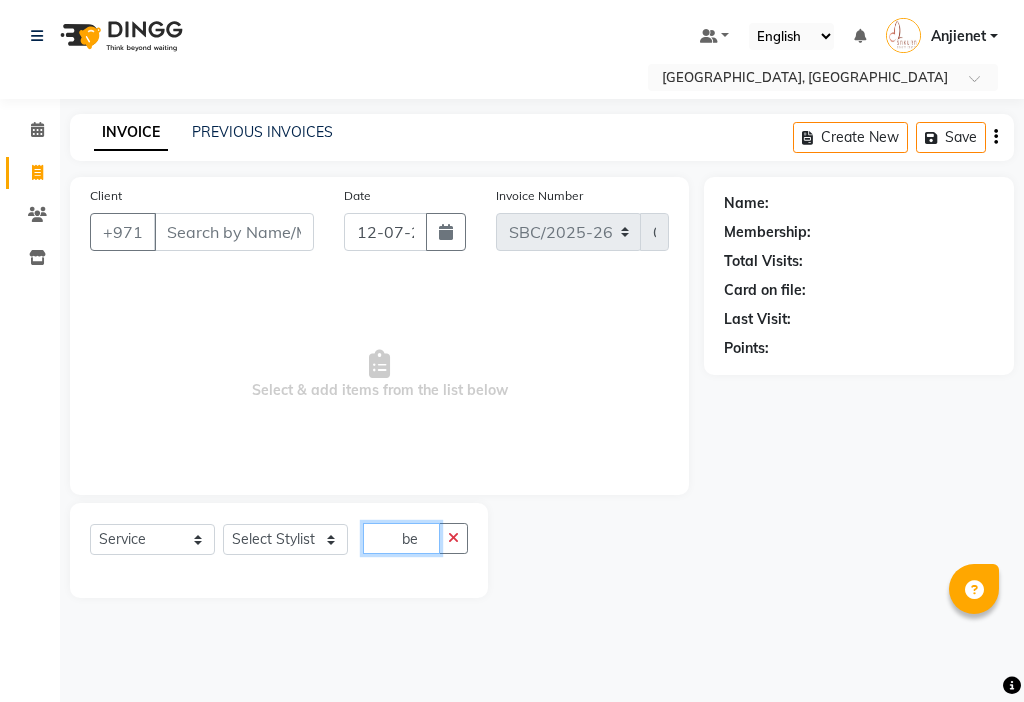type on "be" 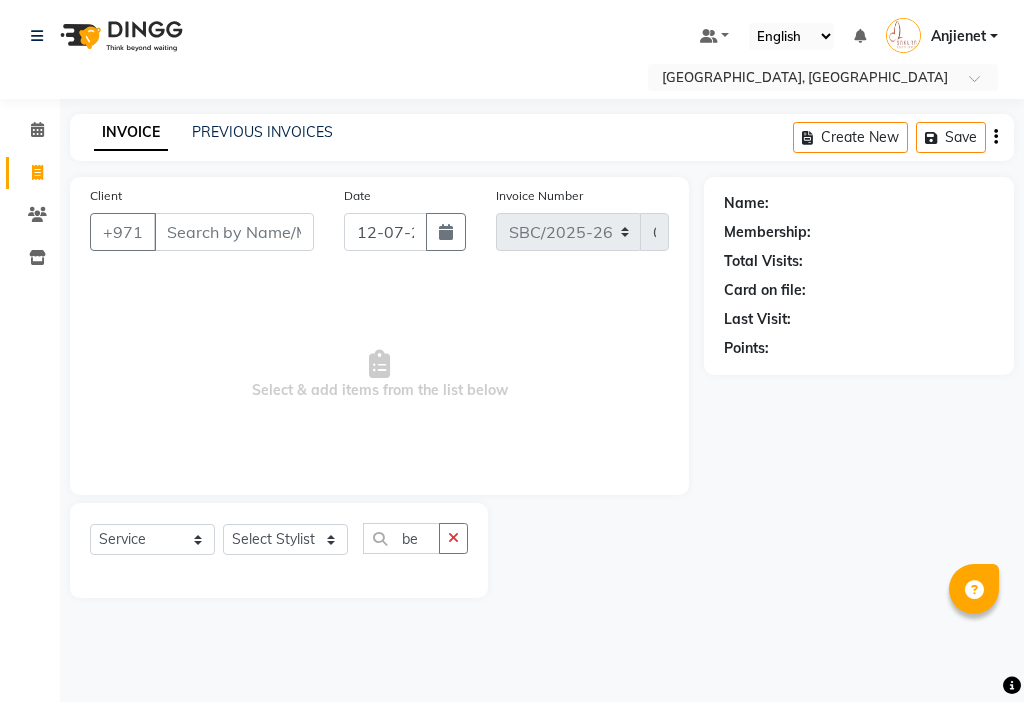 click on "Name: Membership: Total Visits: Card on file: Last Visit:  Points:" 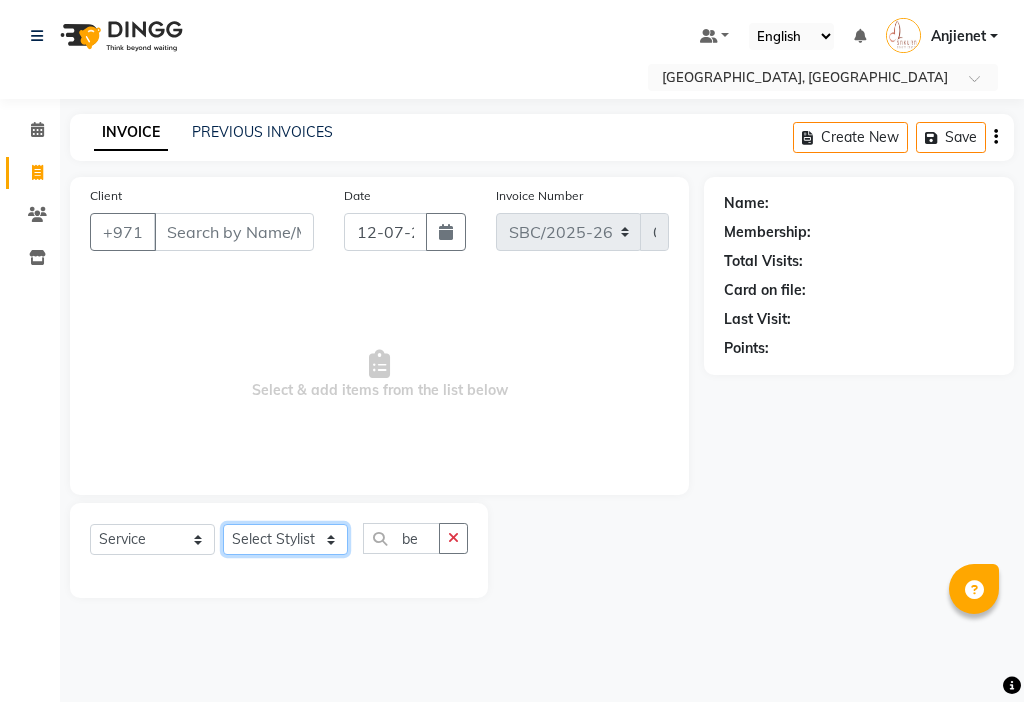 click on "Select Stylist Anjienet [PERSON_NAME] marry  Mawieh  [PERSON_NAME] [PERSON_NAME]" 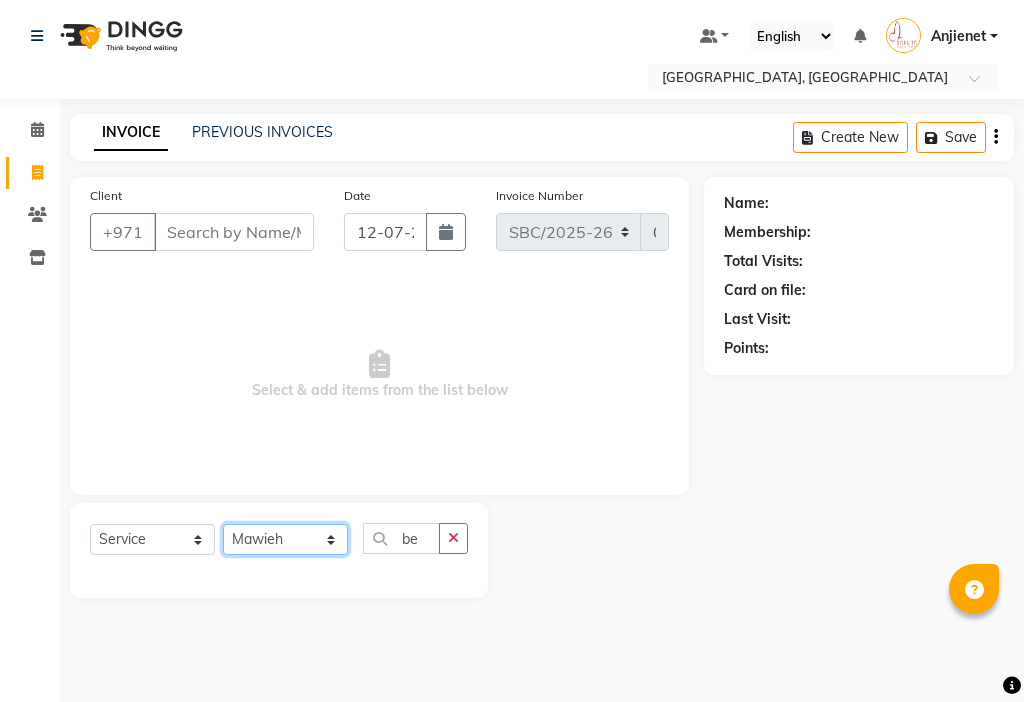 click on "Select Stylist Anjienet [PERSON_NAME] marry  Mawieh  [PERSON_NAME] [PERSON_NAME]" 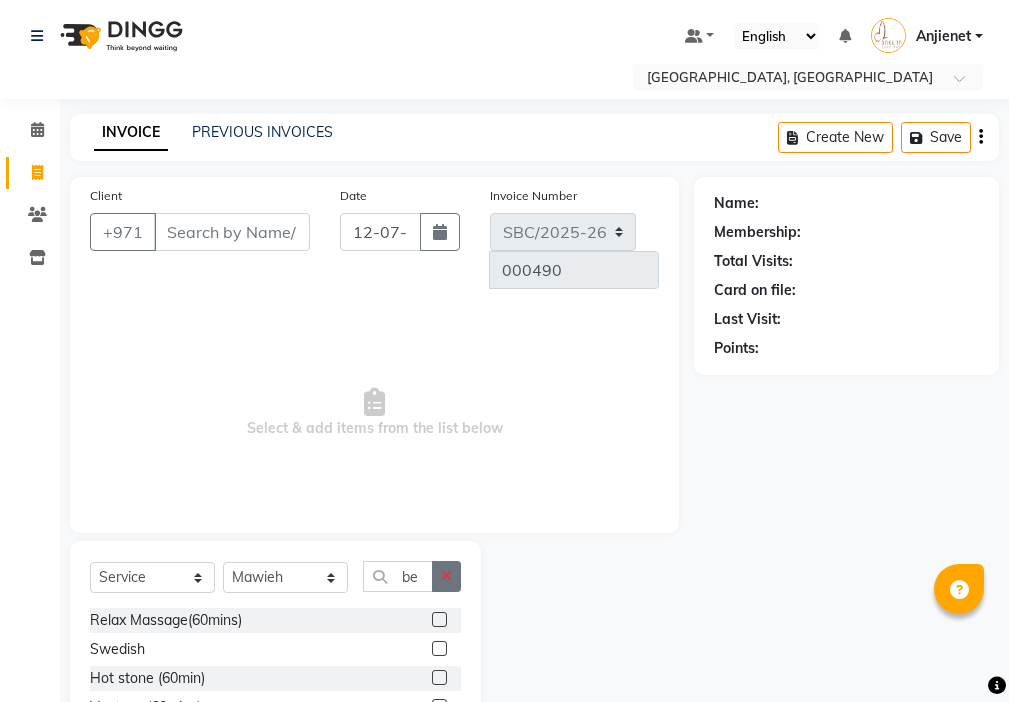 click 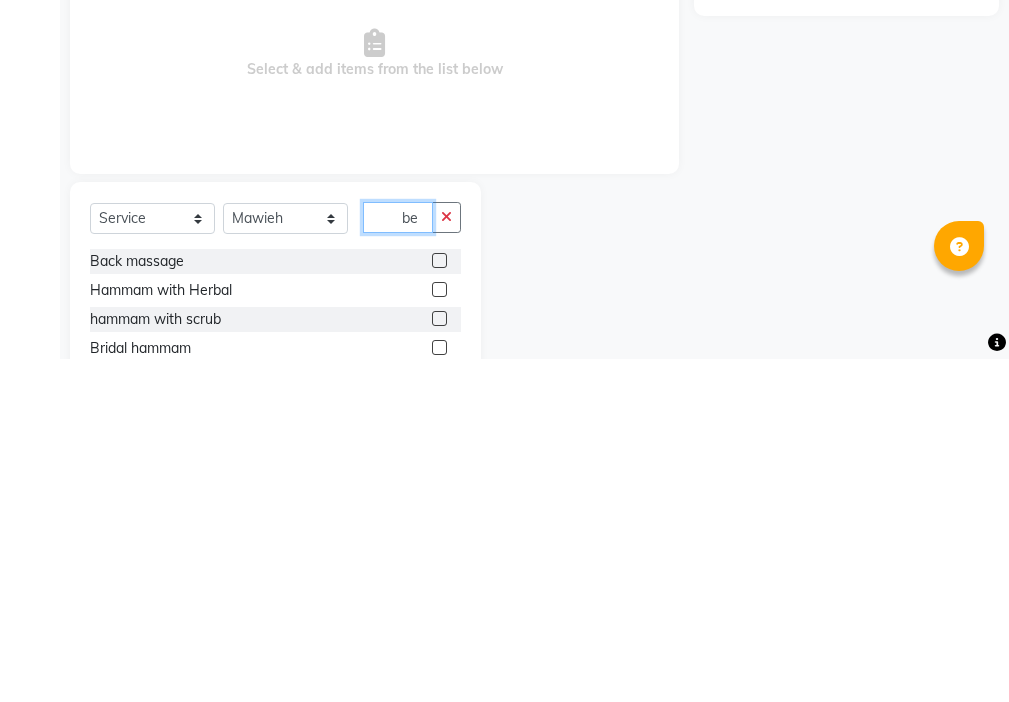 scroll, scrollTop: 0, scrollLeft: 0, axis: both 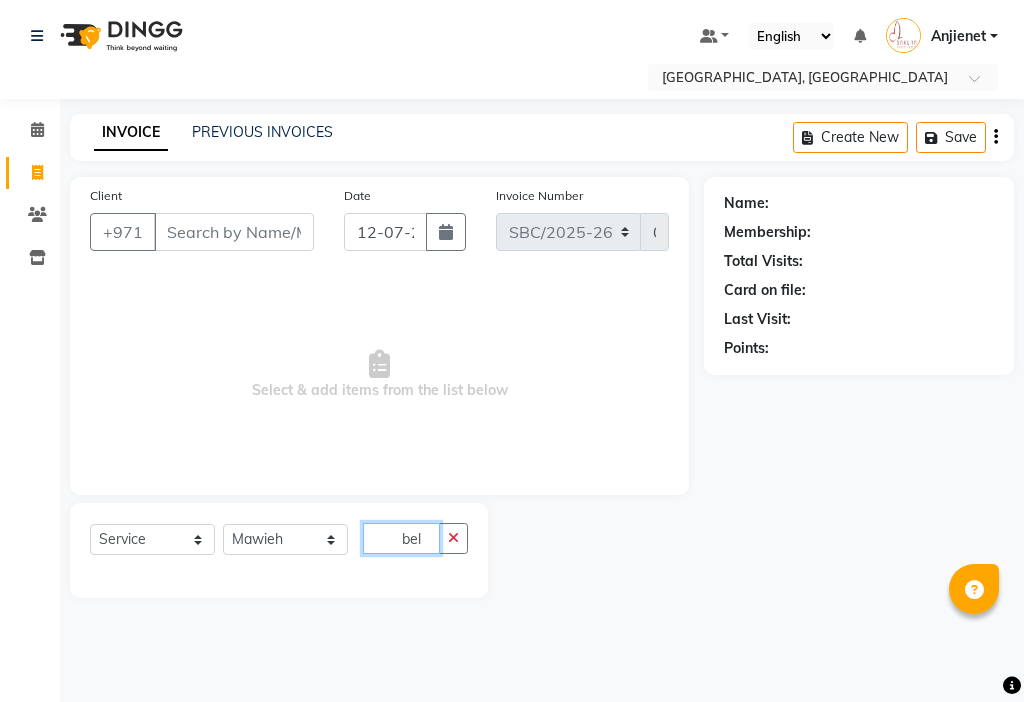 type on "bel" 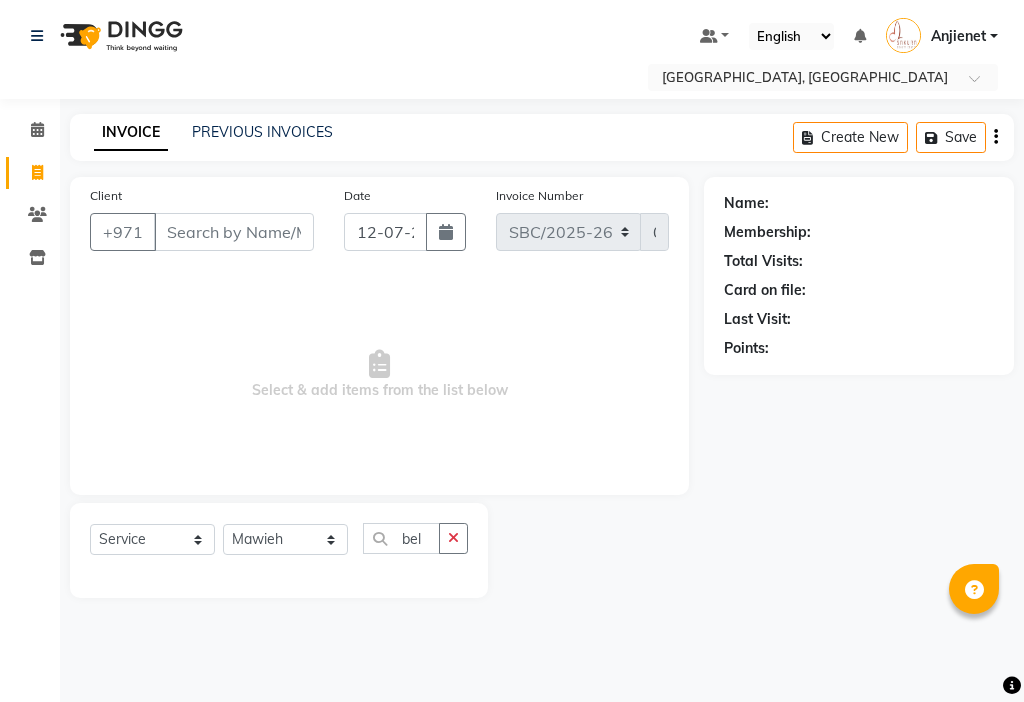 click on "Name: Membership: Total Visits: Card on file: Last Visit:  Points:" 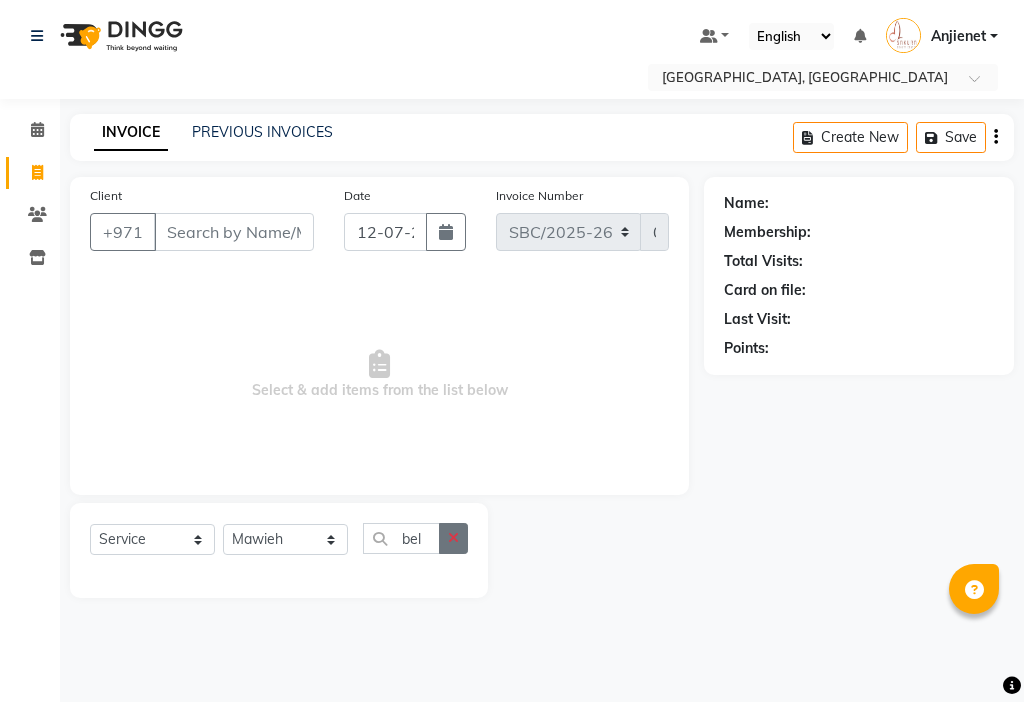 click 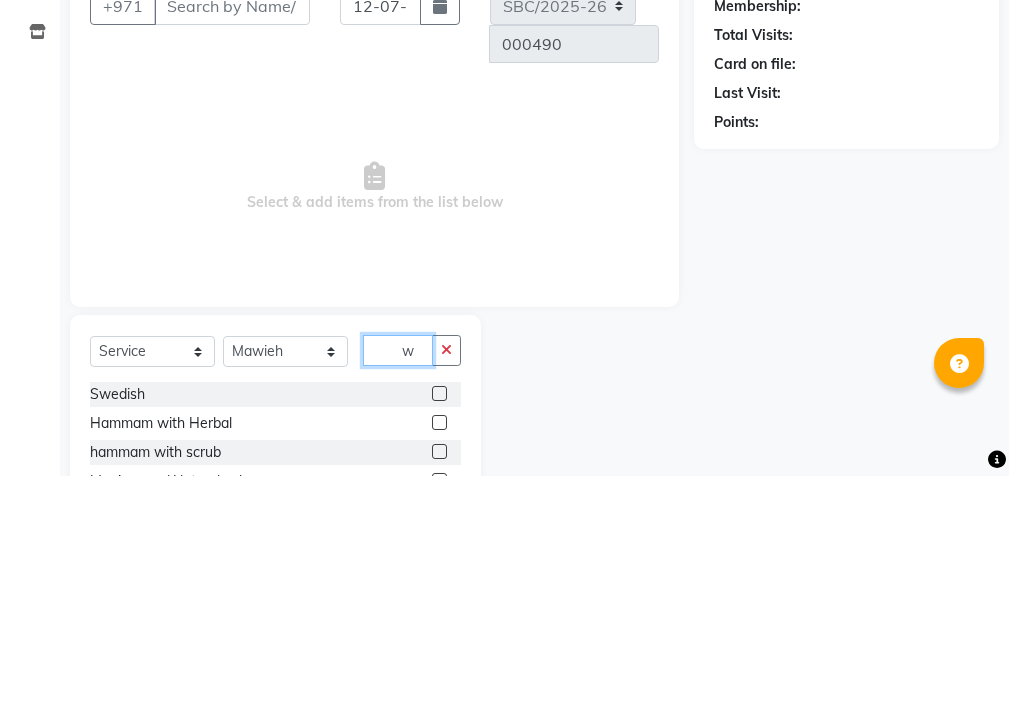 scroll, scrollTop: 16, scrollLeft: 0, axis: vertical 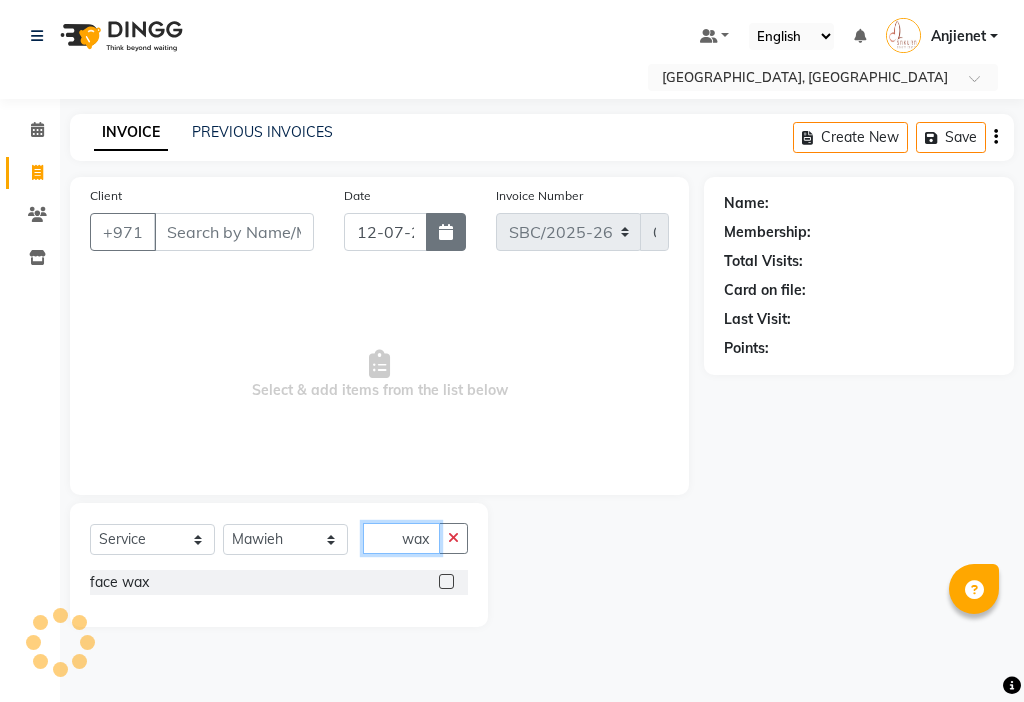 type on "wax" 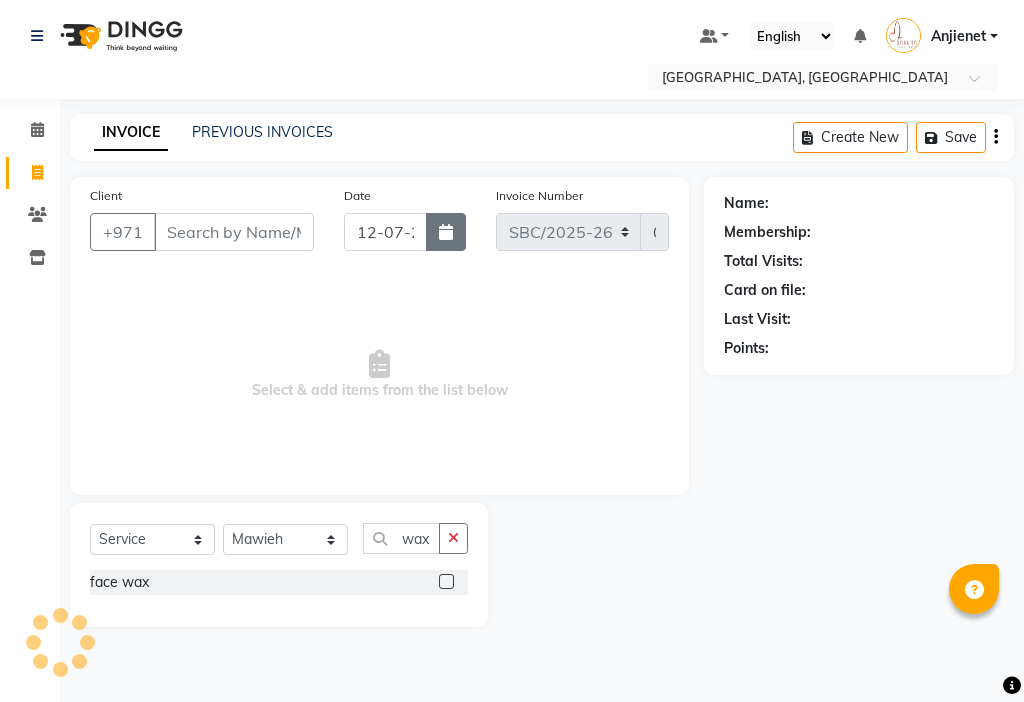click 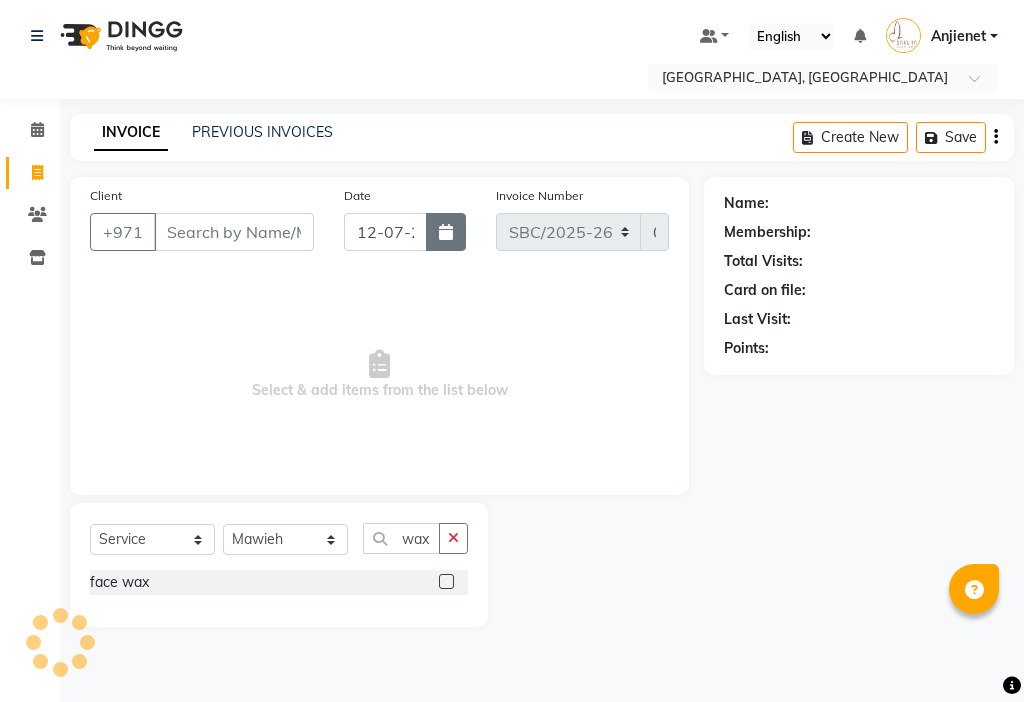 select on "7" 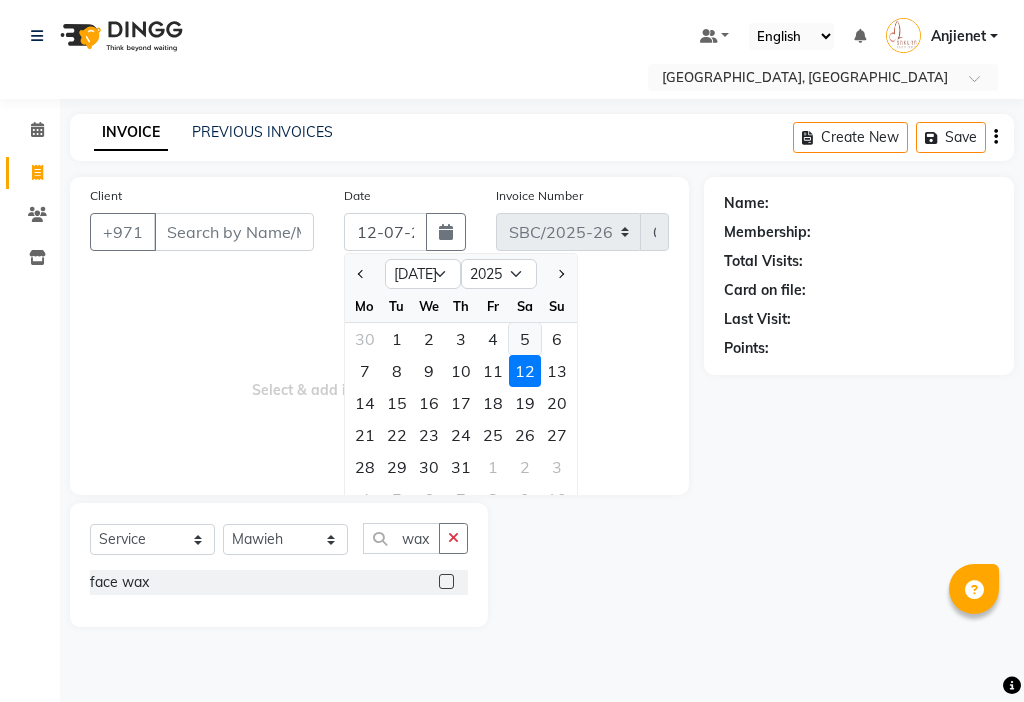 click on "5" 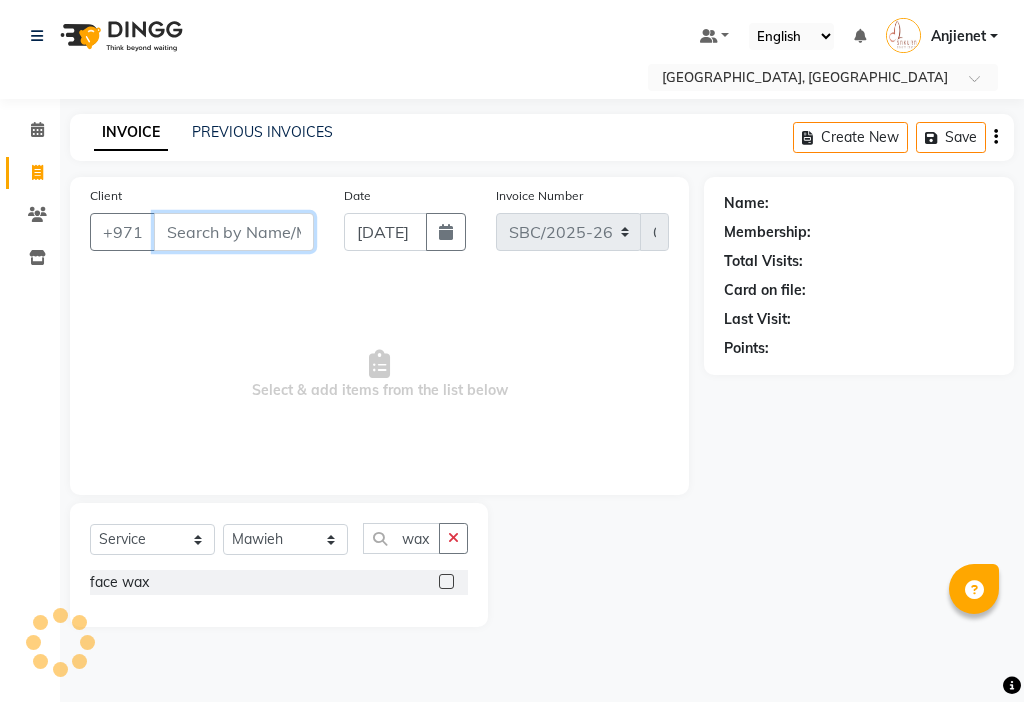 click on "Client" at bounding box center [234, 232] 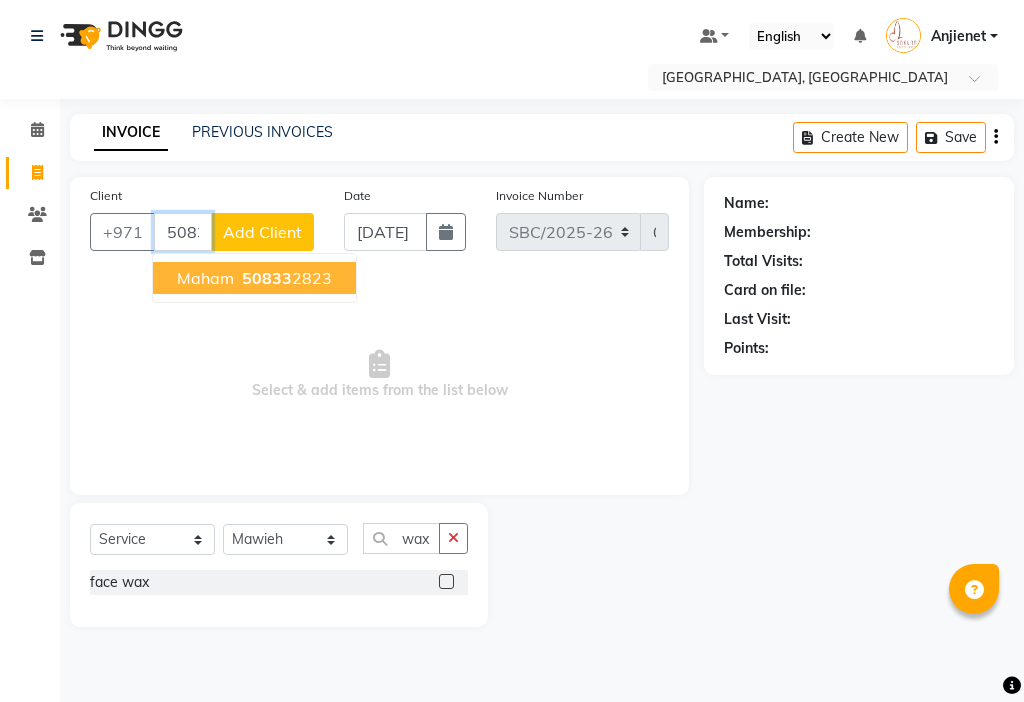 click on "50833" at bounding box center [267, 278] 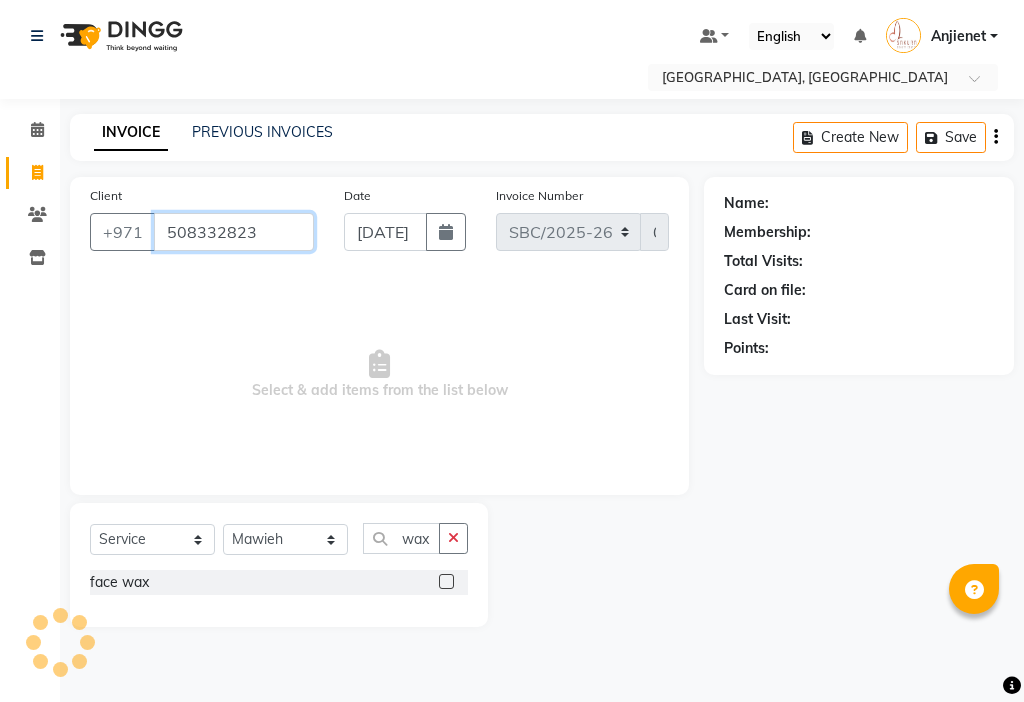 type on "508332823" 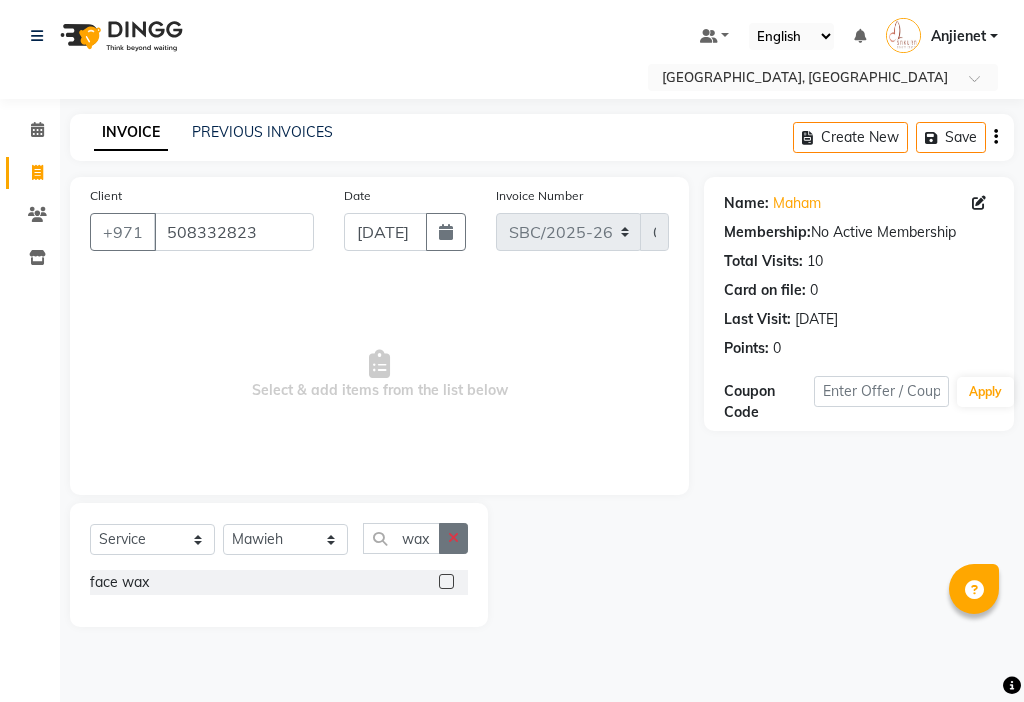 click 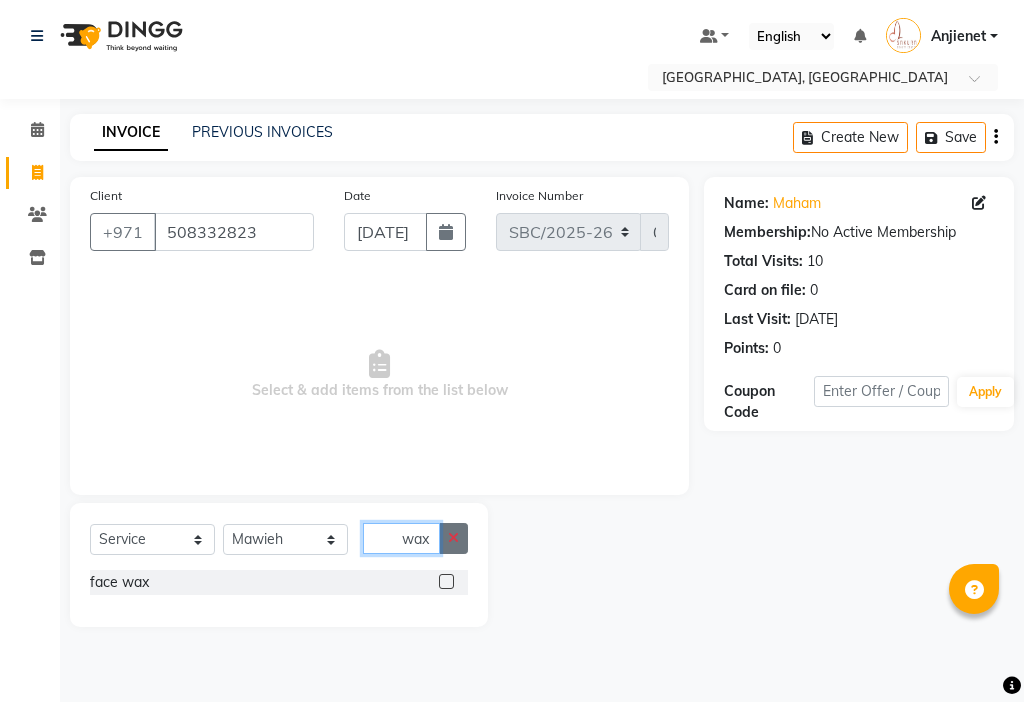 type 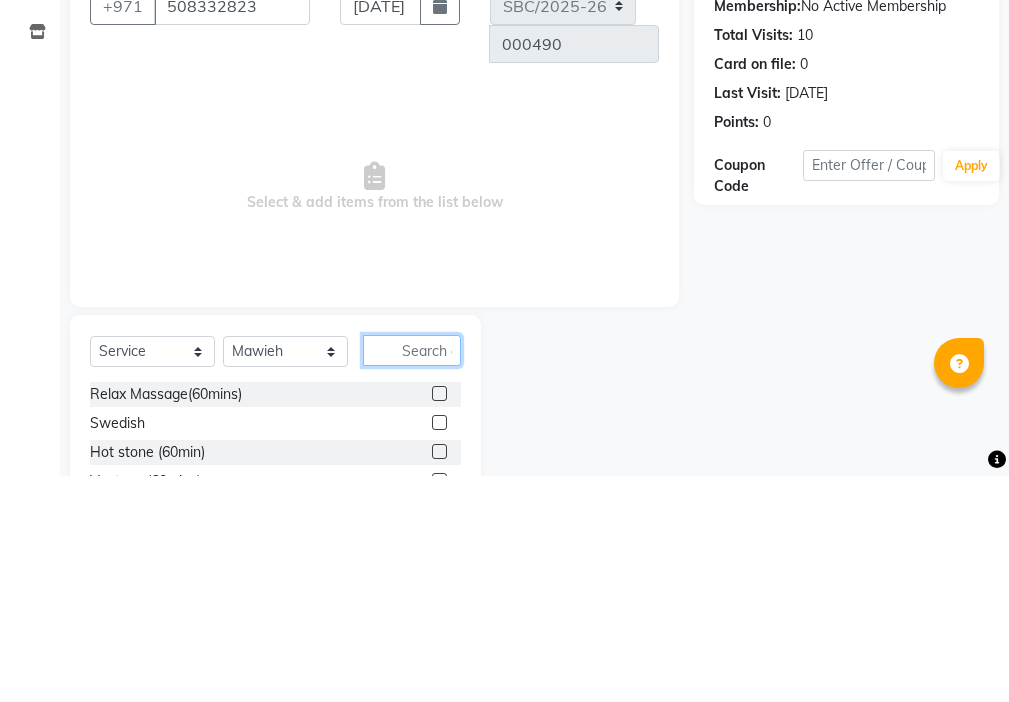 scroll, scrollTop: 16, scrollLeft: 0, axis: vertical 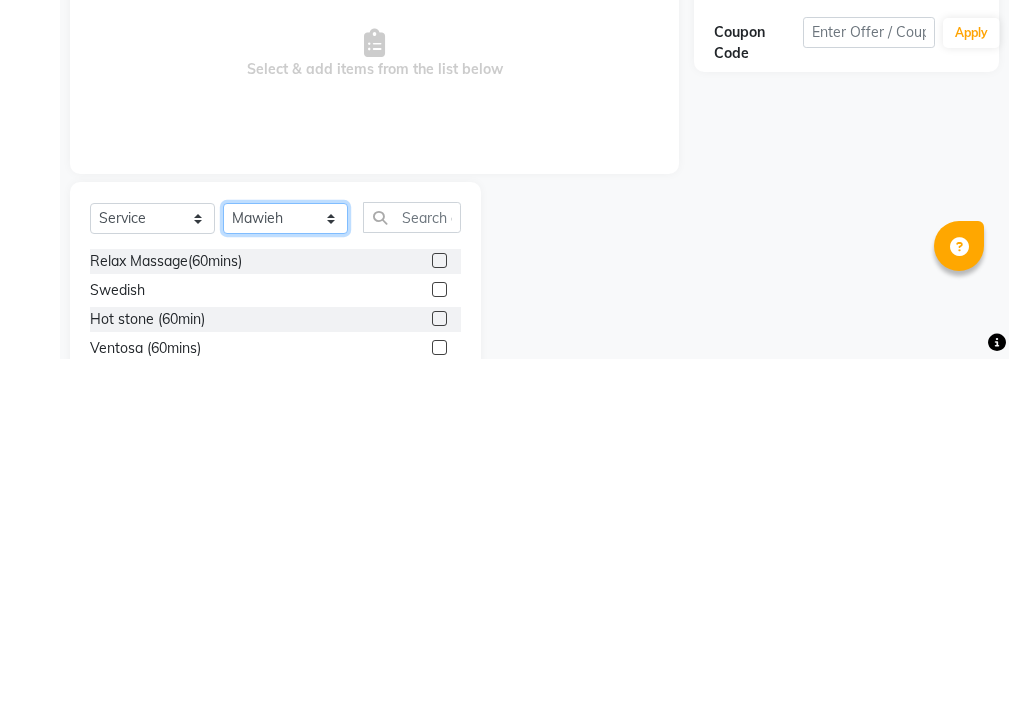 click on "Select Stylist Anjienet [PERSON_NAME] marry  Mawieh  [PERSON_NAME] [PERSON_NAME]" 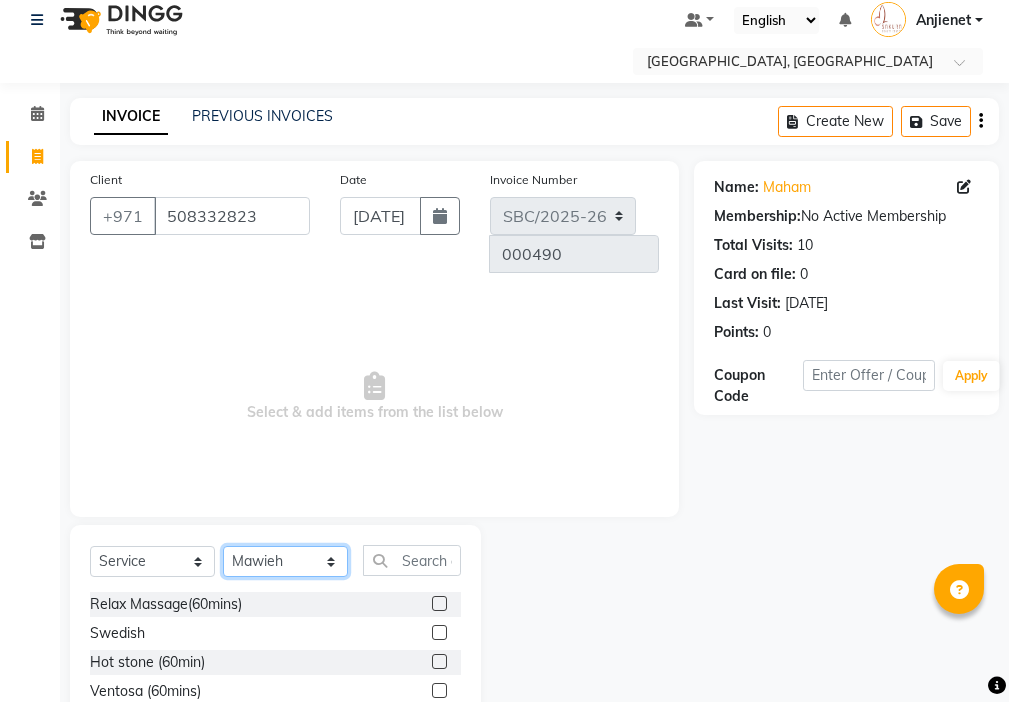 select on "49042" 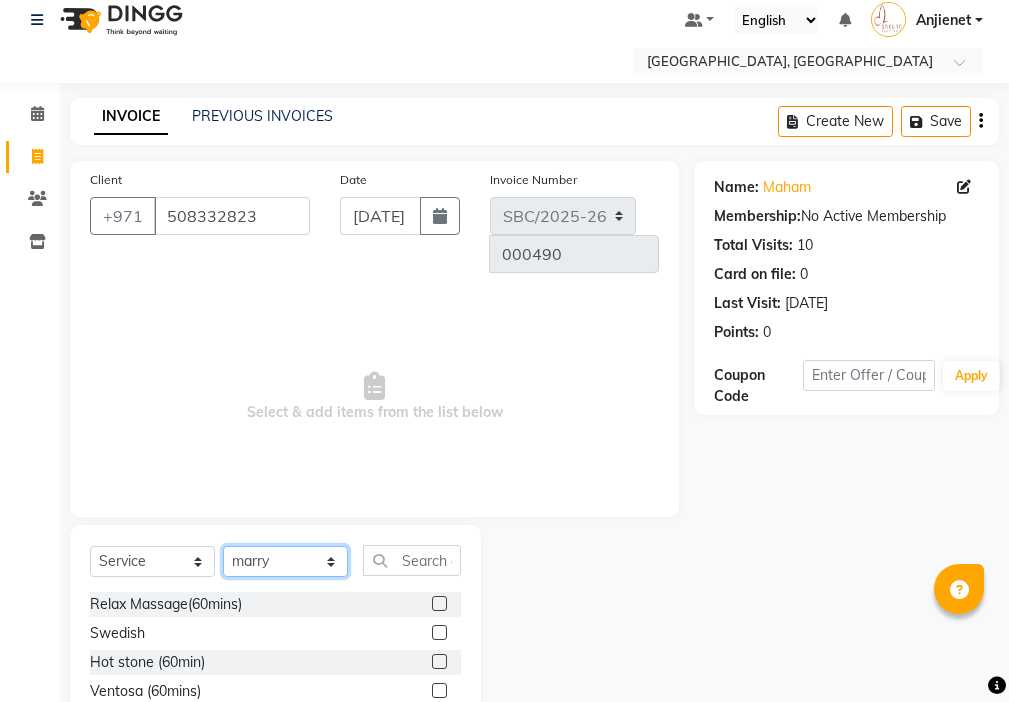 click on "Select Stylist Anjienet [PERSON_NAME] marry  Mawieh  [PERSON_NAME] [PERSON_NAME]" 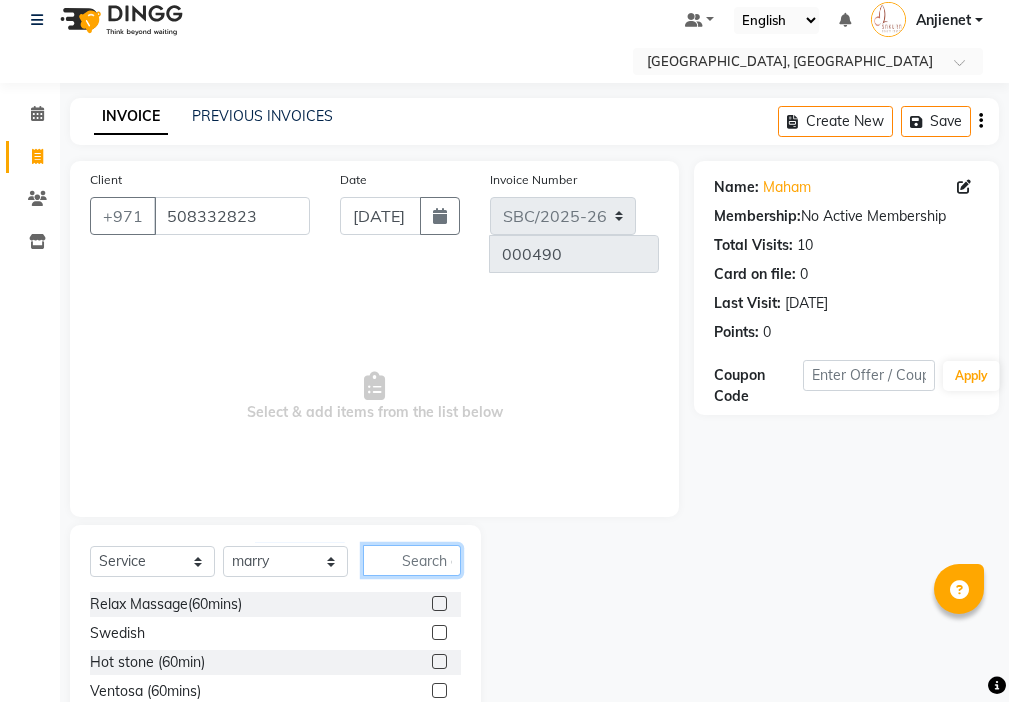 click 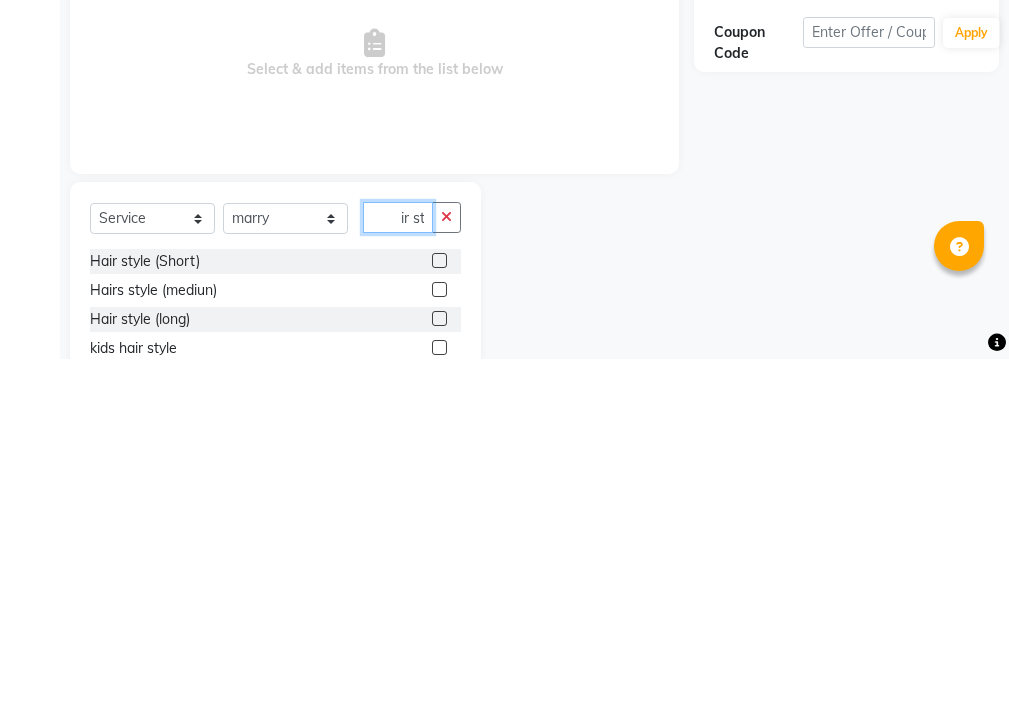 scroll, scrollTop: 0, scrollLeft: 24, axis: horizontal 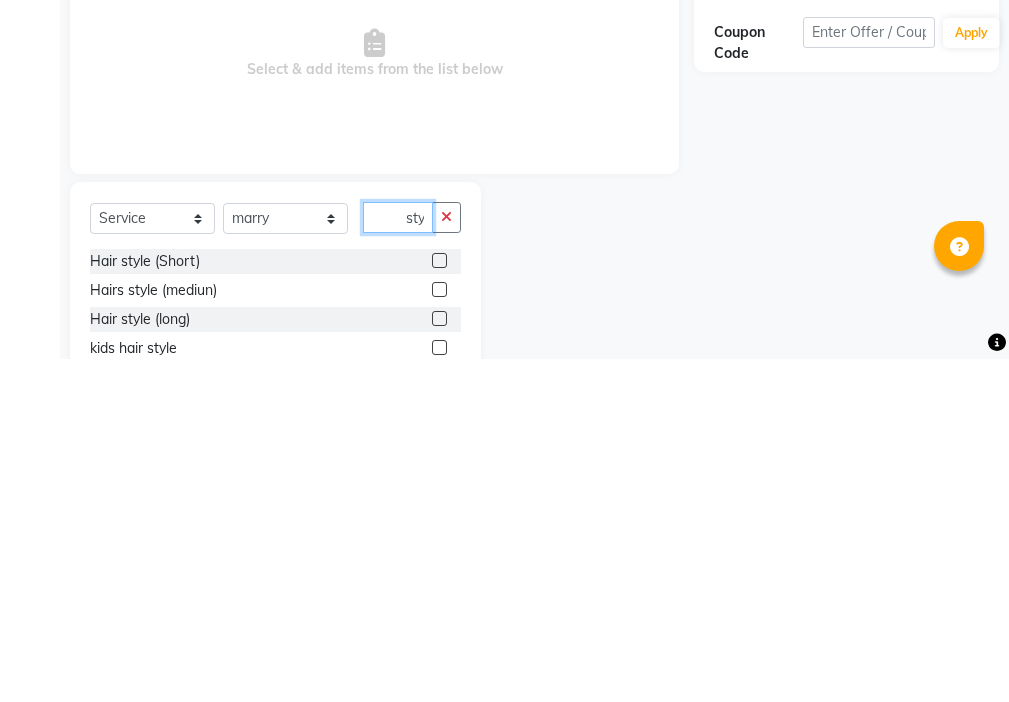 type on "hair sty" 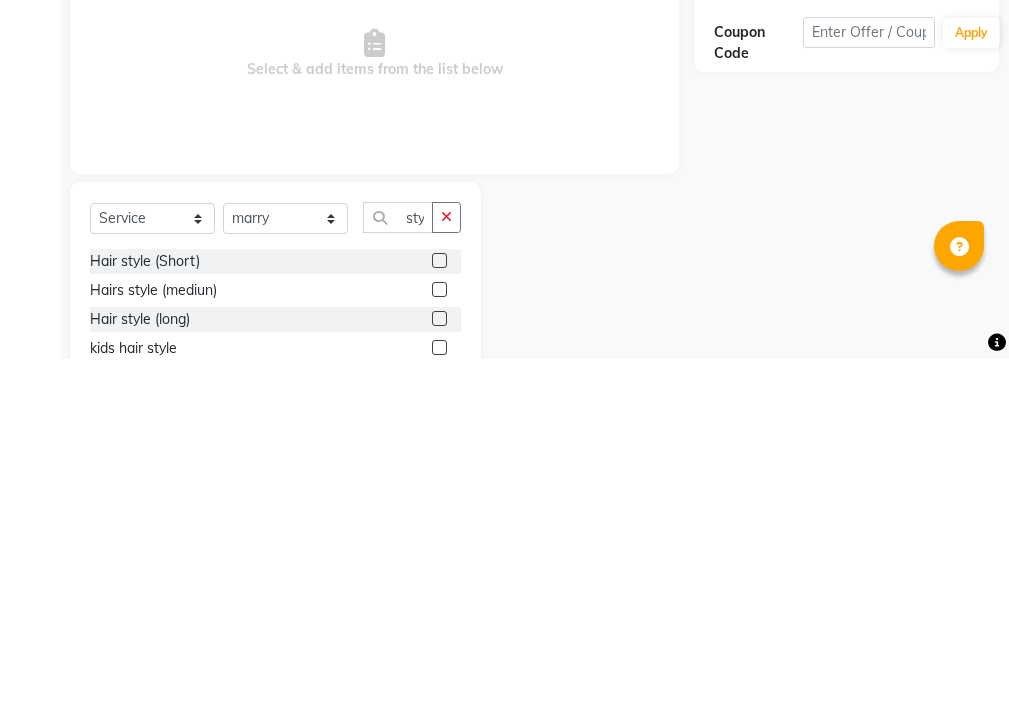 click 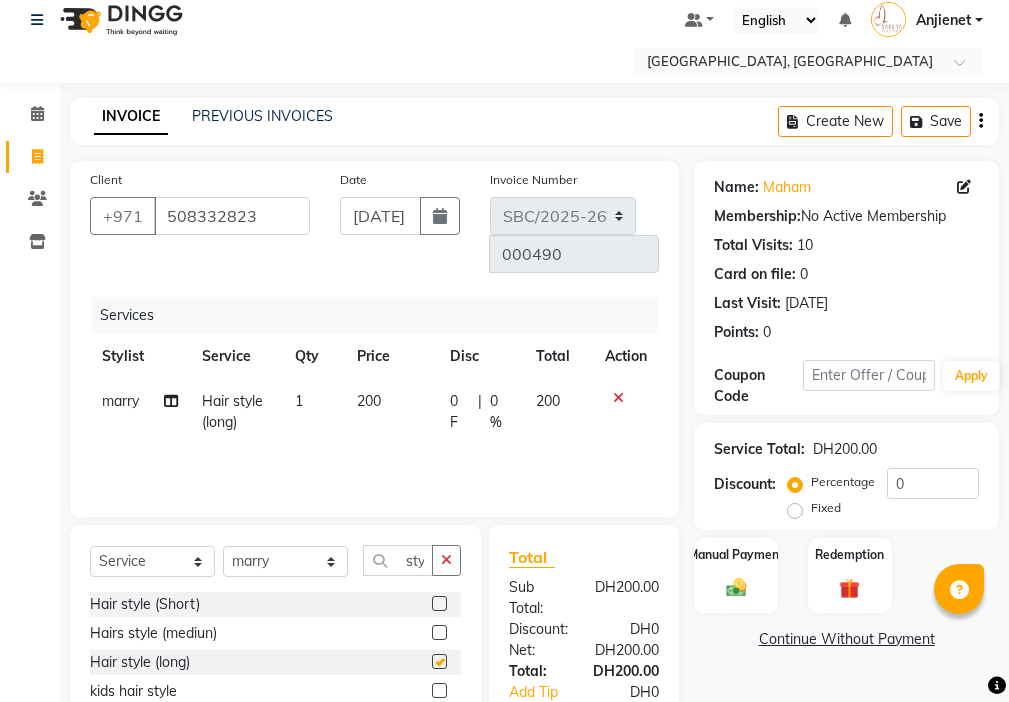 scroll, scrollTop: 0, scrollLeft: 0, axis: both 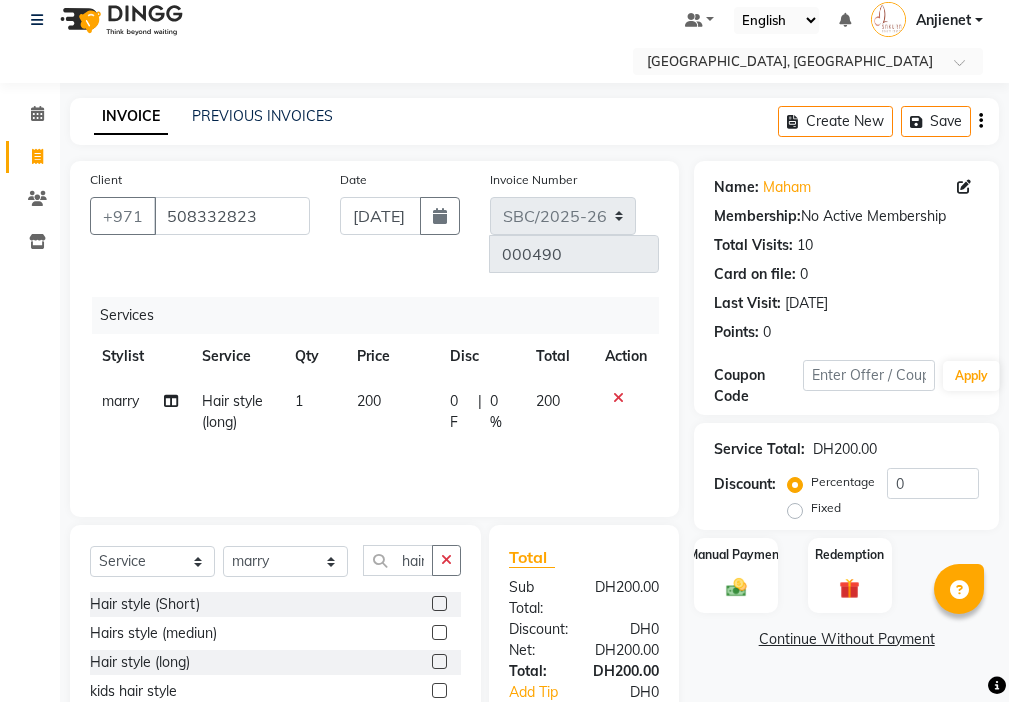 checkbox on "false" 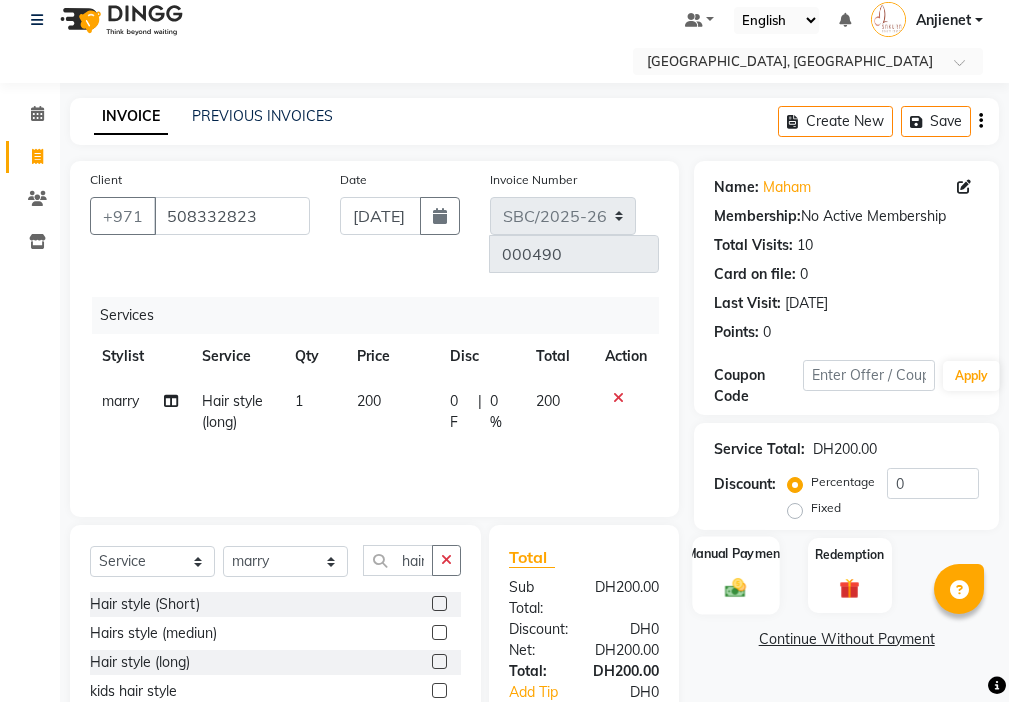 click 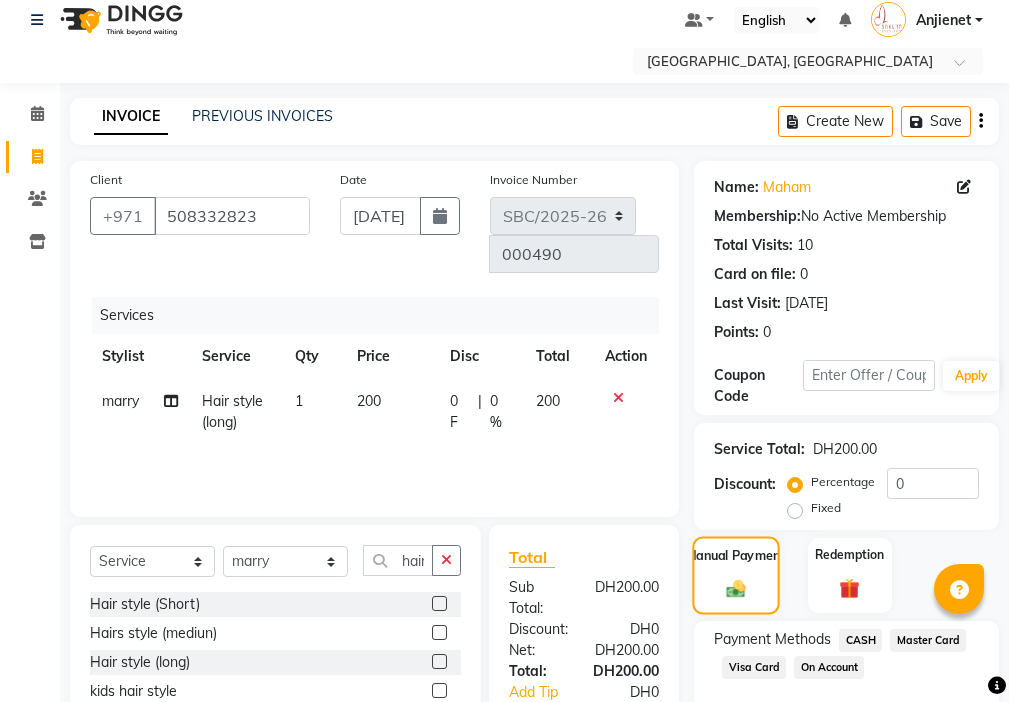 scroll, scrollTop: 149, scrollLeft: 0, axis: vertical 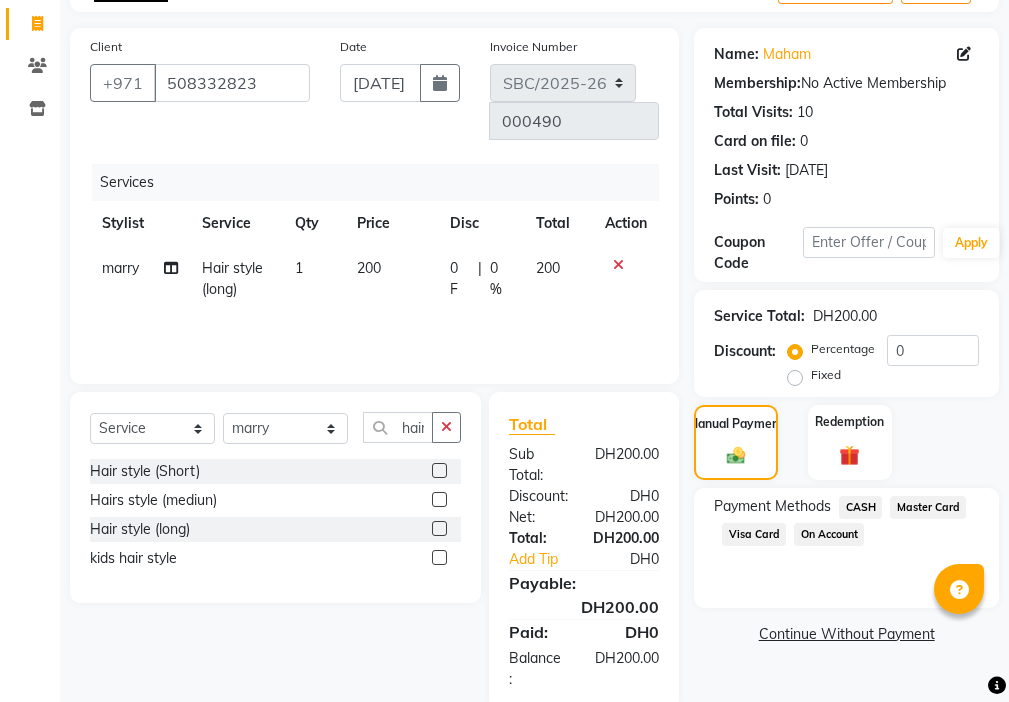 click on "Visa Card" 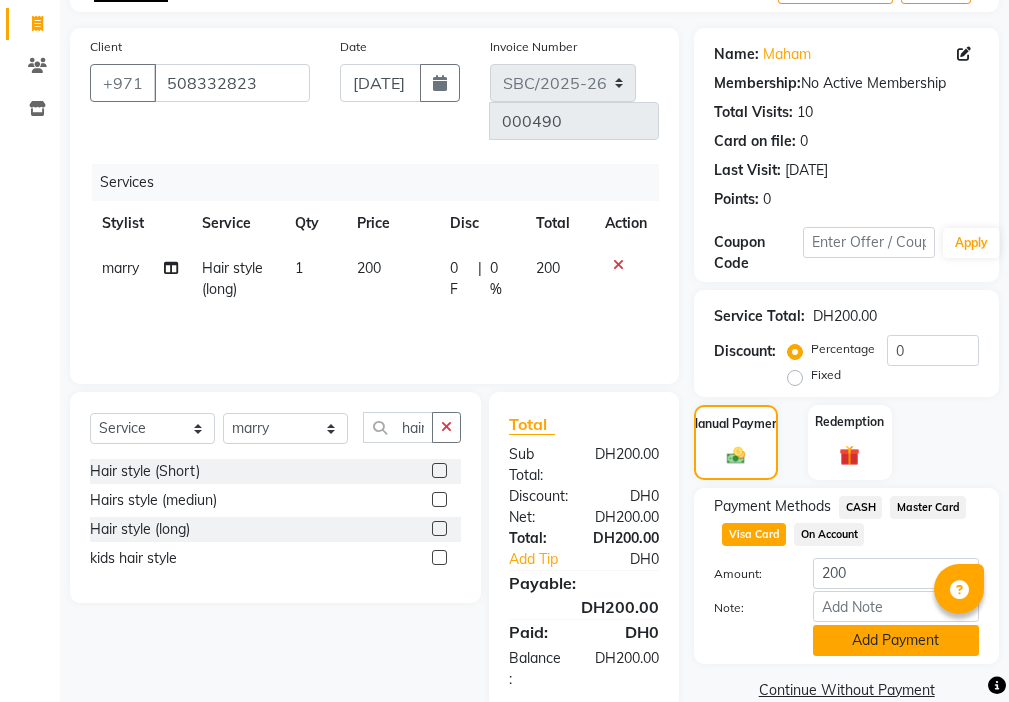 click on "Add Payment" 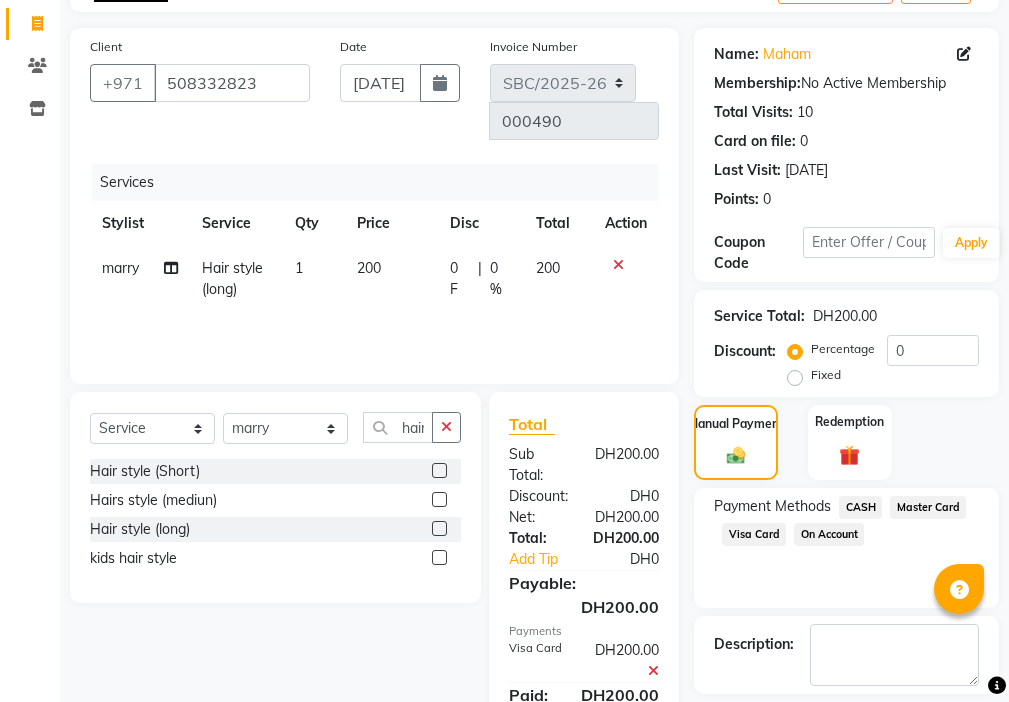 scroll, scrollTop: 239, scrollLeft: 0, axis: vertical 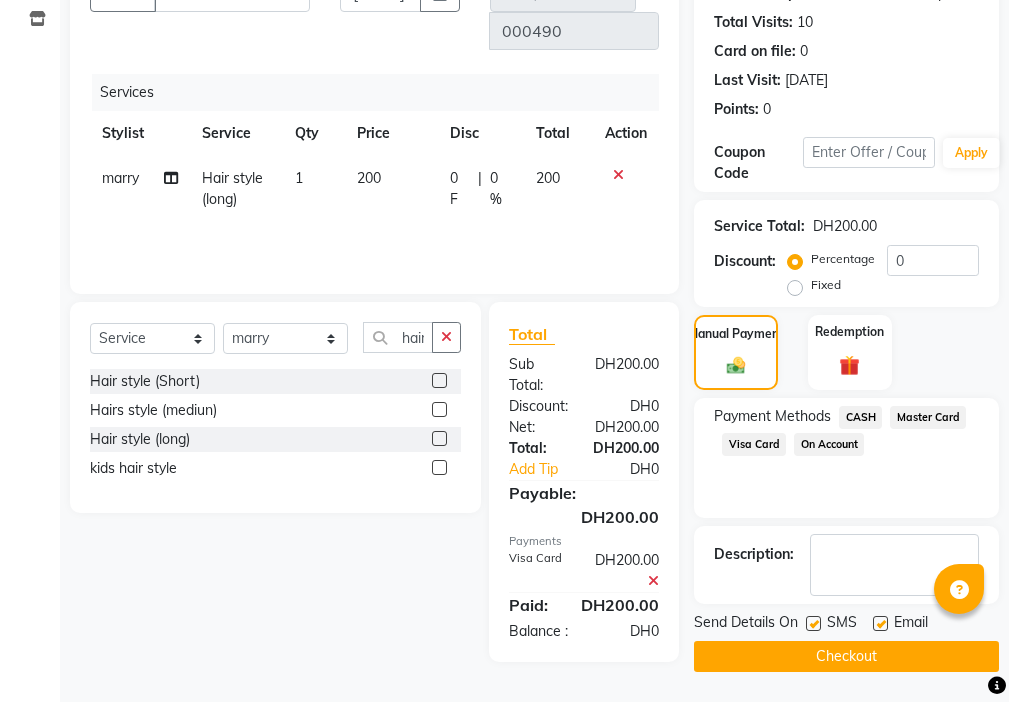 click 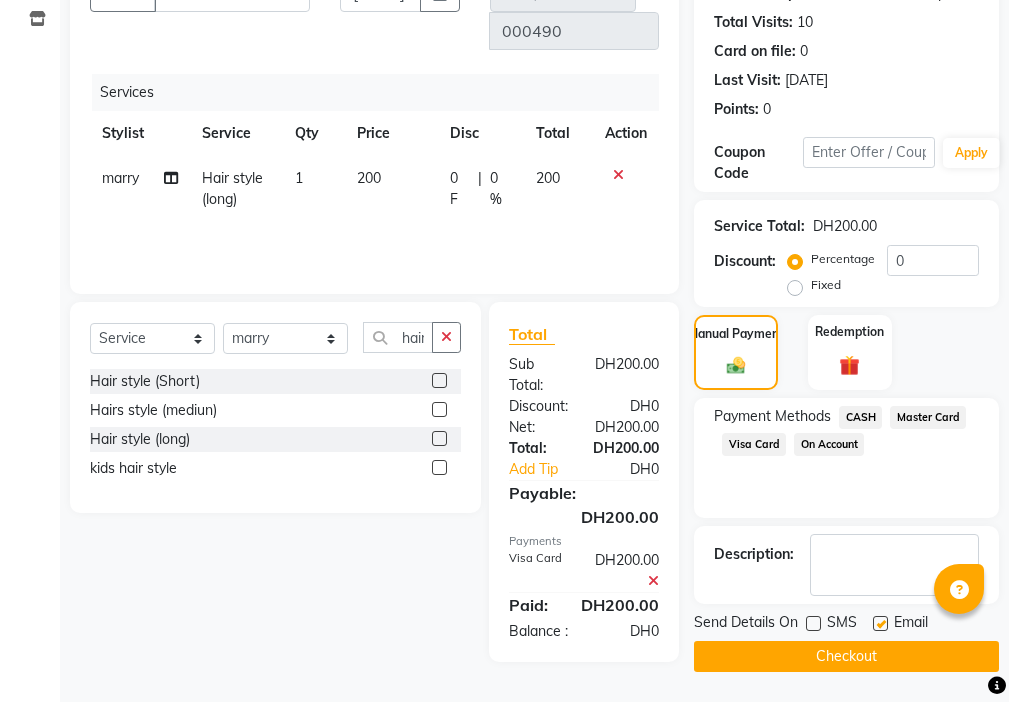 click 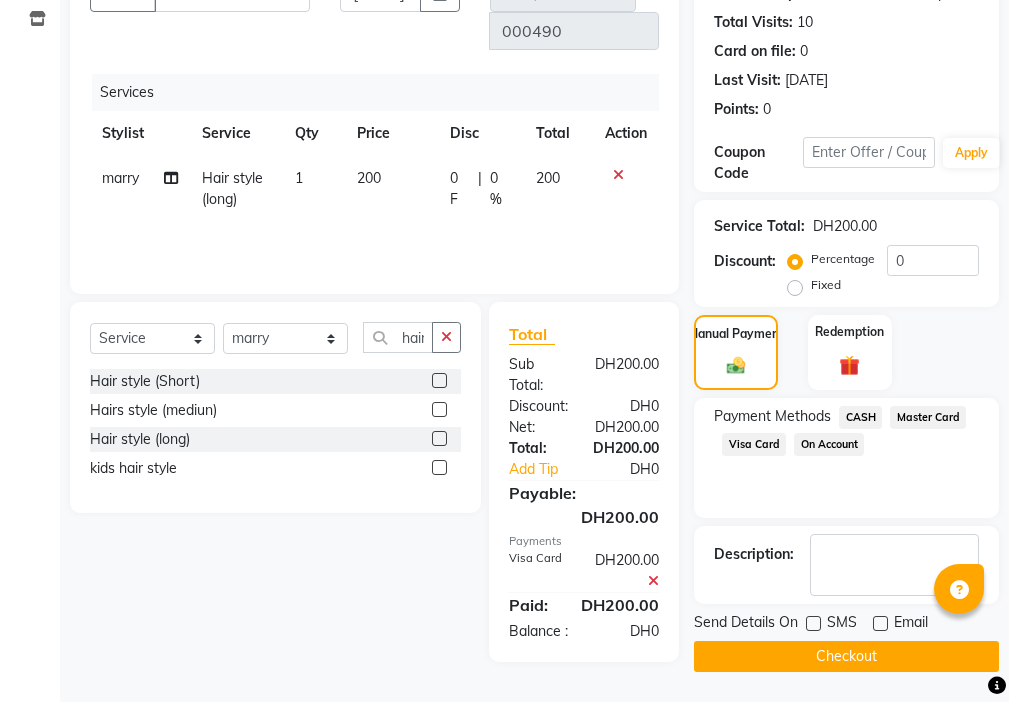click on "Checkout" 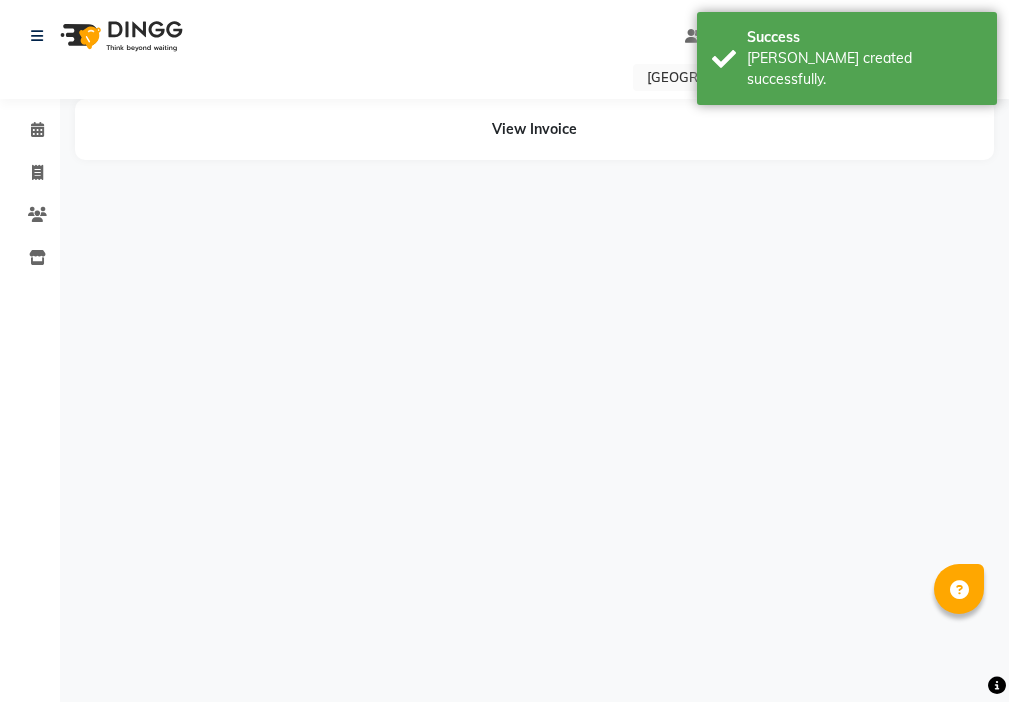 scroll, scrollTop: 0, scrollLeft: 0, axis: both 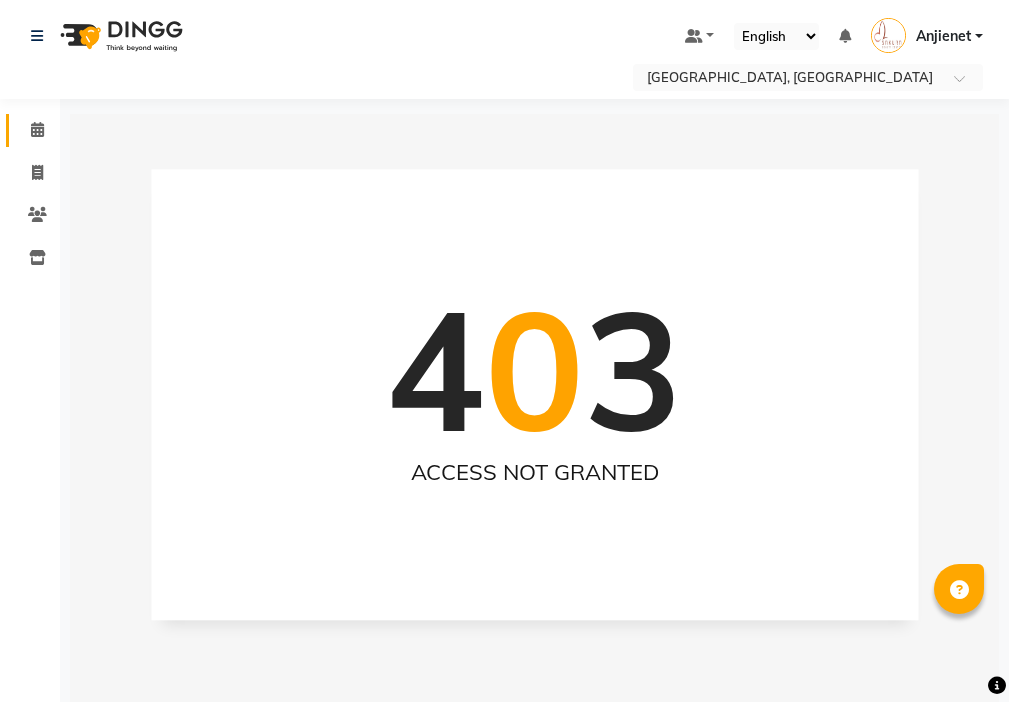 click on "Calendar" 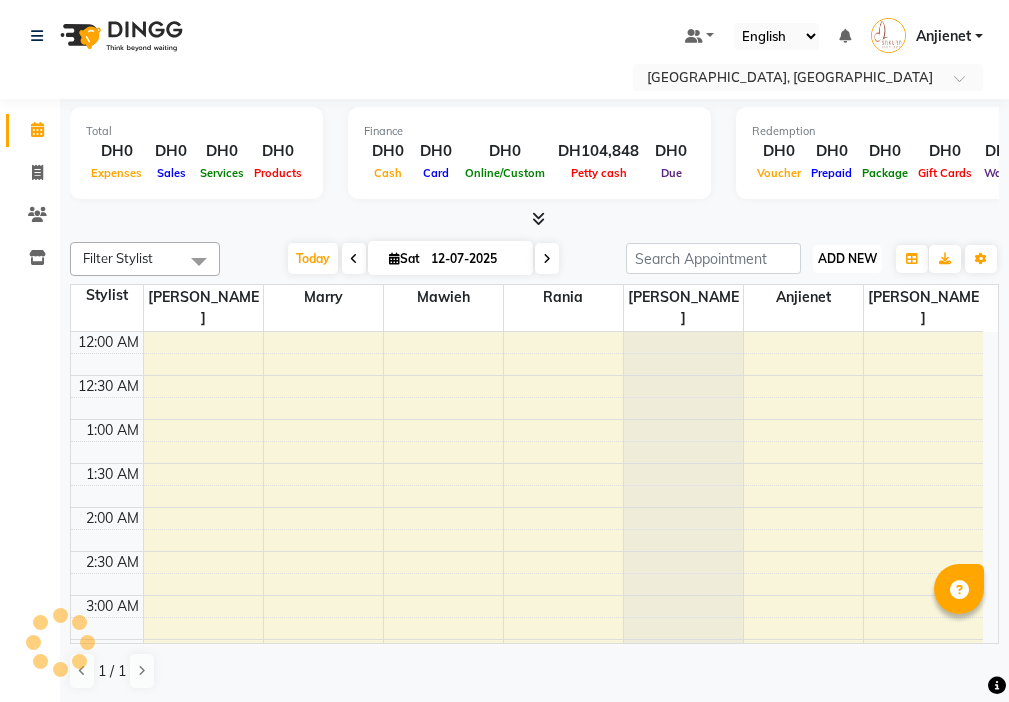 click on "ADD NEW" at bounding box center [847, 258] 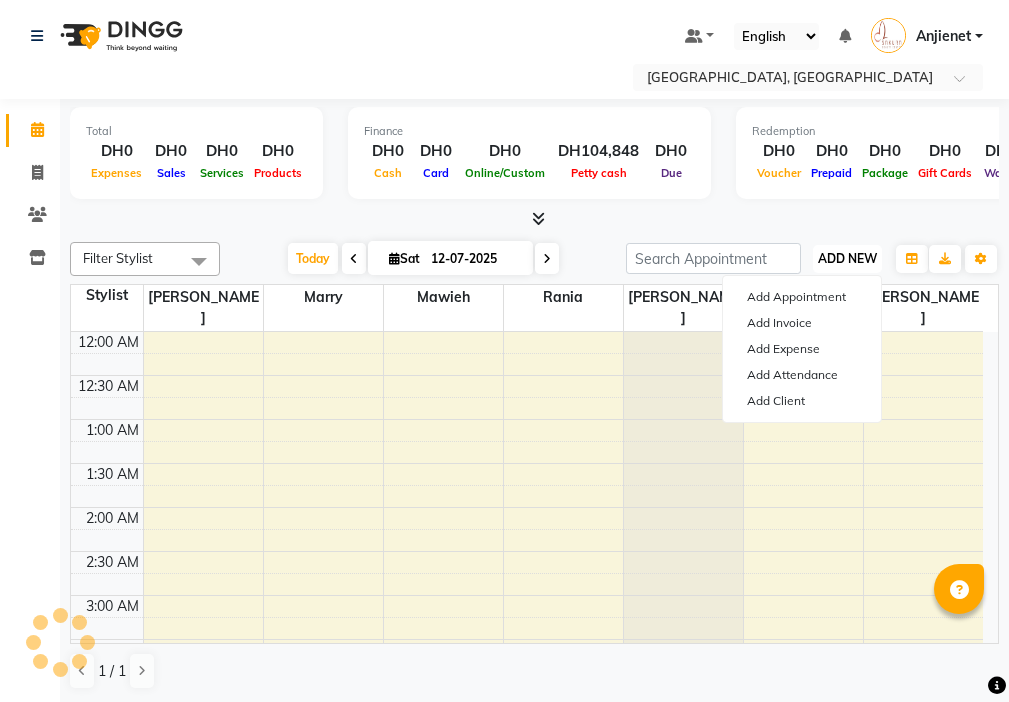 scroll, scrollTop: 529, scrollLeft: 0, axis: vertical 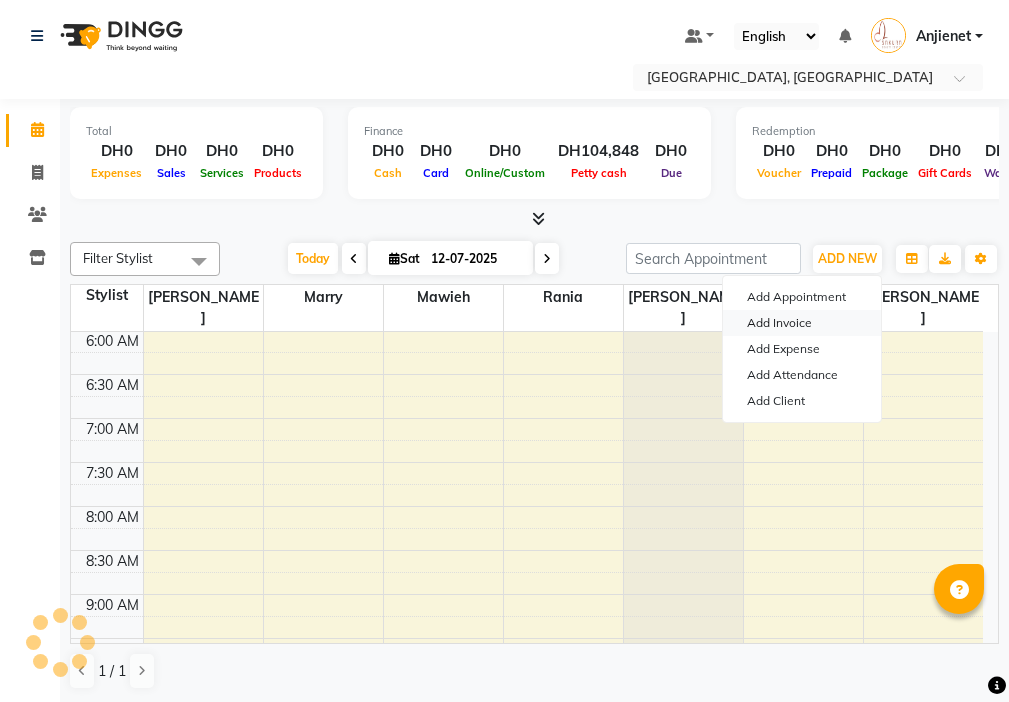 click on "Add Invoice" at bounding box center (802, 323) 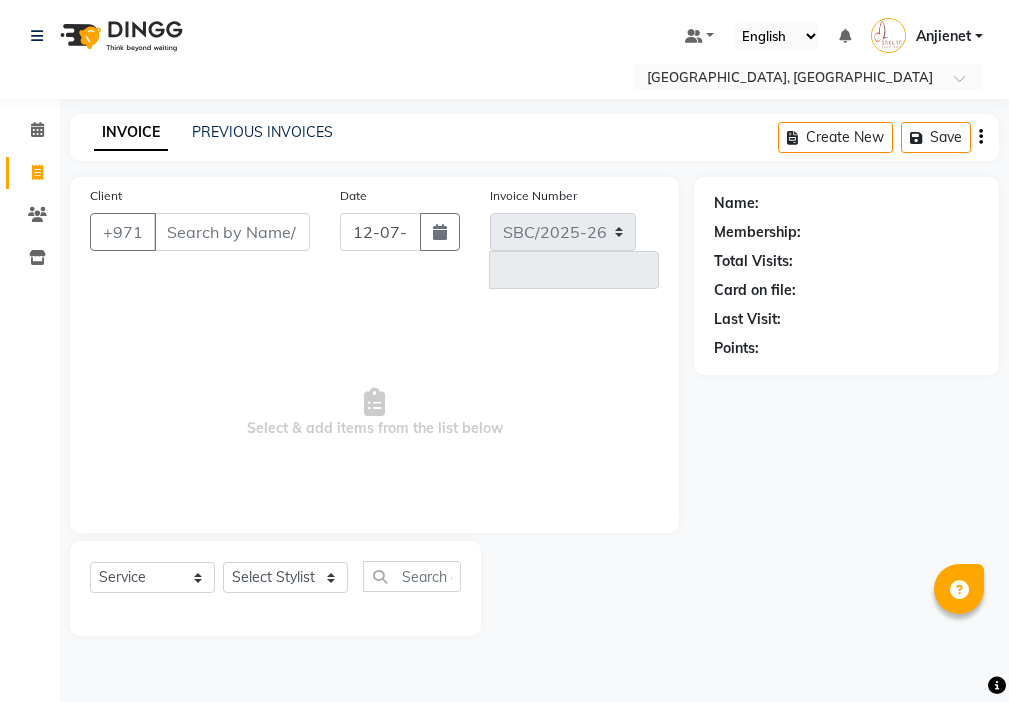 select on "3691" 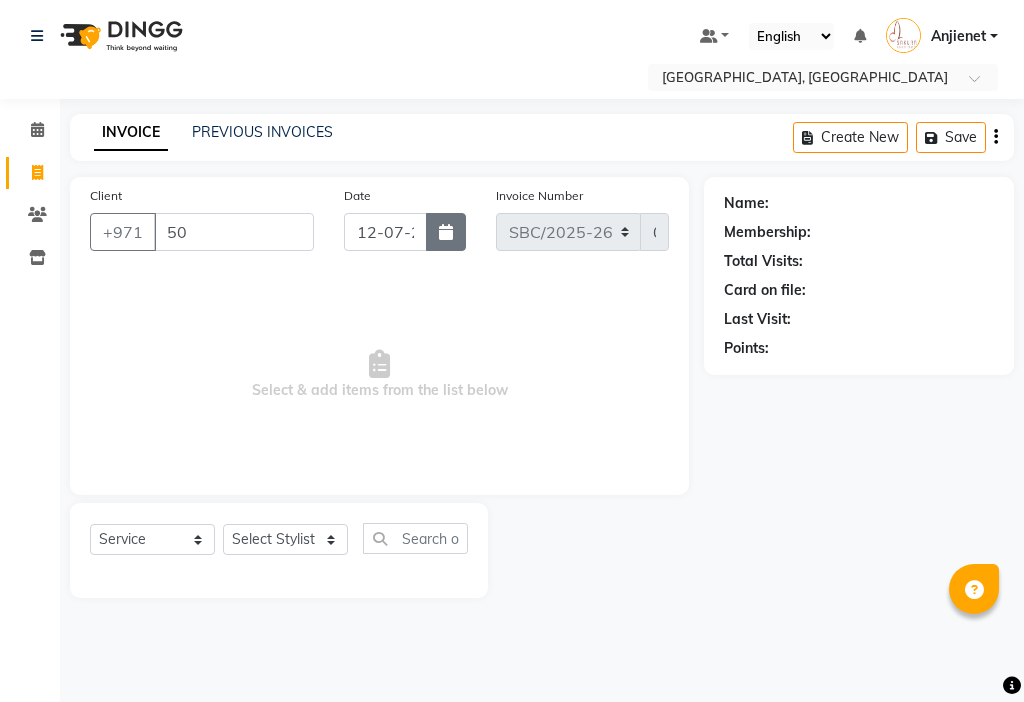 type on "50" 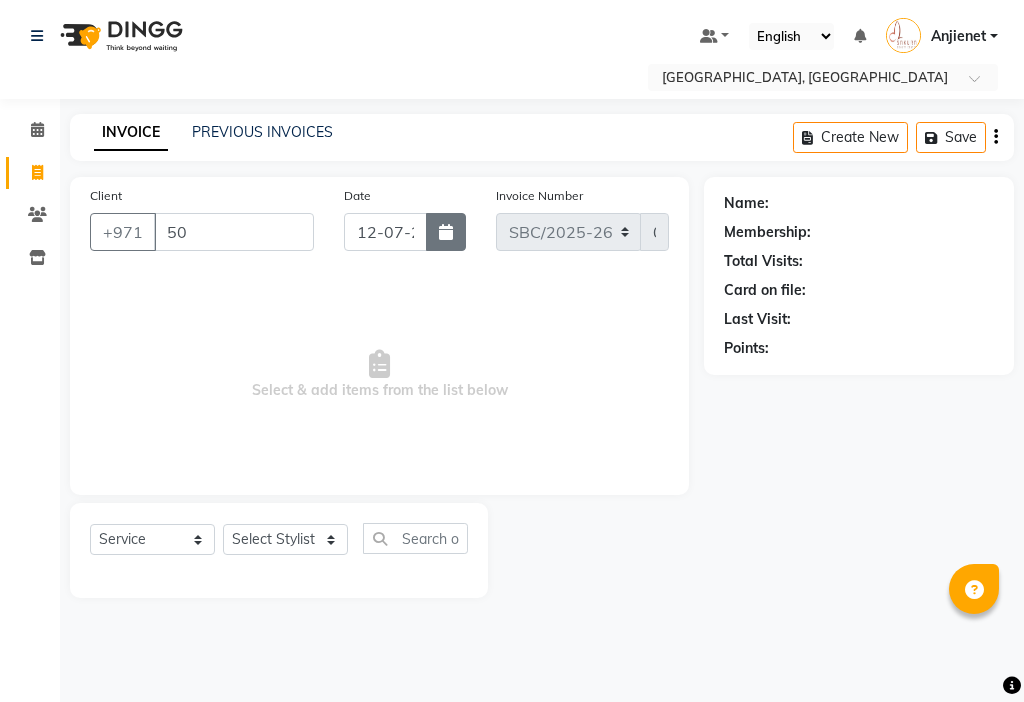 click 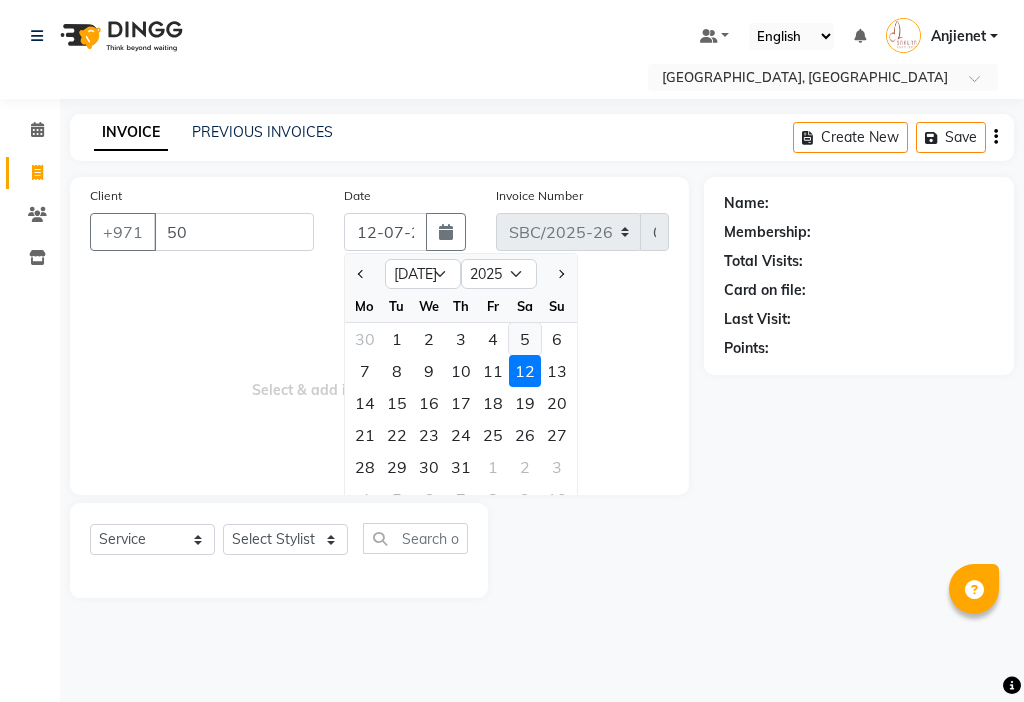 click on "5" 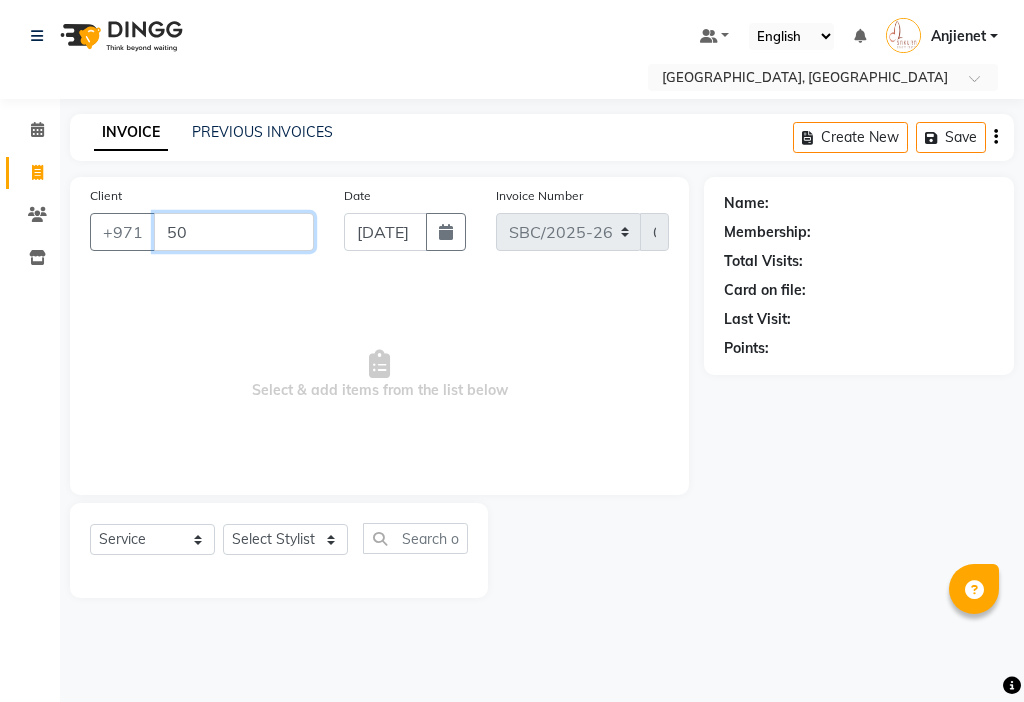 click on "50" at bounding box center (234, 232) 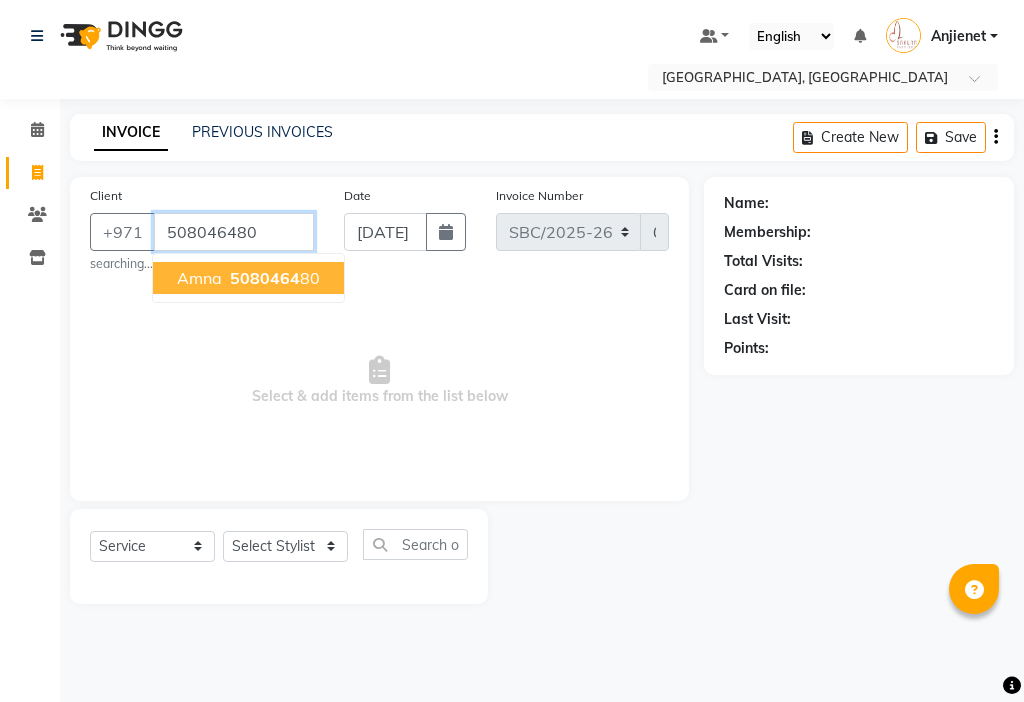 type on "508046480" 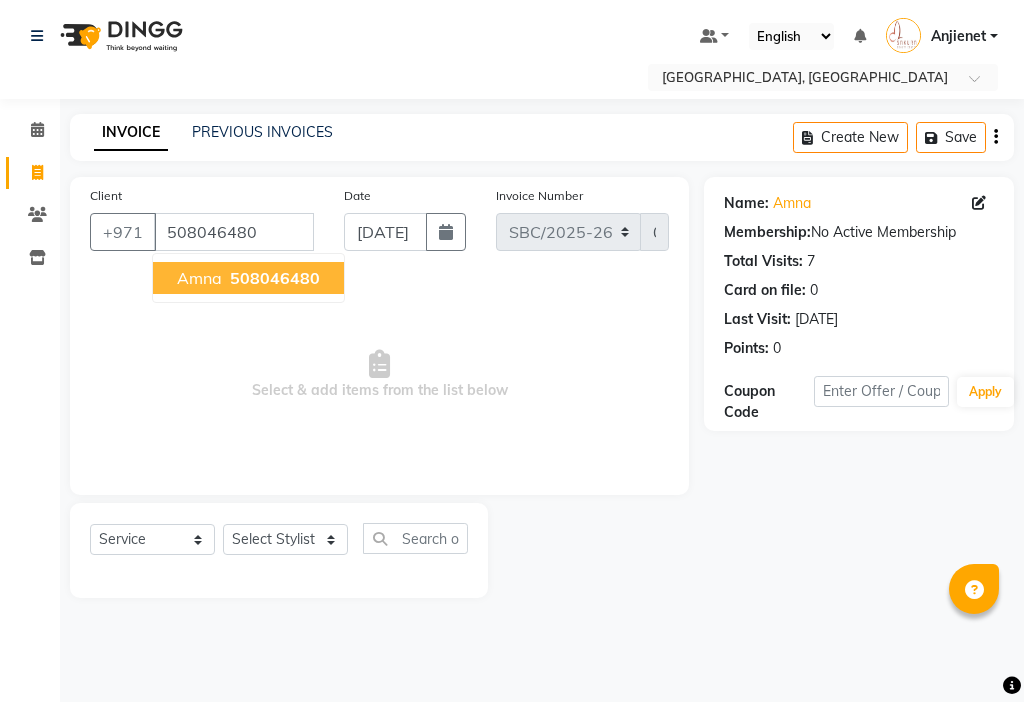 click on "508046480" at bounding box center (275, 278) 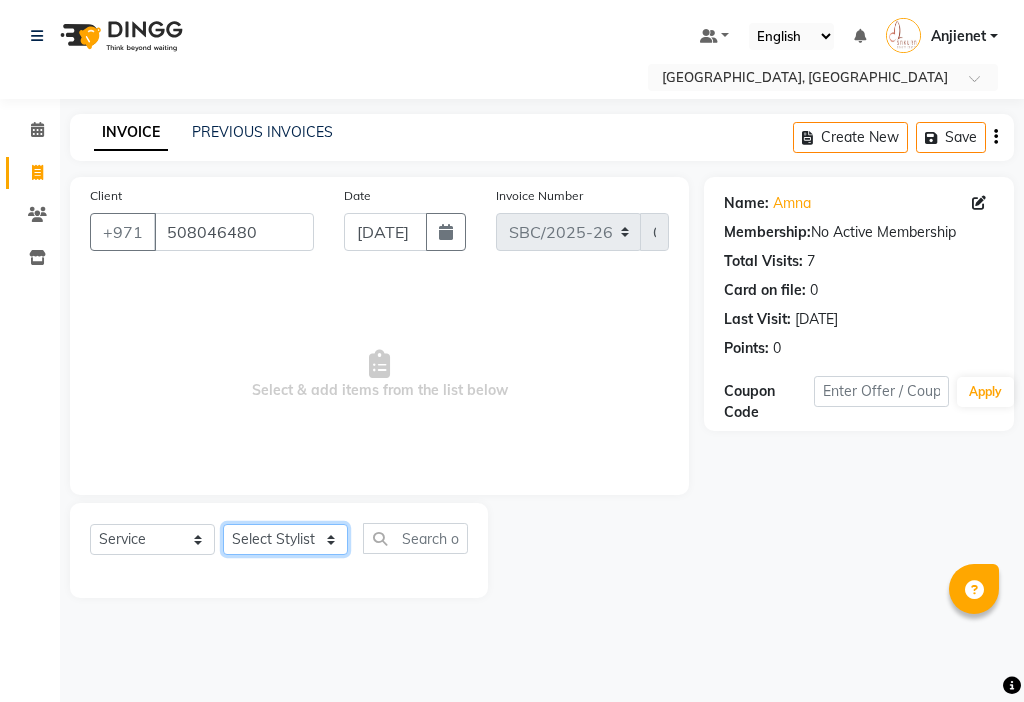click on "Select Stylist Anjienet [PERSON_NAME] marry  Mawieh  [PERSON_NAME] [PERSON_NAME]" 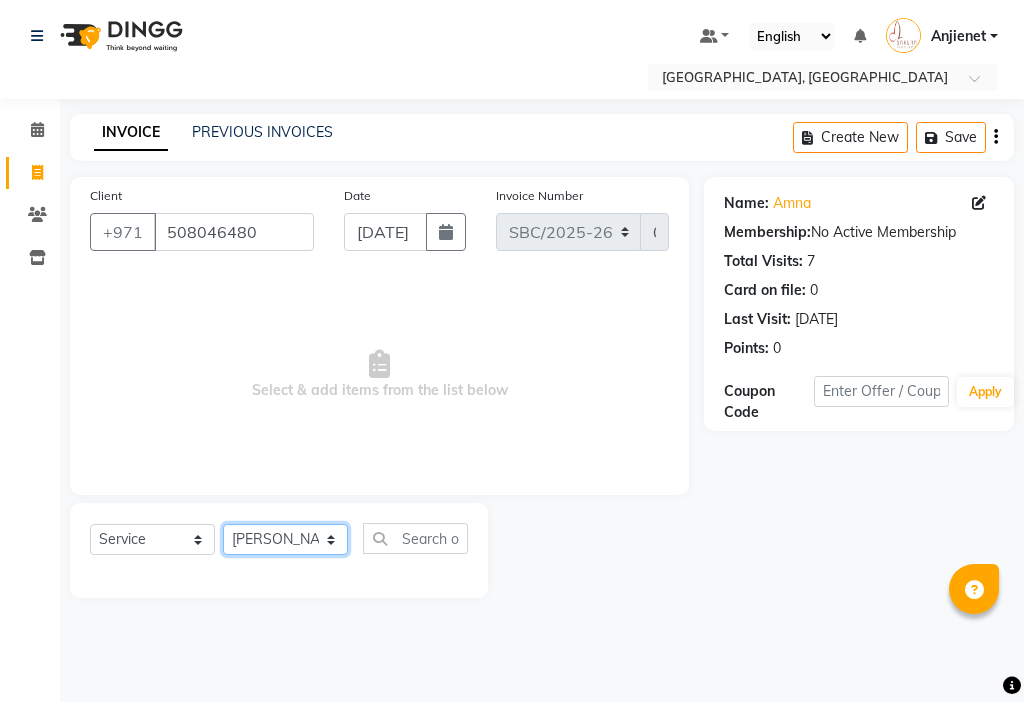 click on "Select Stylist Anjienet [PERSON_NAME] marry  Mawieh  [PERSON_NAME] [PERSON_NAME]" 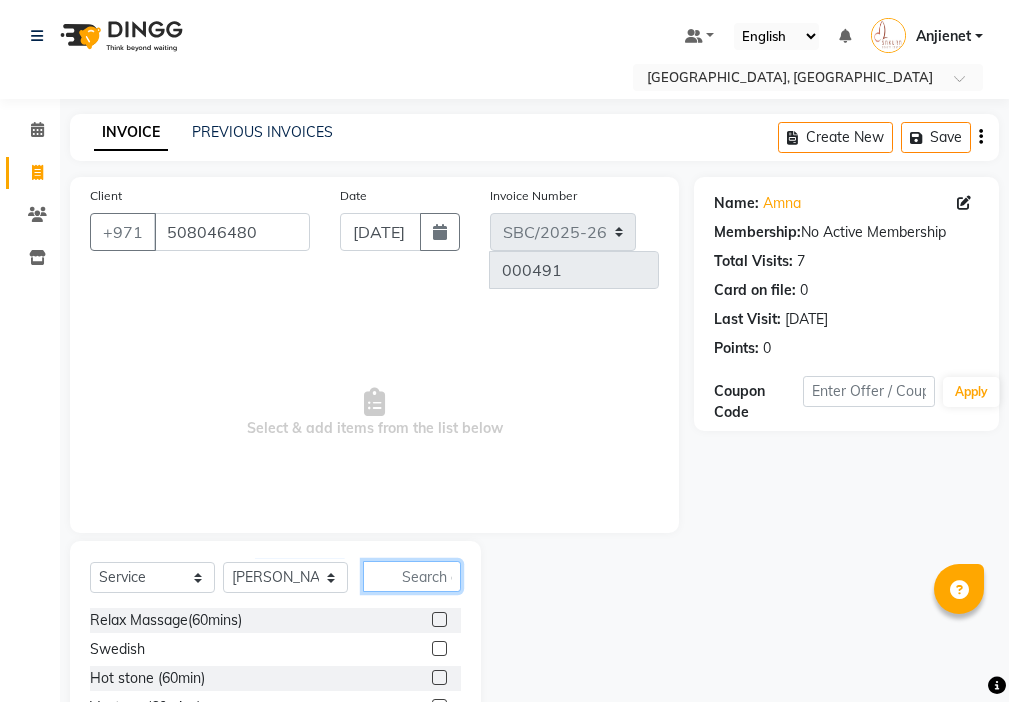 click 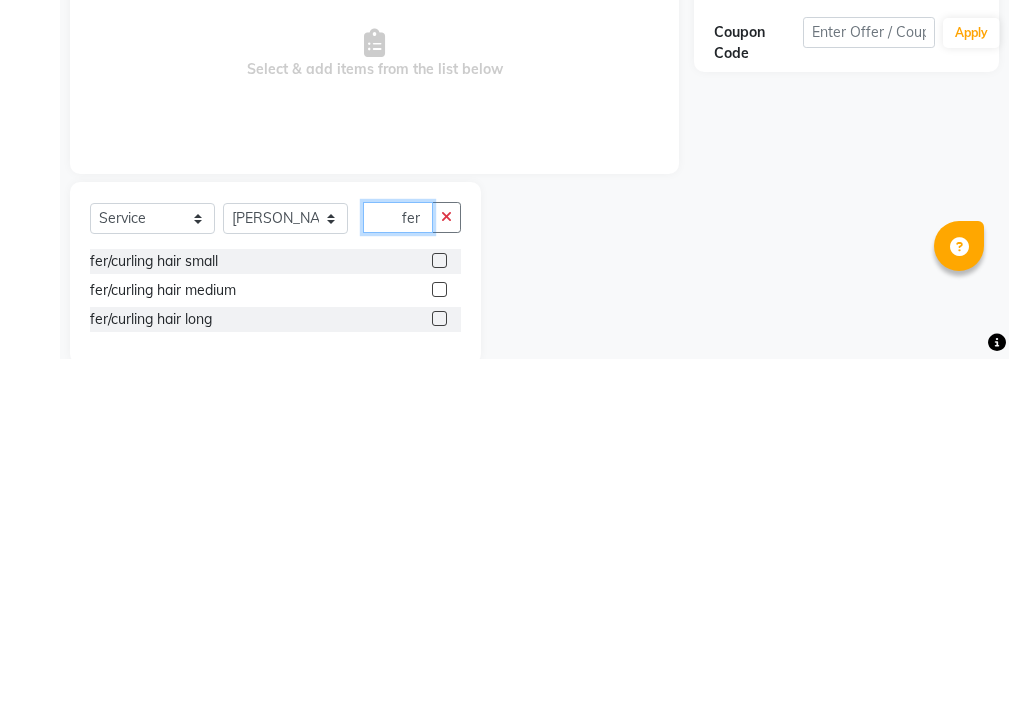 scroll, scrollTop: 13, scrollLeft: 0, axis: vertical 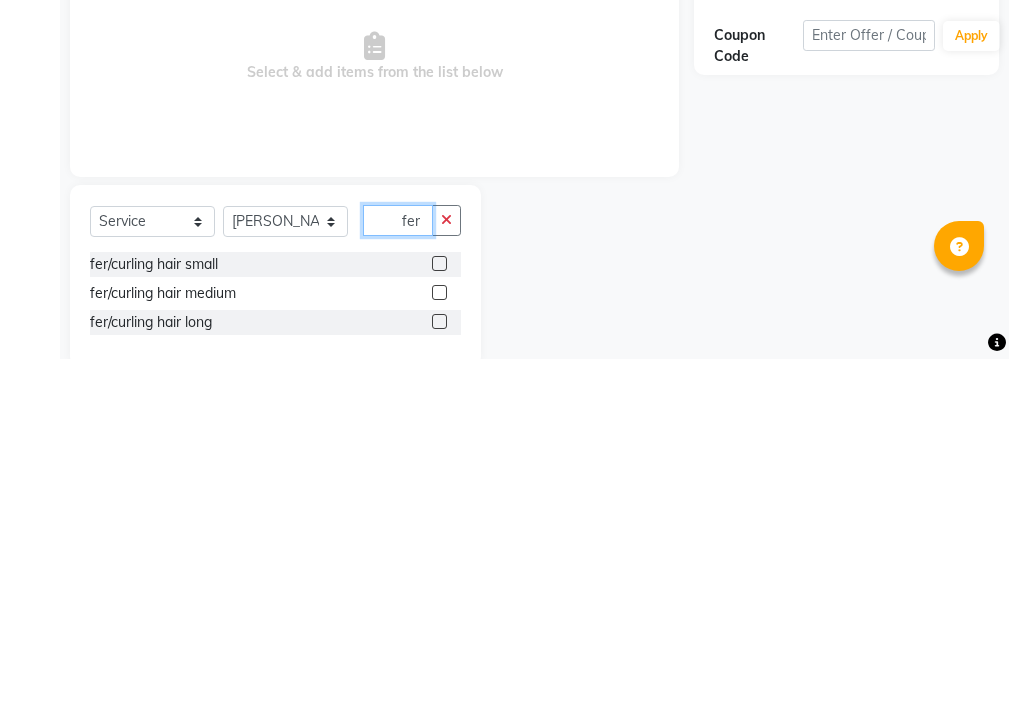 type on "fer" 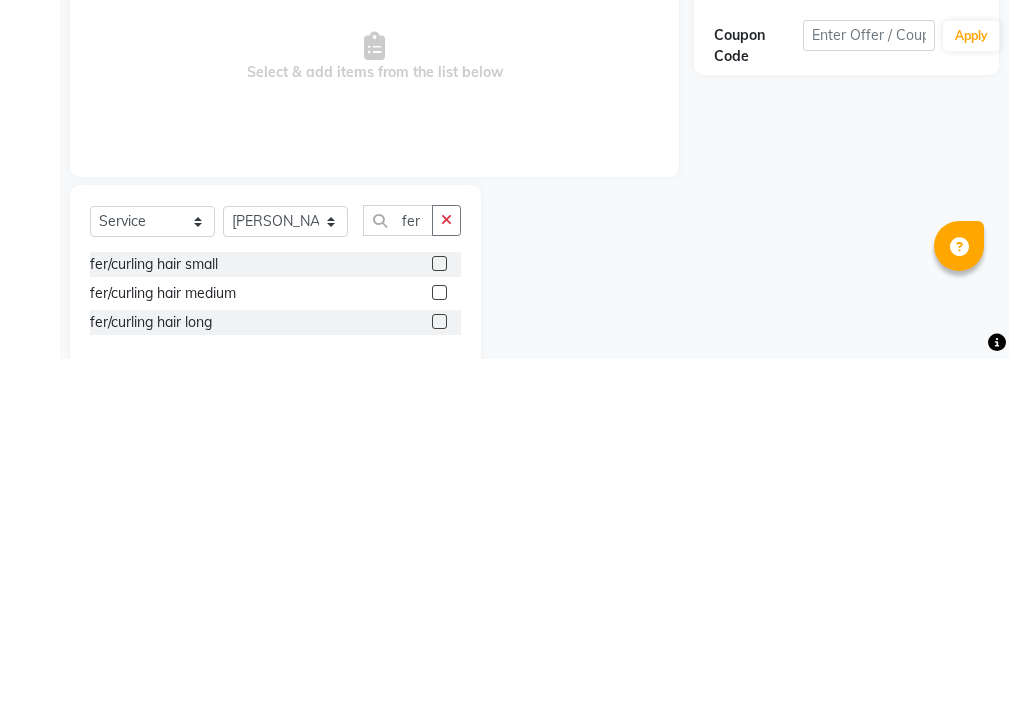 click 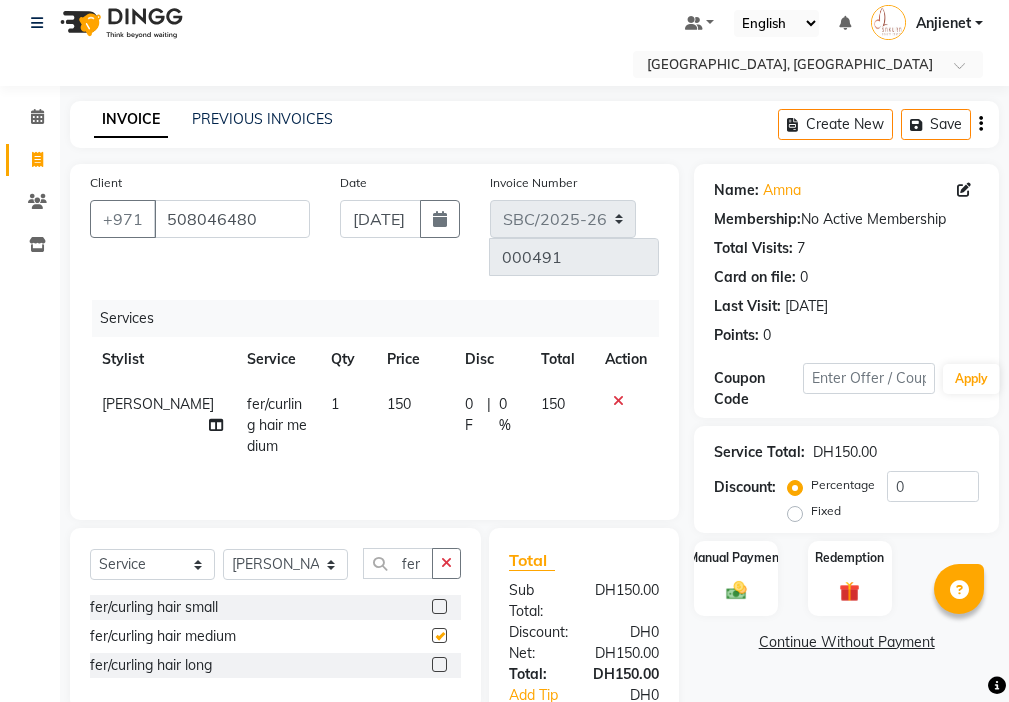 checkbox on "false" 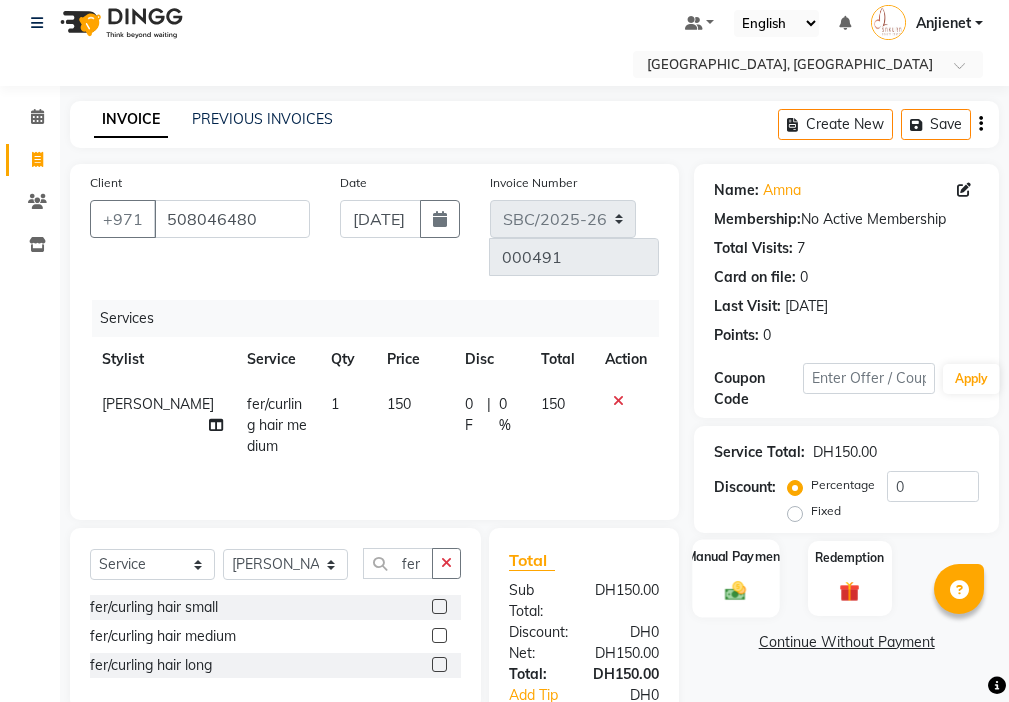 click 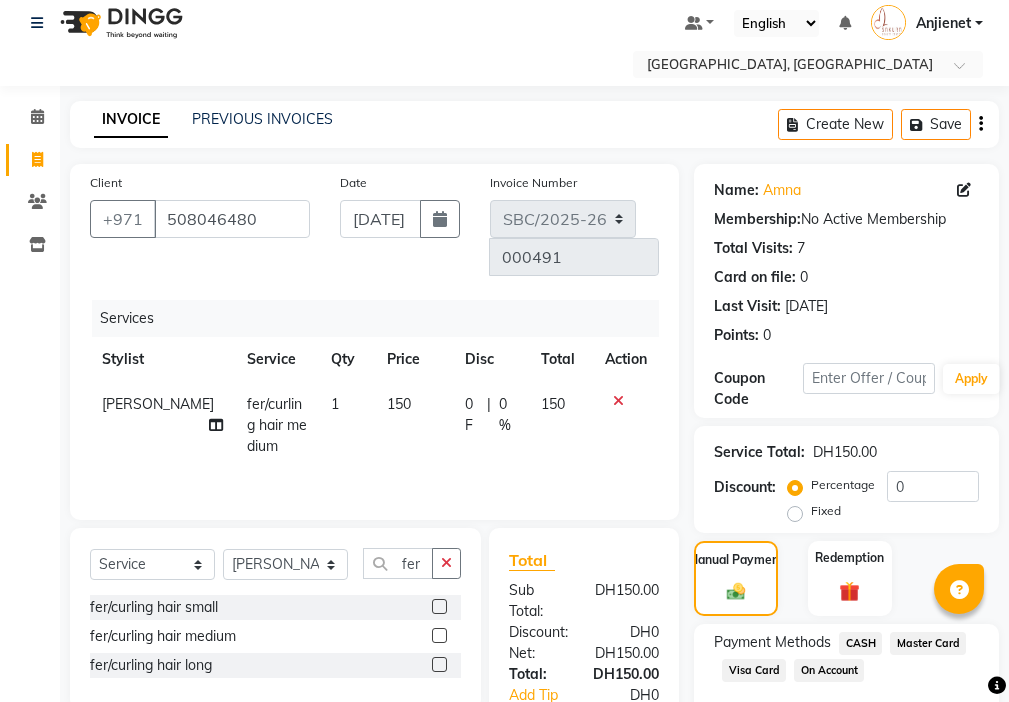 click on "Visa Card" 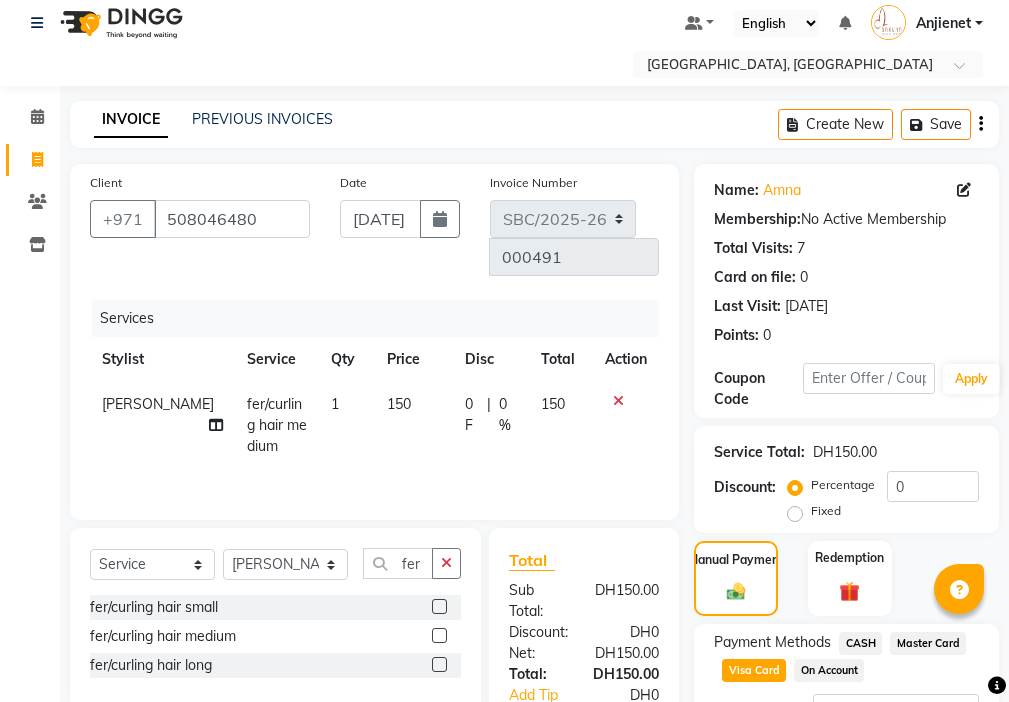 scroll, scrollTop: 182, scrollLeft: 0, axis: vertical 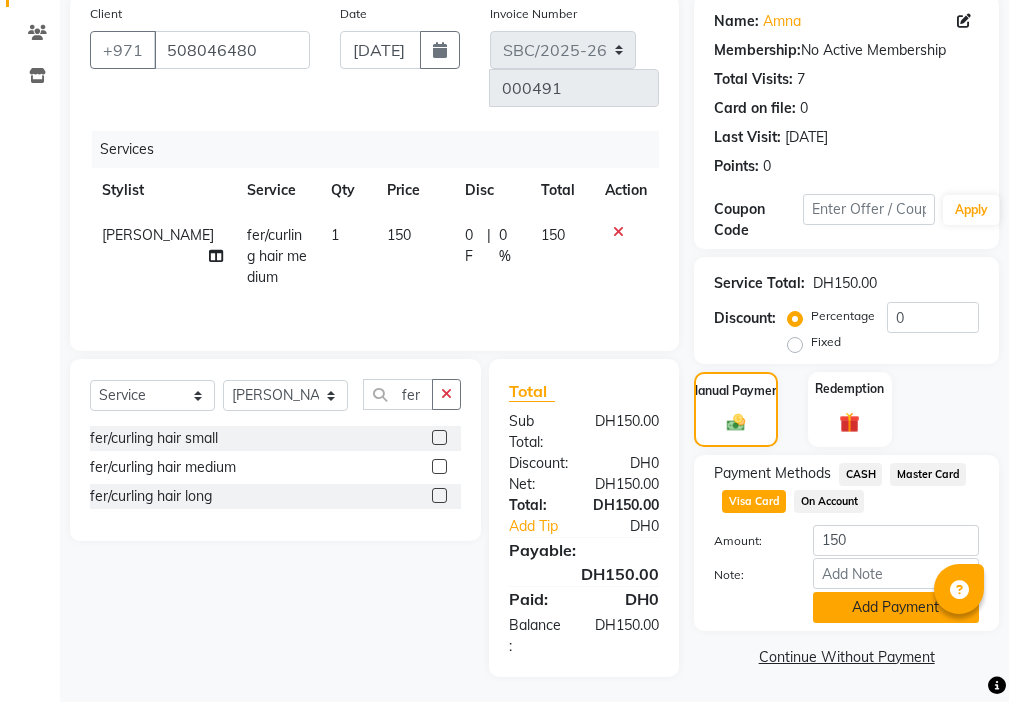 click on "Add Payment" 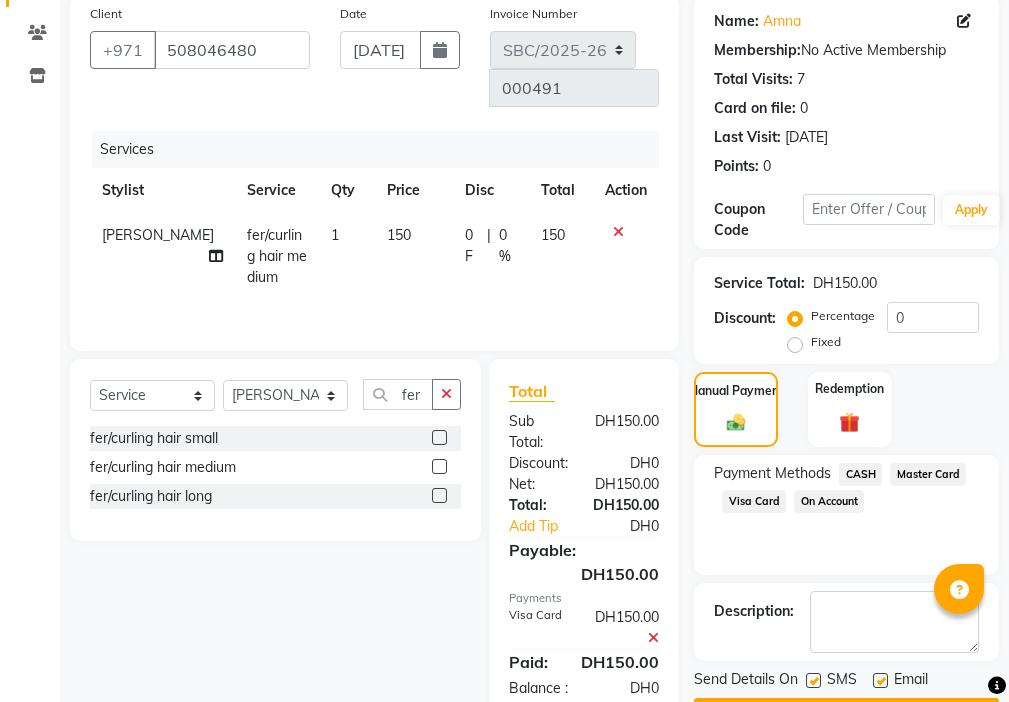 scroll, scrollTop: 239, scrollLeft: 0, axis: vertical 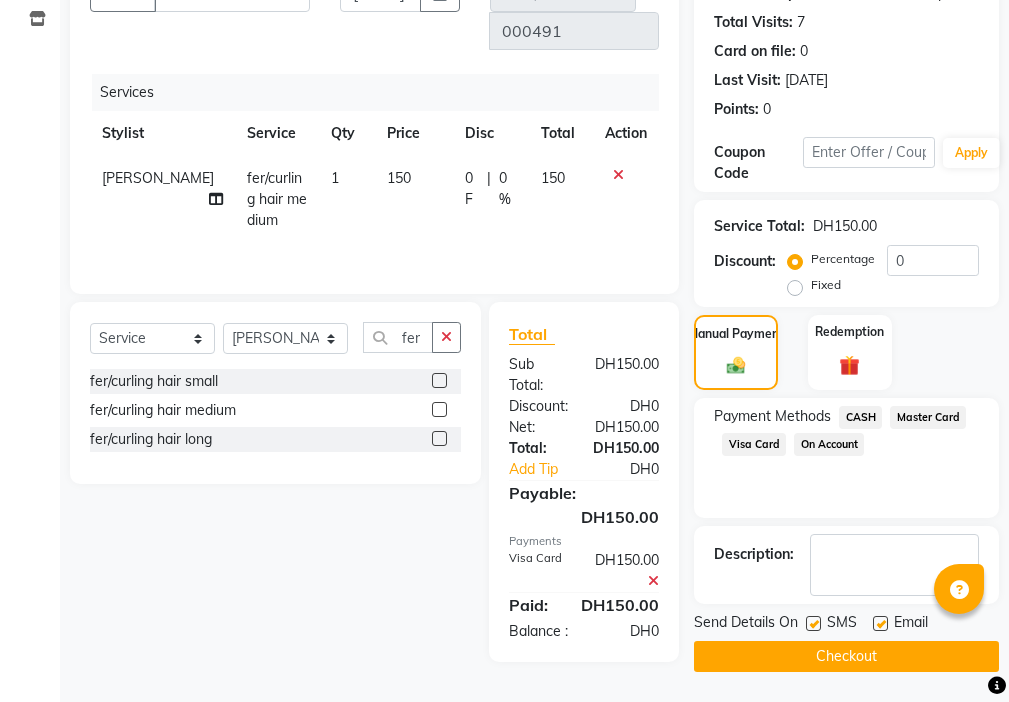 click 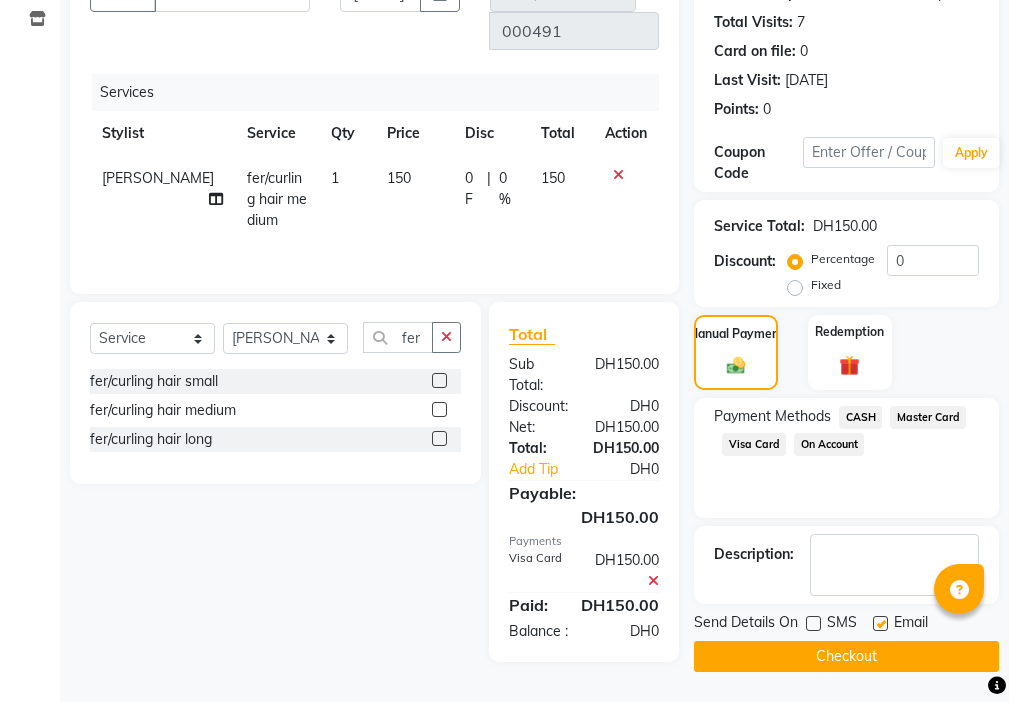 click 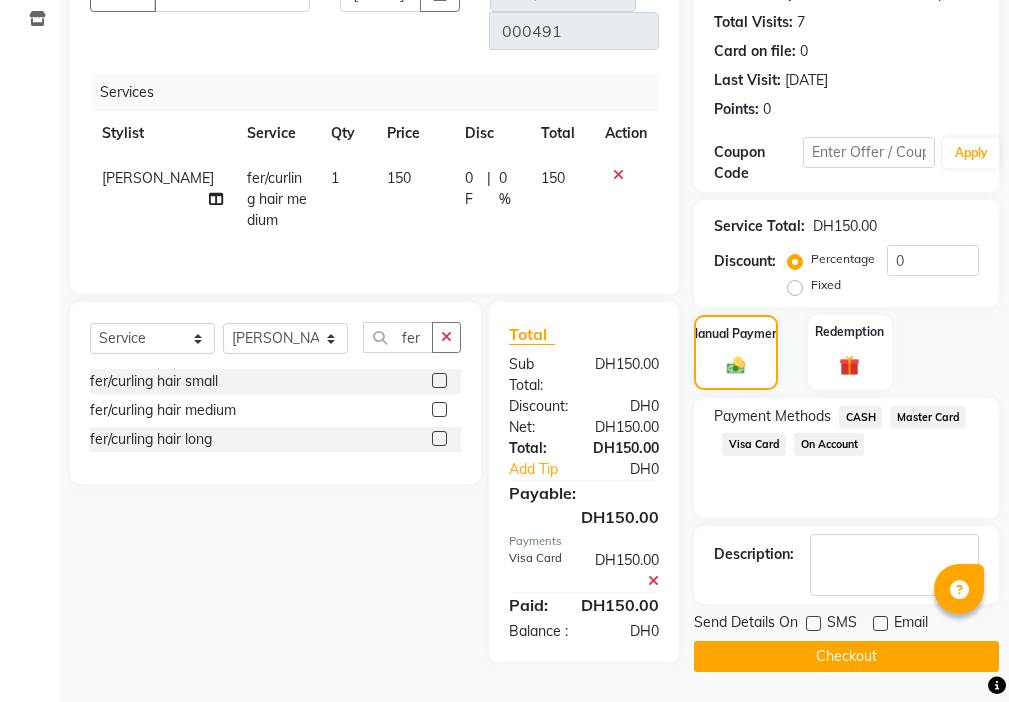 click on "Checkout" 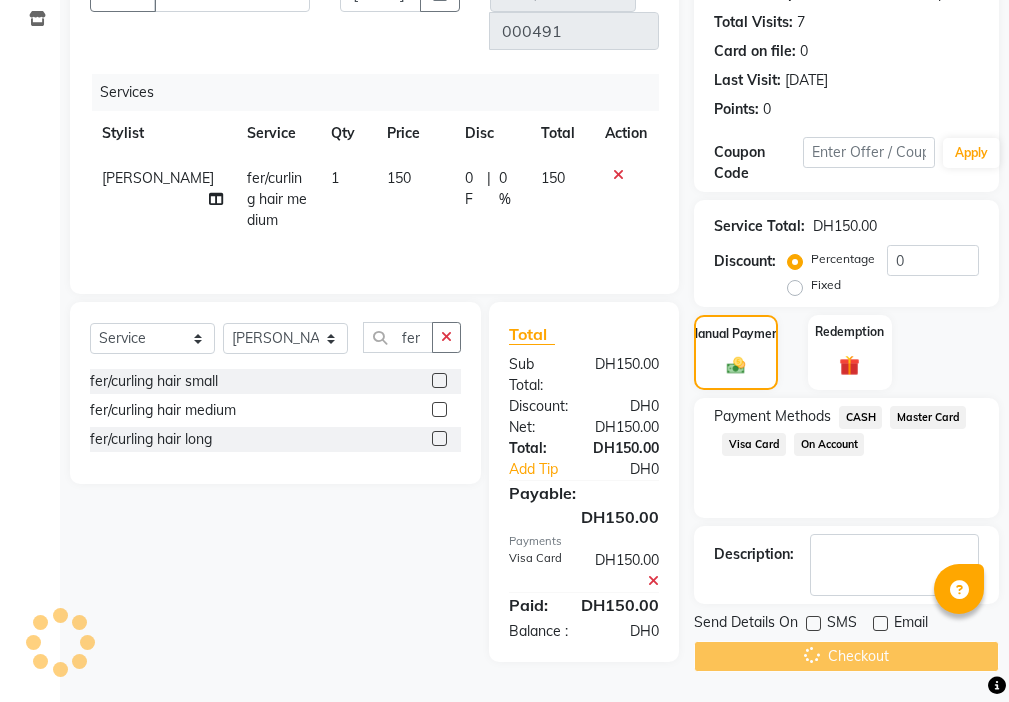 scroll, scrollTop: 0, scrollLeft: 0, axis: both 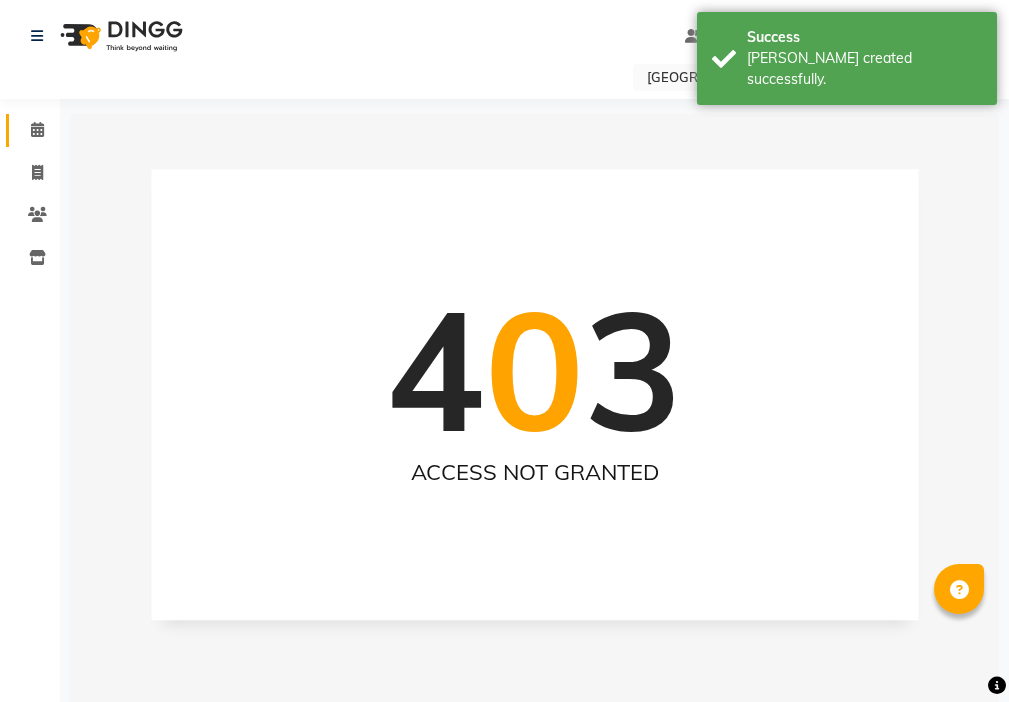 click 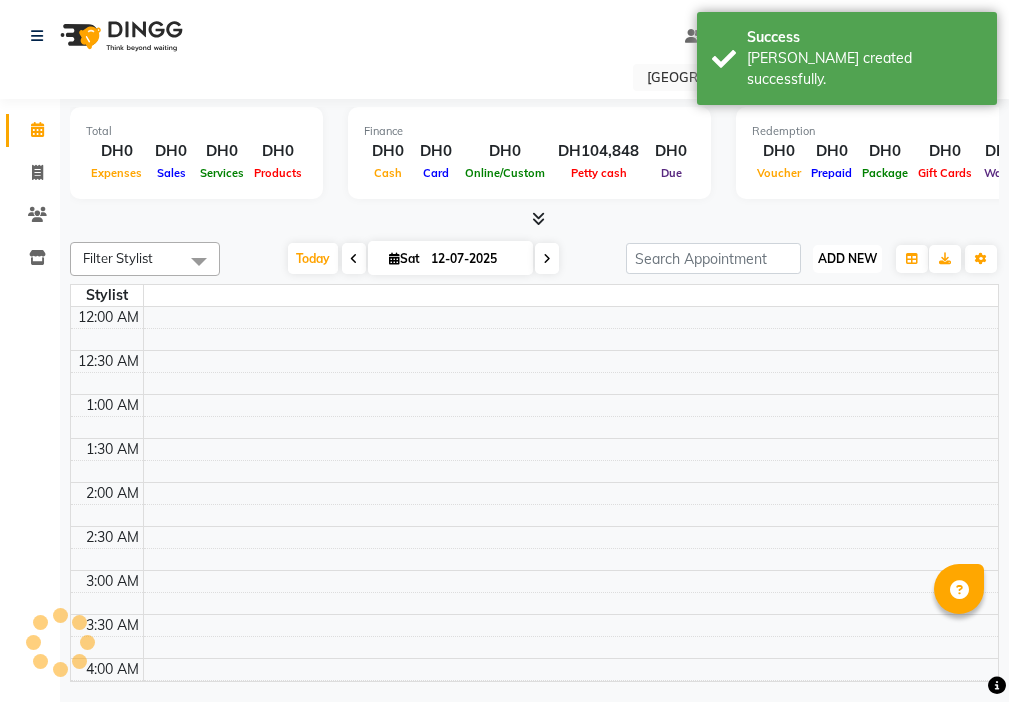 click on "ADD NEW" at bounding box center [847, 258] 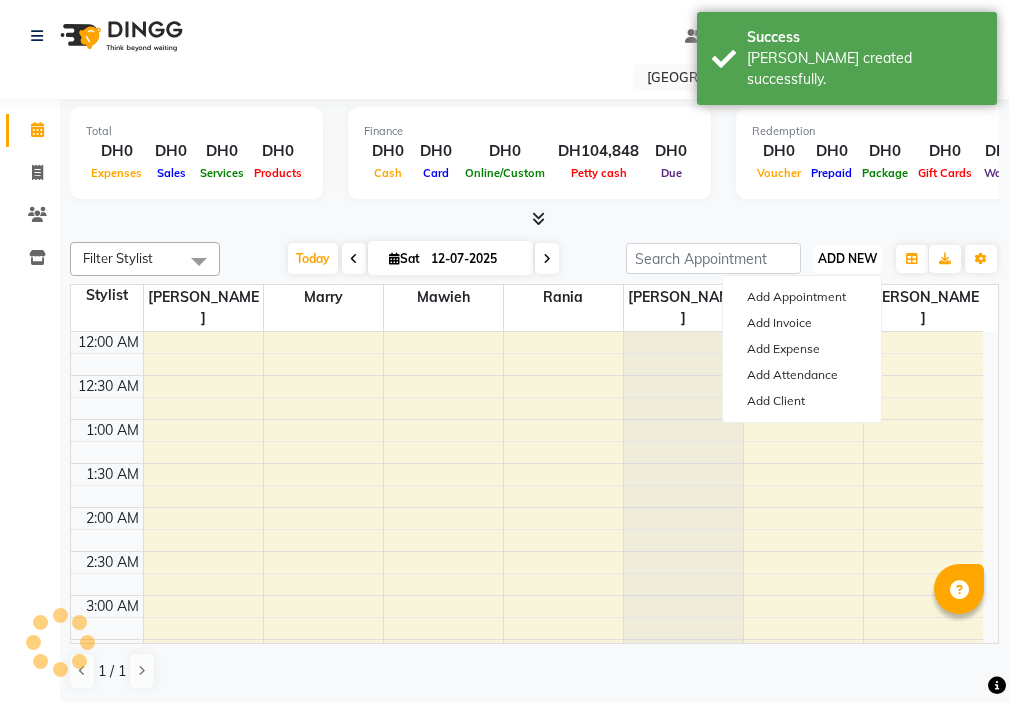 scroll, scrollTop: 1741, scrollLeft: 0, axis: vertical 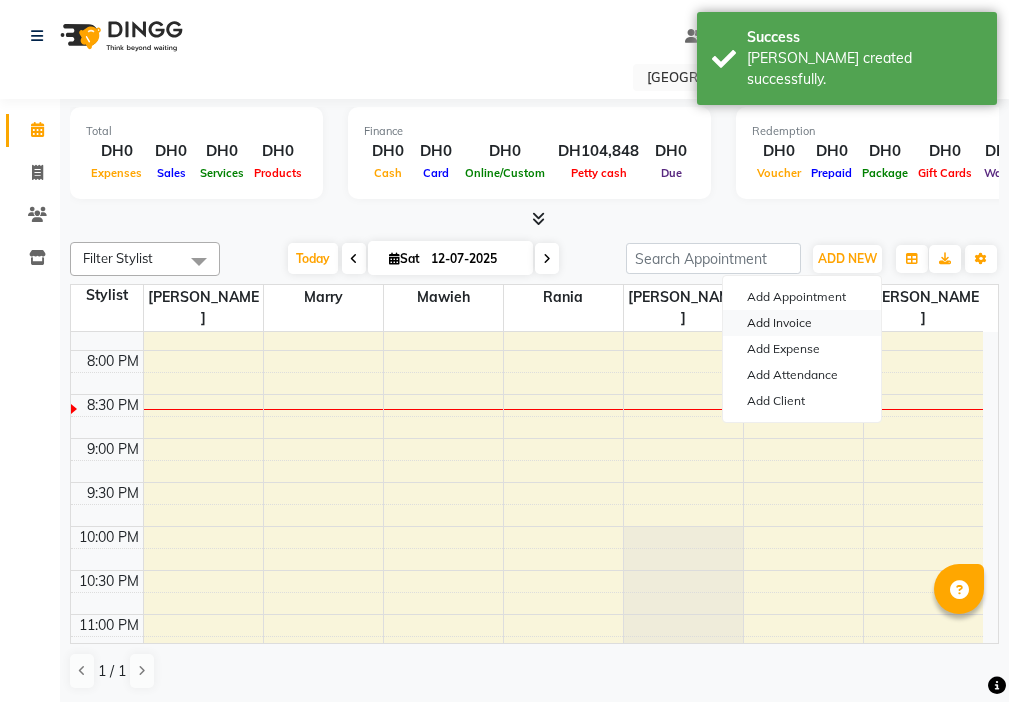 click on "Add Invoice" at bounding box center [802, 323] 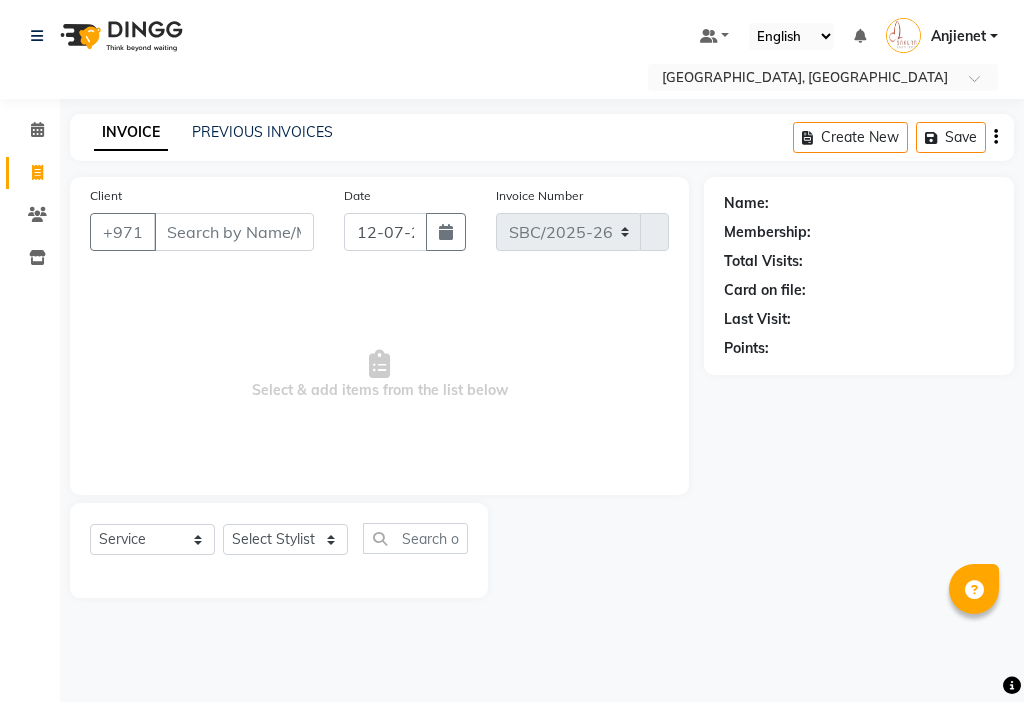 select on "3691" 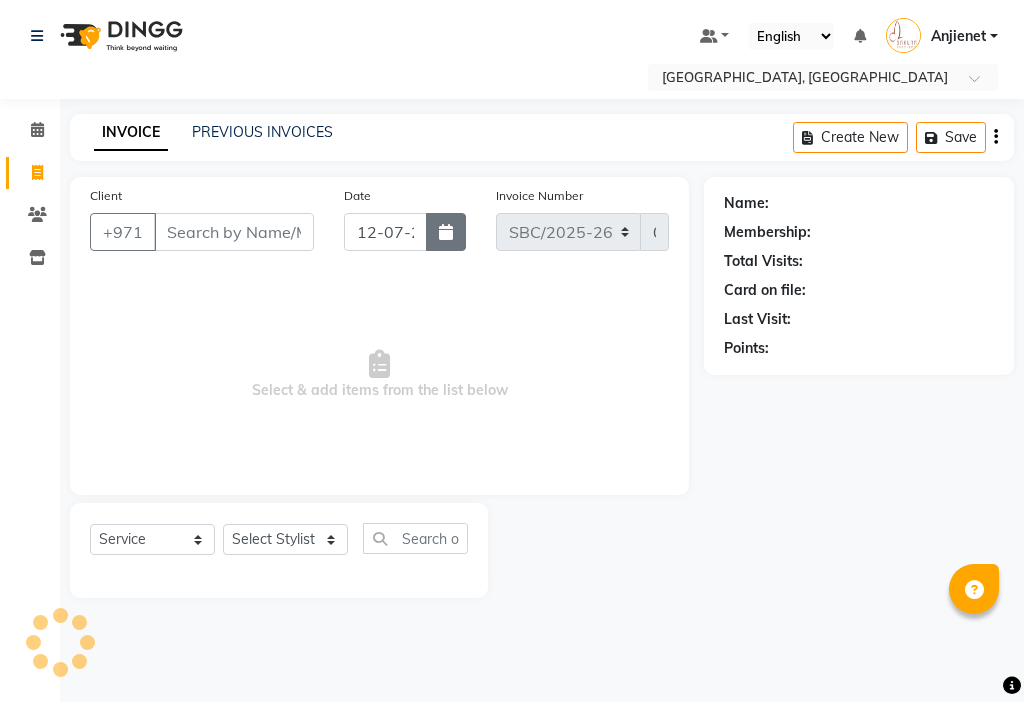 click 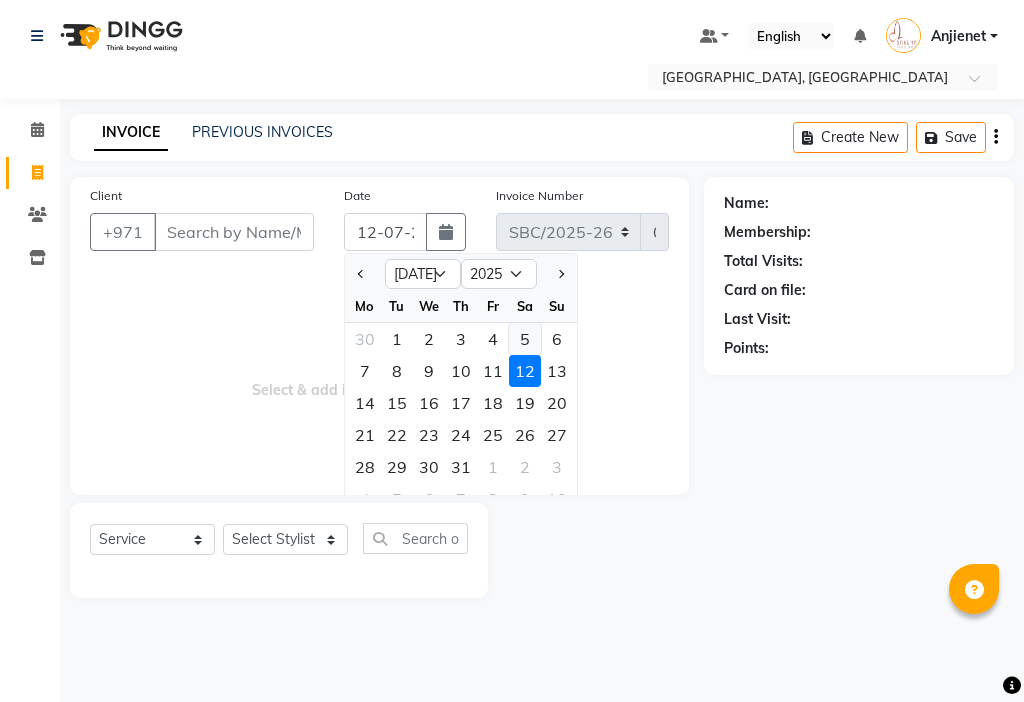 click on "5" 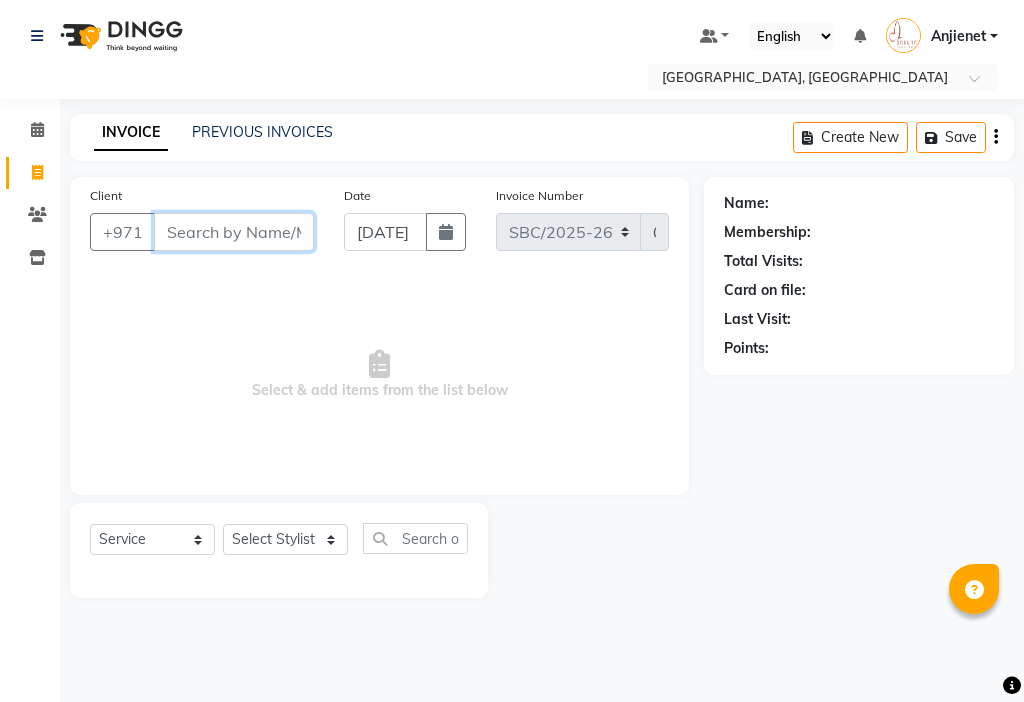 click on "Client" at bounding box center [234, 232] 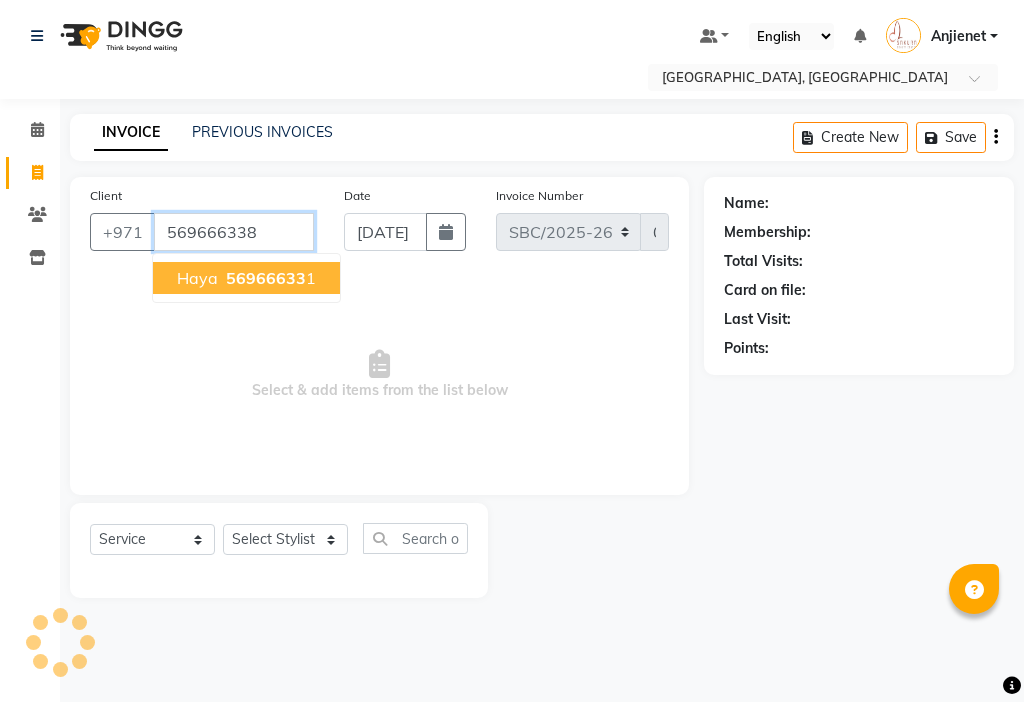 click on "56966633" at bounding box center (266, 278) 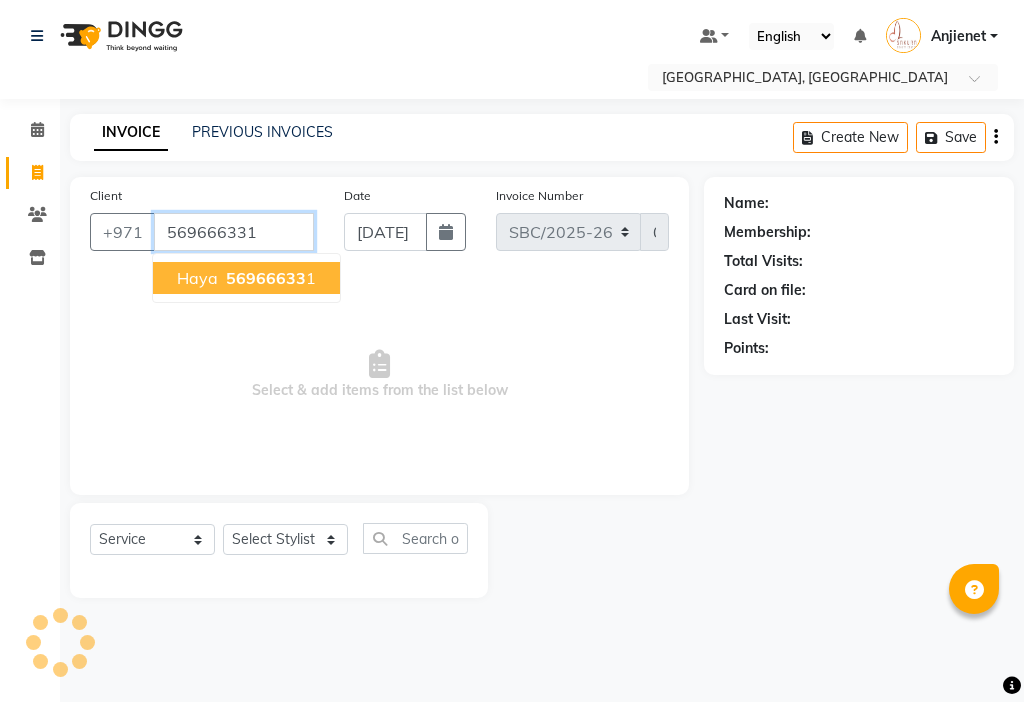 type on "569666331" 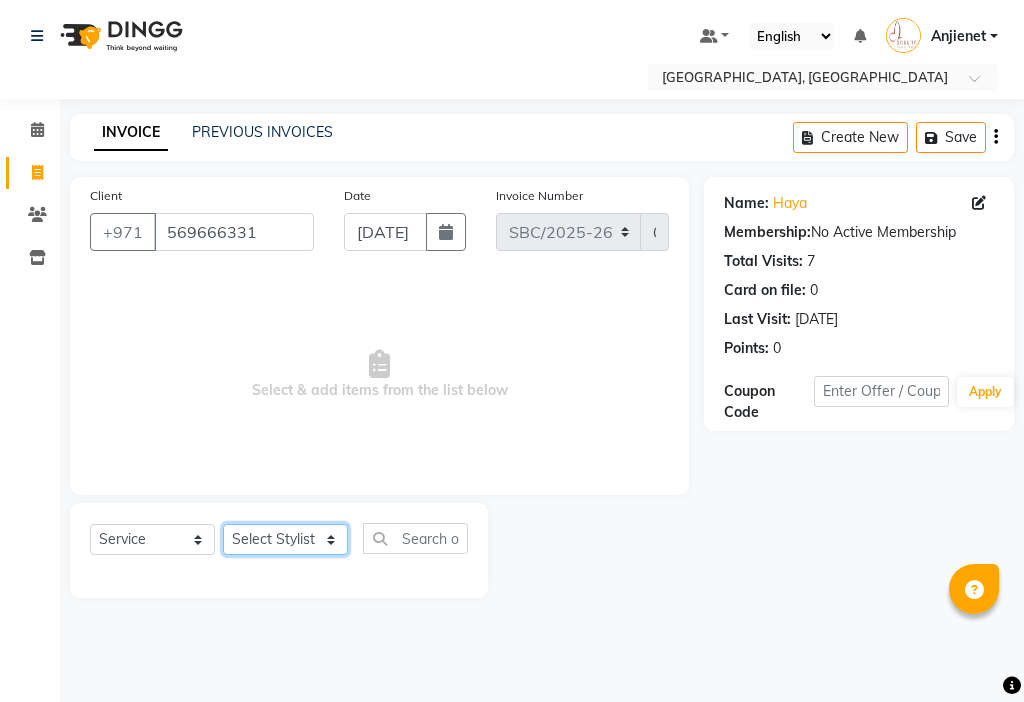 click on "Select Stylist Anjienet [PERSON_NAME] marry  Mawieh  [PERSON_NAME] [PERSON_NAME]" 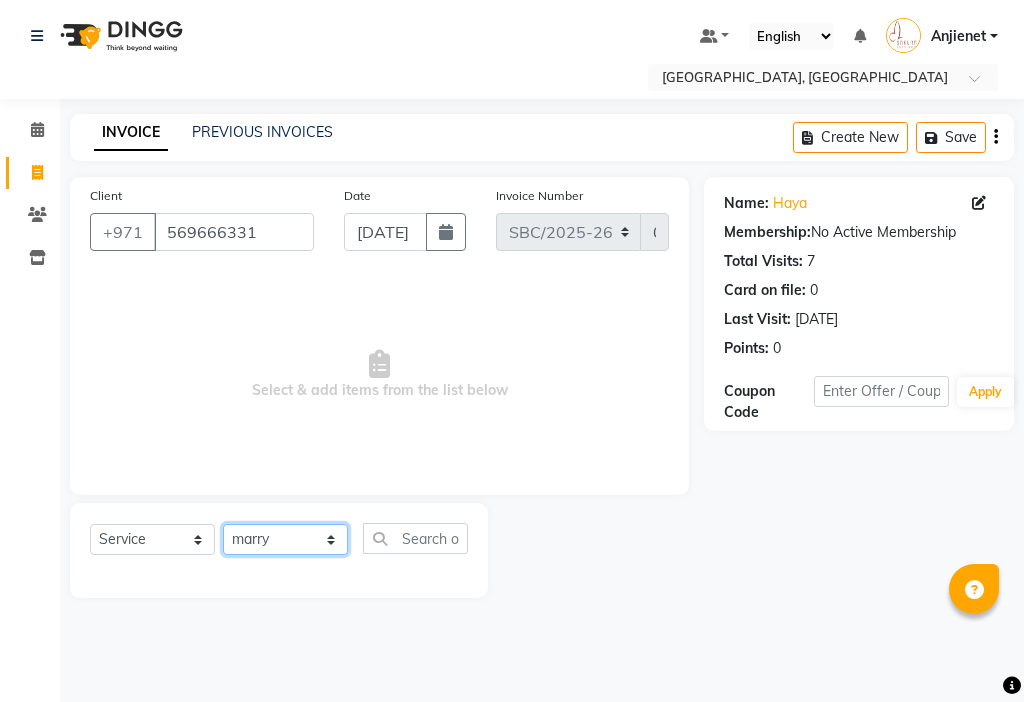 click on "Select Stylist Anjienet [PERSON_NAME] marry  Mawieh  [PERSON_NAME] [PERSON_NAME]" 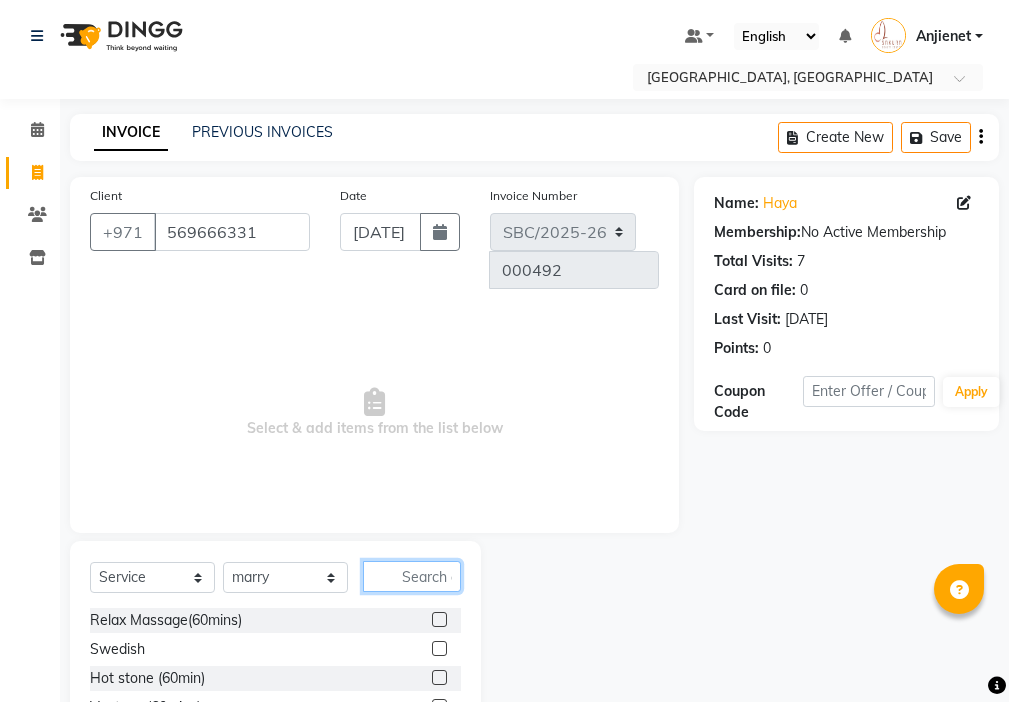 click 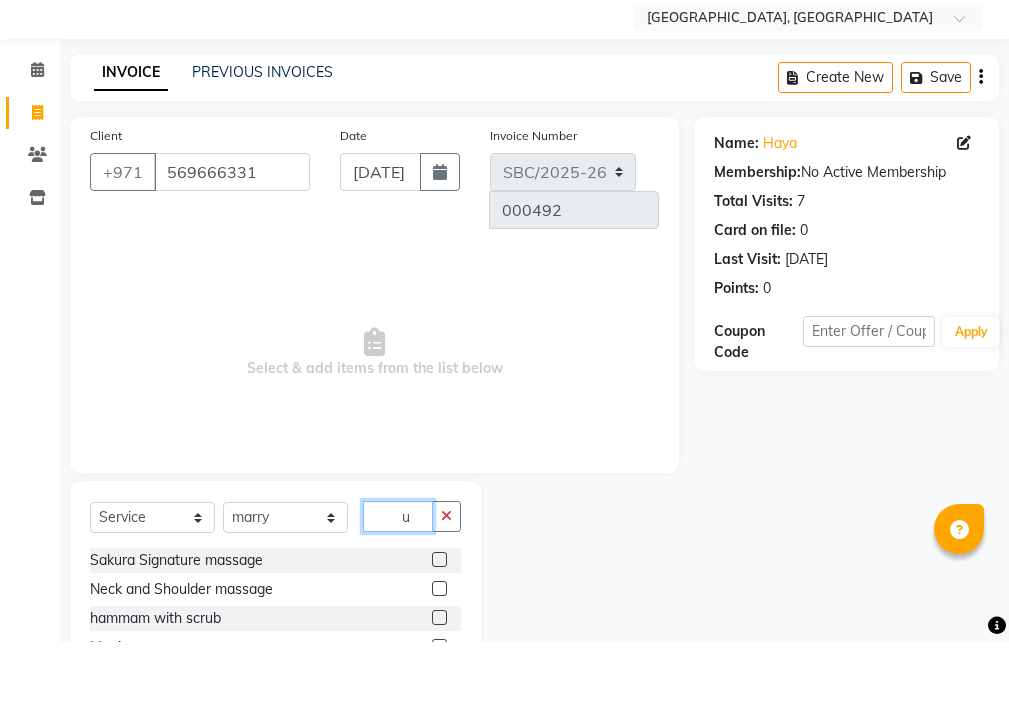 scroll, scrollTop: 16, scrollLeft: 0, axis: vertical 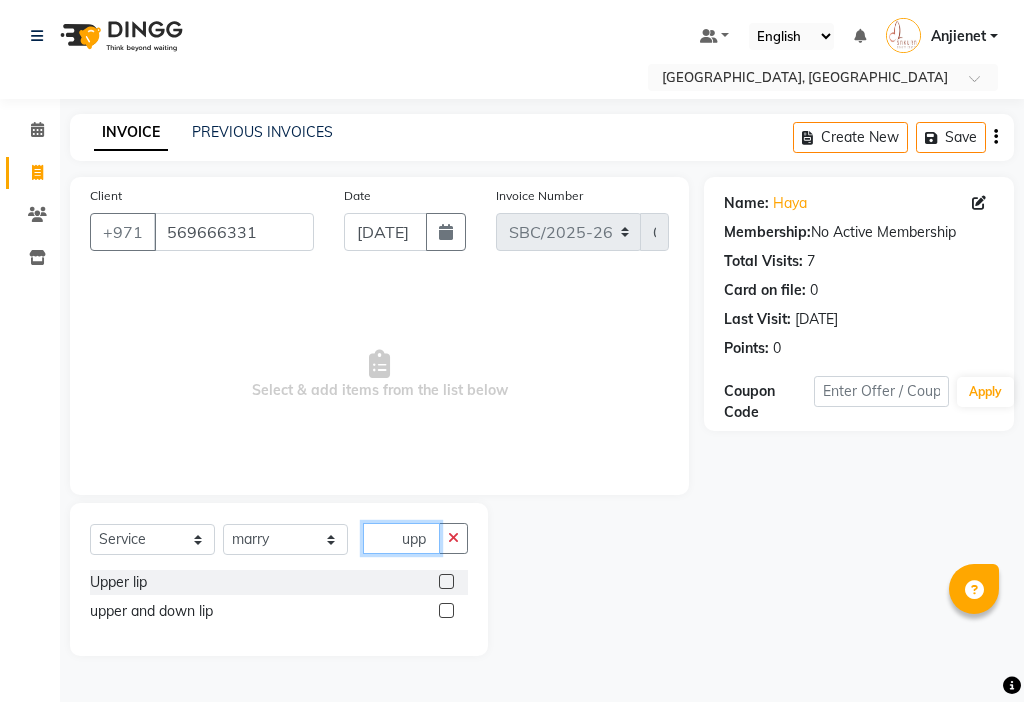 type on "upp" 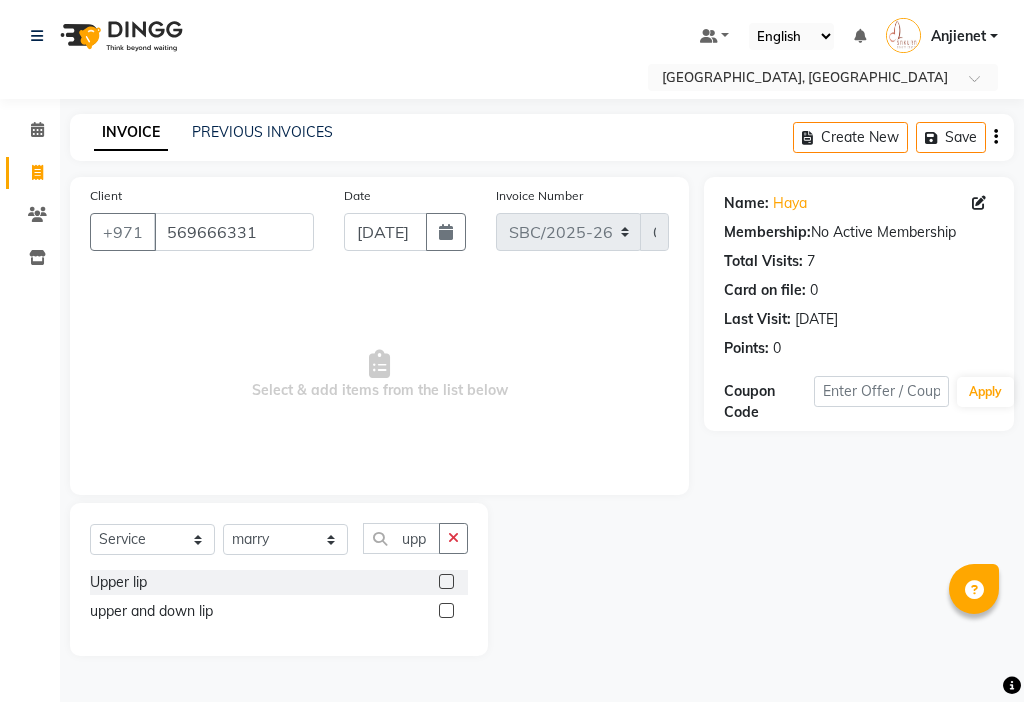 click 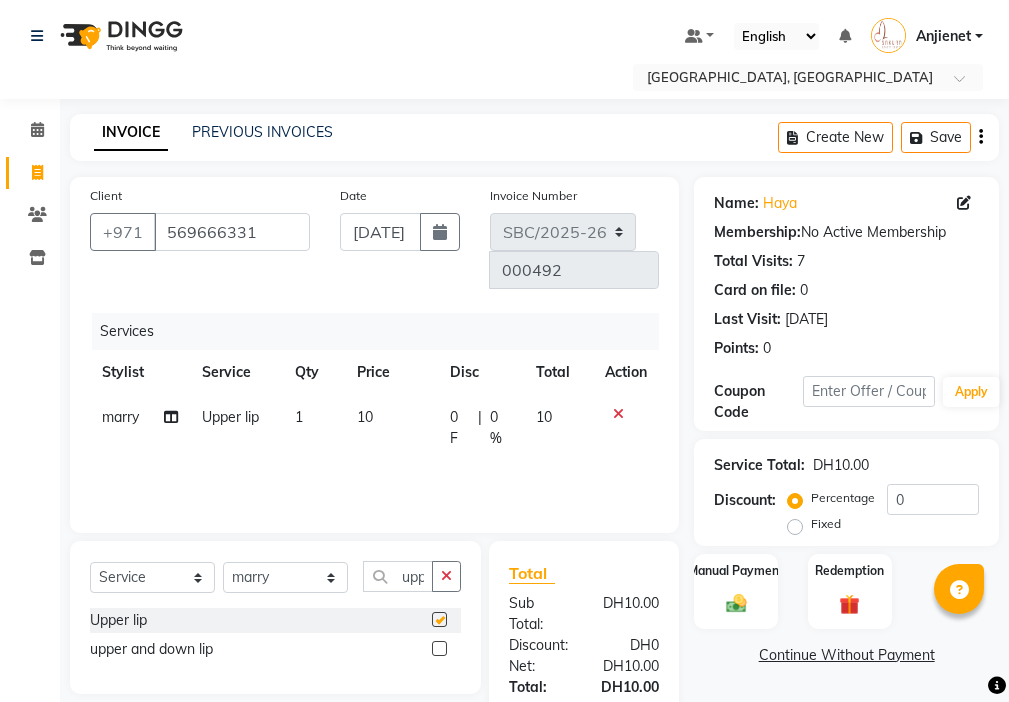 checkbox on "false" 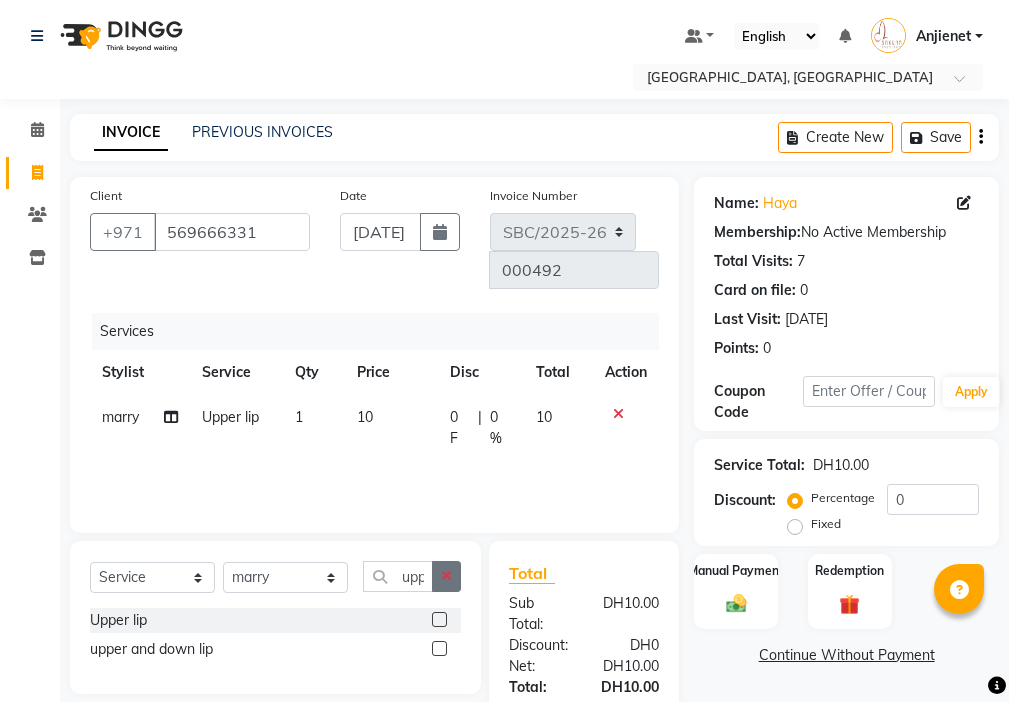 click 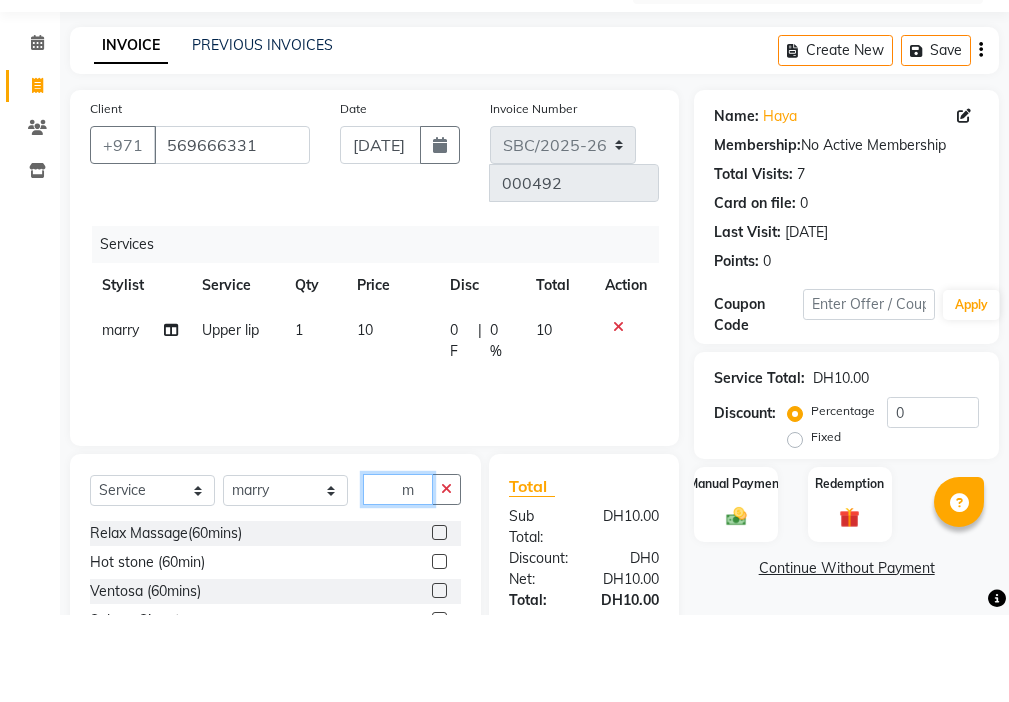 scroll, scrollTop: 16, scrollLeft: 0, axis: vertical 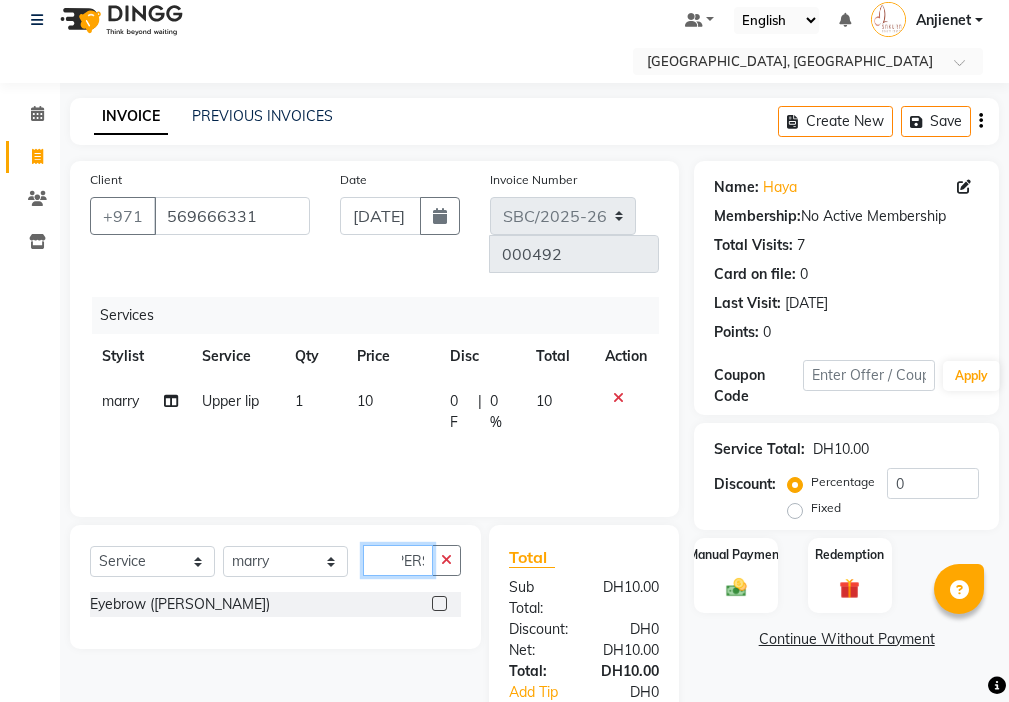 type on "[PERSON_NAME]" 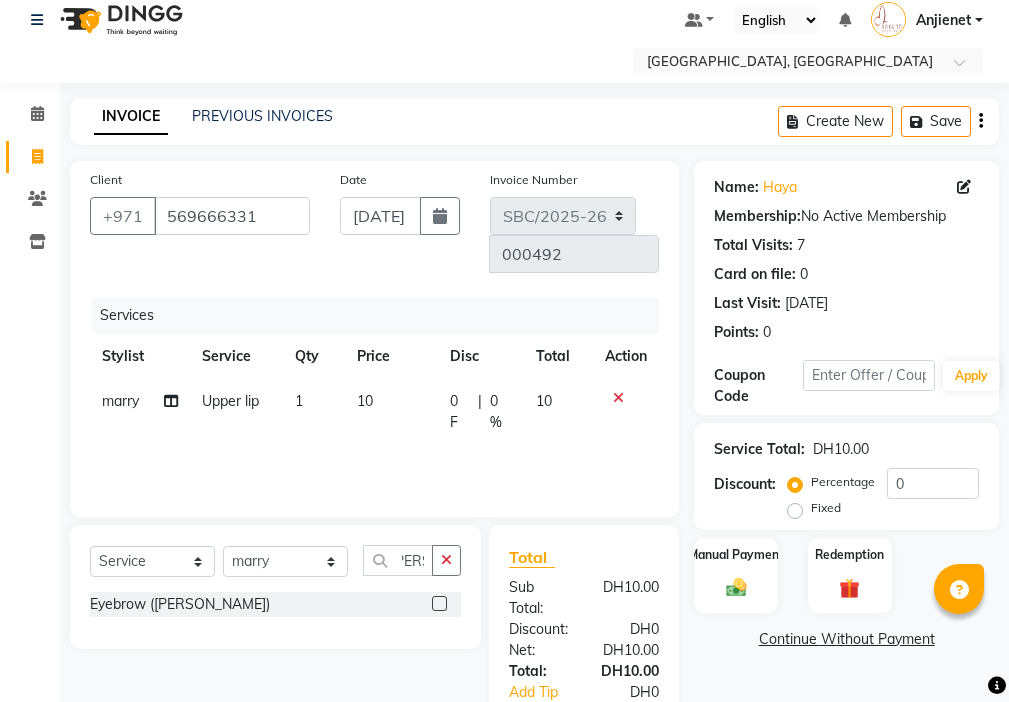 click 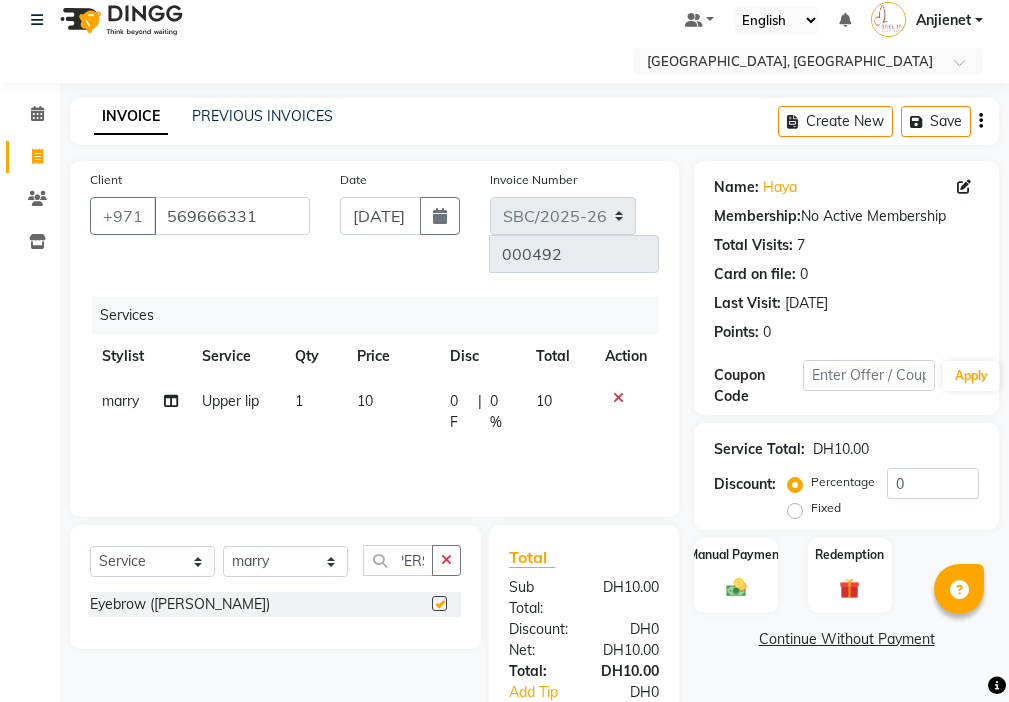 scroll, scrollTop: 0, scrollLeft: 0, axis: both 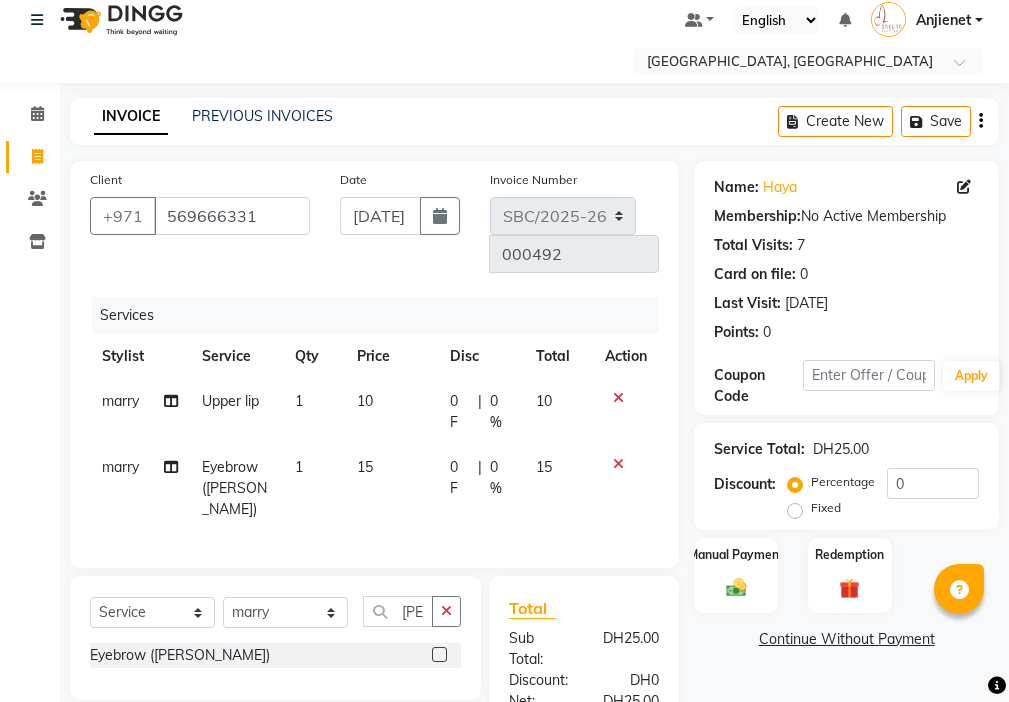 checkbox on "false" 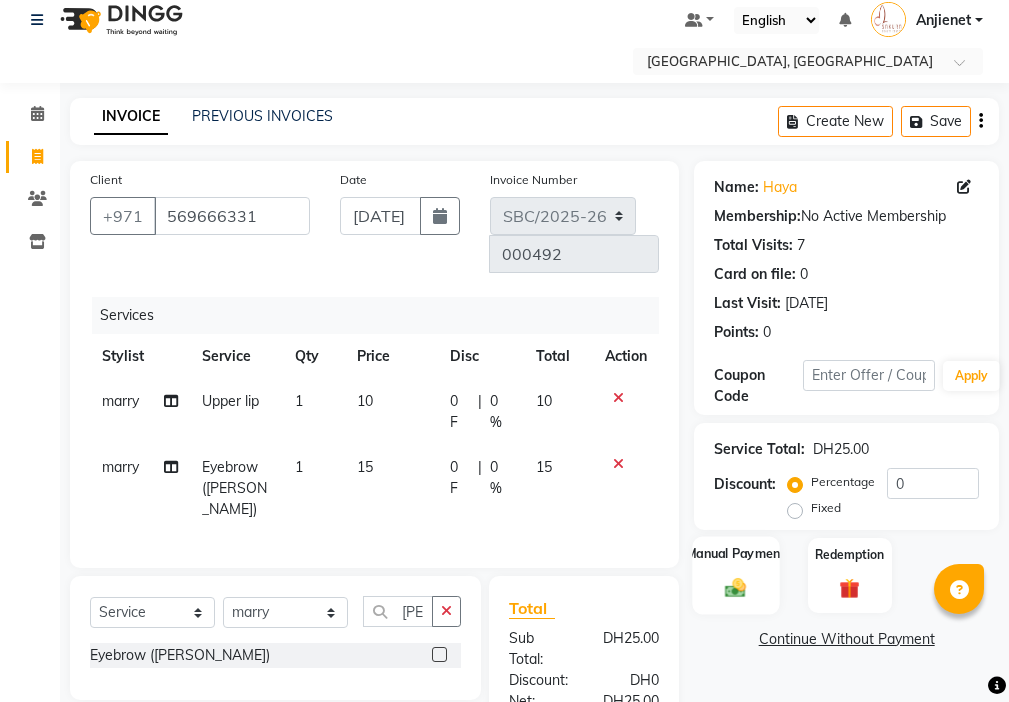 click 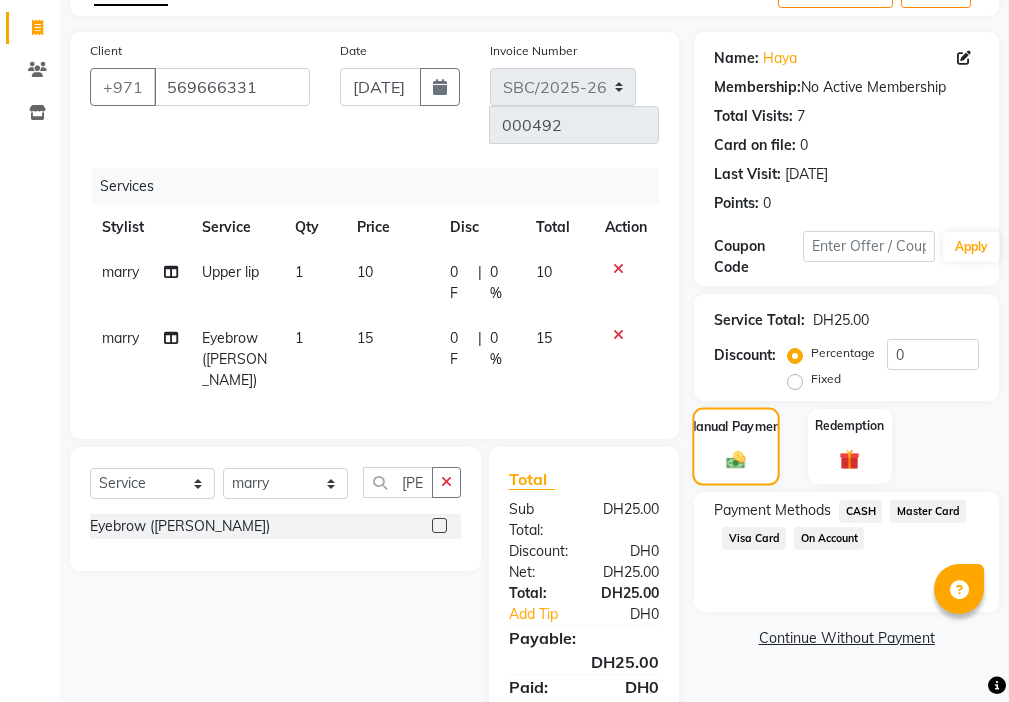 scroll, scrollTop: 167, scrollLeft: 0, axis: vertical 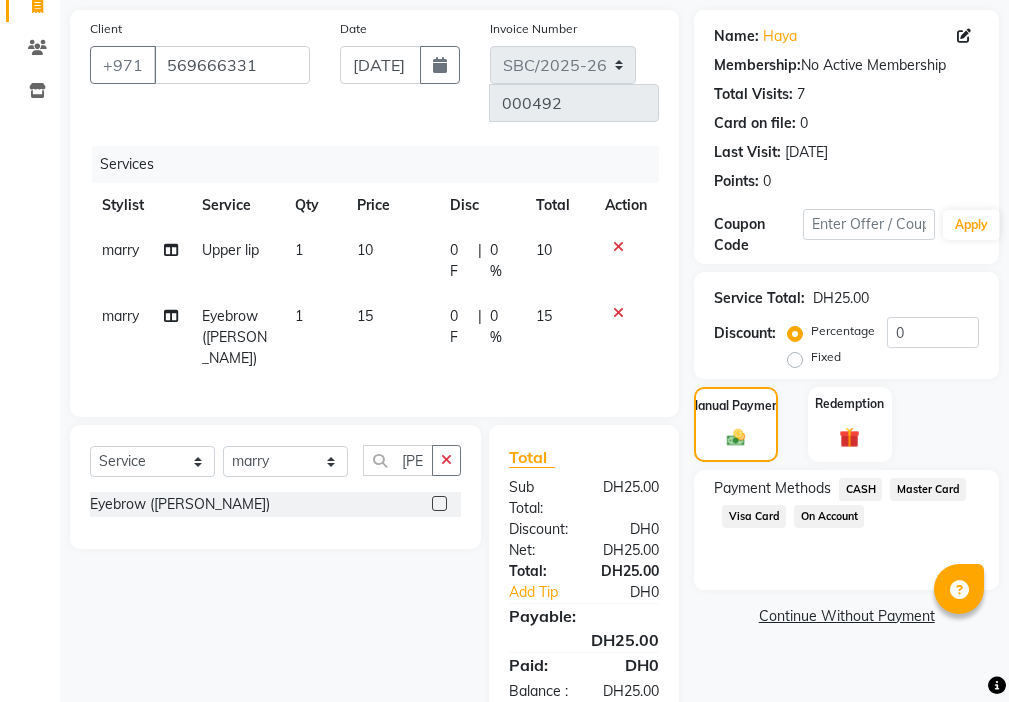 click on "Visa Card" 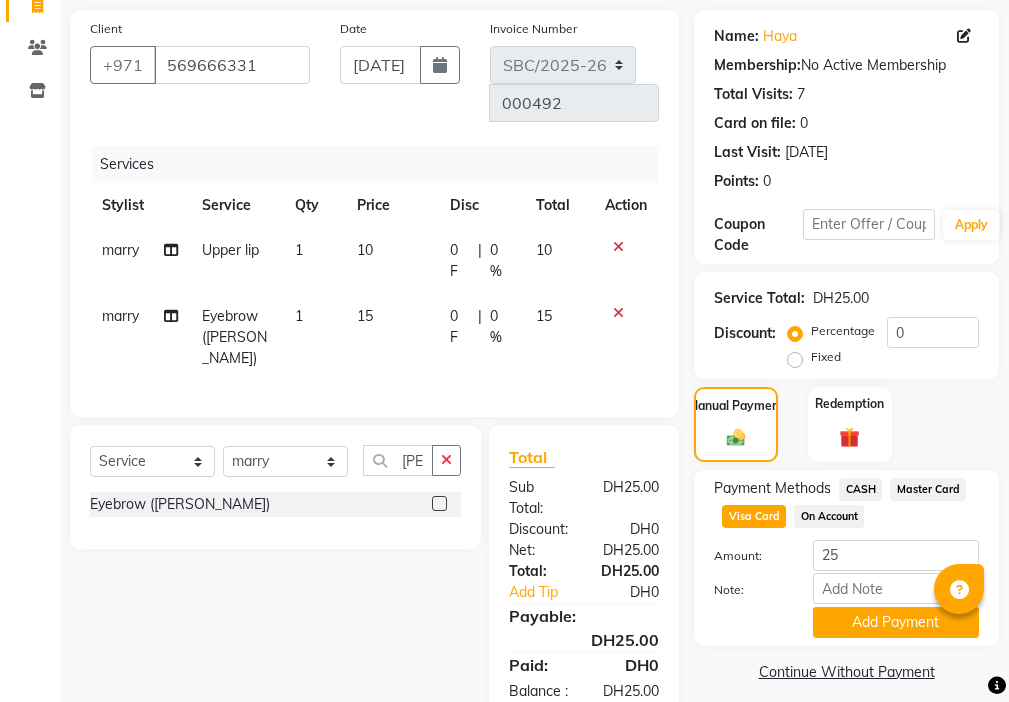 scroll, scrollTop: 194, scrollLeft: 0, axis: vertical 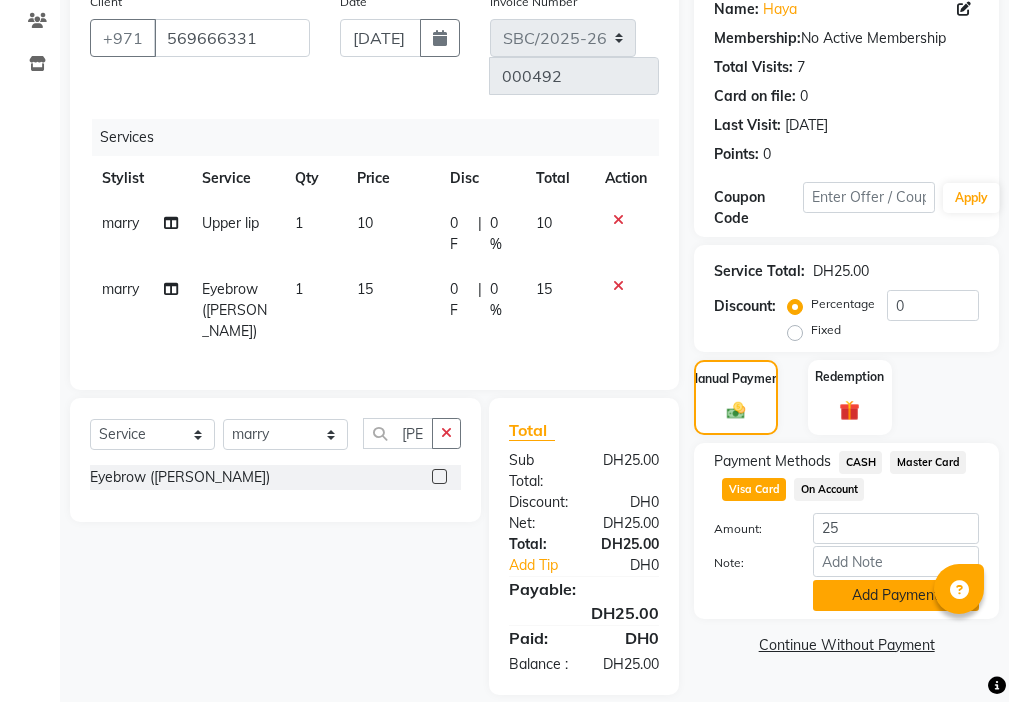 click on "Add Payment" 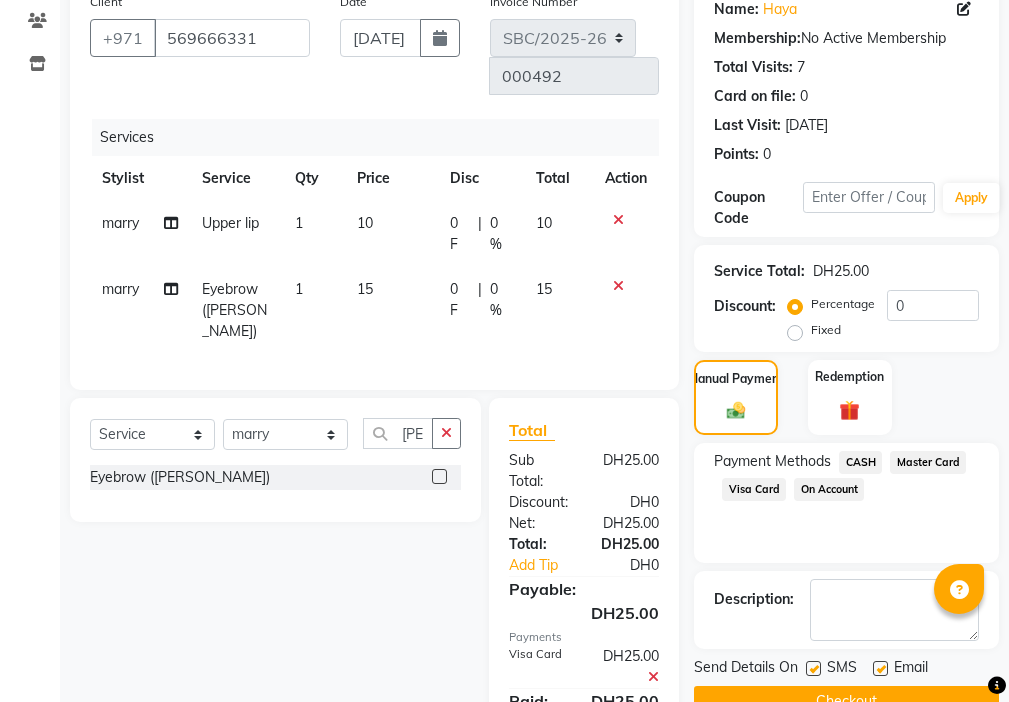 scroll, scrollTop: 257, scrollLeft: 0, axis: vertical 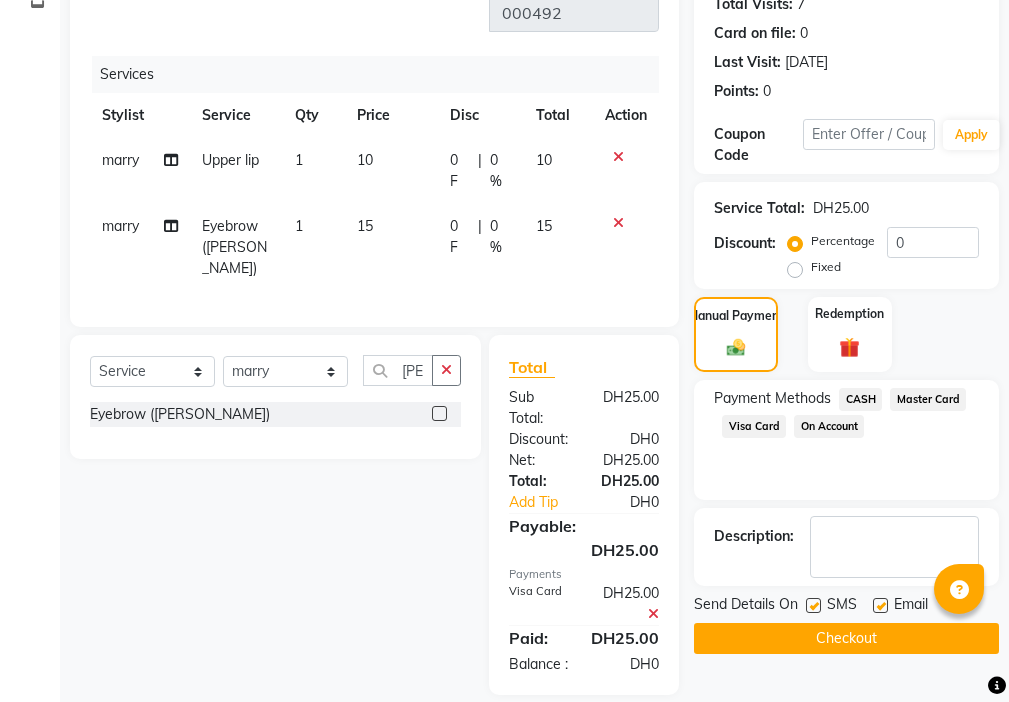 click 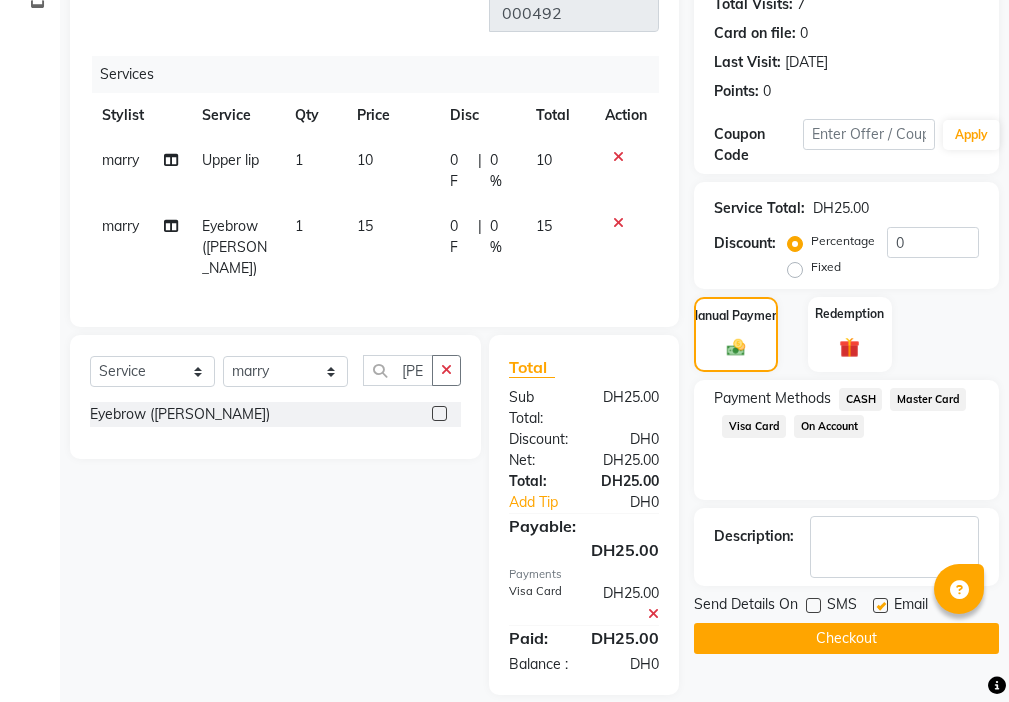 click 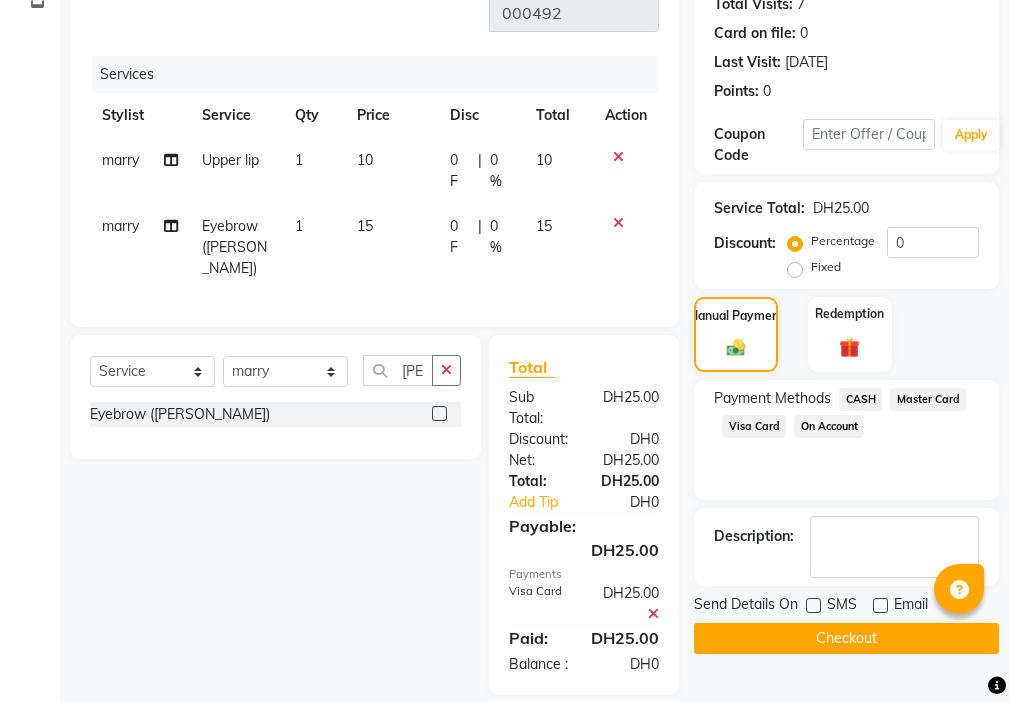 click on "Checkout" 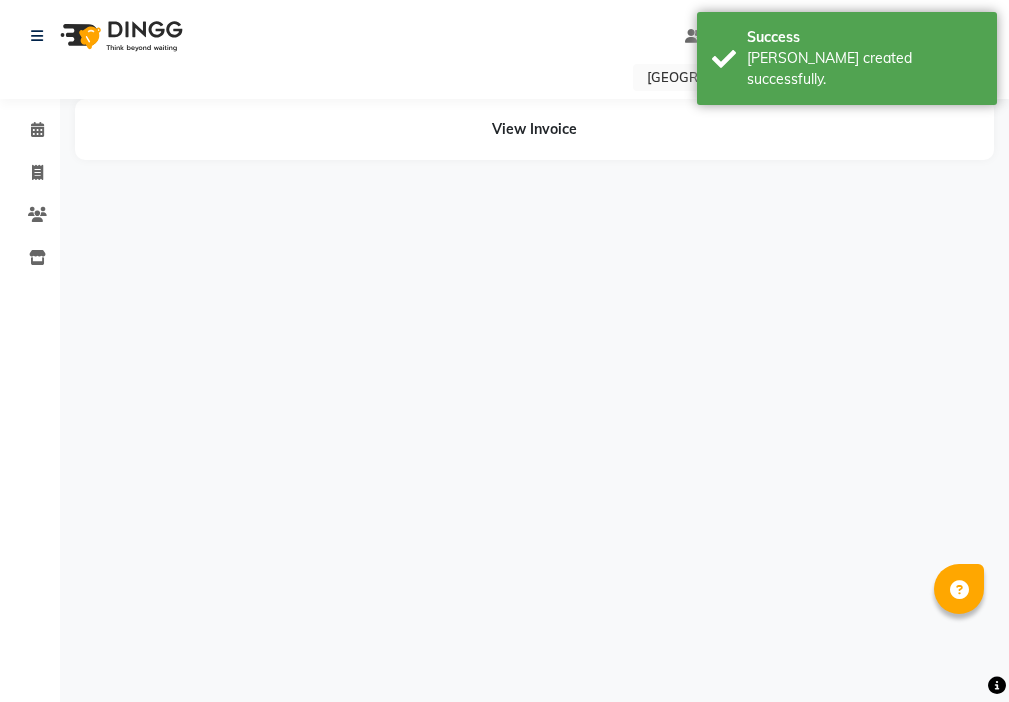 scroll, scrollTop: 0, scrollLeft: 0, axis: both 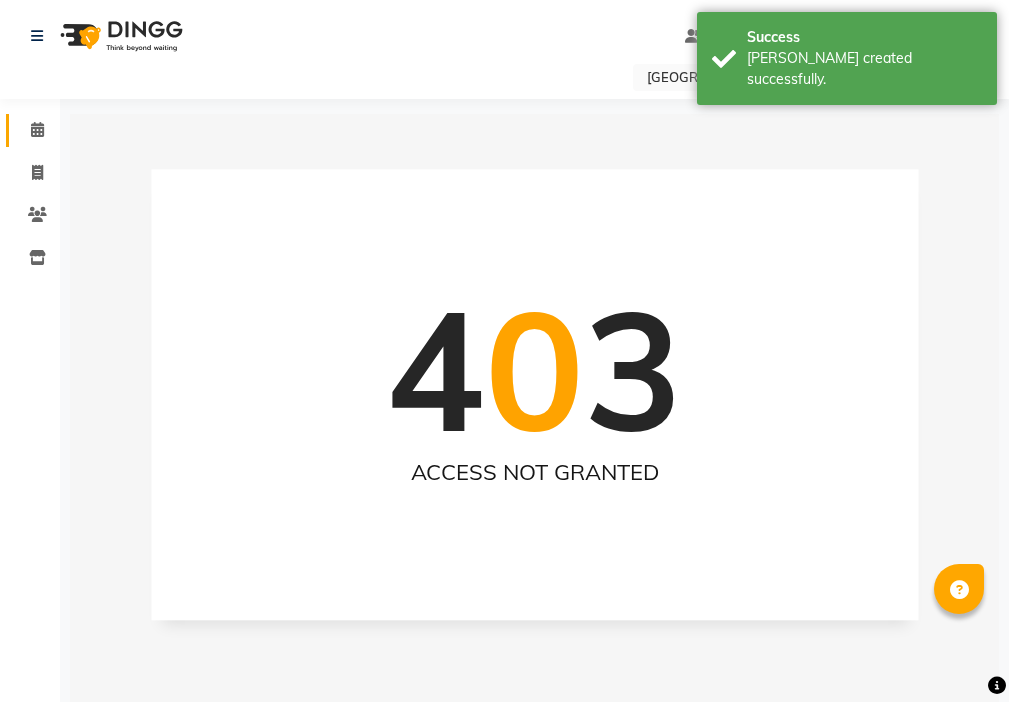 click 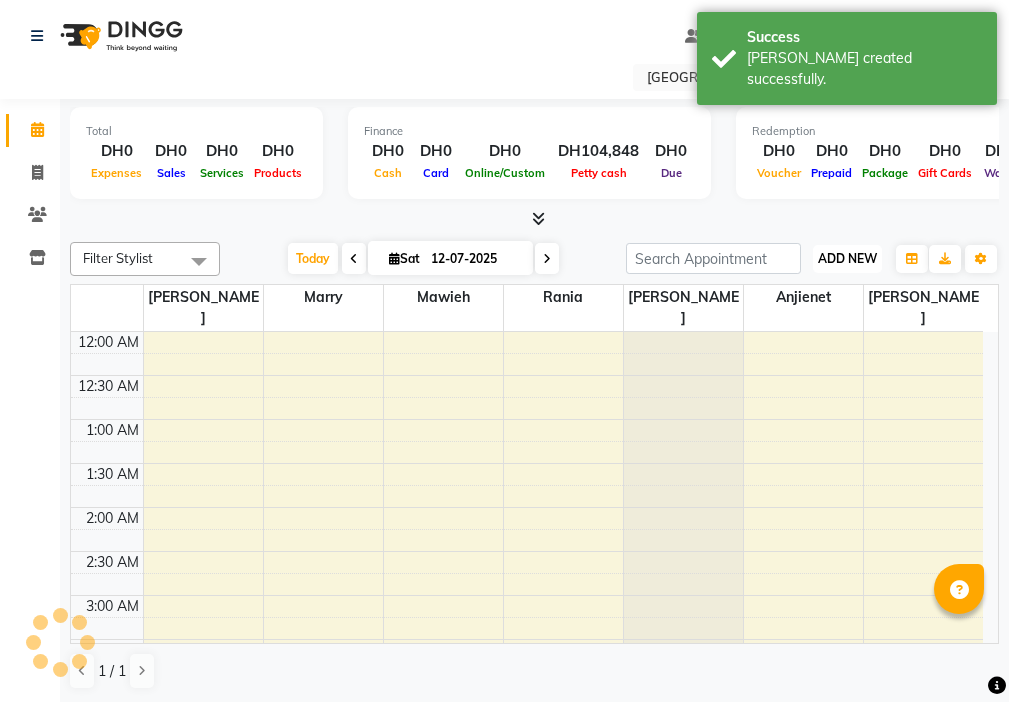 click on "ADD NEW" at bounding box center [847, 258] 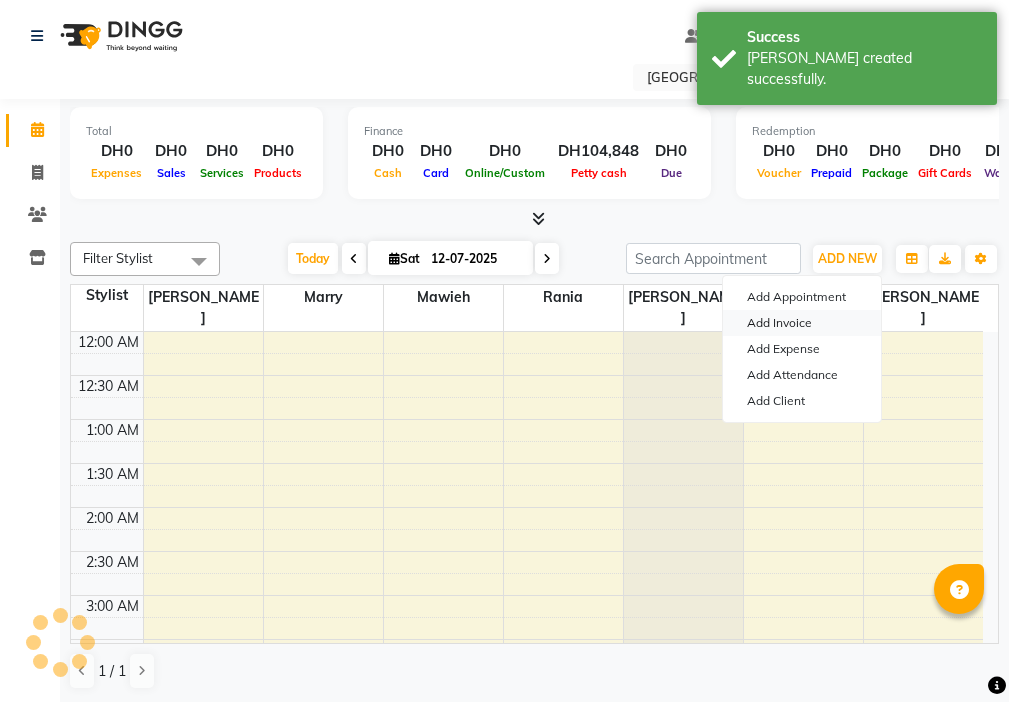 click on "Add Invoice" at bounding box center (802, 323) 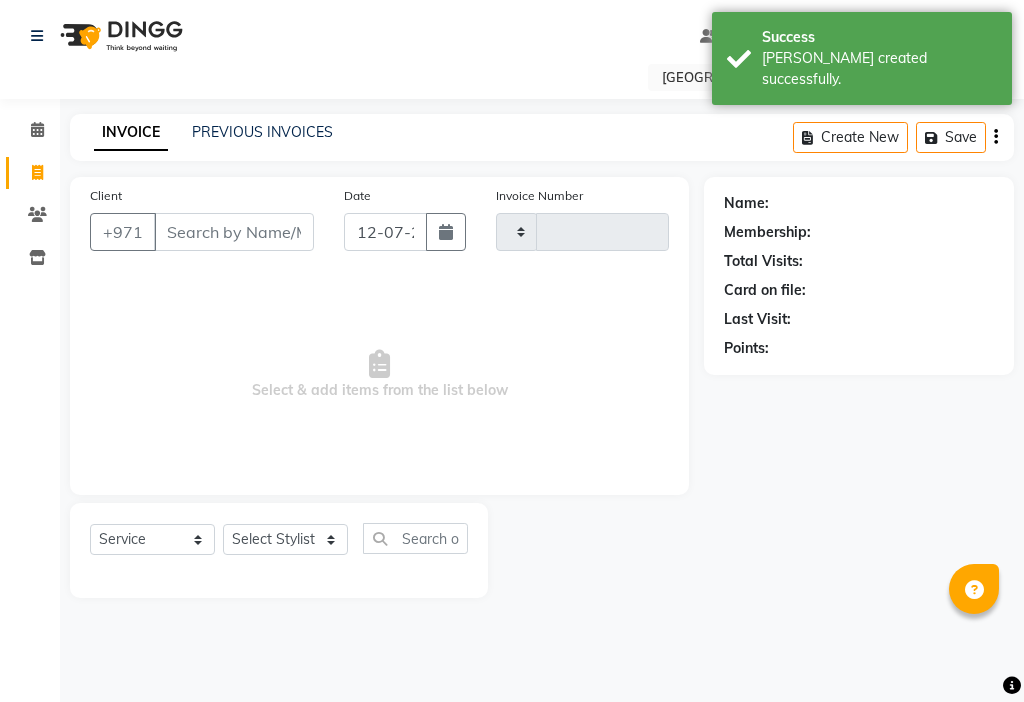 type on "000493" 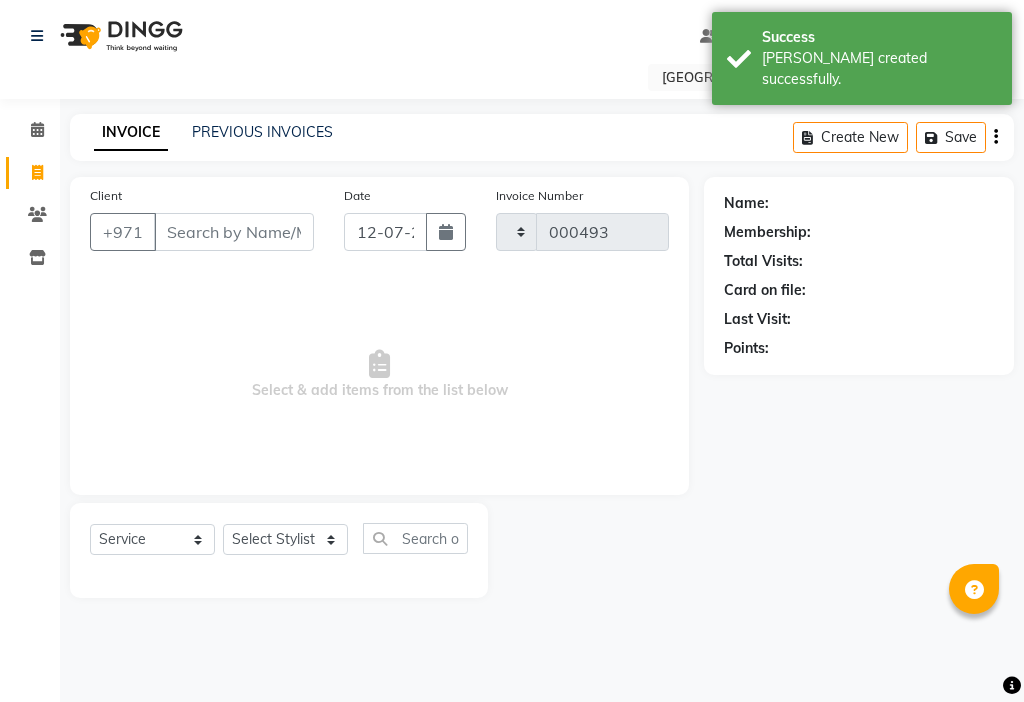 select on "3691" 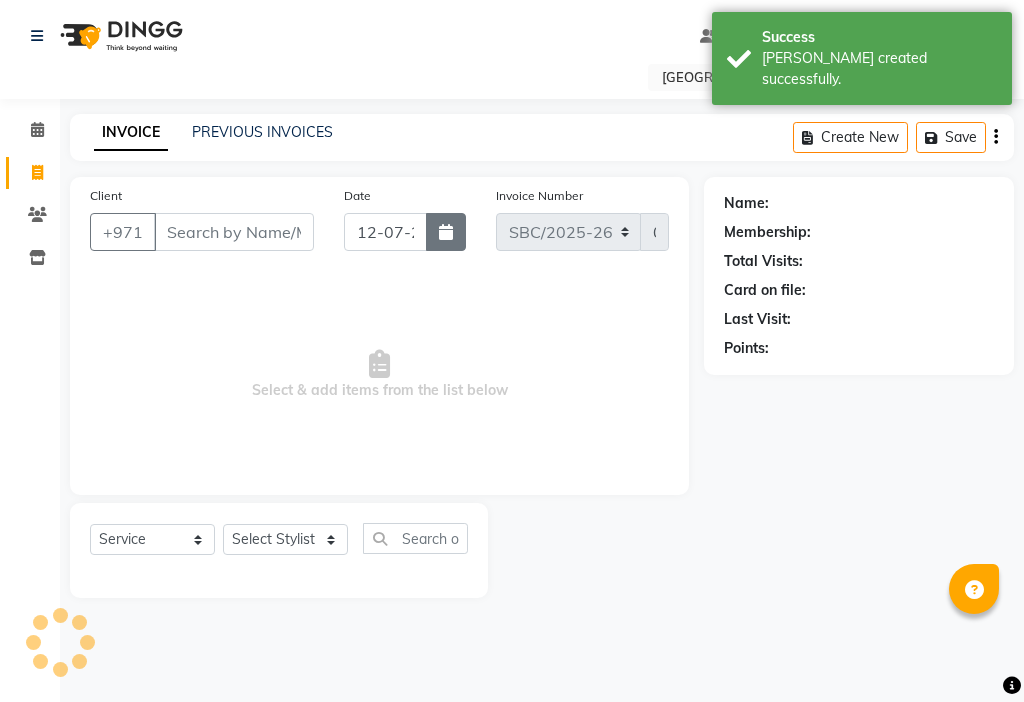 click 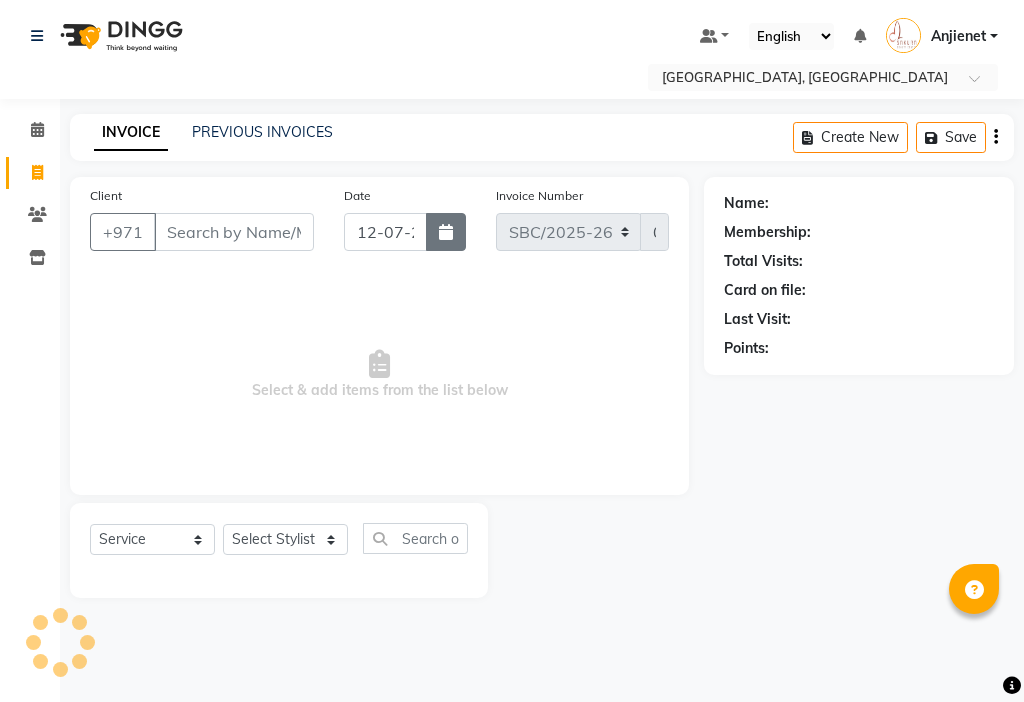 select on "7" 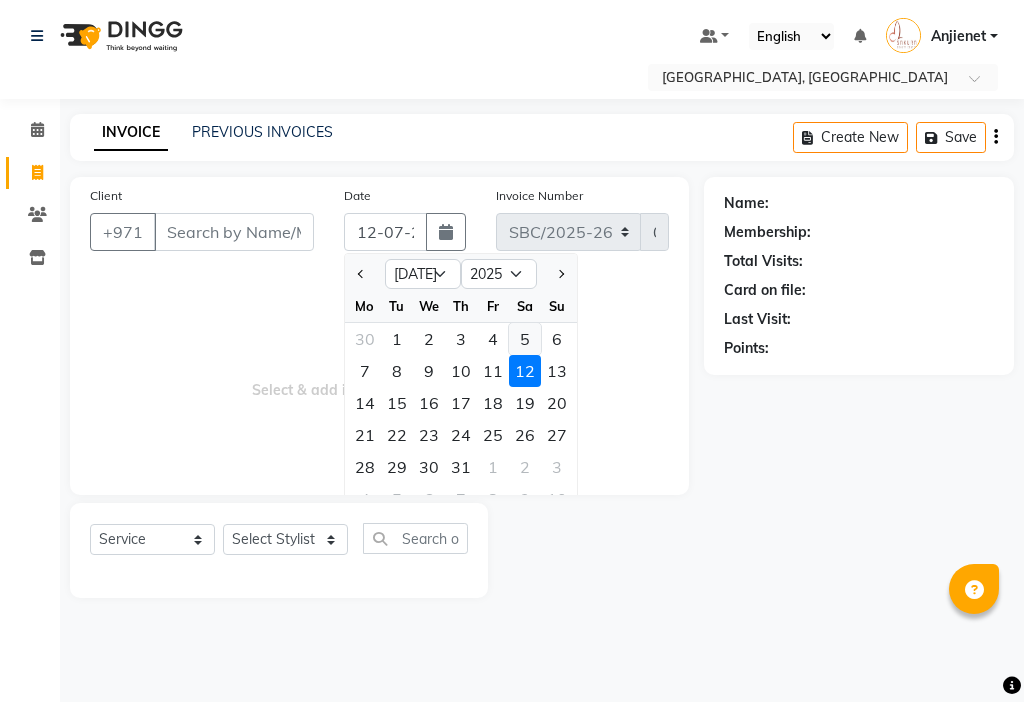 click on "5" 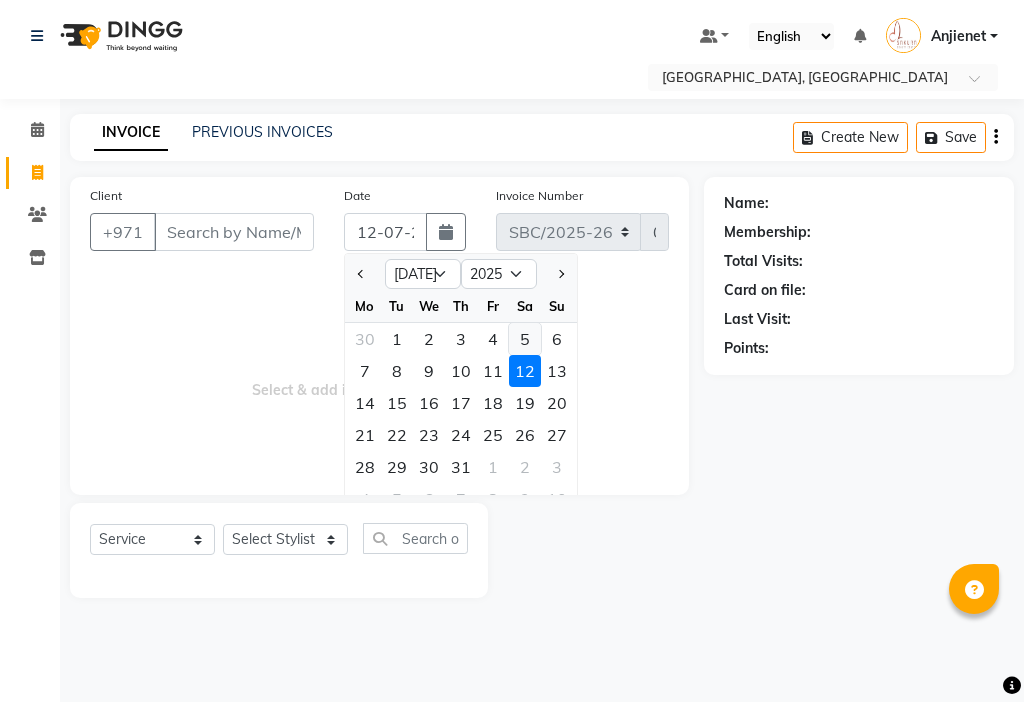 type on "[DATE]" 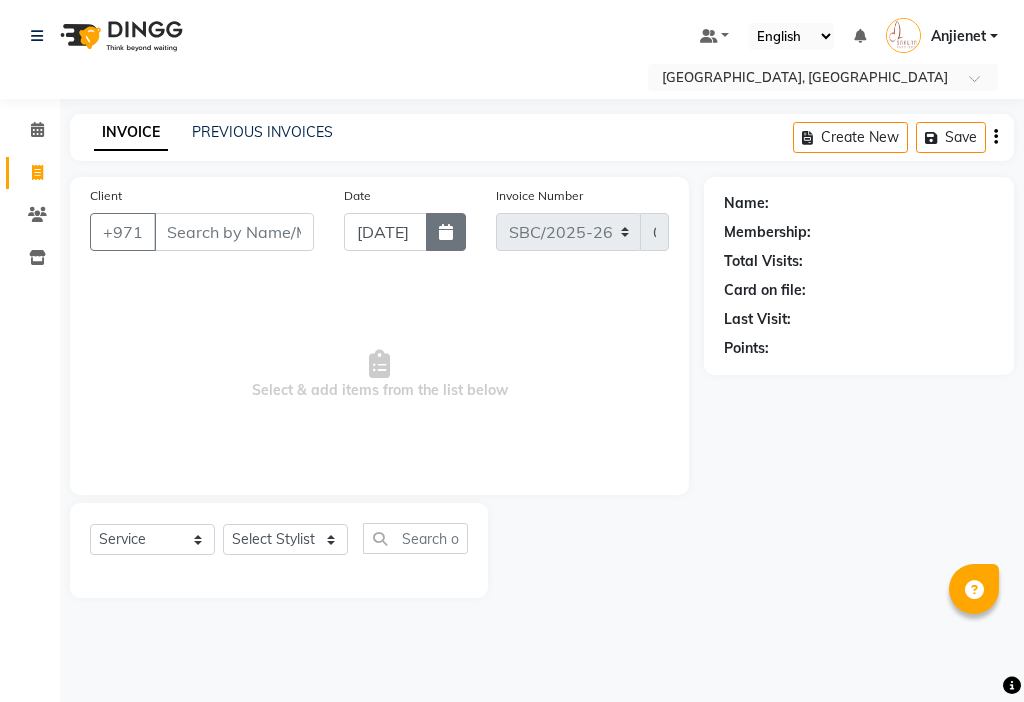 click 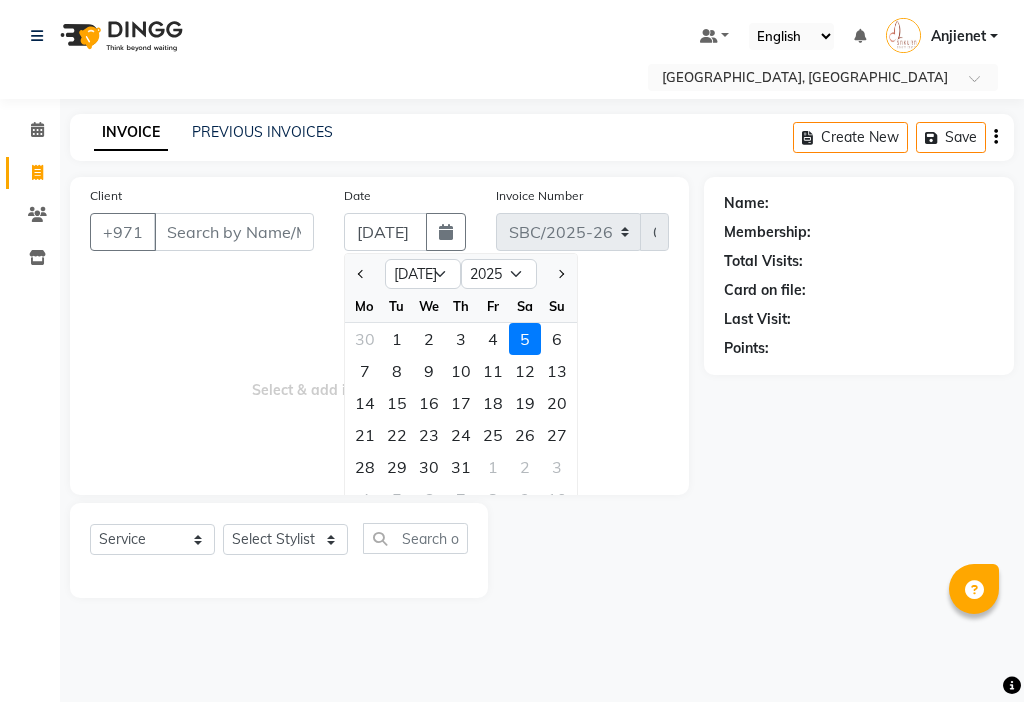 click on "Select & add items from the list below" at bounding box center (379, 375) 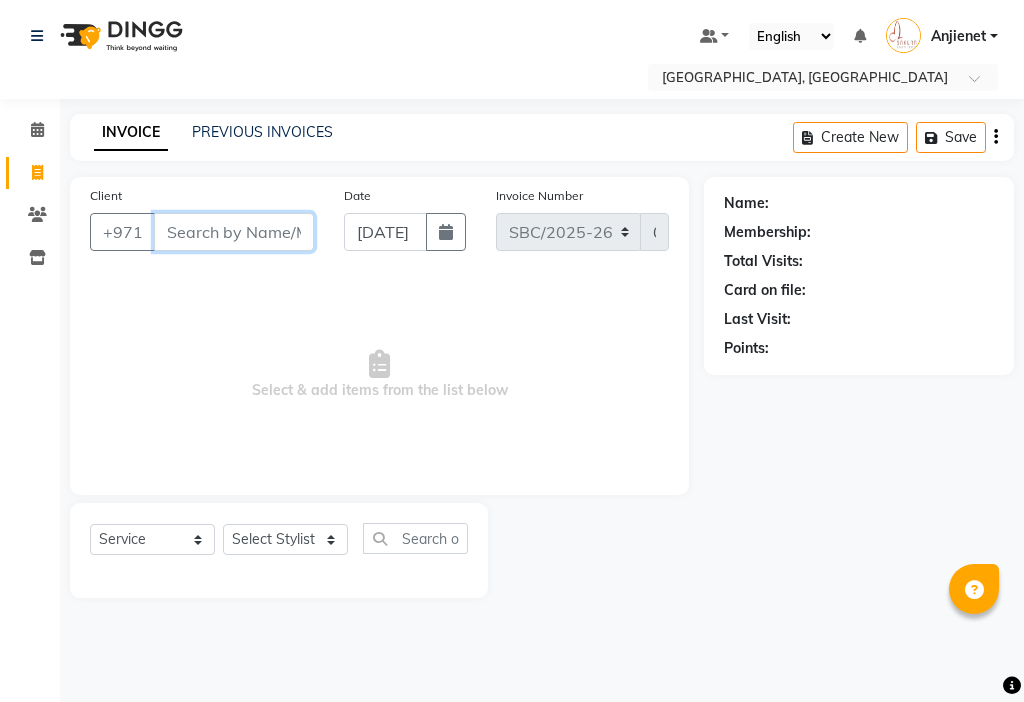 click on "Client" at bounding box center (234, 232) 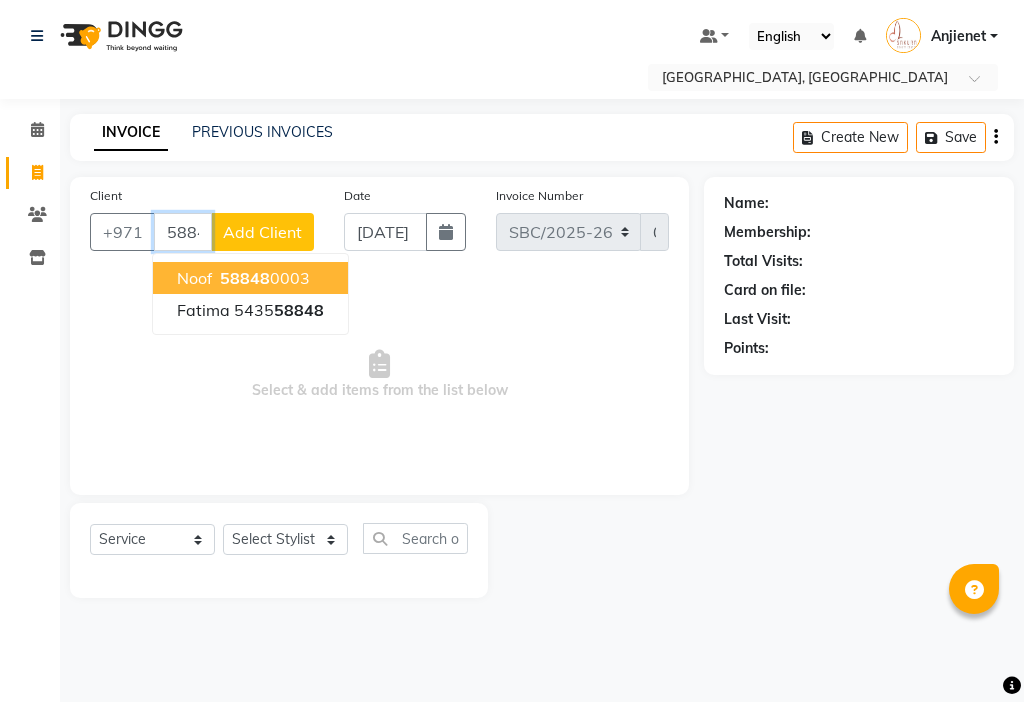 click on "58848 0003" at bounding box center (263, 278) 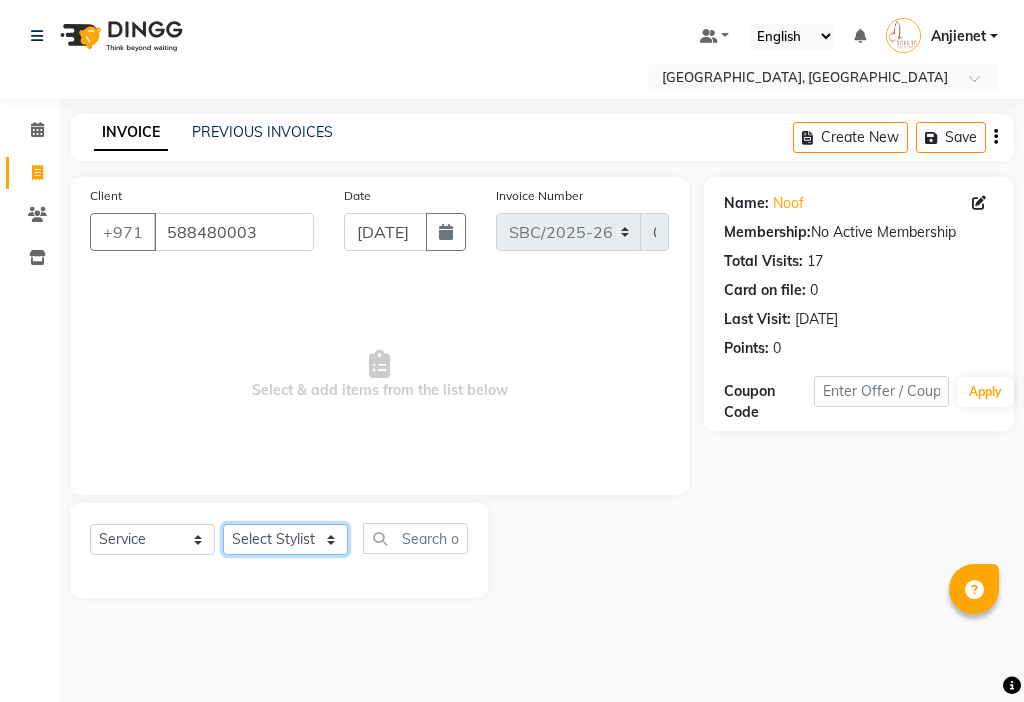 click on "Select Stylist Anjienet [PERSON_NAME] marry  Mawieh  [PERSON_NAME] [PERSON_NAME]" 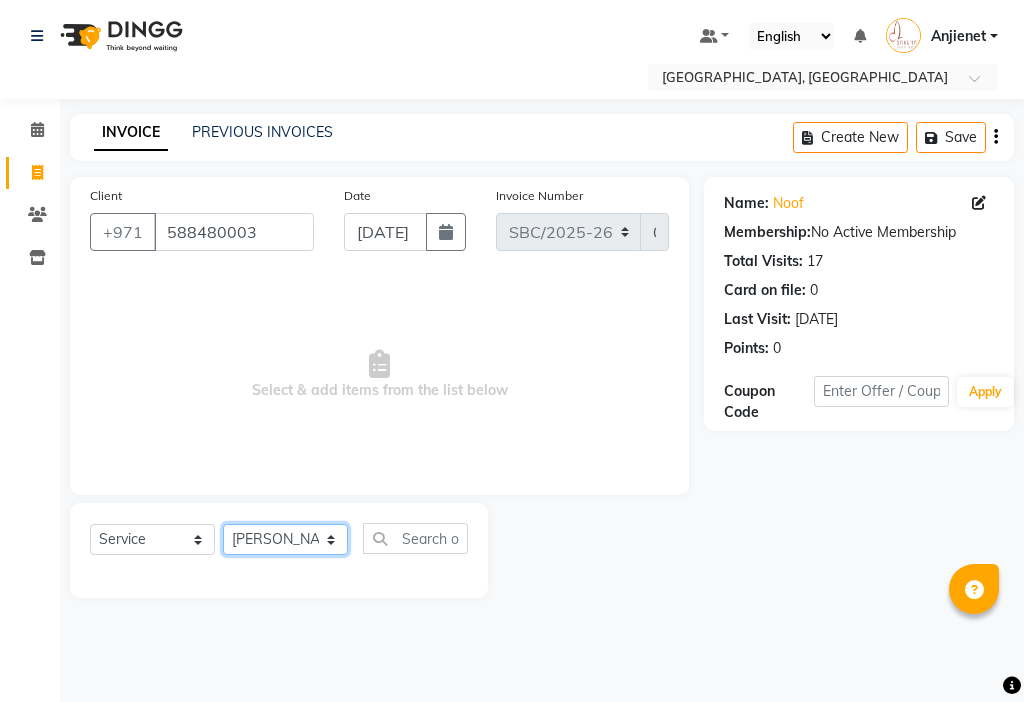 click on "Select Stylist Anjienet [PERSON_NAME] marry  Mawieh  [PERSON_NAME] [PERSON_NAME]" 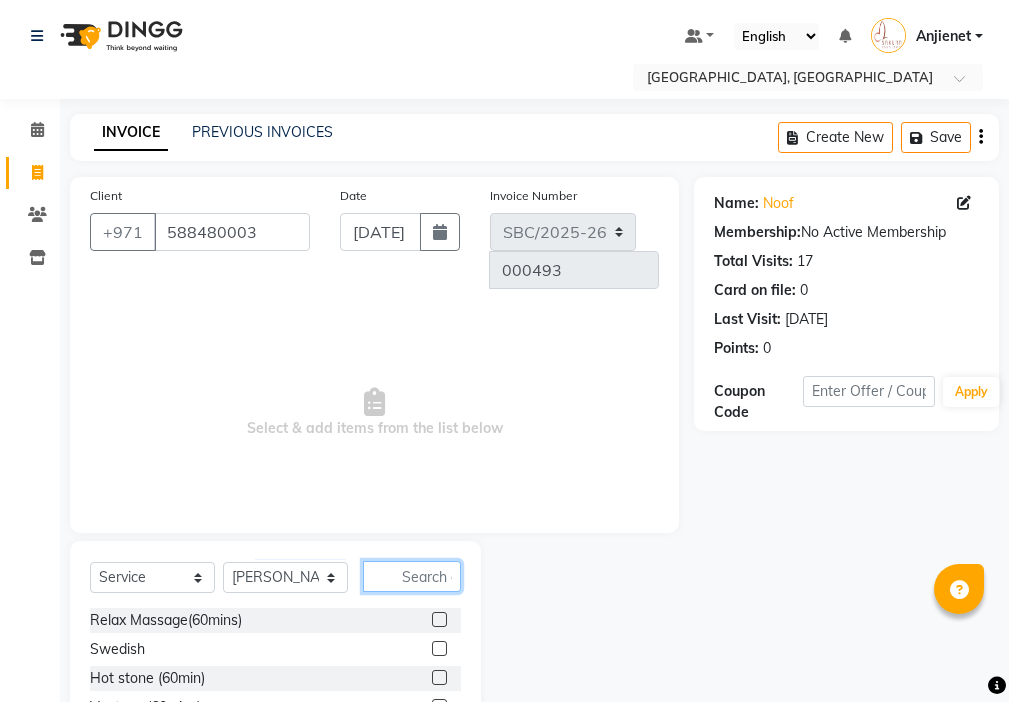 click 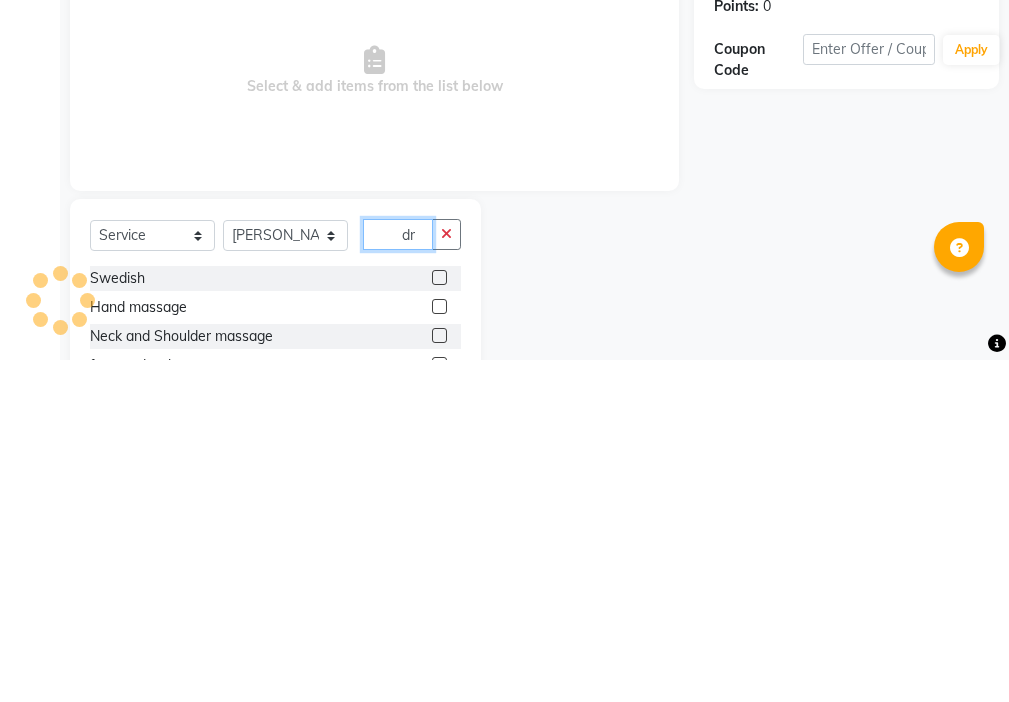 scroll, scrollTop: 16, scrollLeft: 0, axis: vertical 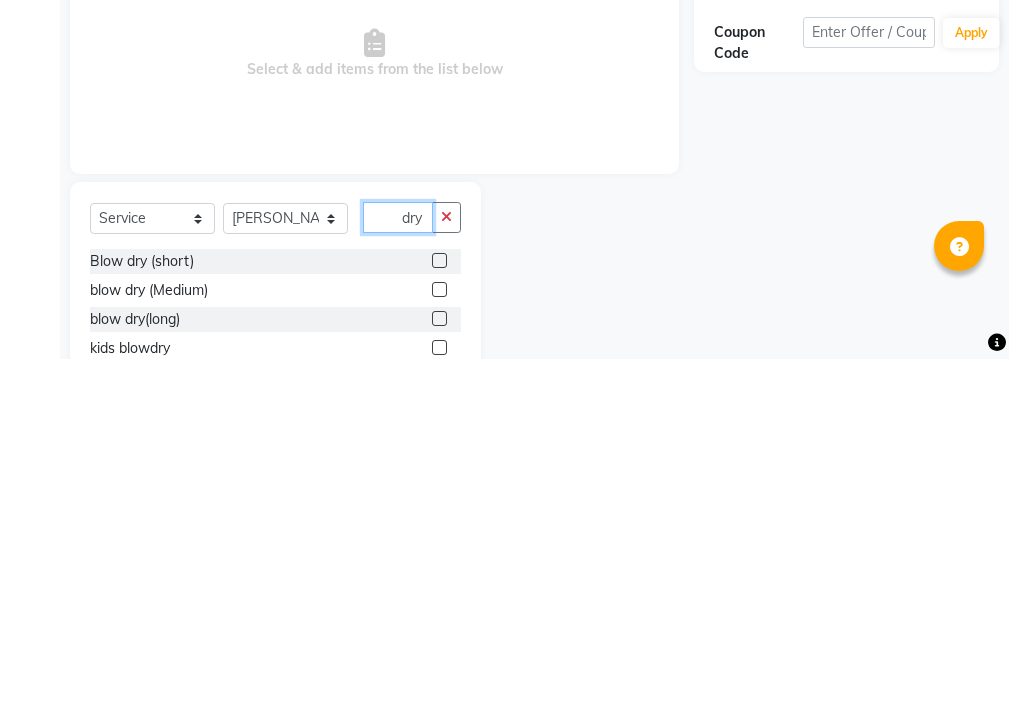 type on "dry" 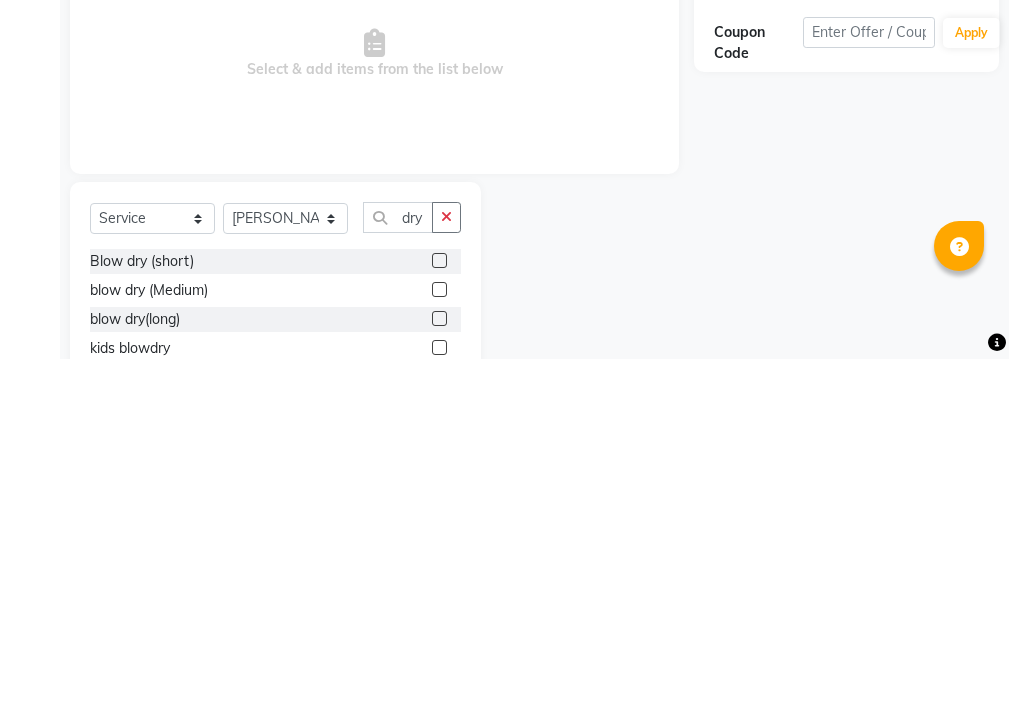 click 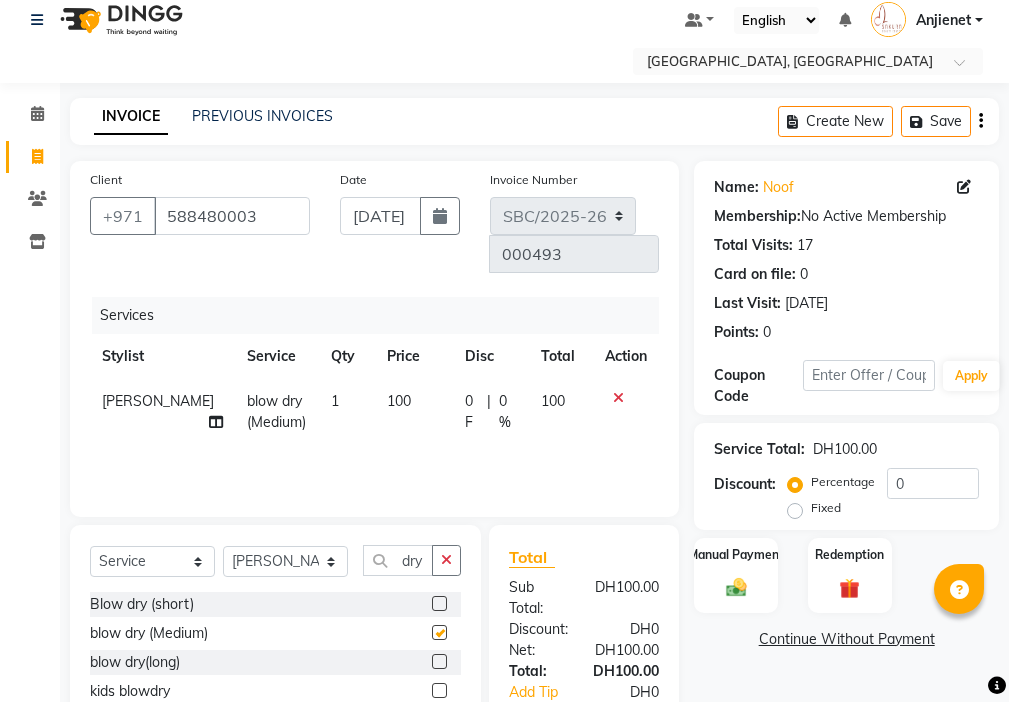checkbox on "false" 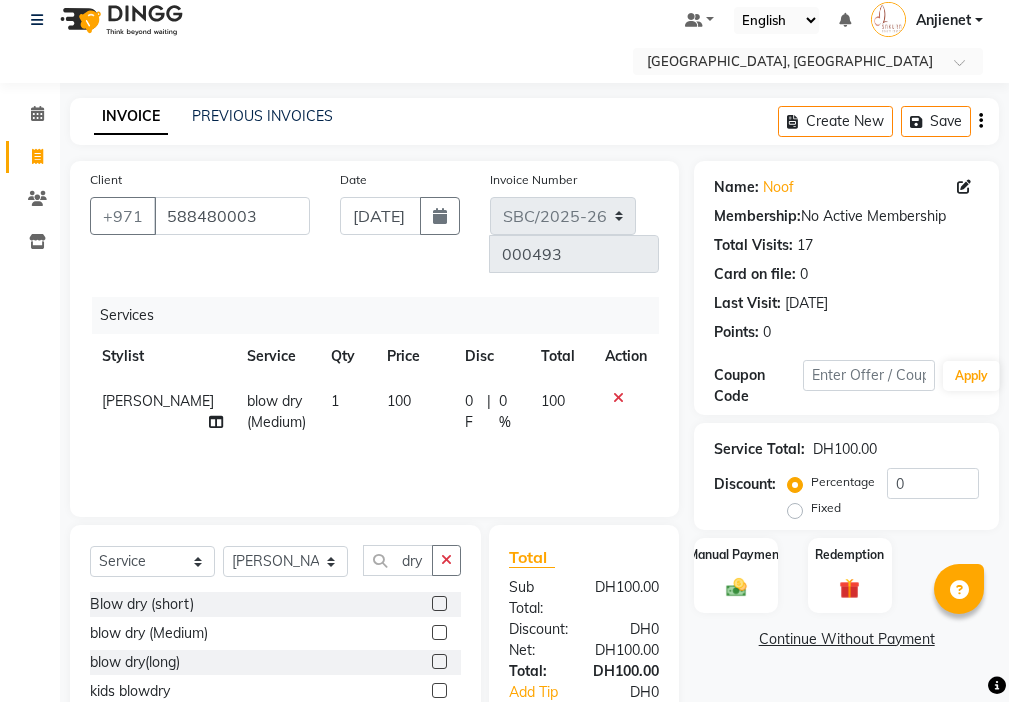 click on "100" 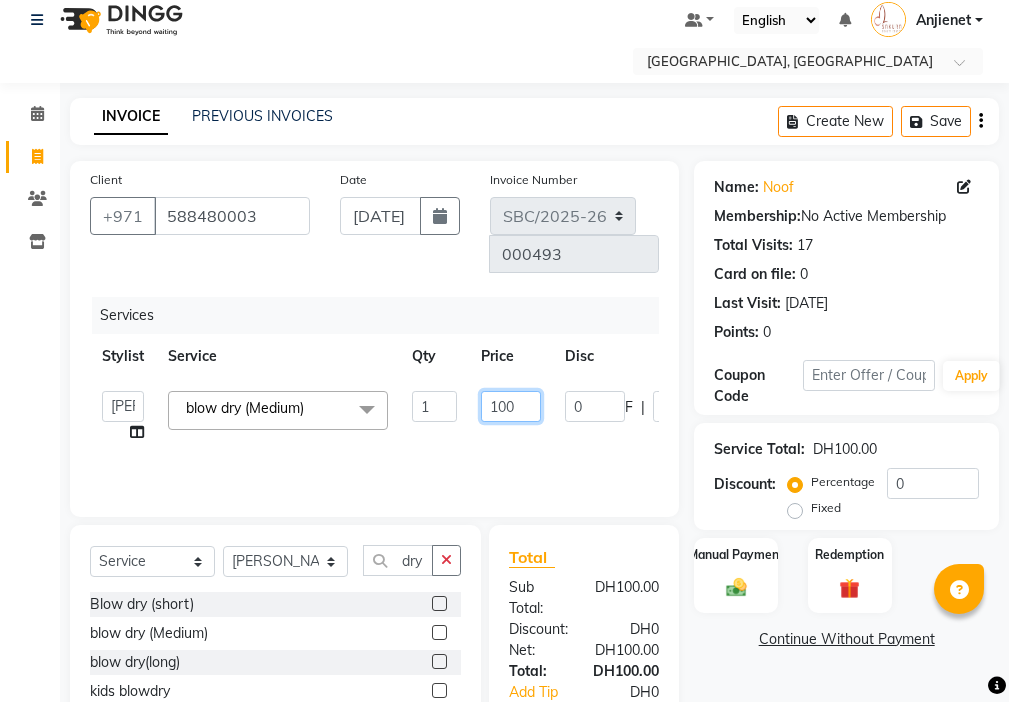 click on "100" 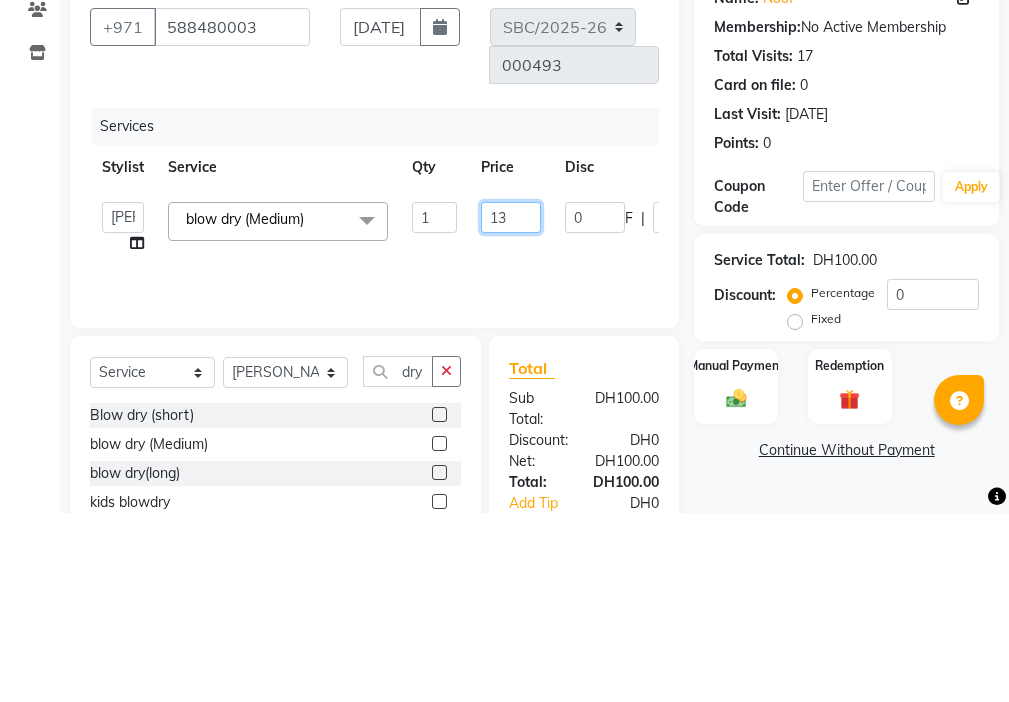 type on "130" 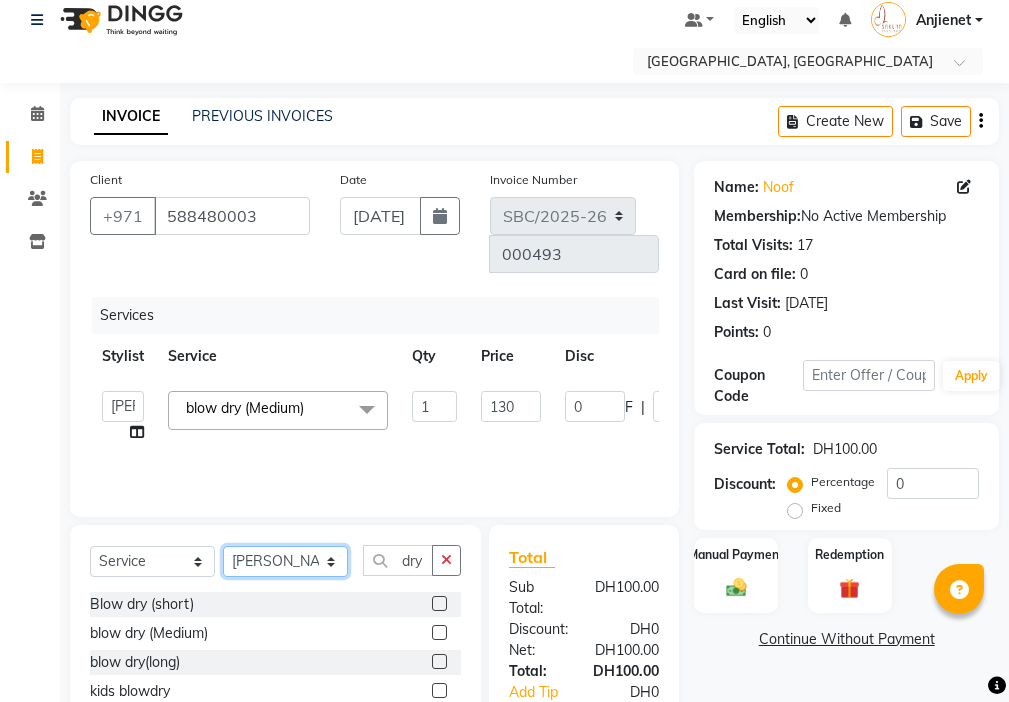 click on "Select Stylist Anjienet [PERSON_NAME] marry  Mawieh  [PERSON_NAME] [PERSON_NAME]" 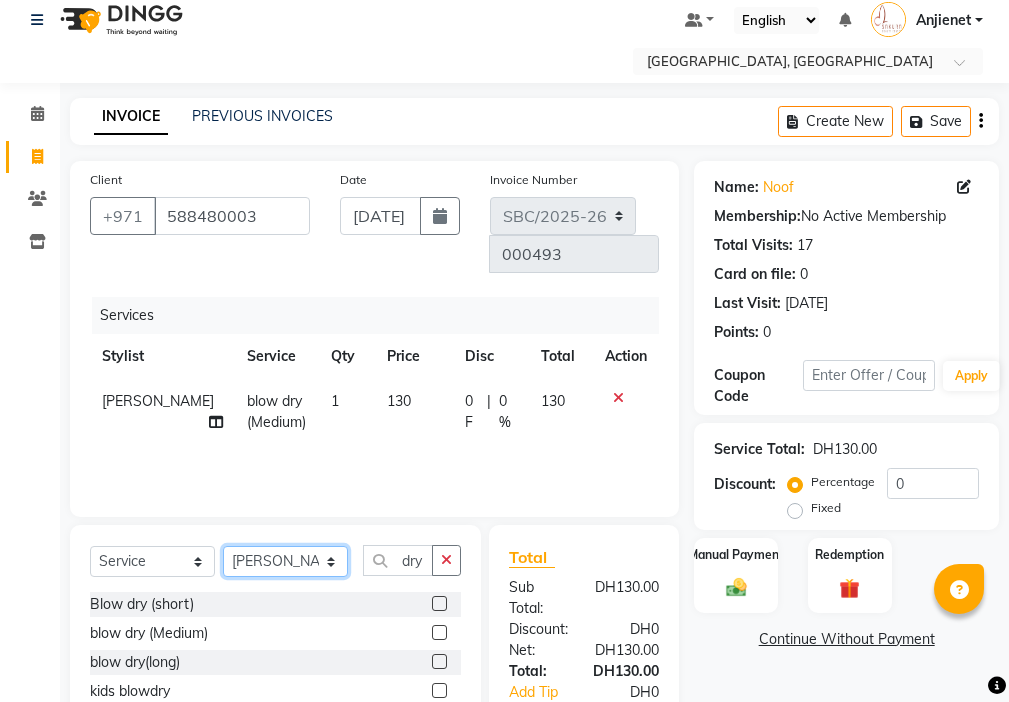 select on "85111" 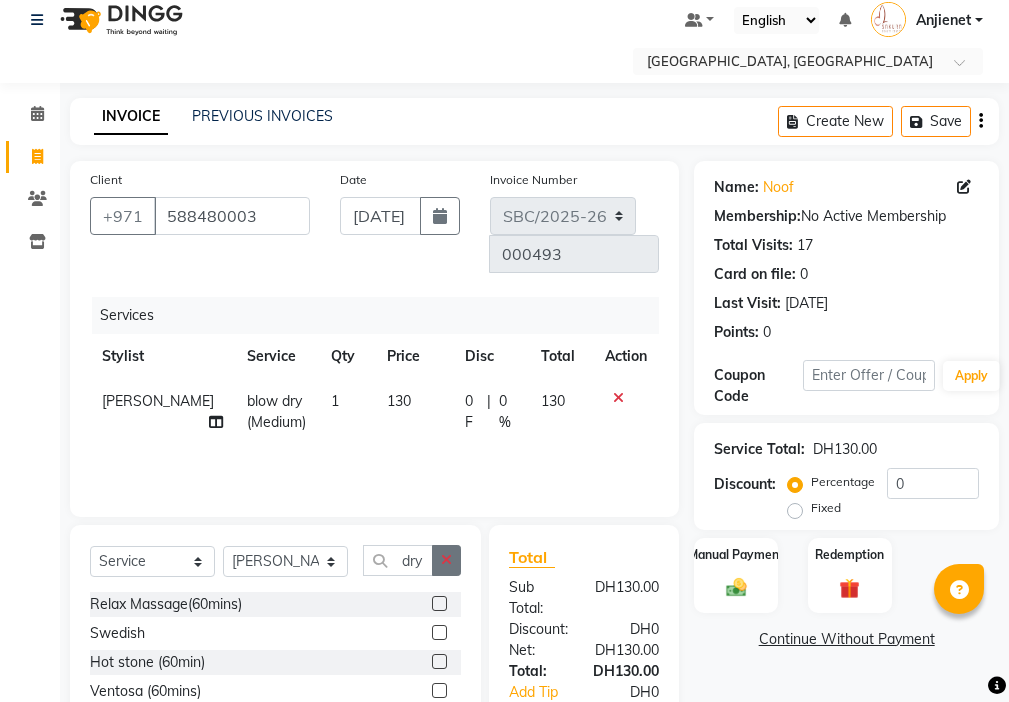click 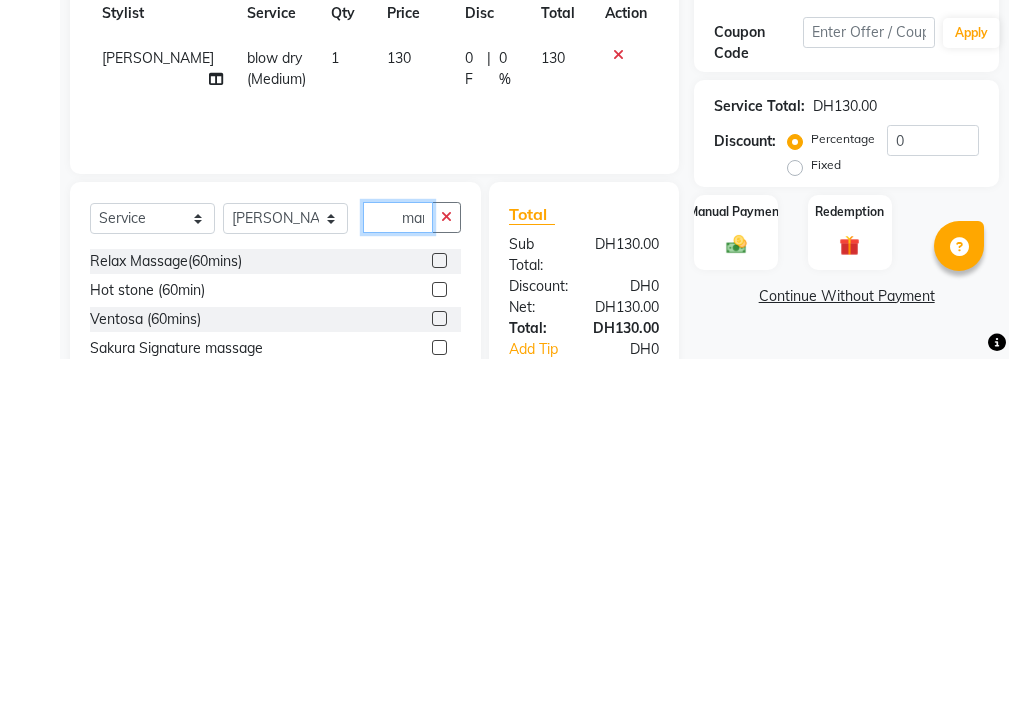 scroll, scrollTop: 0, scrollLeft: 5, axis: horizontal 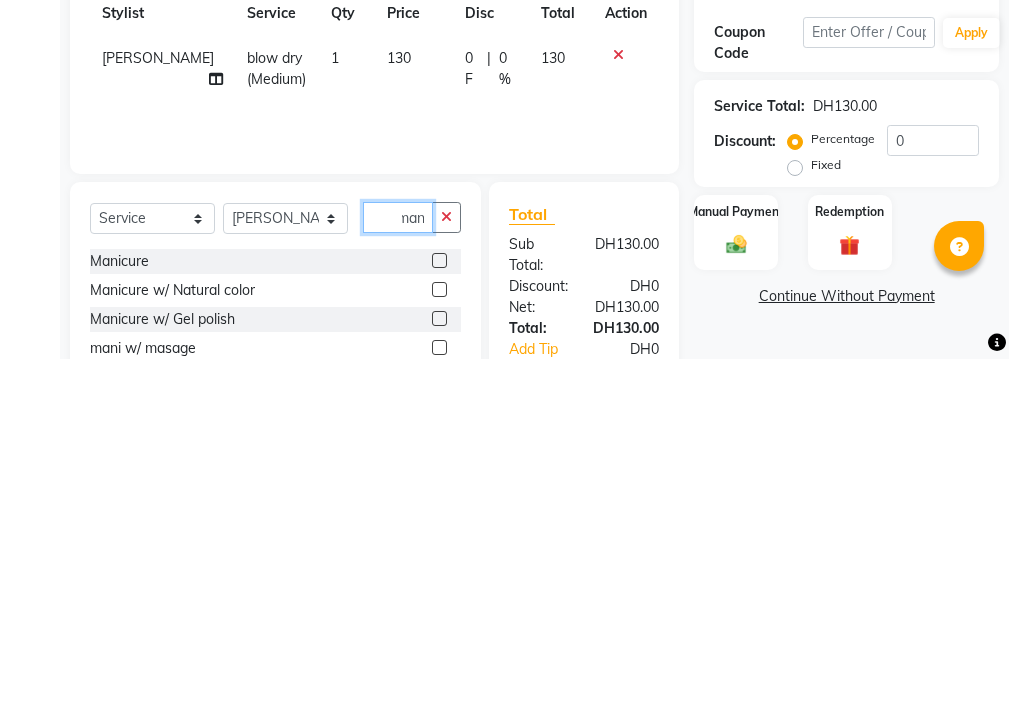 type on "man" 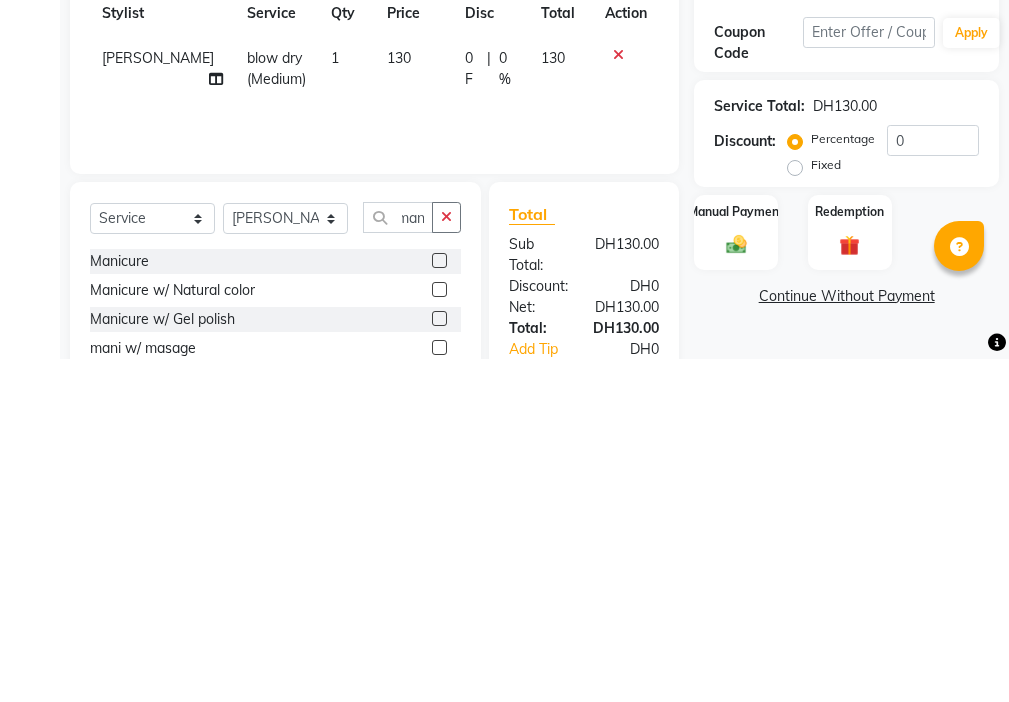 click 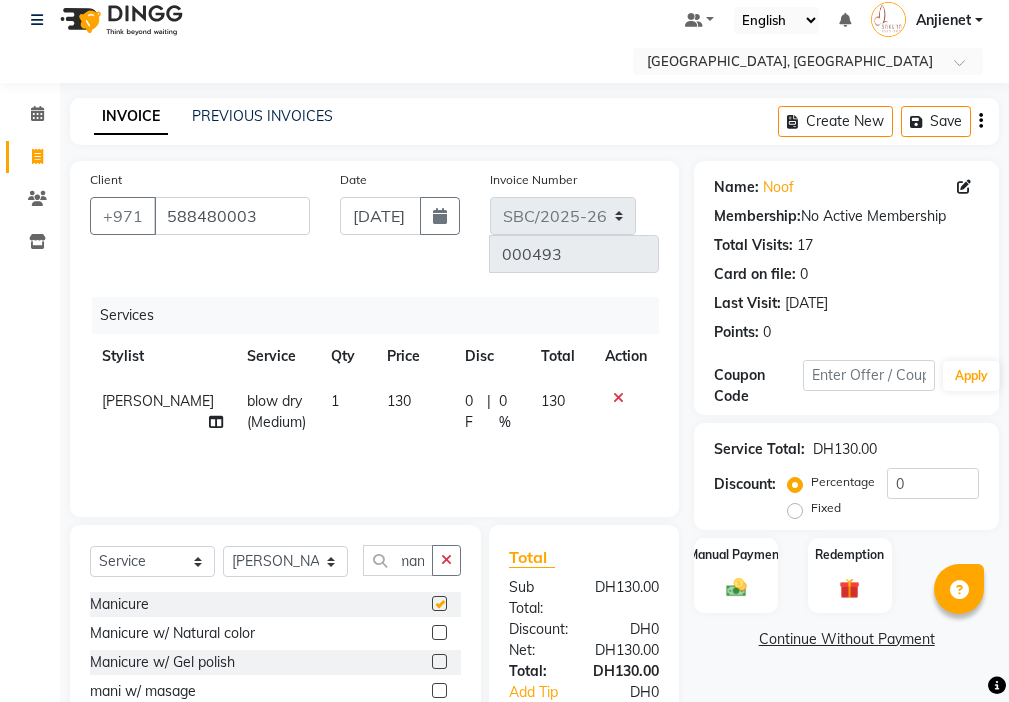 scroll, scrollTop: 0, scrollLeft: 0, axis: both 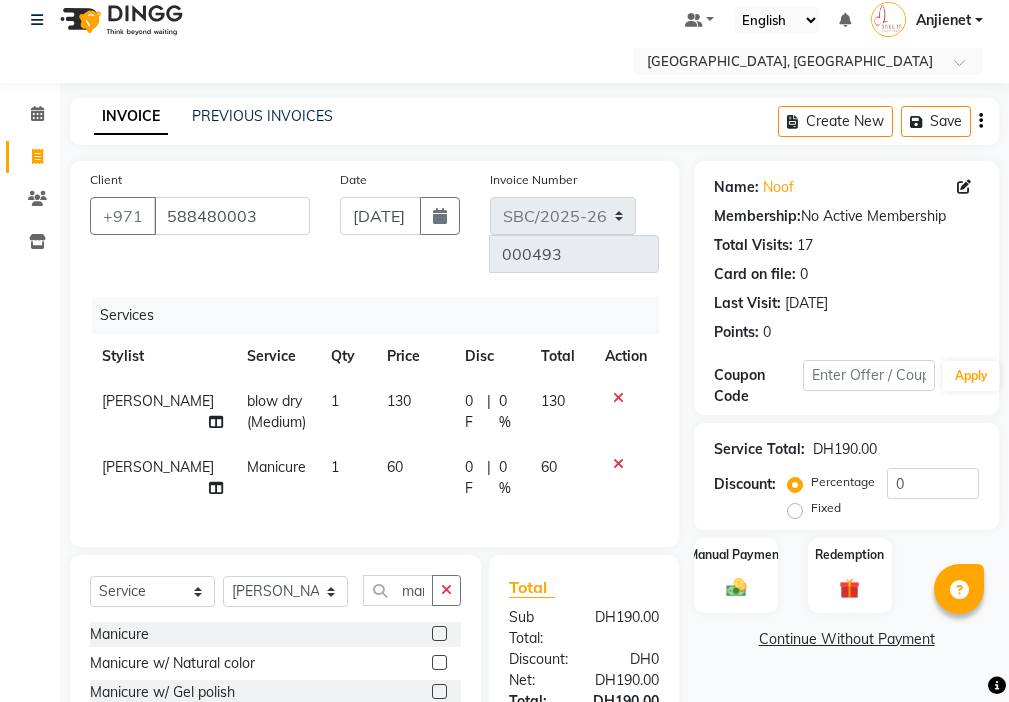 checkbox on "false" 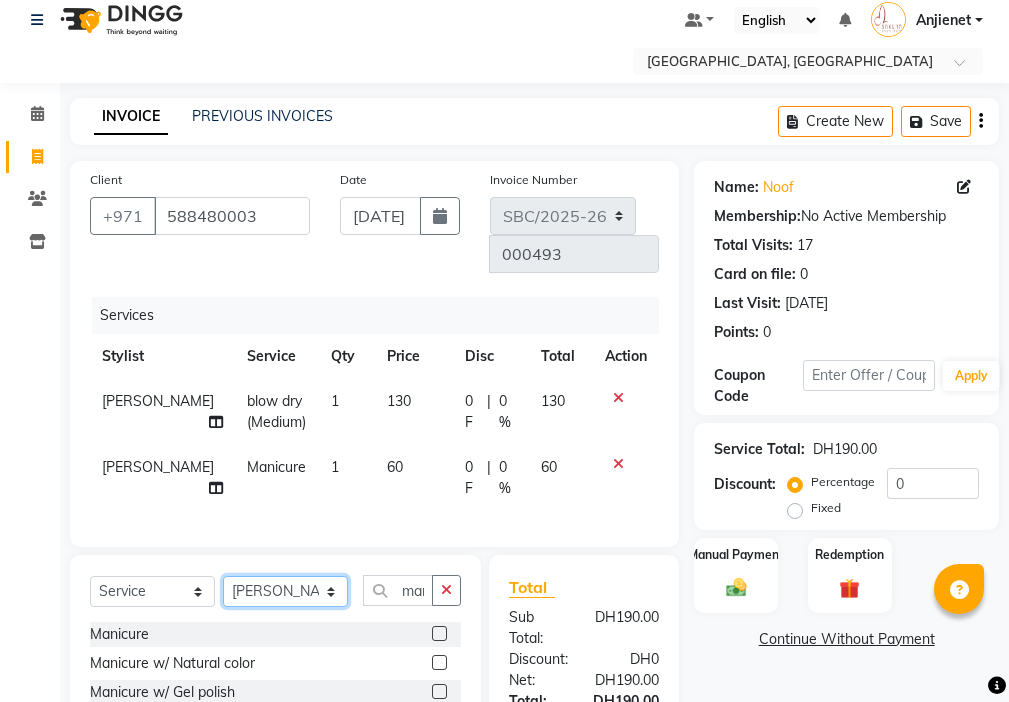 click on "Select Stylist Anjienet [PERSON_NAME] marry  Mawieh  [PERSON_NAME] [PERSON_NAME]" 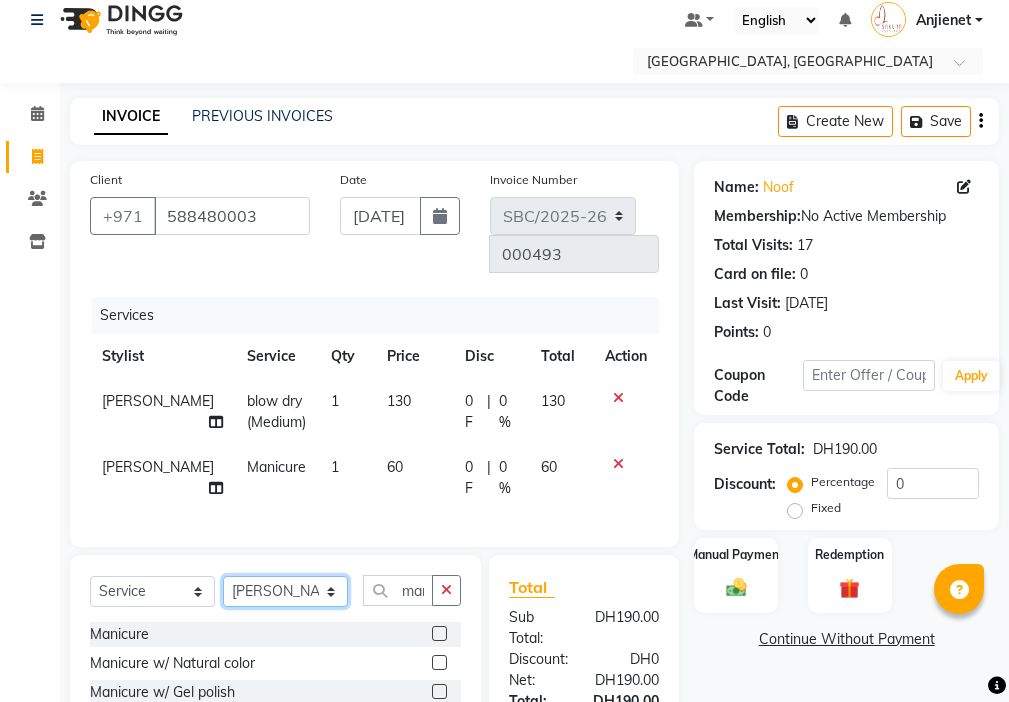 select on "59408" 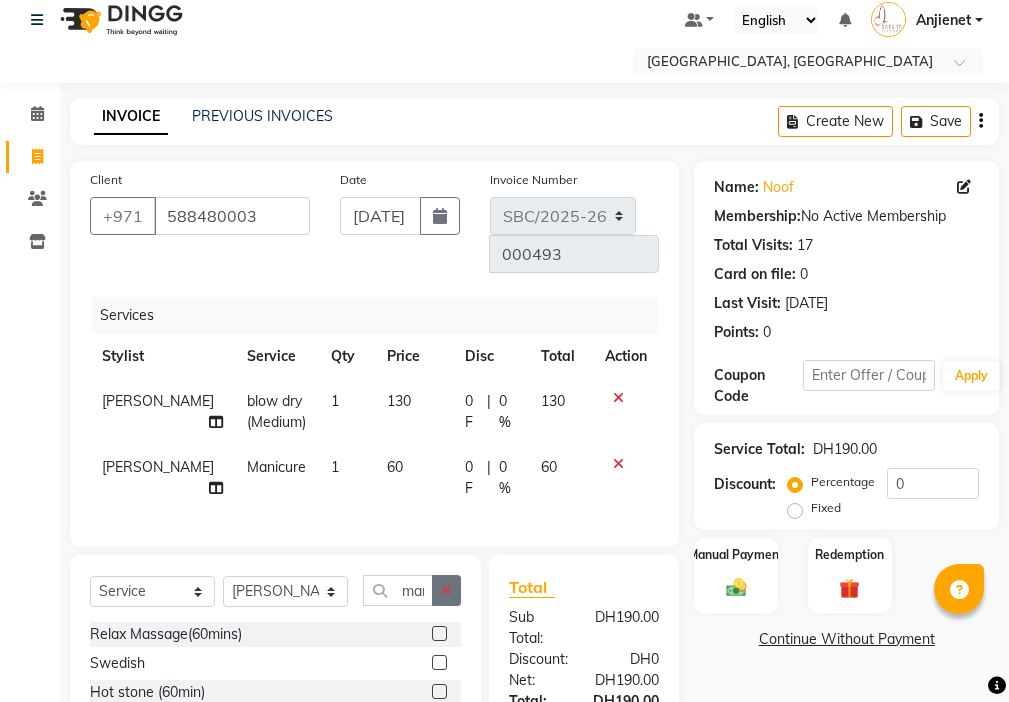 click 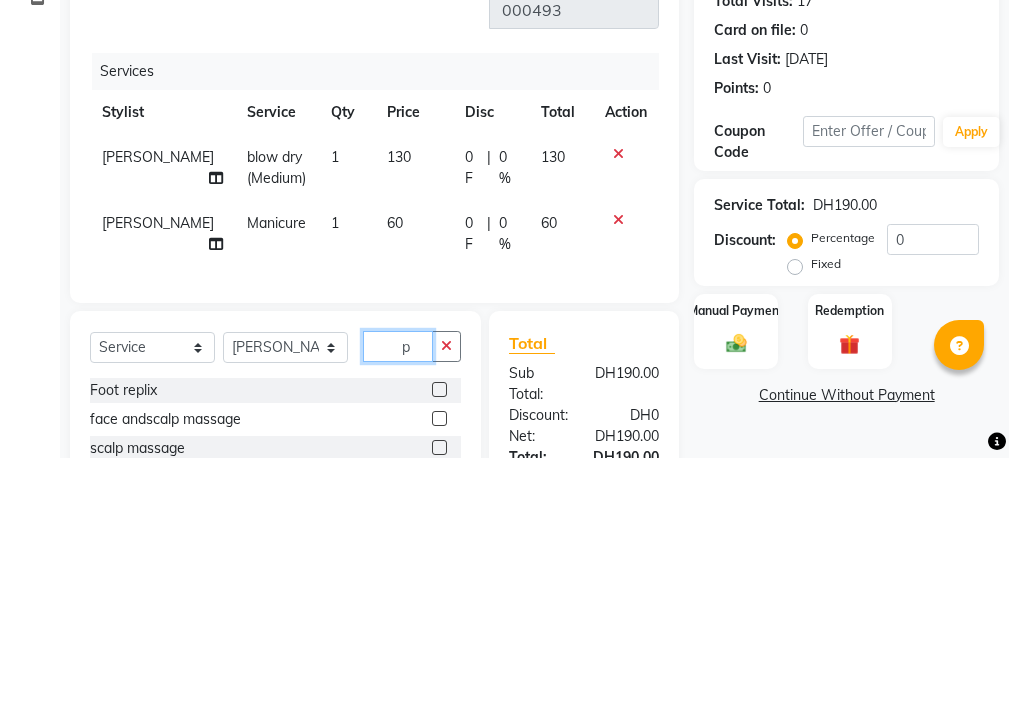 scroll, scrollTop: 61, scrollLeft: 0, axis: vertical 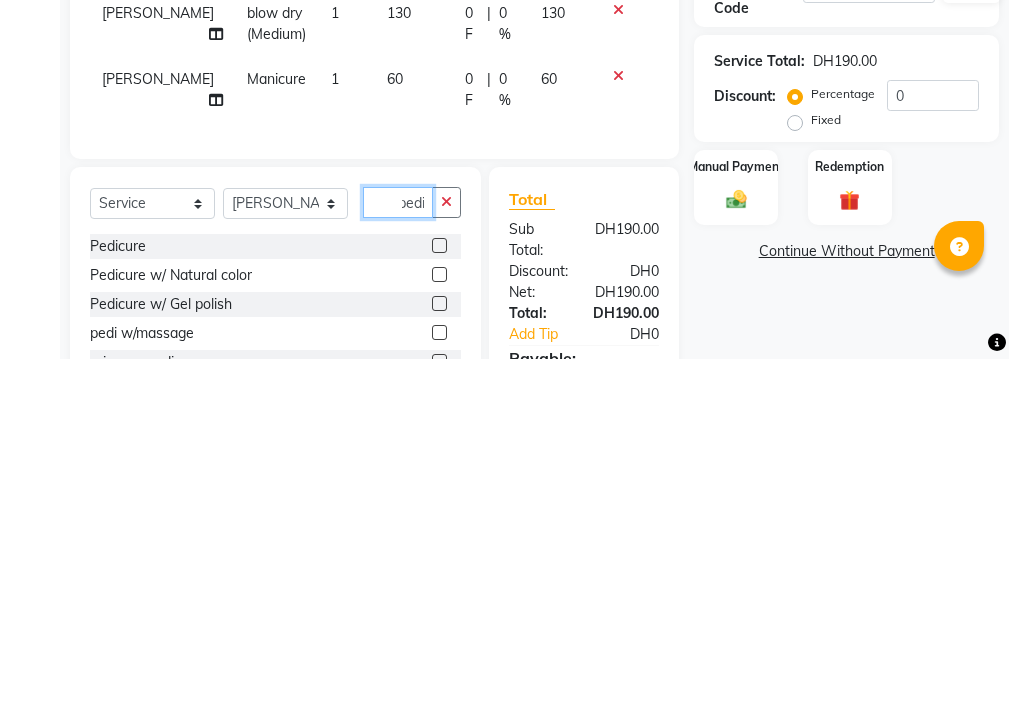 type on "pedi" 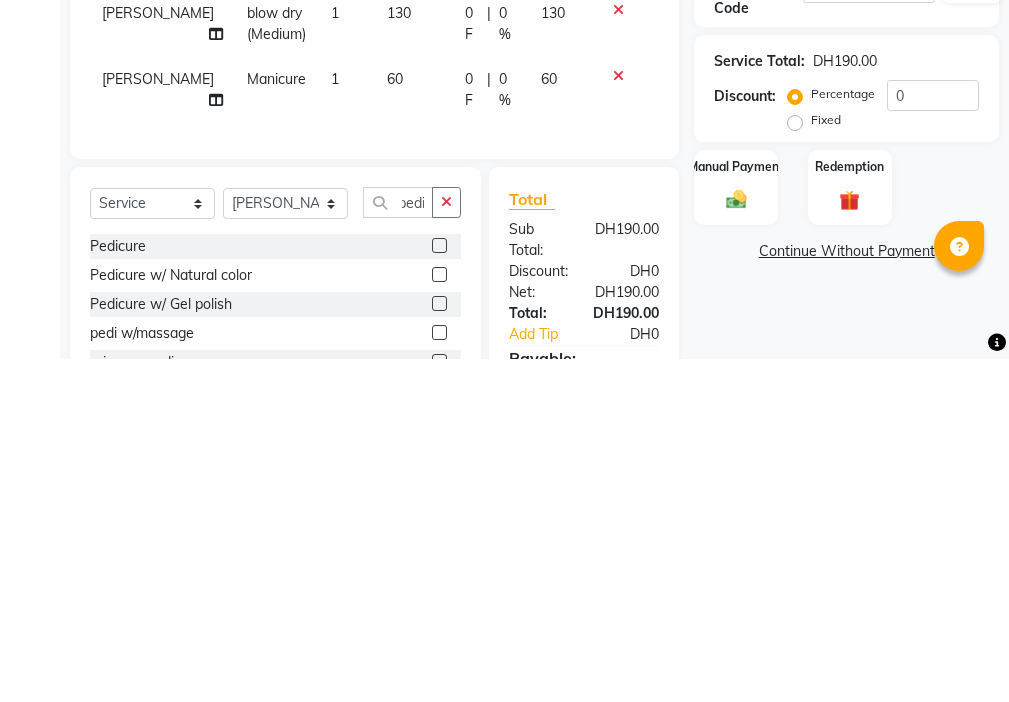 click 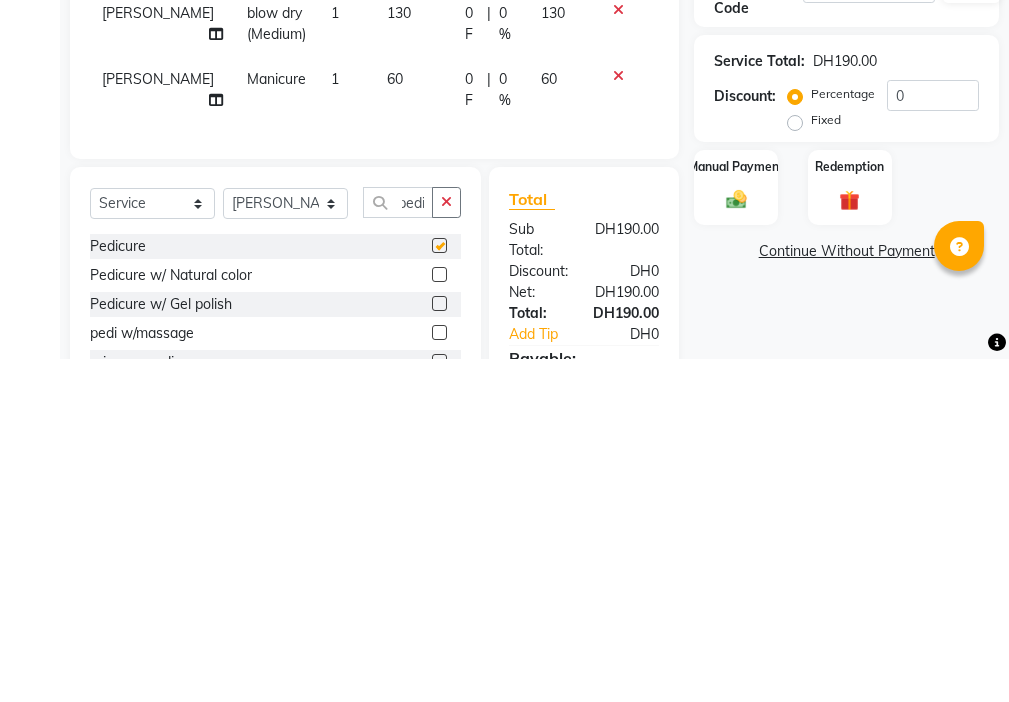 scroll, scrollTop: 0, scrollLeft: 0, axis: both 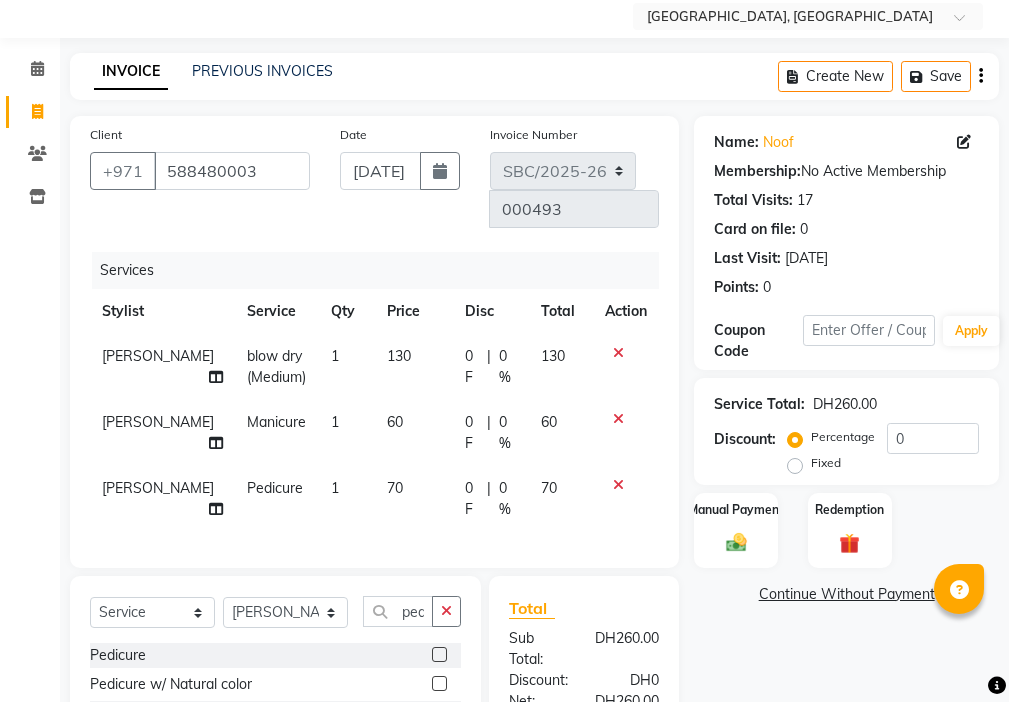 checkbox on "false" 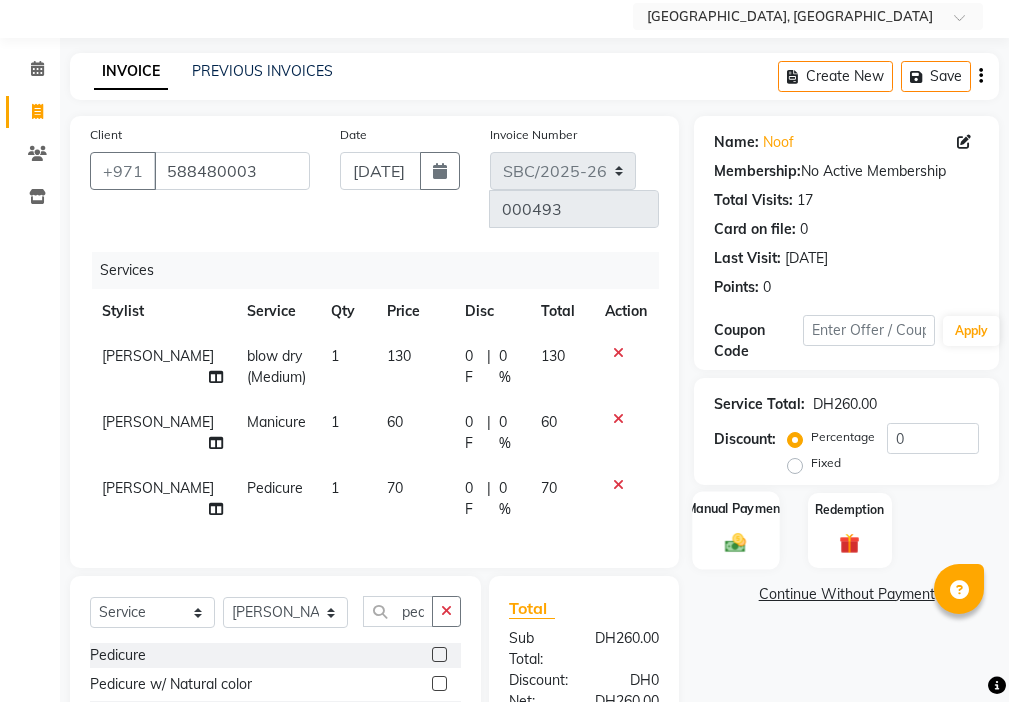 click on "Manual Payment" 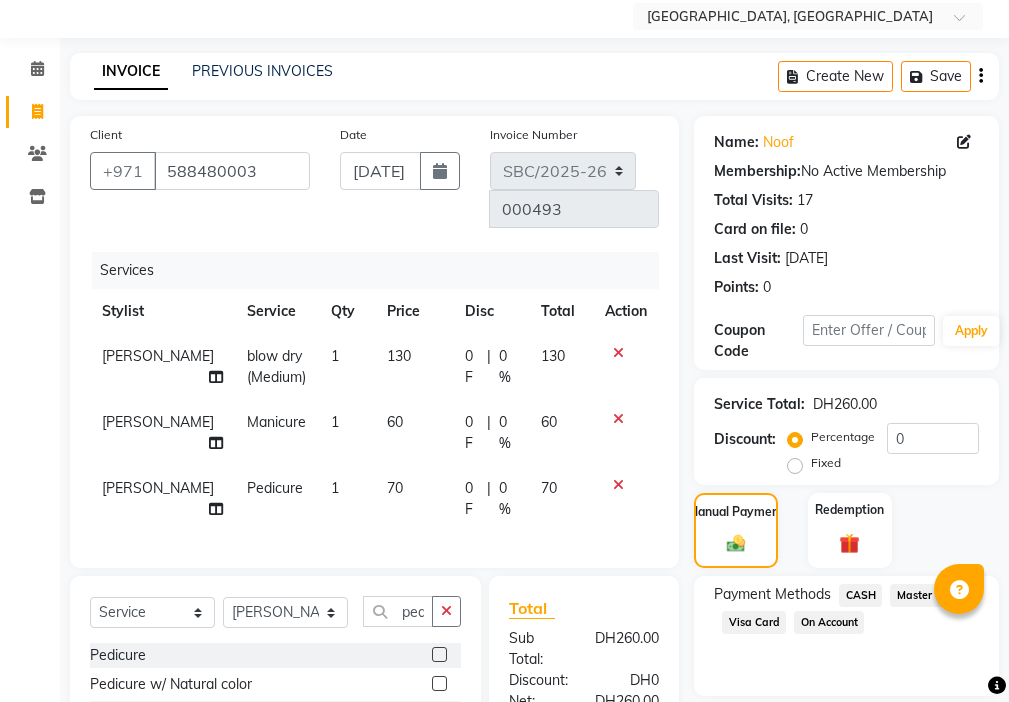 click on "Visa Card" 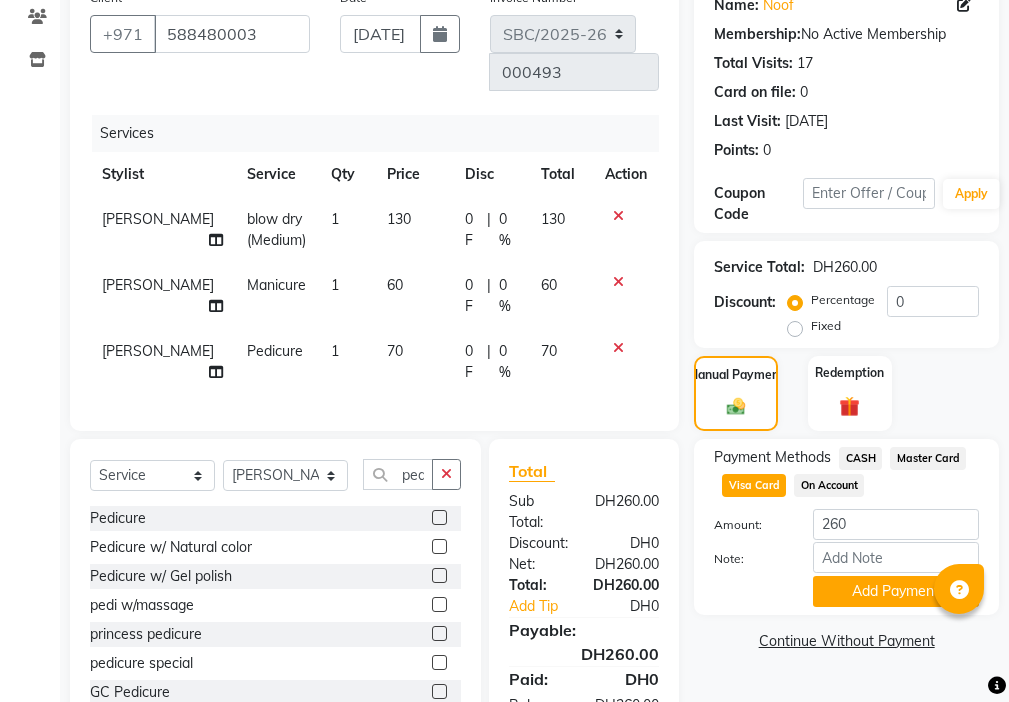 scroll, scrollTop: 249, scrollLeft: 0, axis: vertical 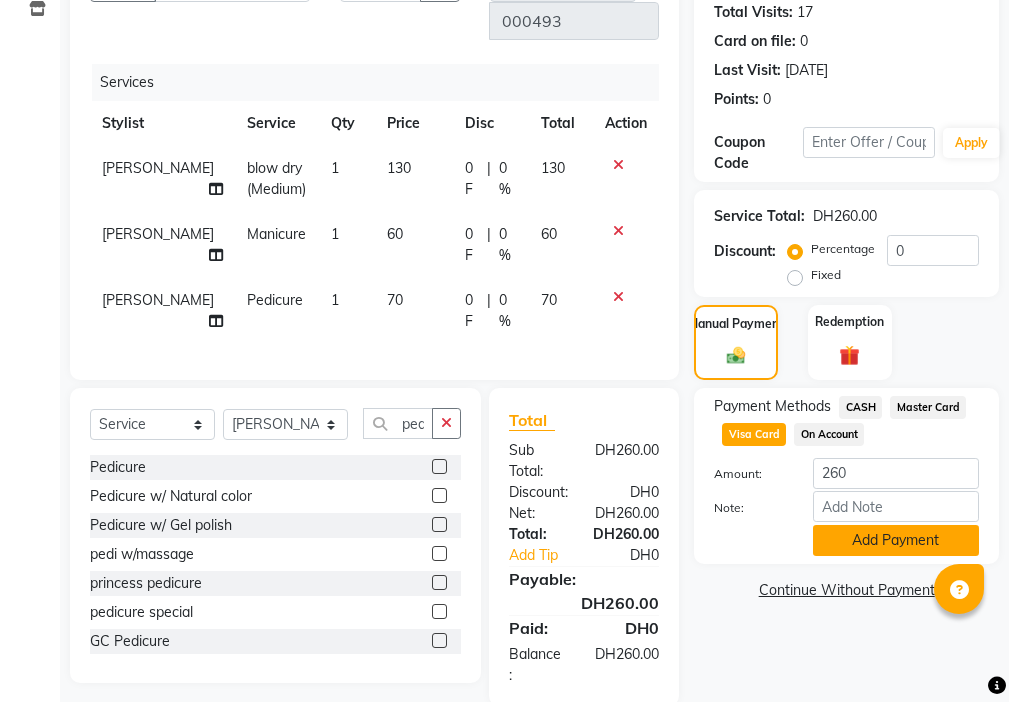 click on "Add Payment" 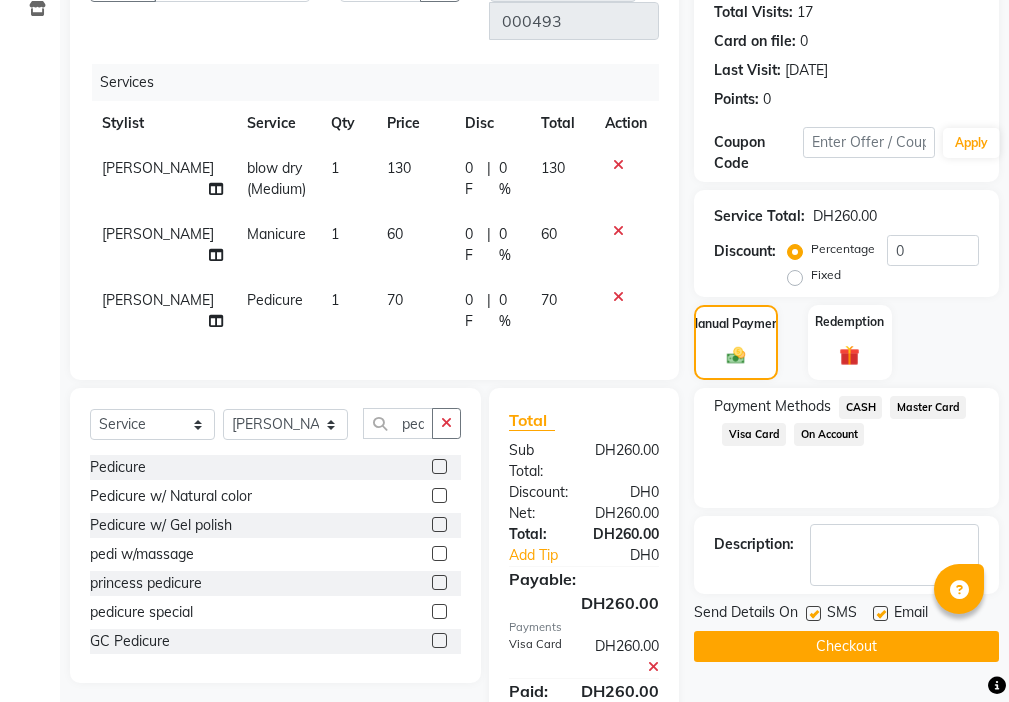 click 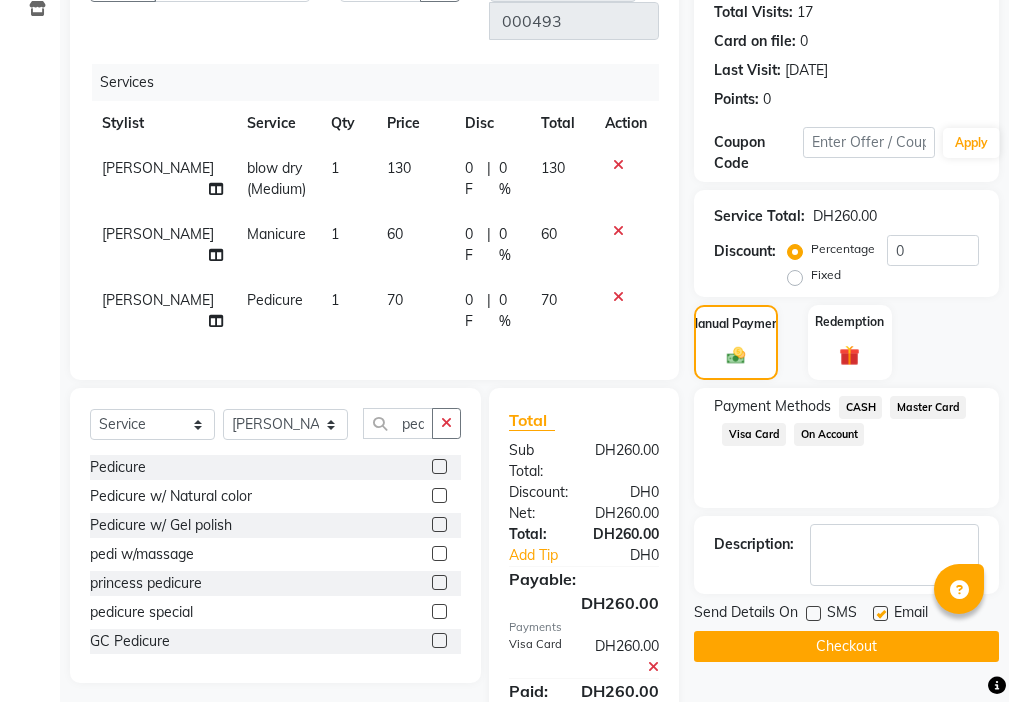 click 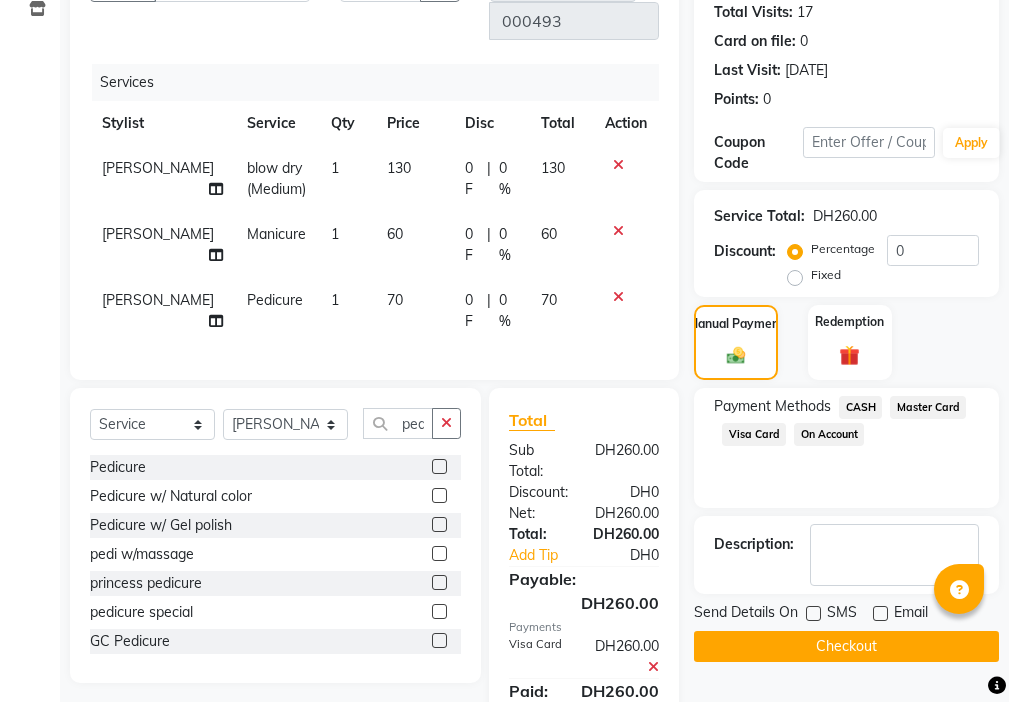 click on "Checkout" 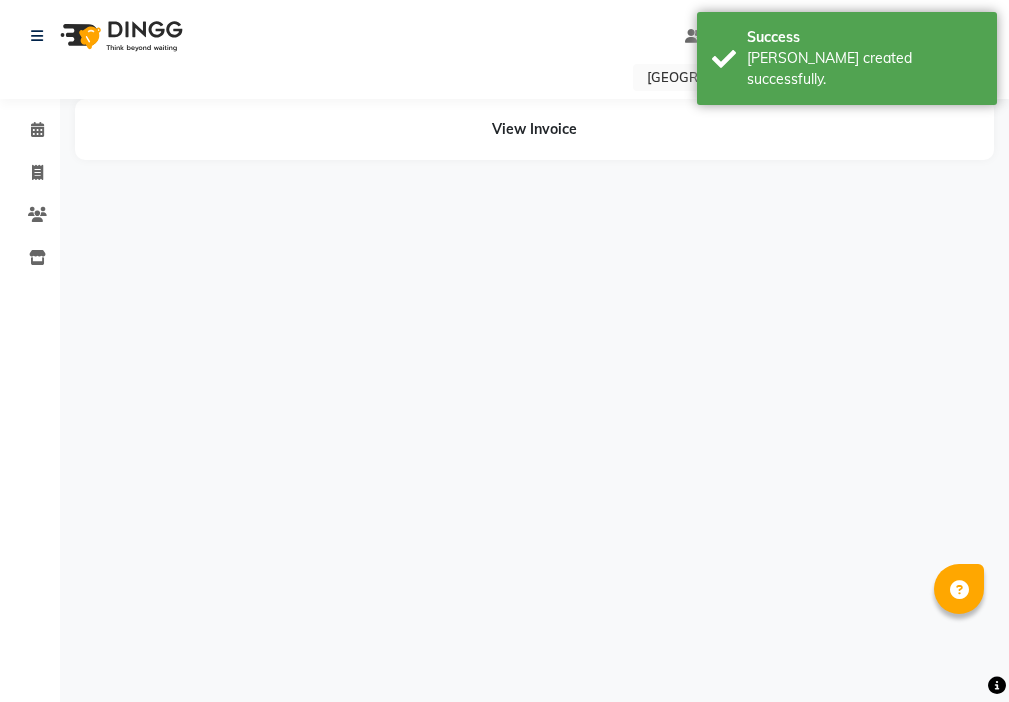 scroll, scrollTop: 0, scrollLeft: 0, axis: both 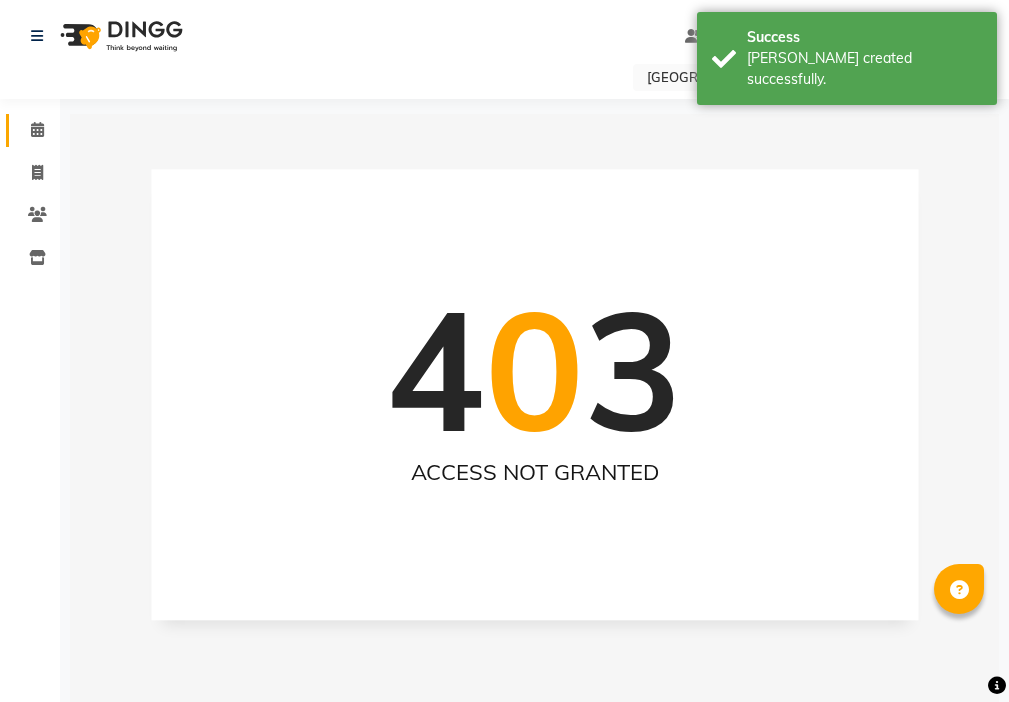 click 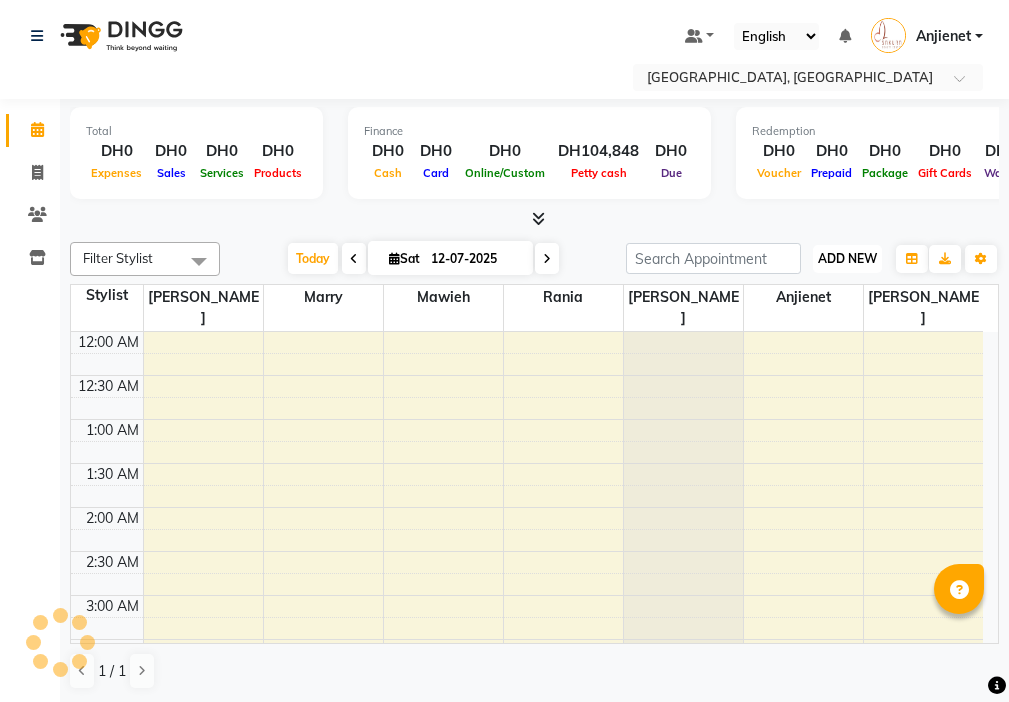 click on "ADD NEW" at bounding box center [847, 258] 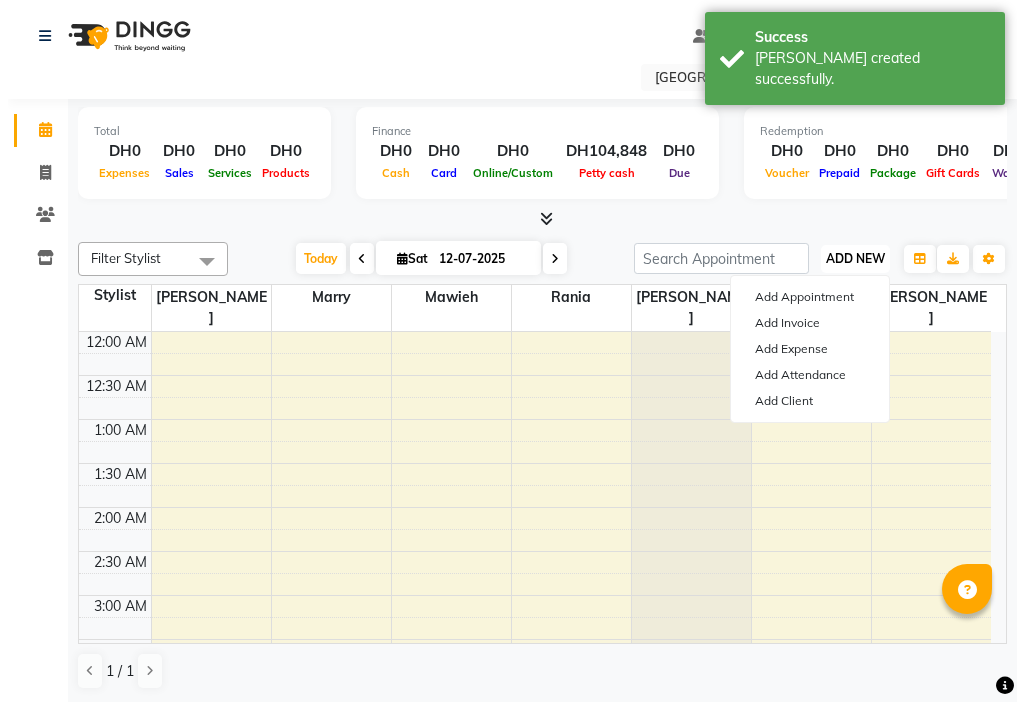 scroll, scrollTop: 529, scrollLeft: 0, axis: vertical 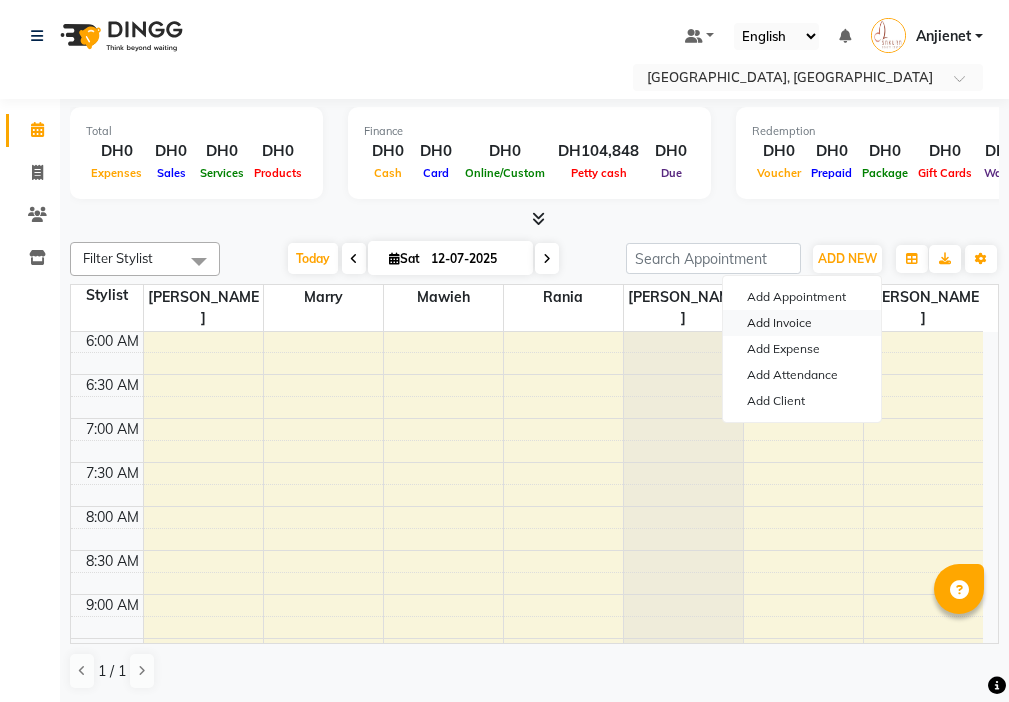 click on "Add Invoice" at bounding box center [802, 323] 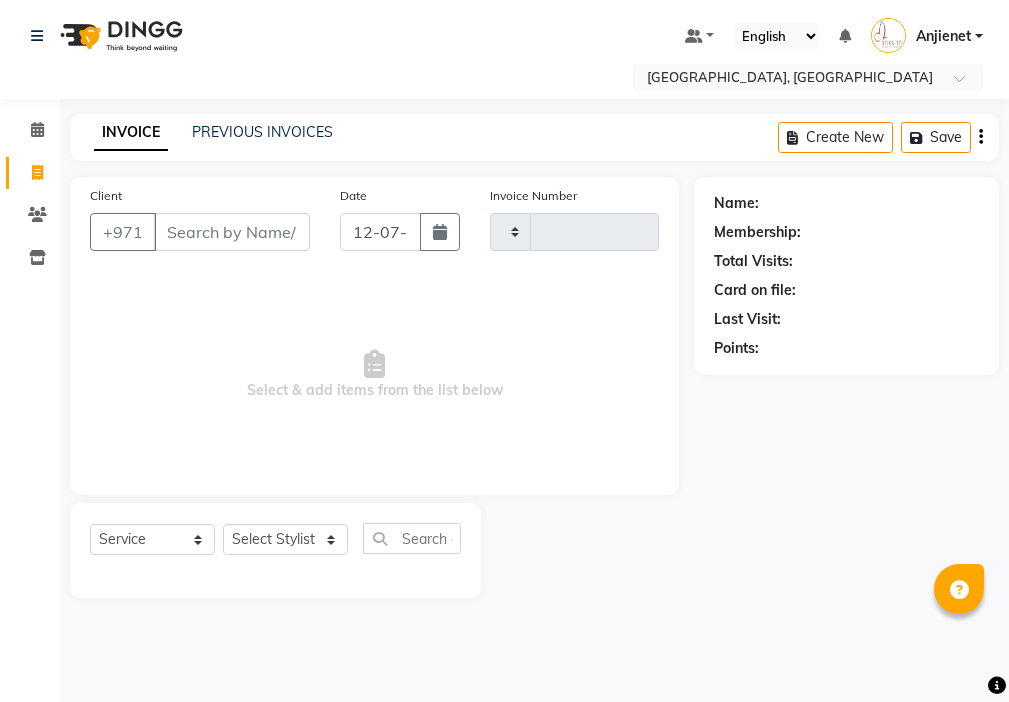 type on "000494" 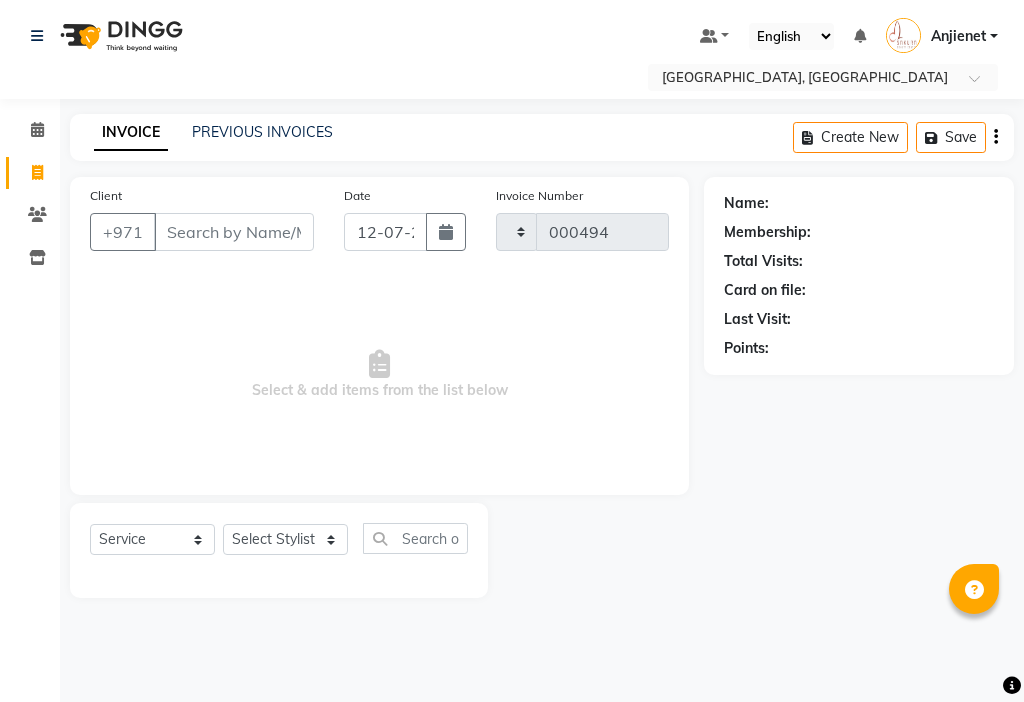 select on "3691" 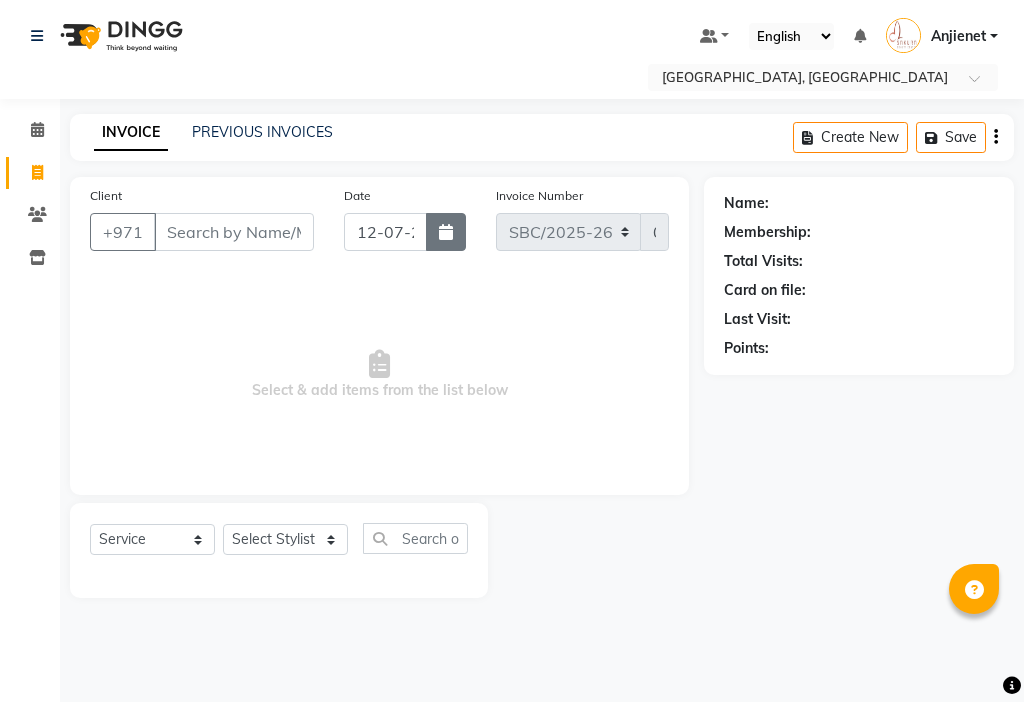 click 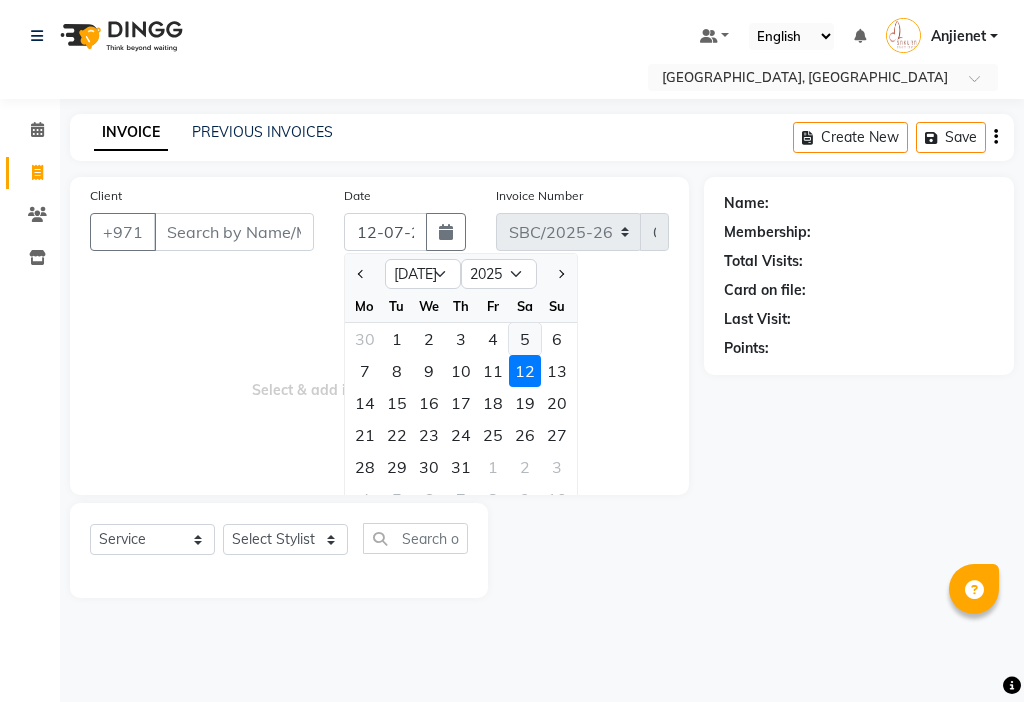 click on "5" 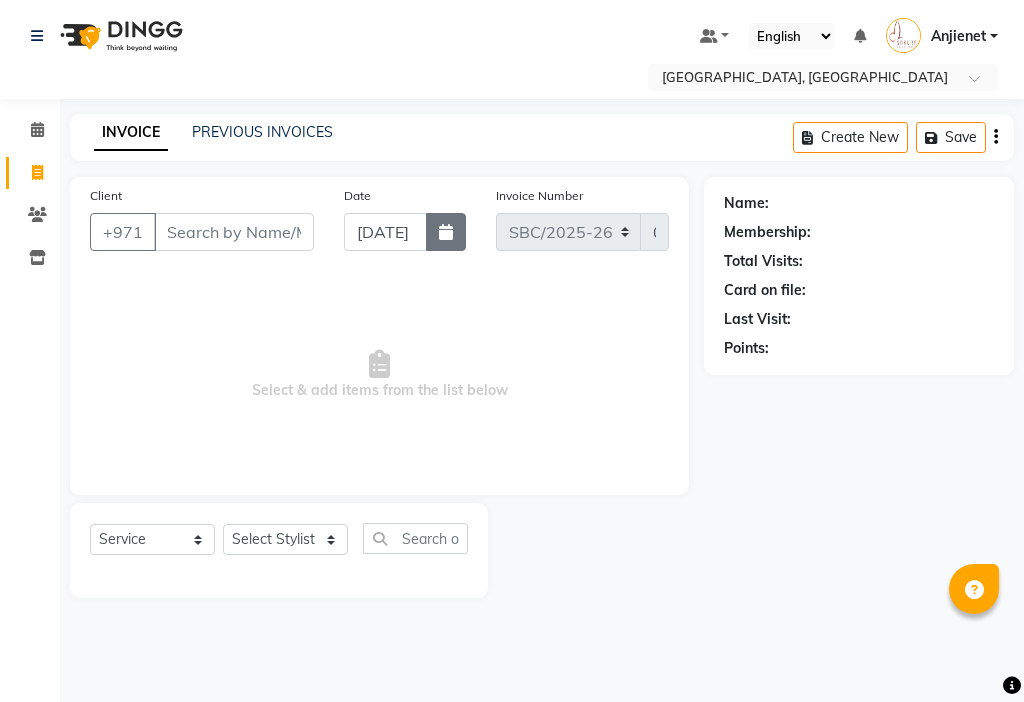 click 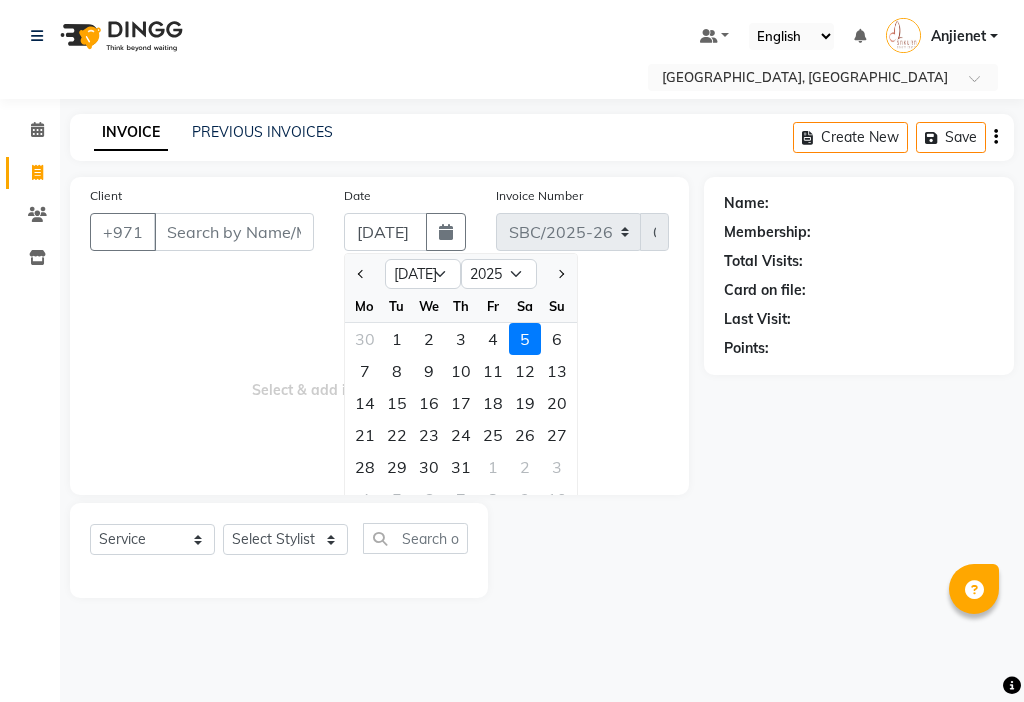 click on "Select & add items from the list below" at bounding box center [379, 375] 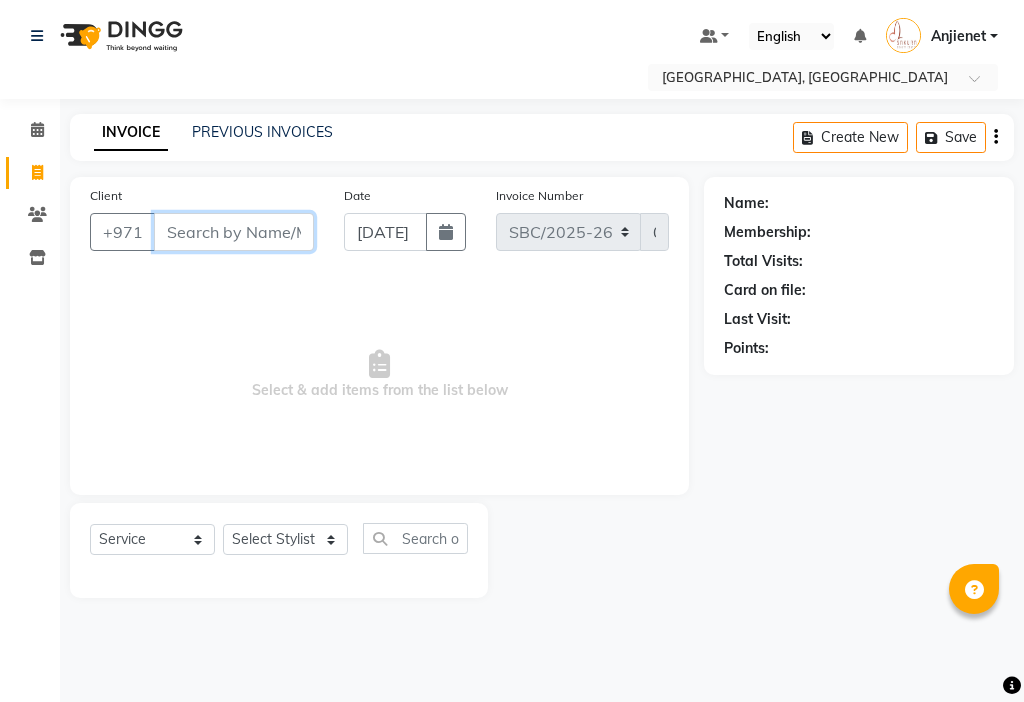 click on "Client" at bounding box center [234, 232] 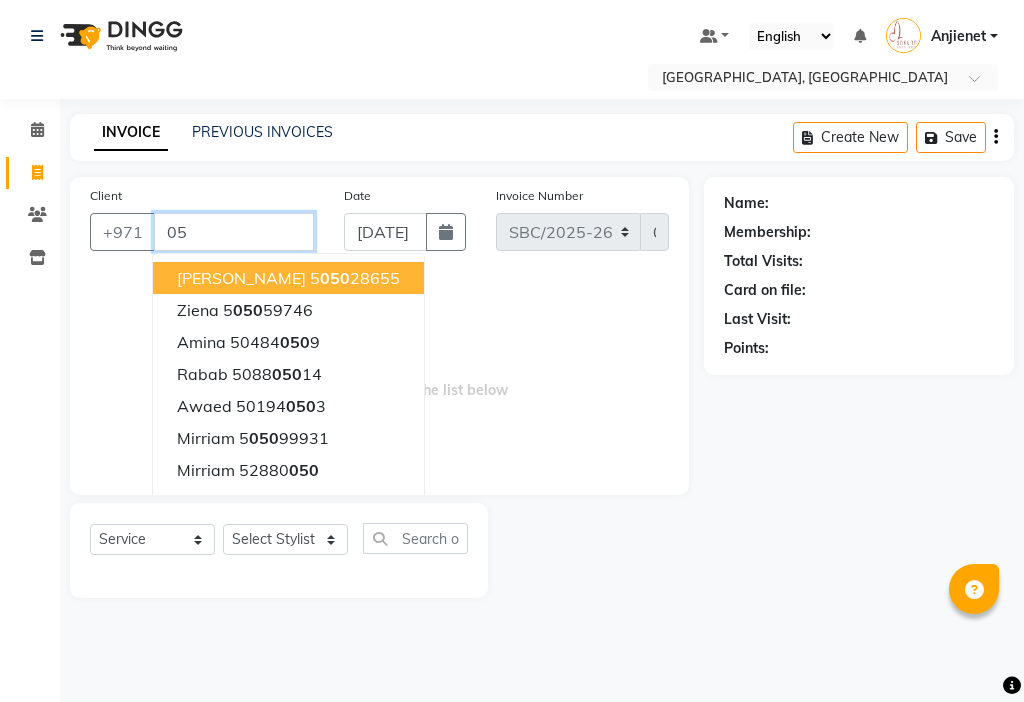 type on "0" 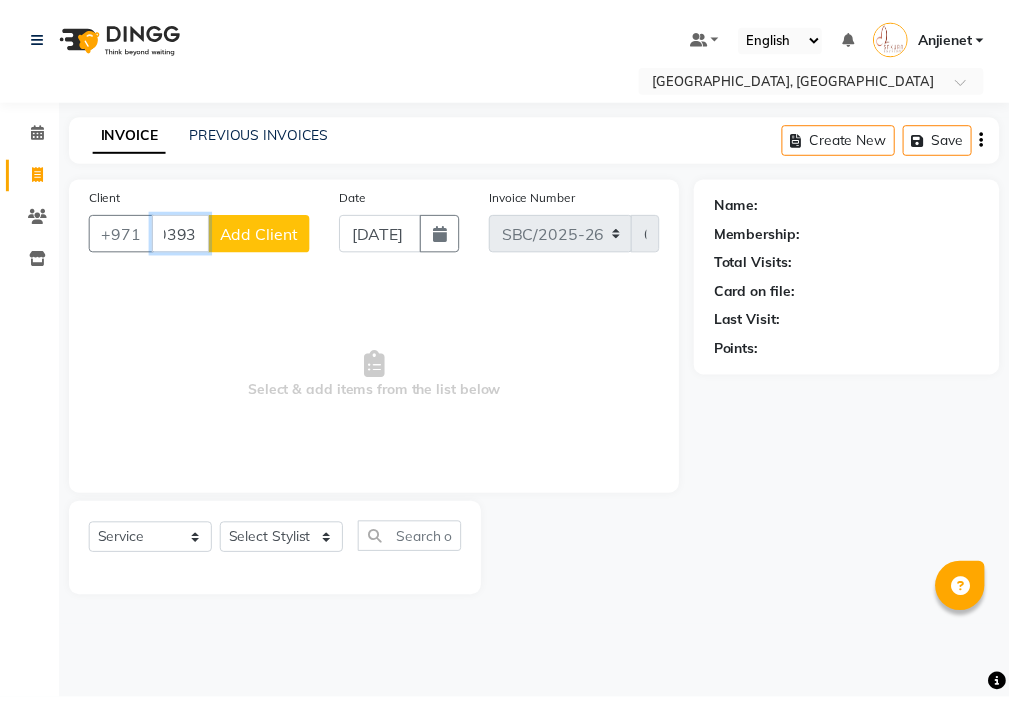 scroll, scrollTop: 0, scrollLeft: 0, axis: both 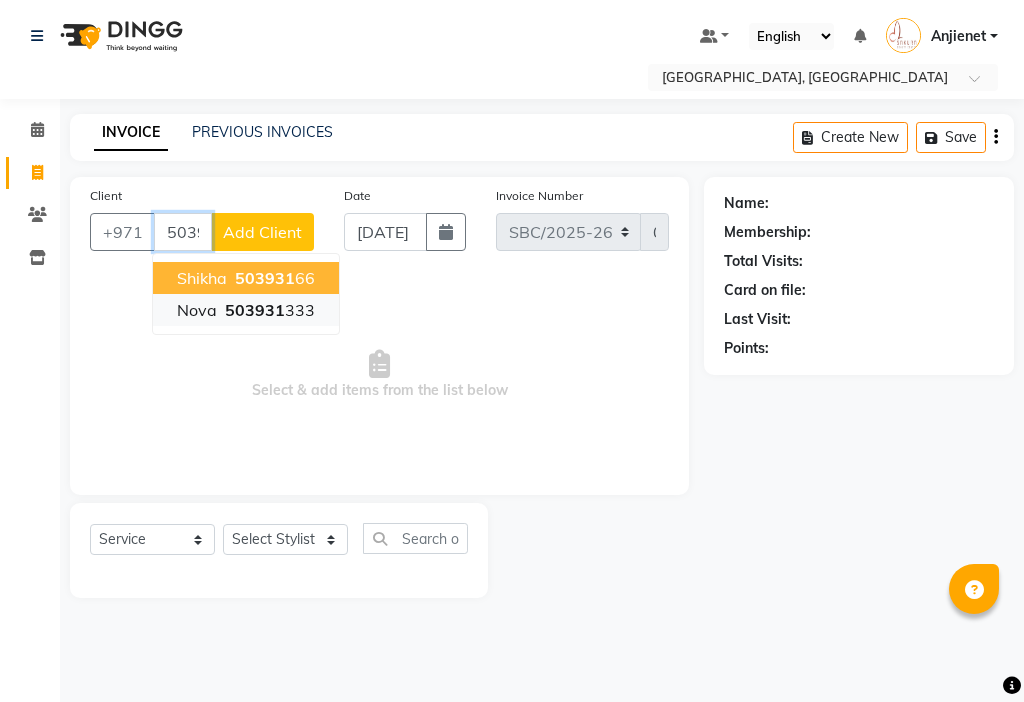 click on "503931 333" at bounding box center (268, 310) 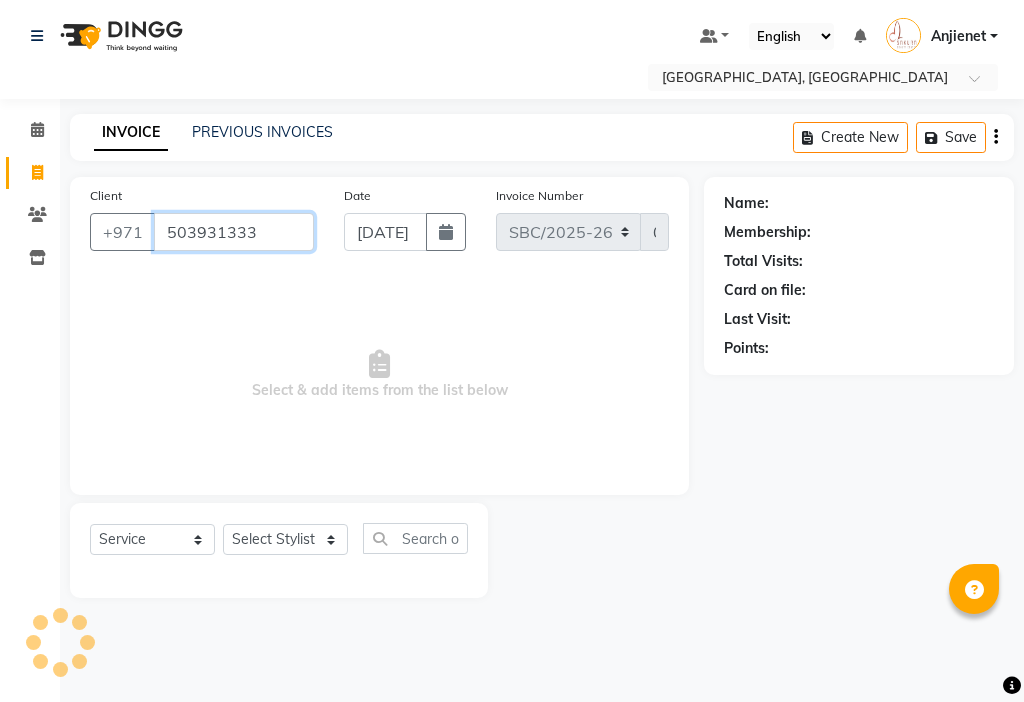 type on "503931333" 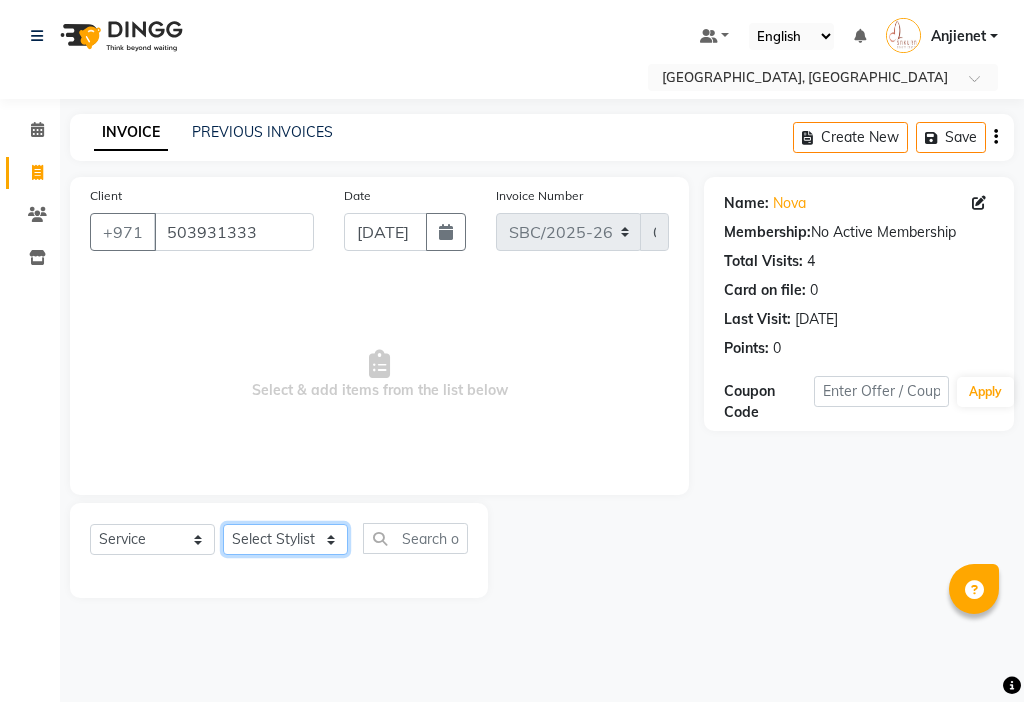 click on "Select Stylist Anjienet [PERSON_NAME] marry  Mawieh  [PERSON_NAME] [PERSON_NAME]" 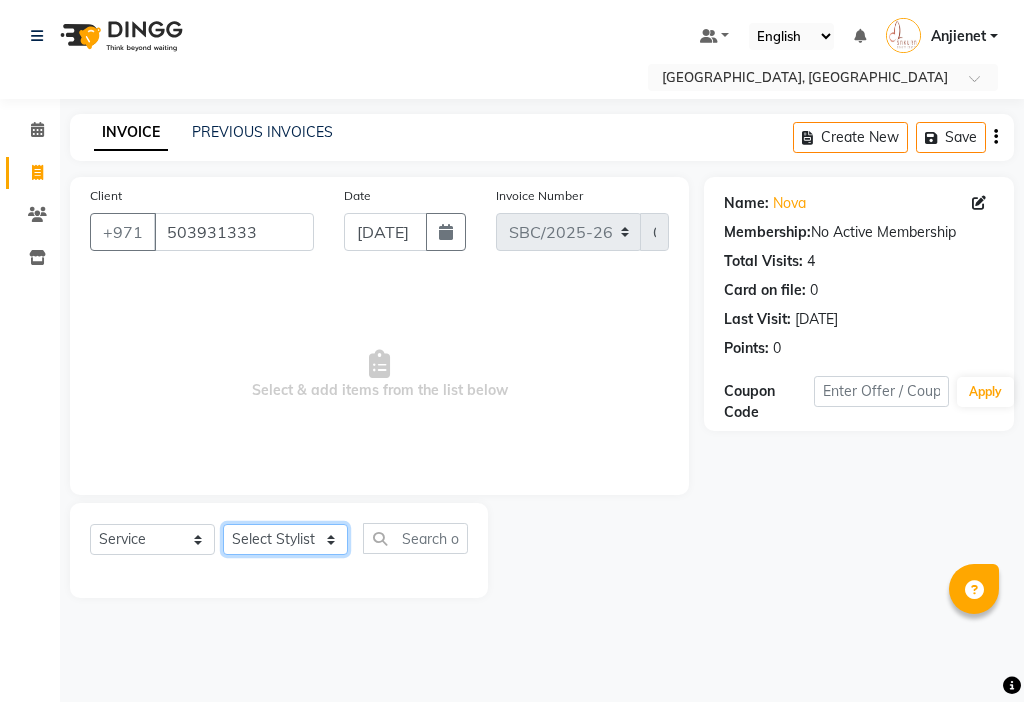 select on "49042" 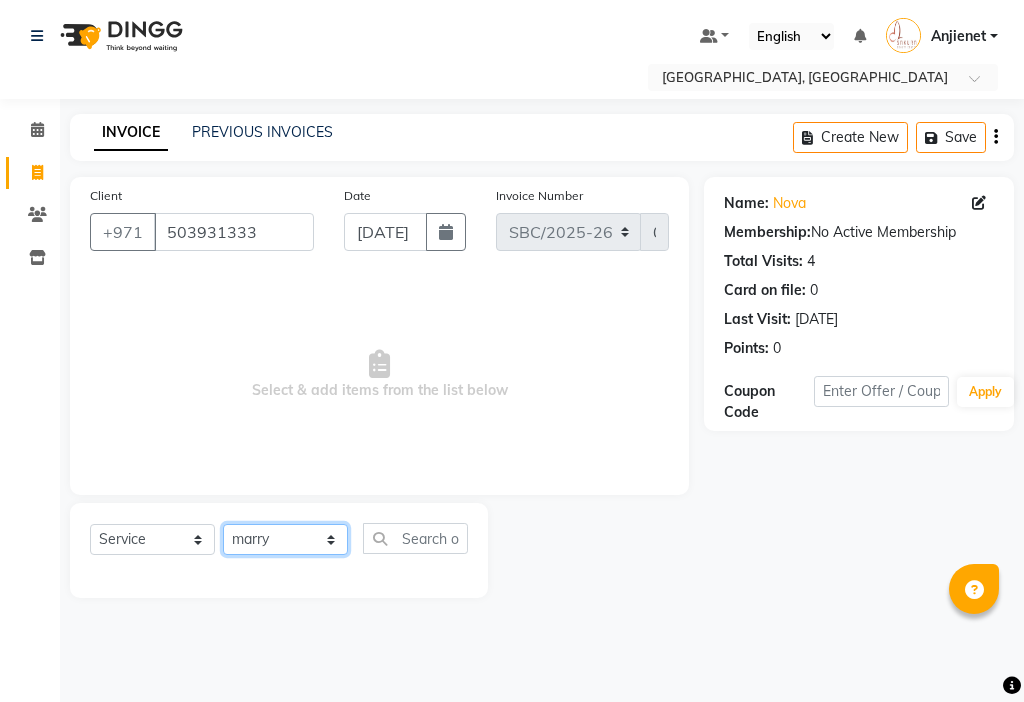 click on "Select Stylist Anjienet [PERSON_NAME] marry  Mawieh  [PERSON_NAME] [PERSON_NAME]" 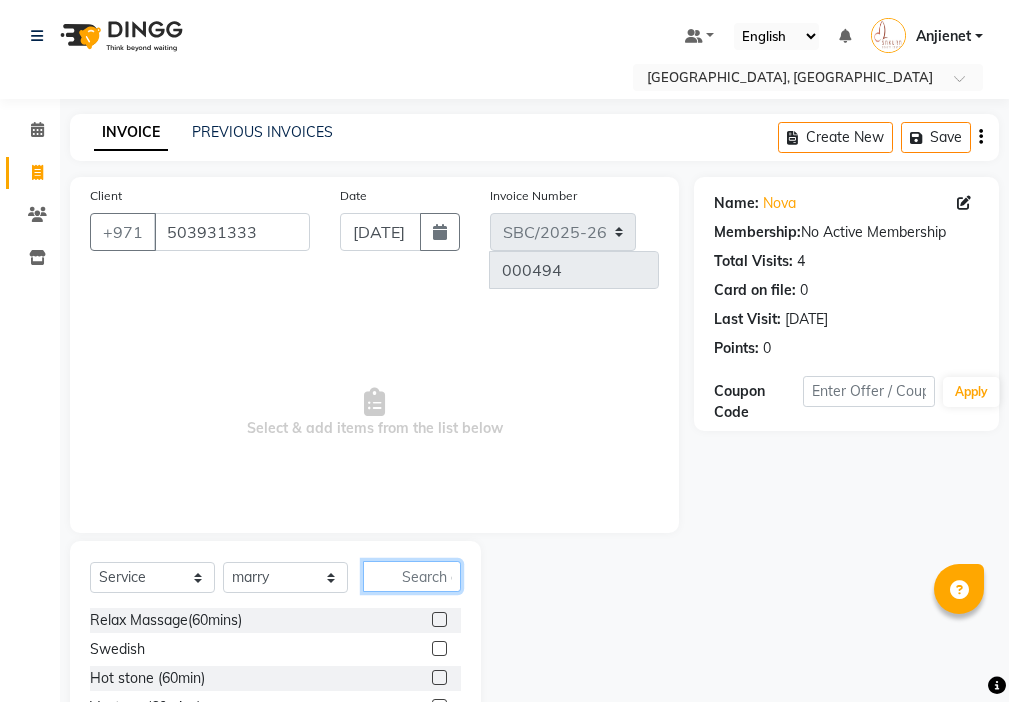 click 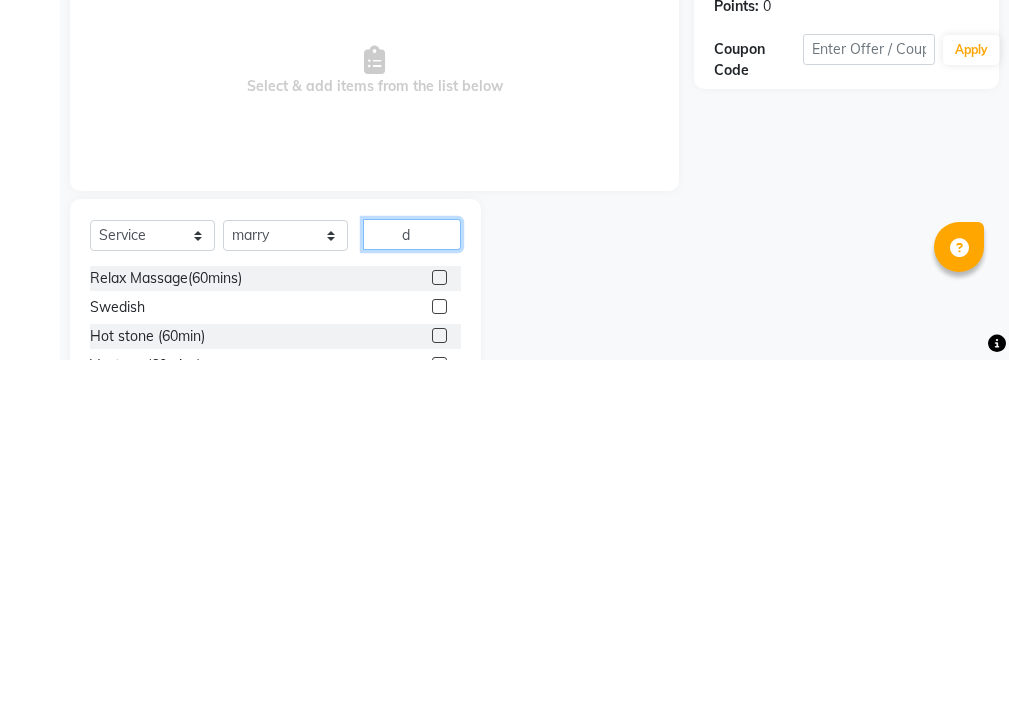 scroll, scrollTop: 16, scrollLeft: 0, axis: vertical 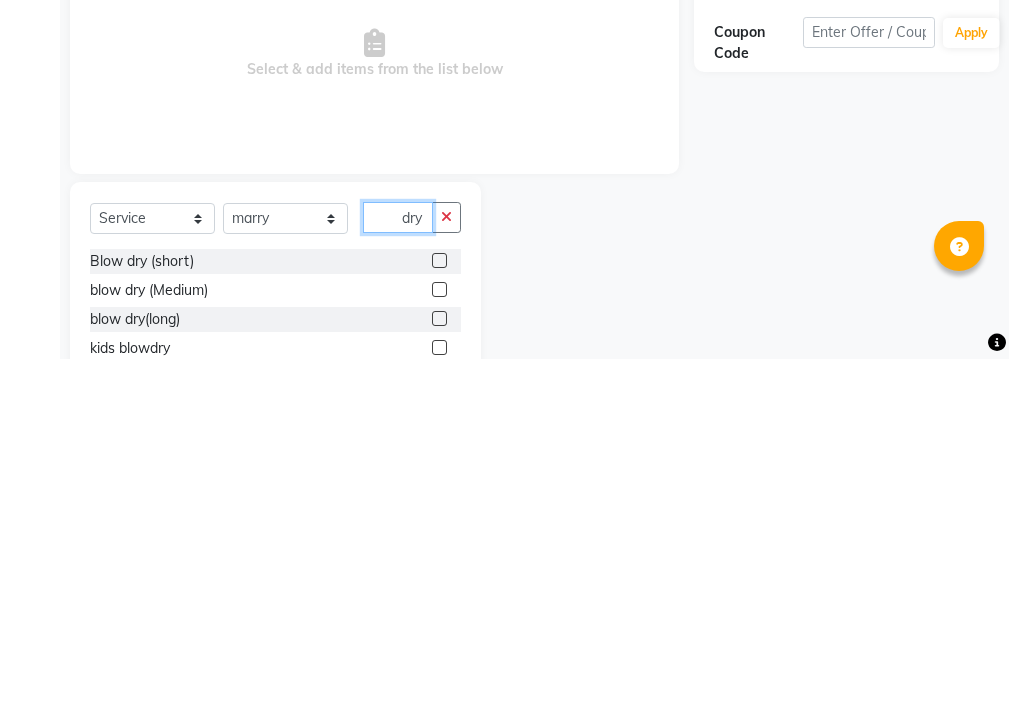 type on "dry" 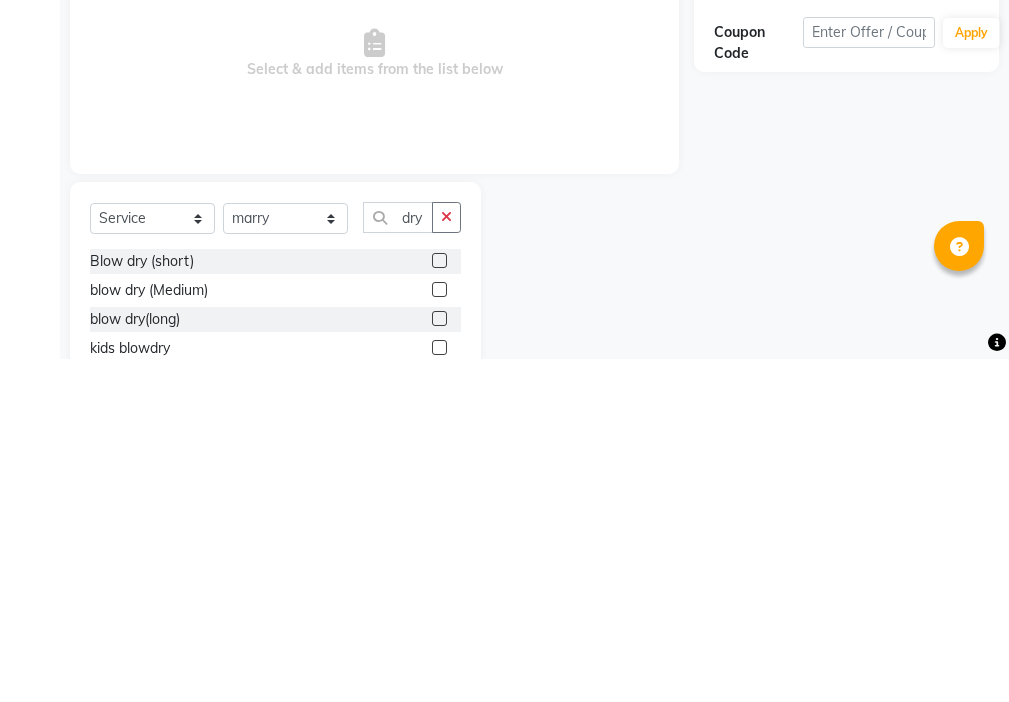 click 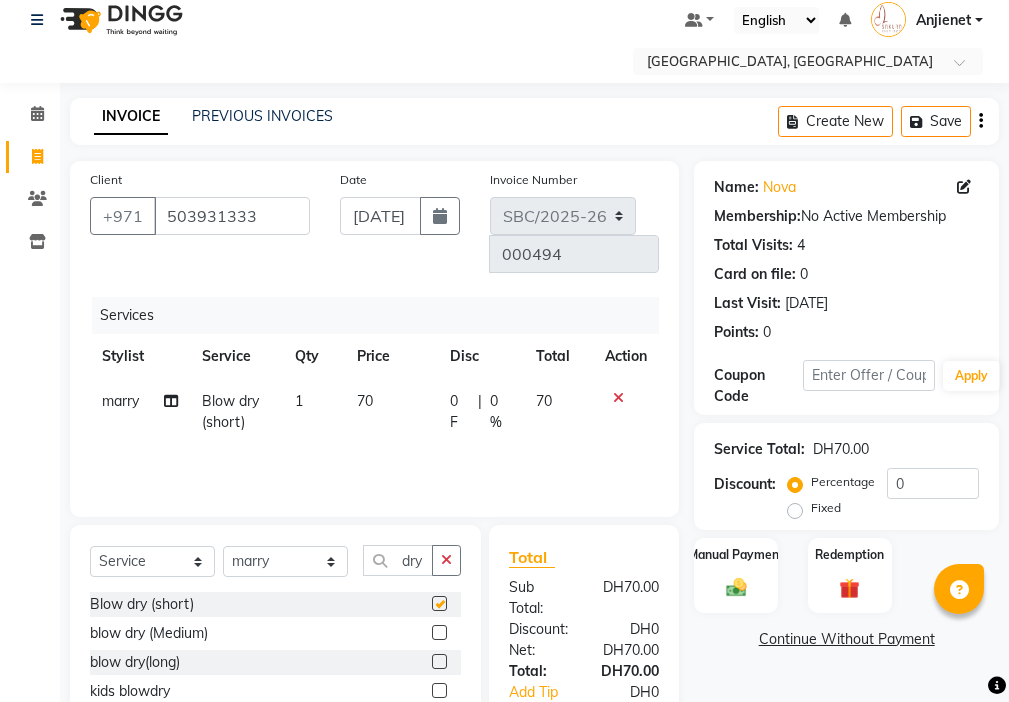 checkbox on "false" 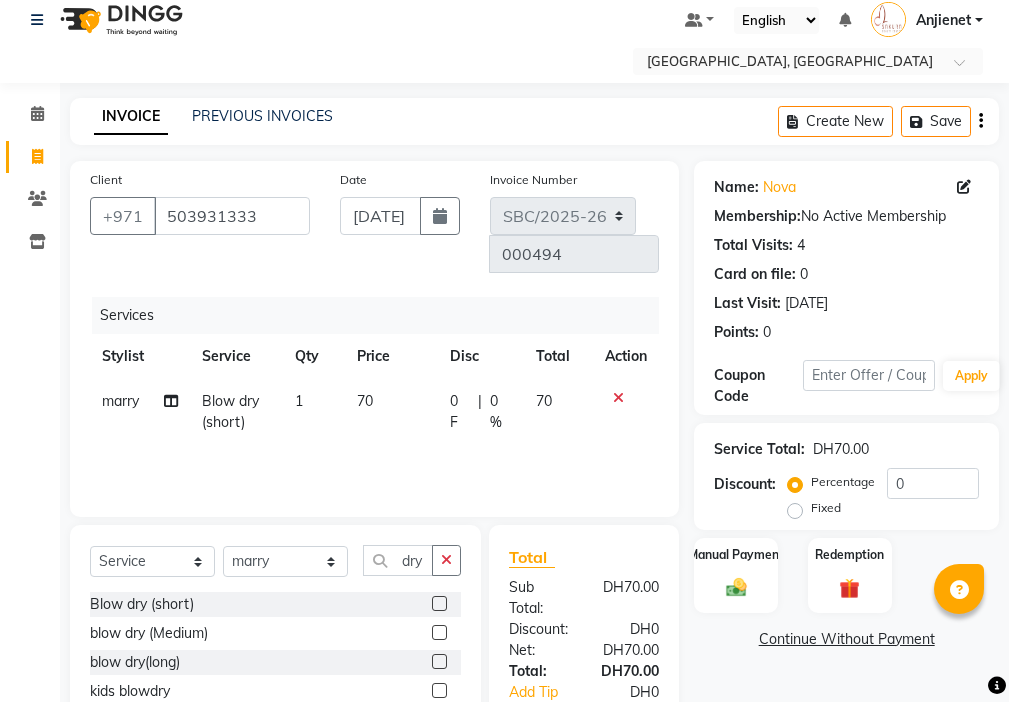 click 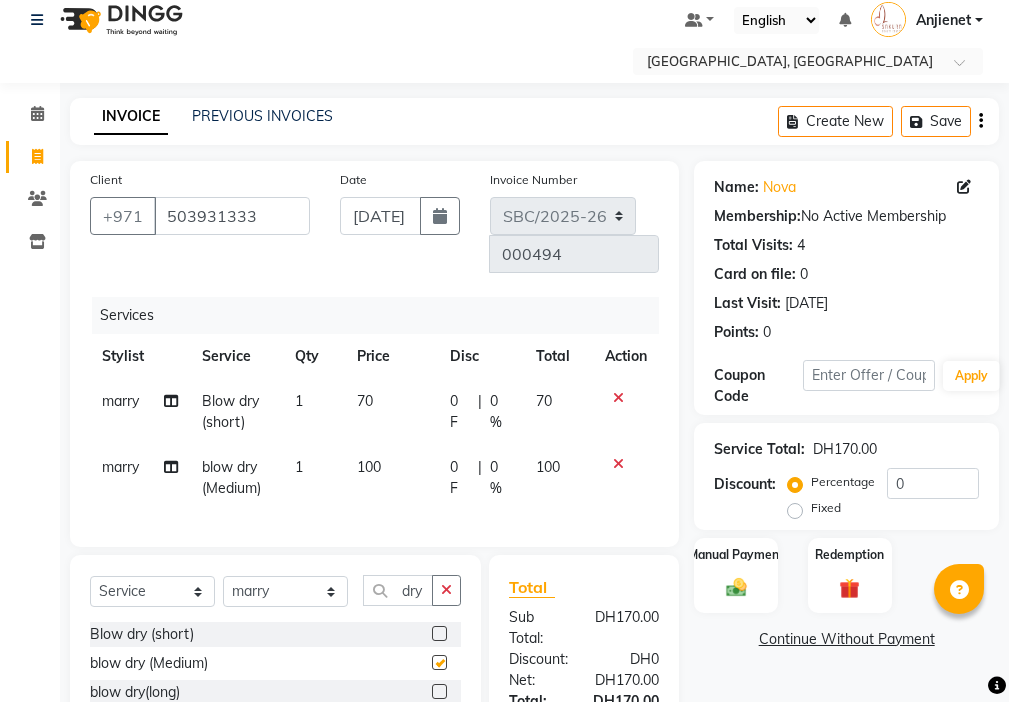 checkbox on "false" 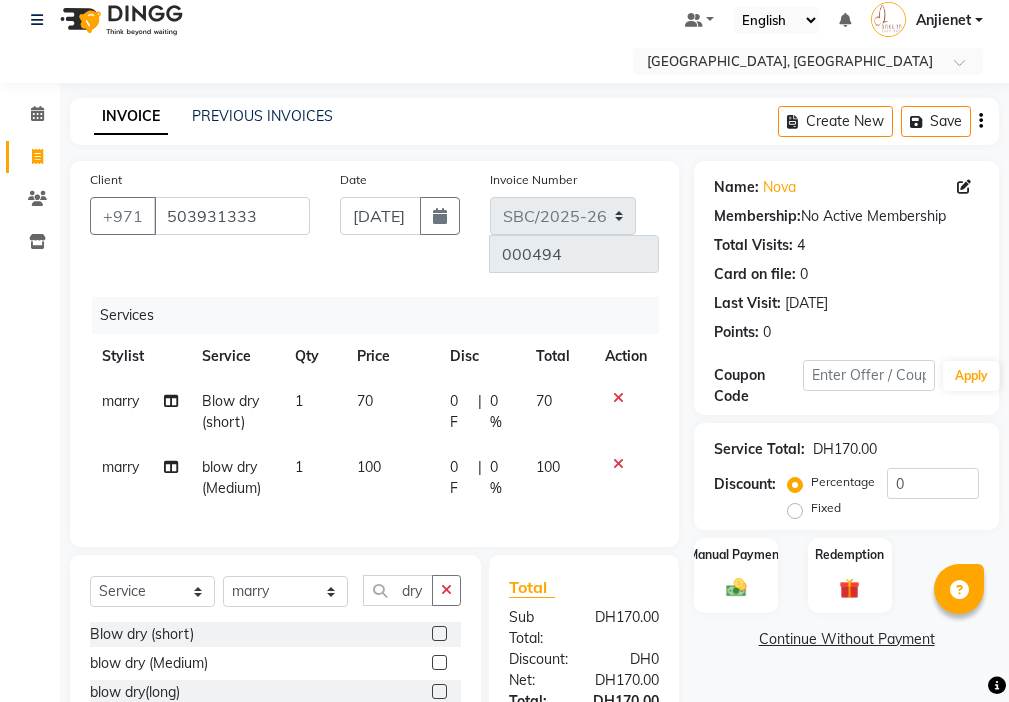 click 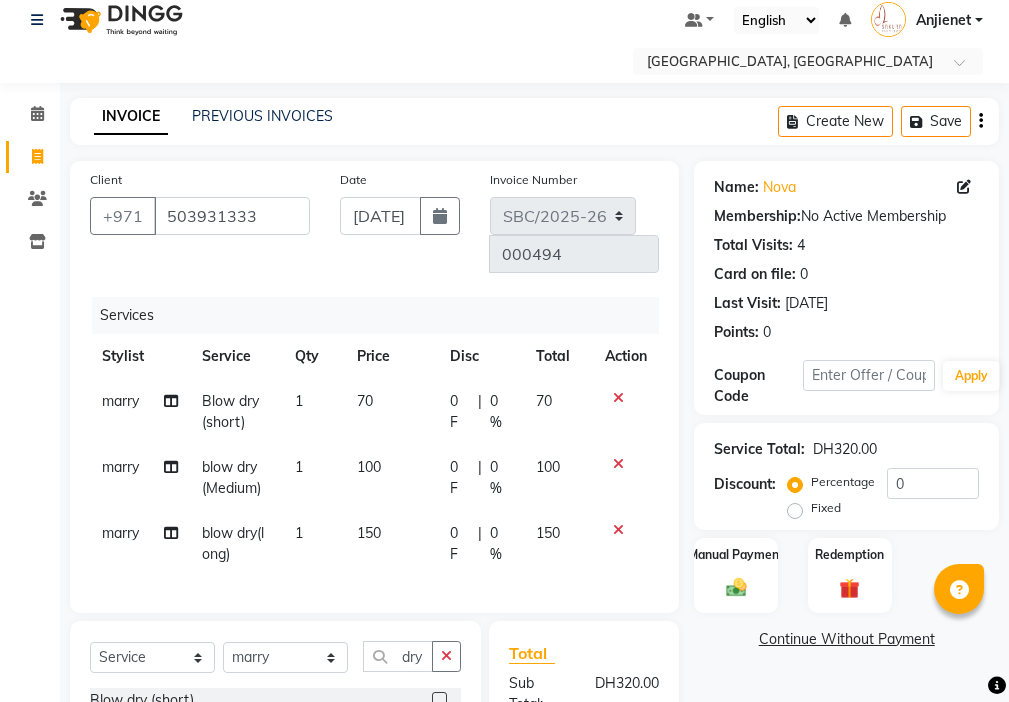 checkbox on "false" 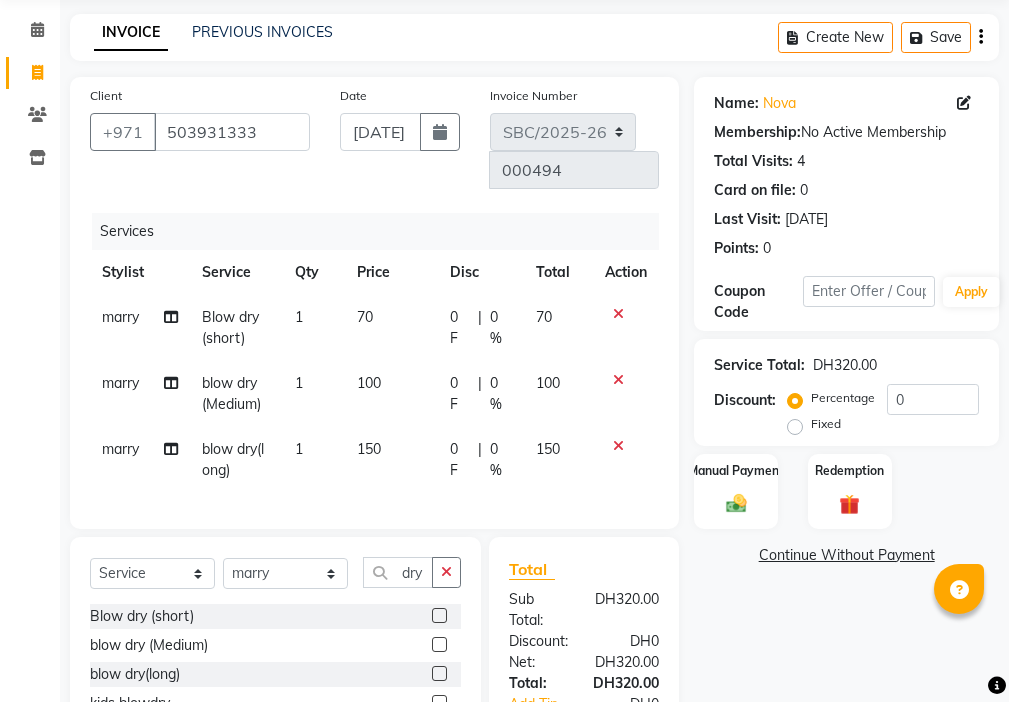 scroll, scrollTop: 106, scrollLeft: 0, axis: vertical 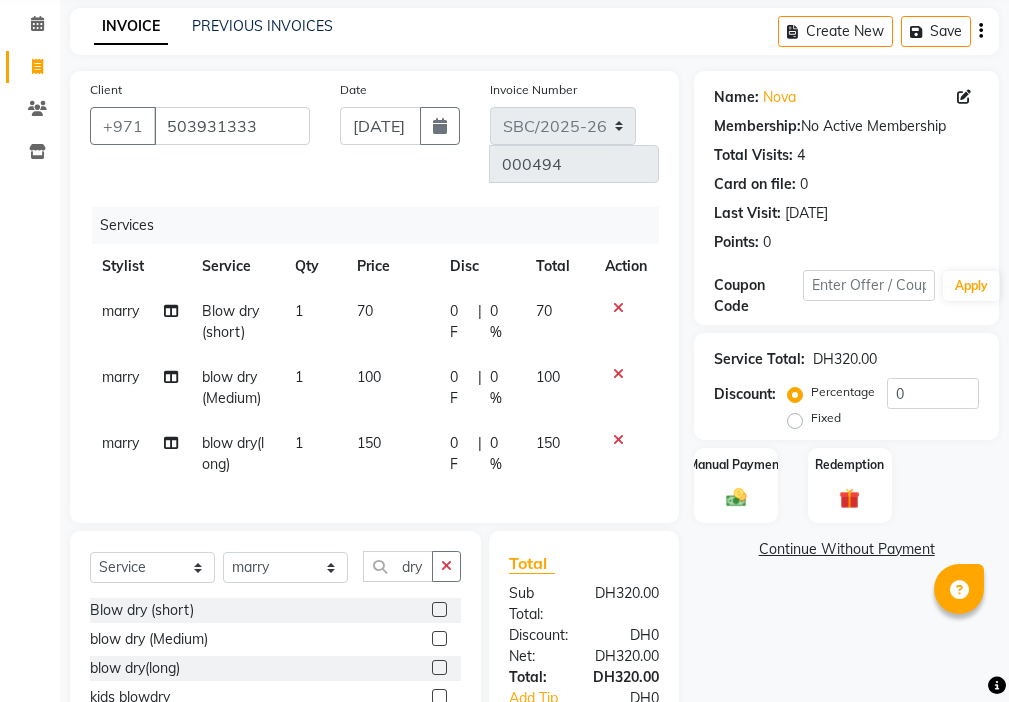 click 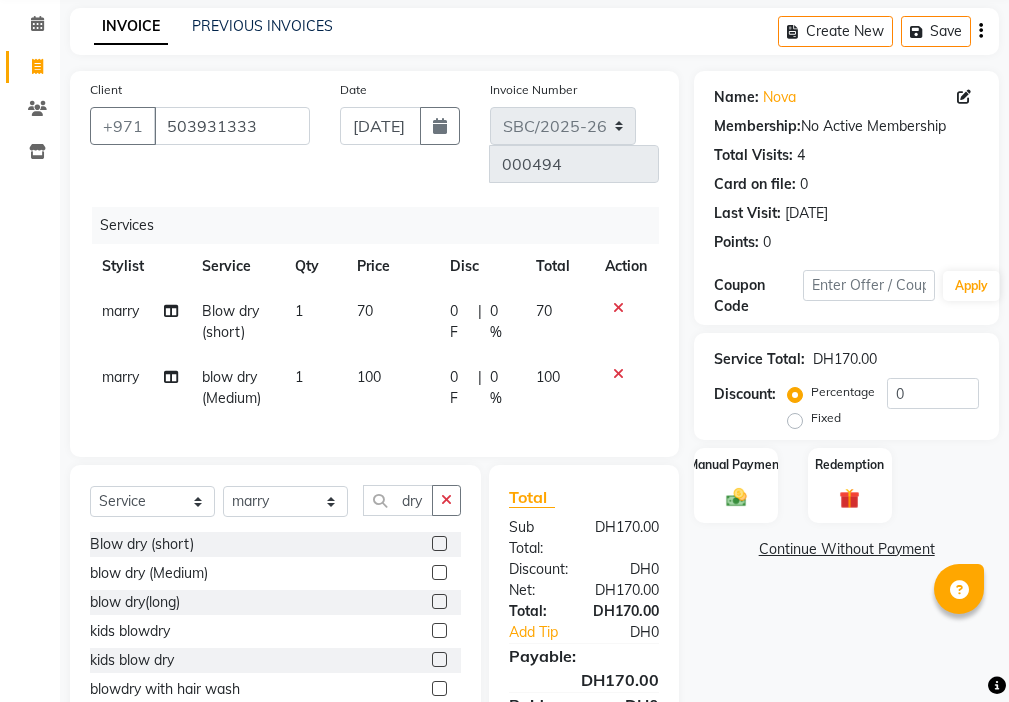 click 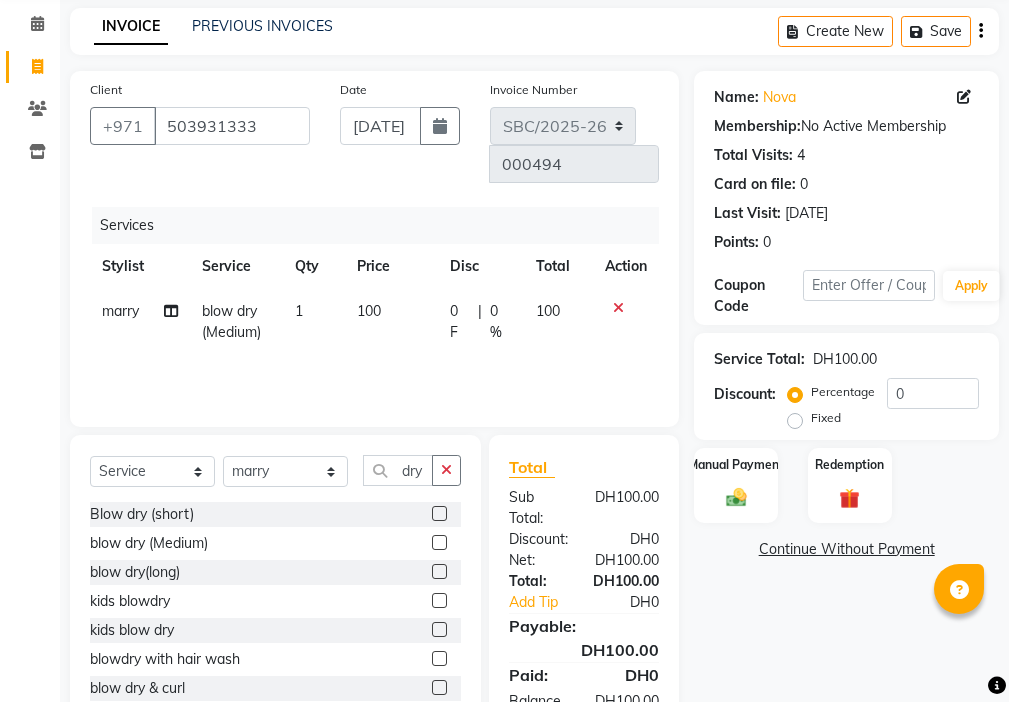 click on "100" 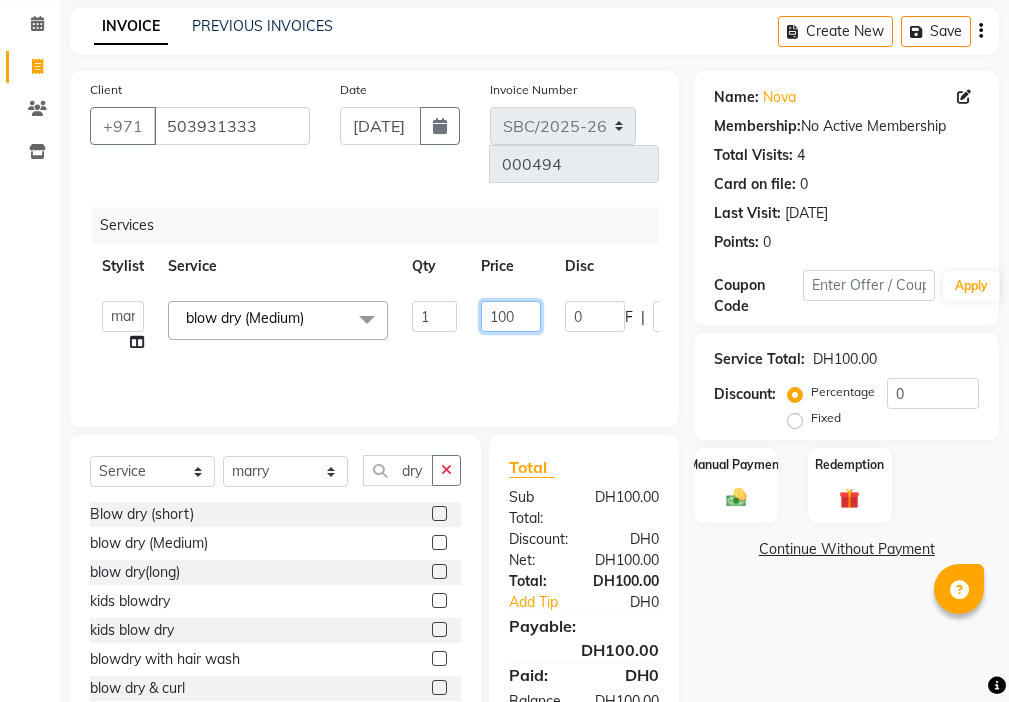 click on "100" 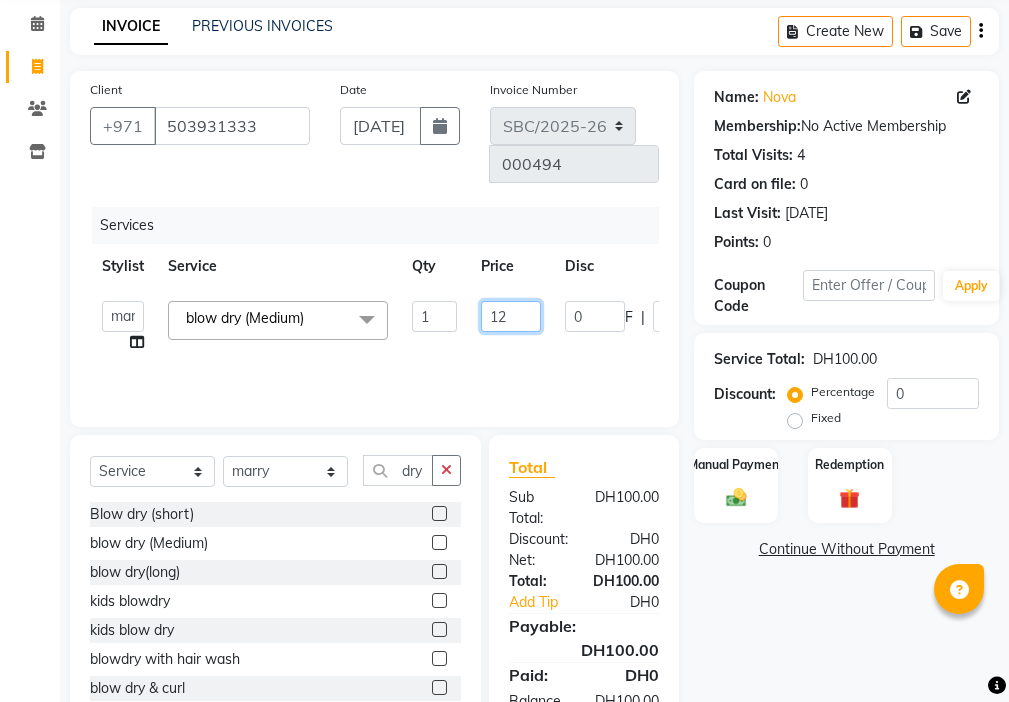type on "120" 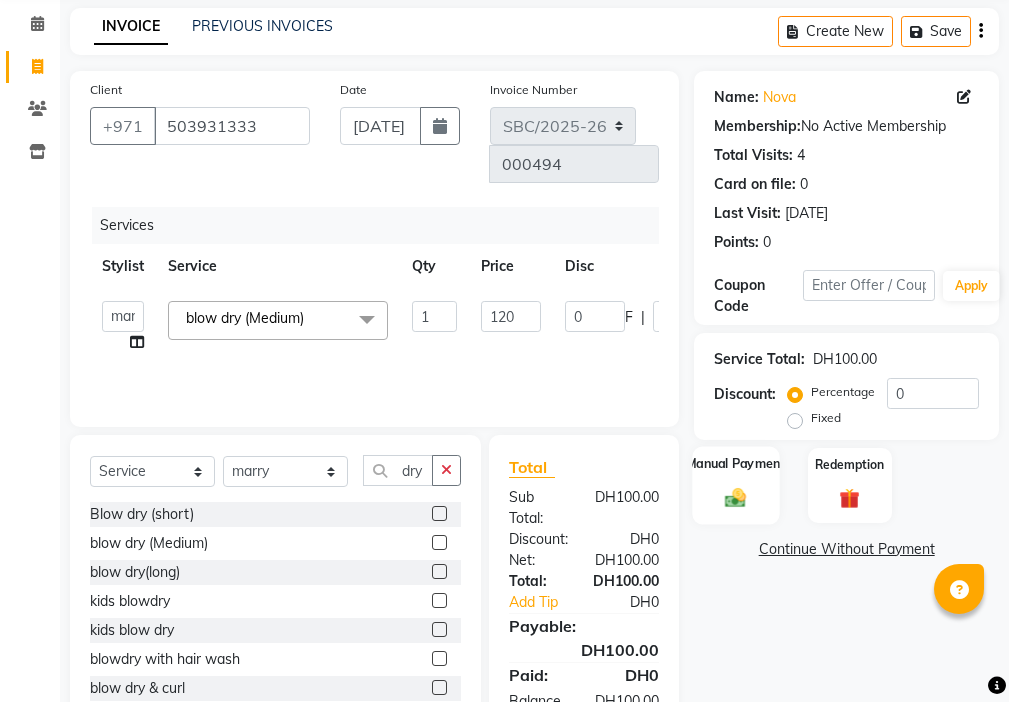 click 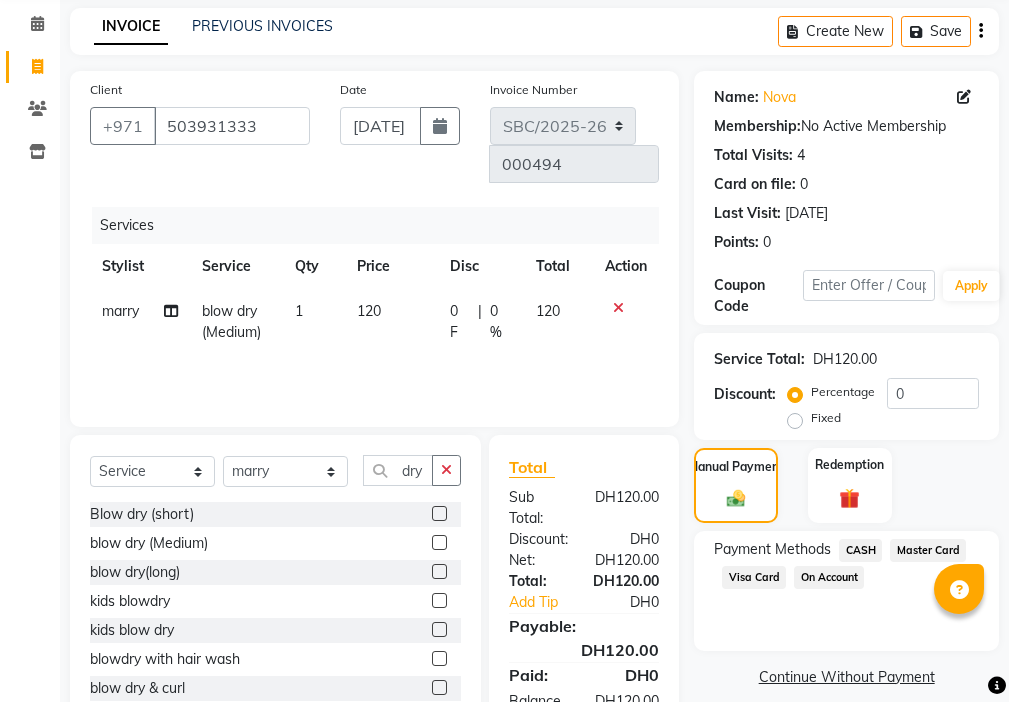 click on "Visa Card" 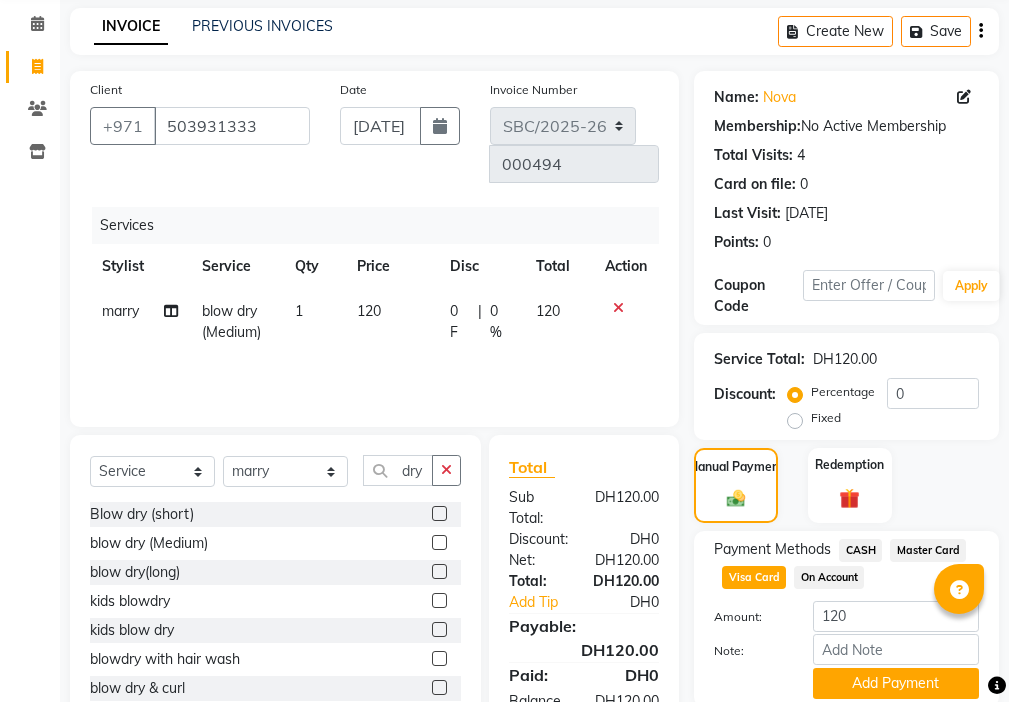 scroll, scrollTop: 182, scrollLeft: 0, axis: vertical 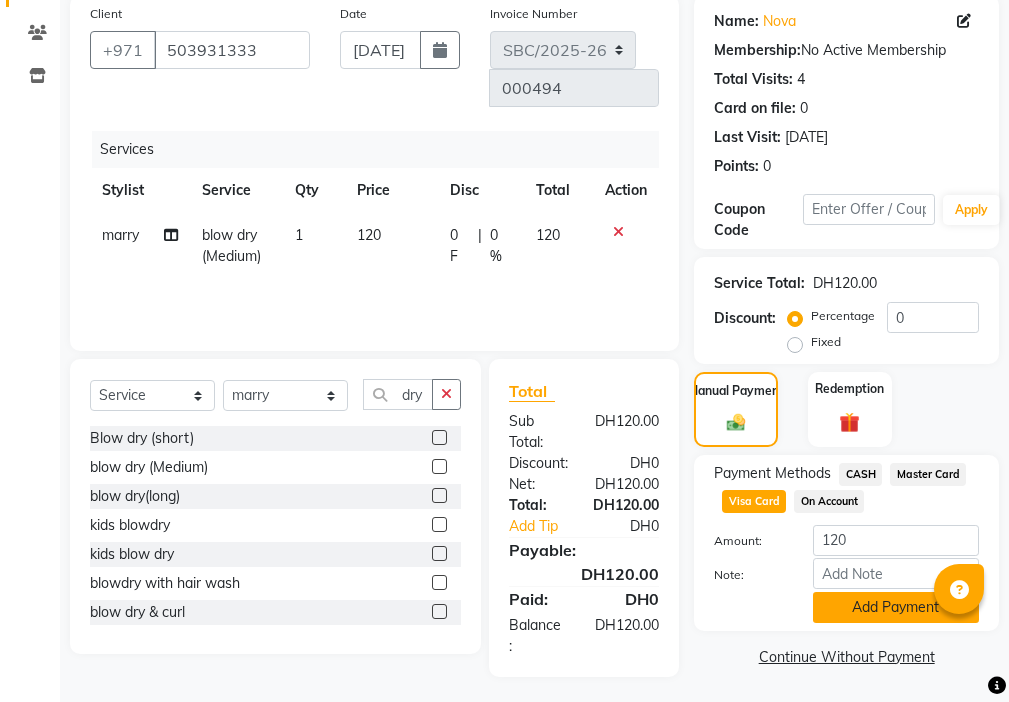 click on "Add Payment" 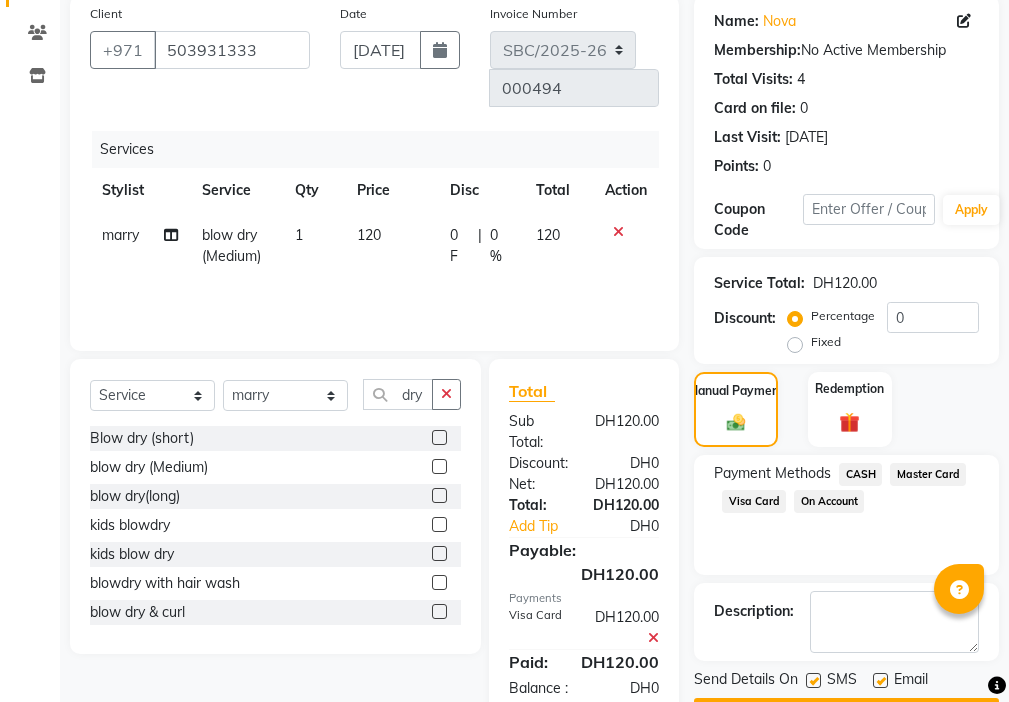 scroll, scrollTop: 239, scrollLeft: 0, axis: vertical 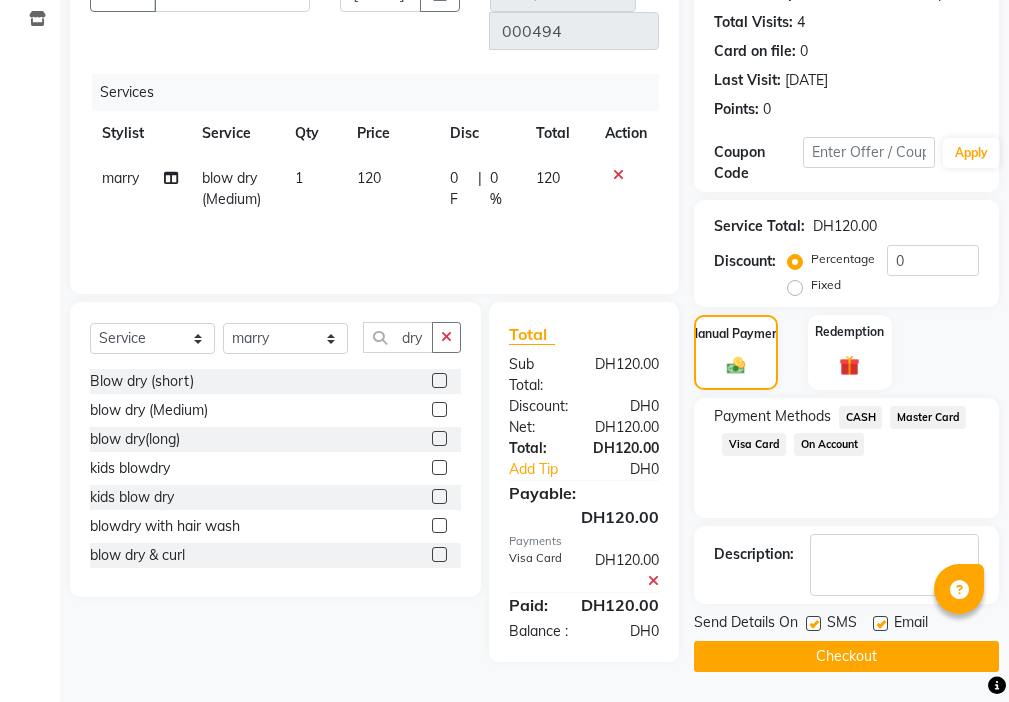 click 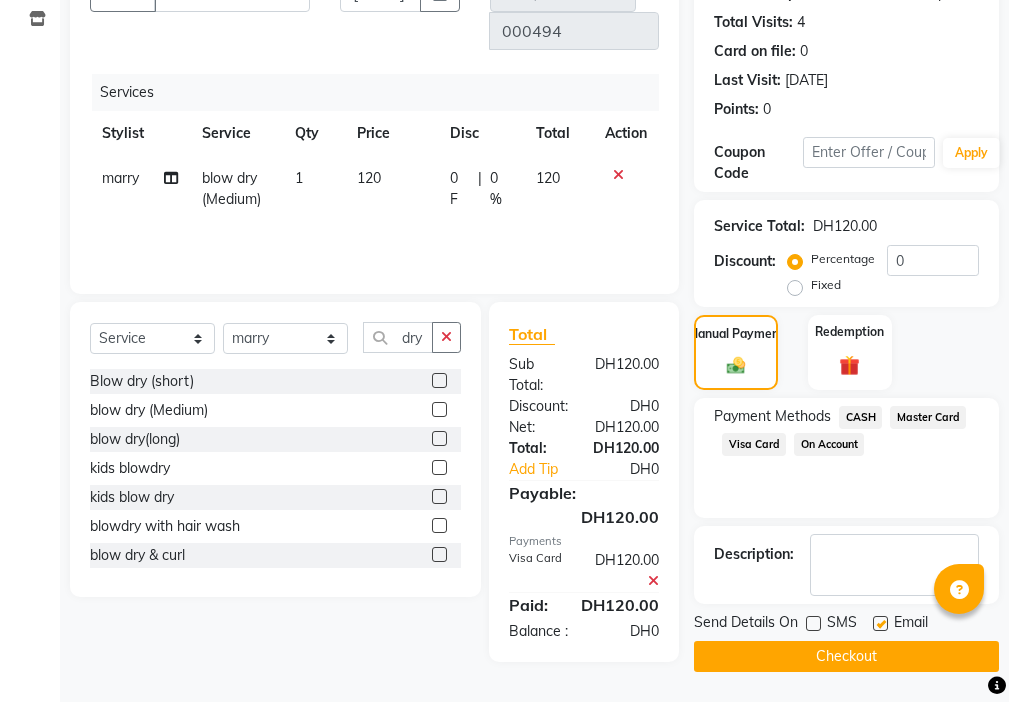 click 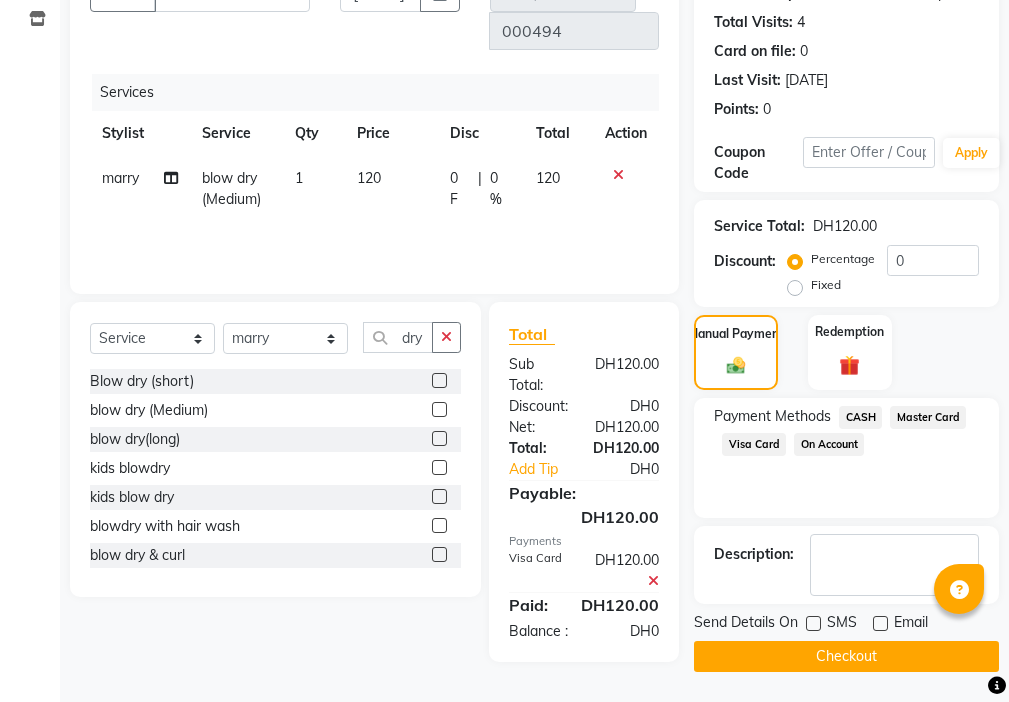 click on "Checkout" 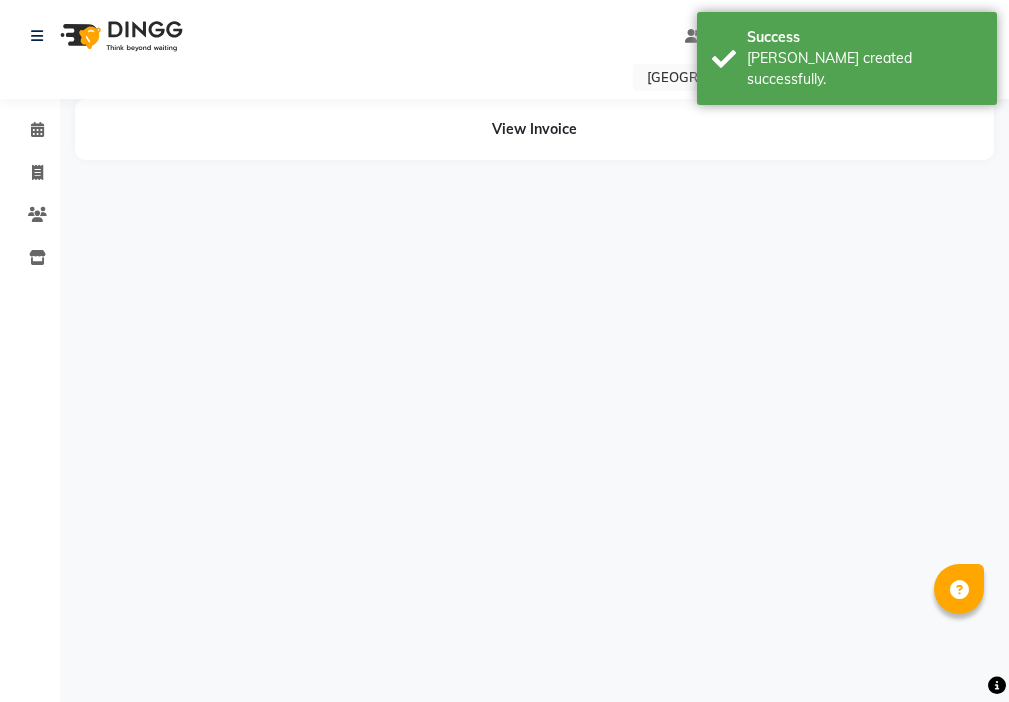 scroll, scrollTop: 0, scrollLeft: 0, axis: both 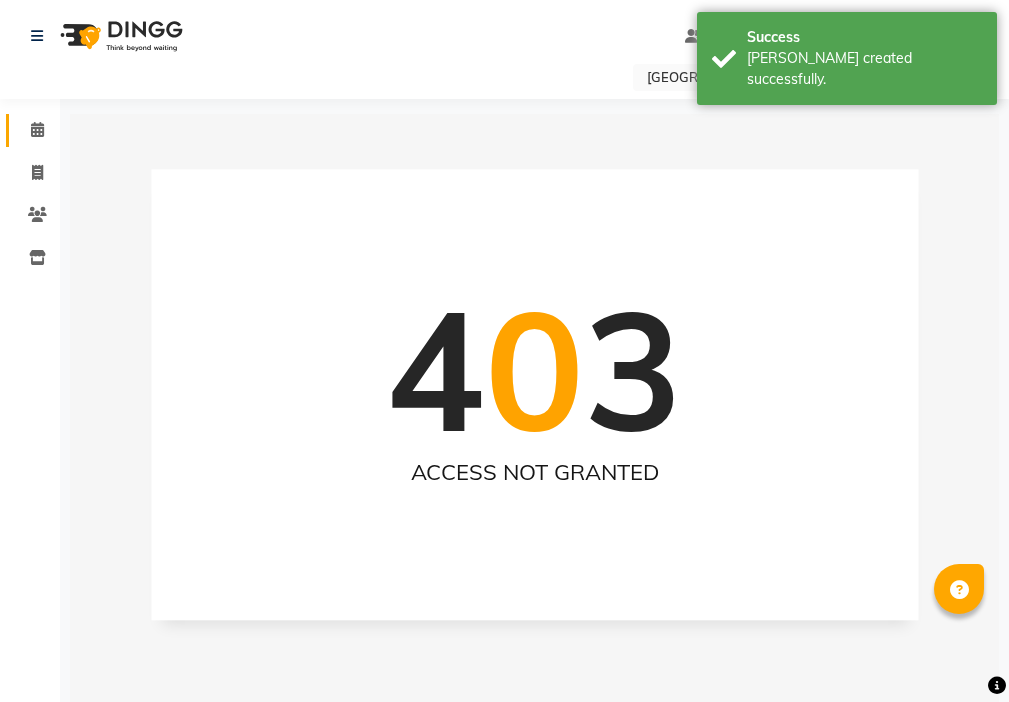 click 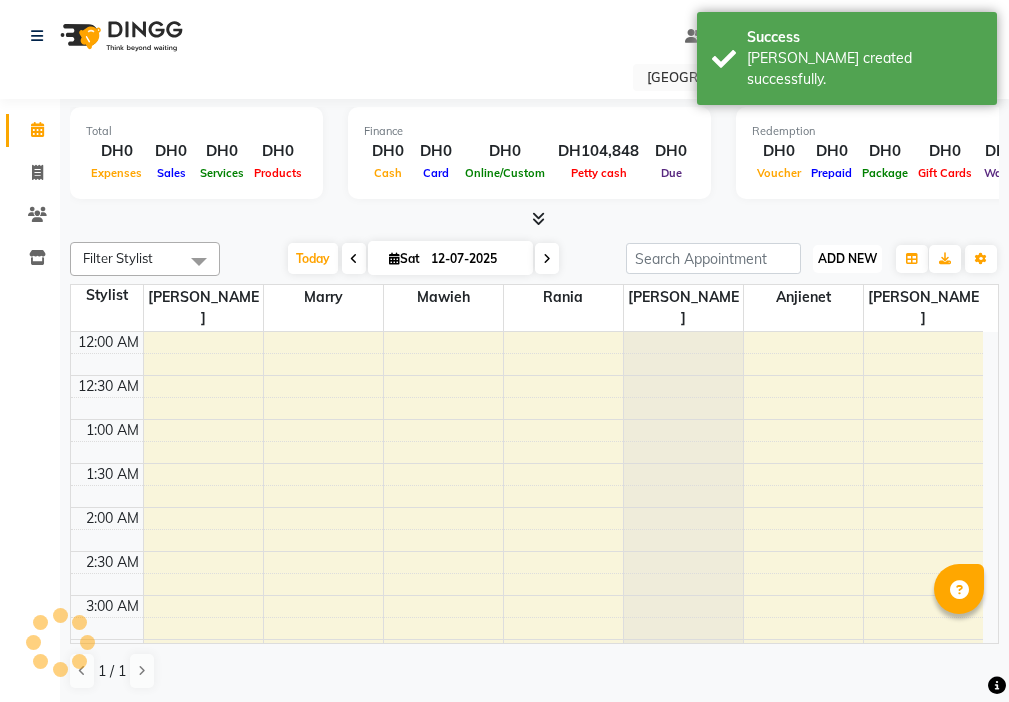 click on "ADD NEW" at bounding box center (847, 258) 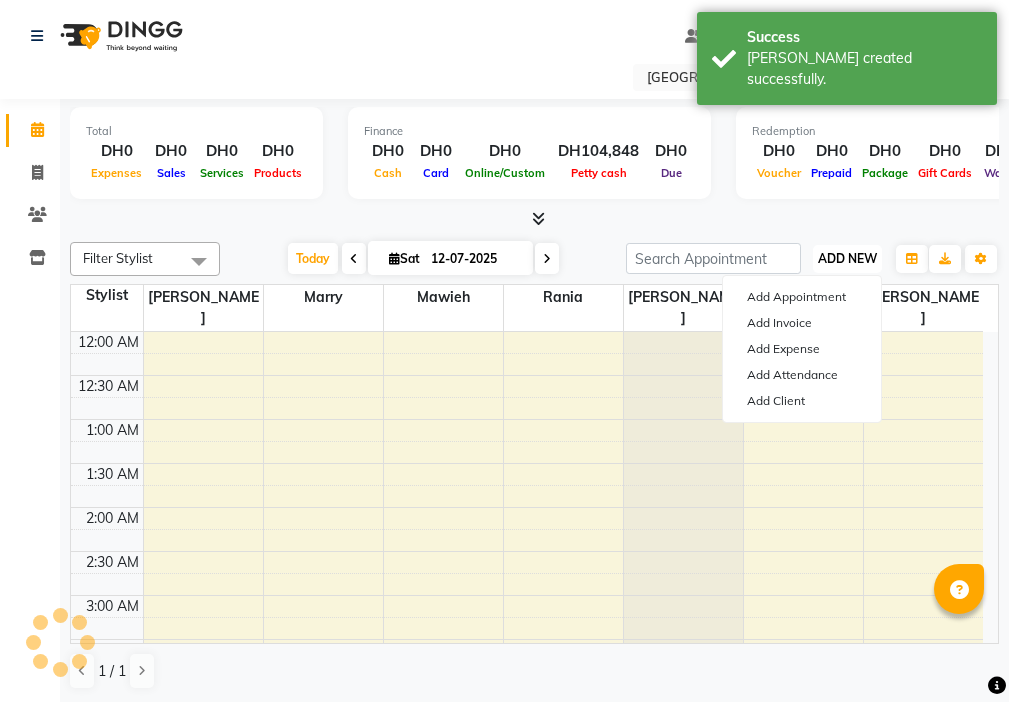 scroll, scrollTop: 1741, scrollLeft: 0, axis: vertical 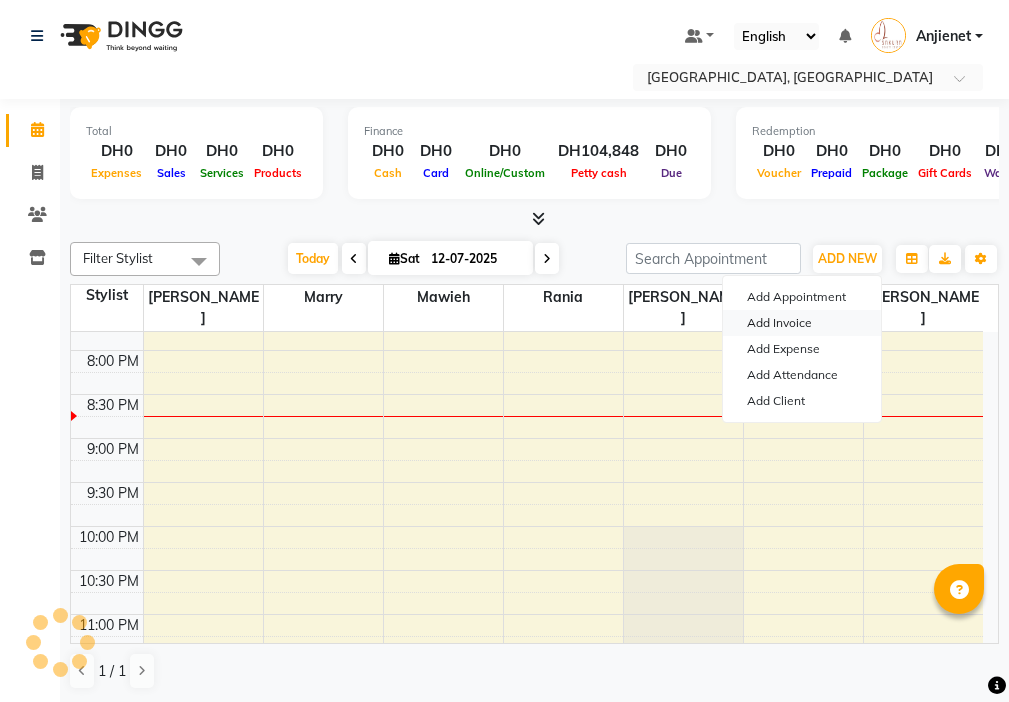 click on "Add Invoice" at bounding box center [802, 323] 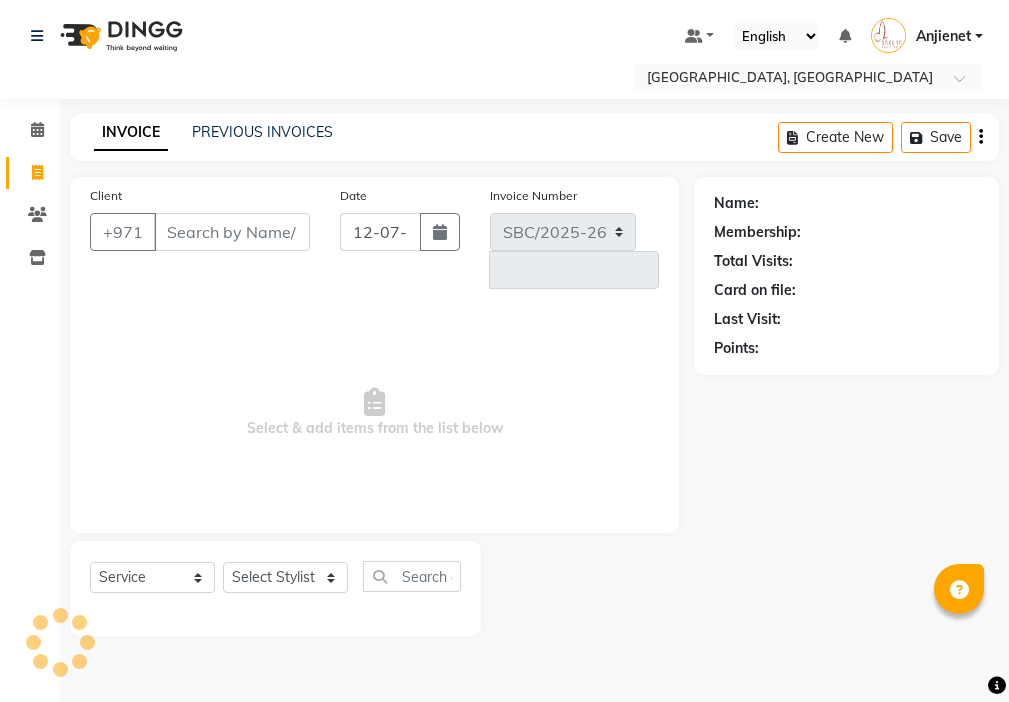 select on "3691" 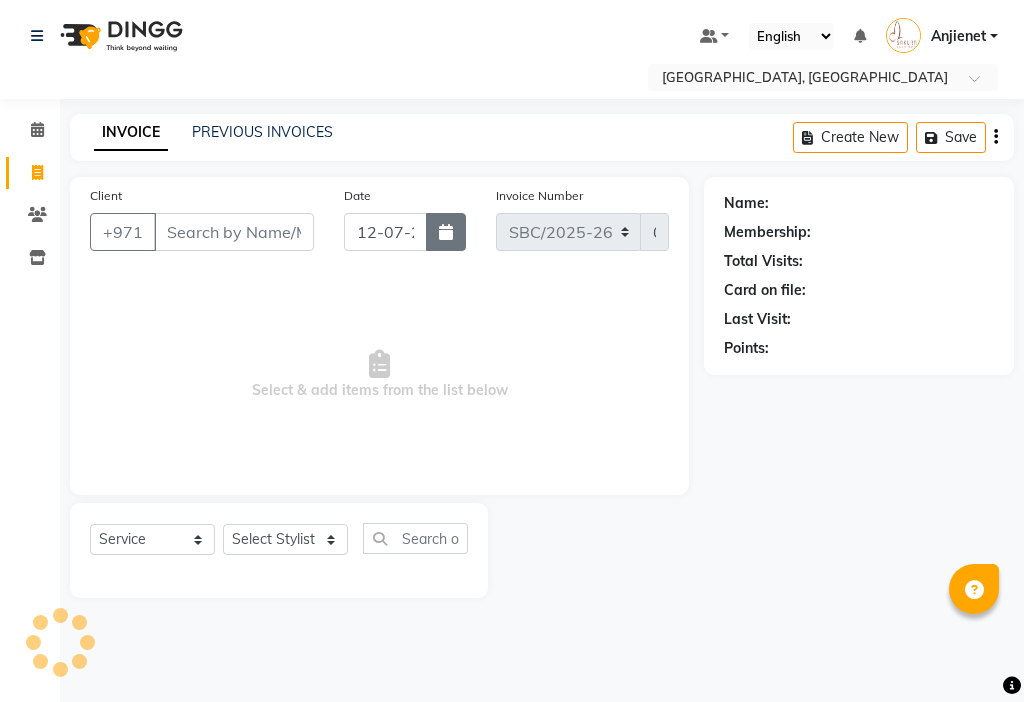 click 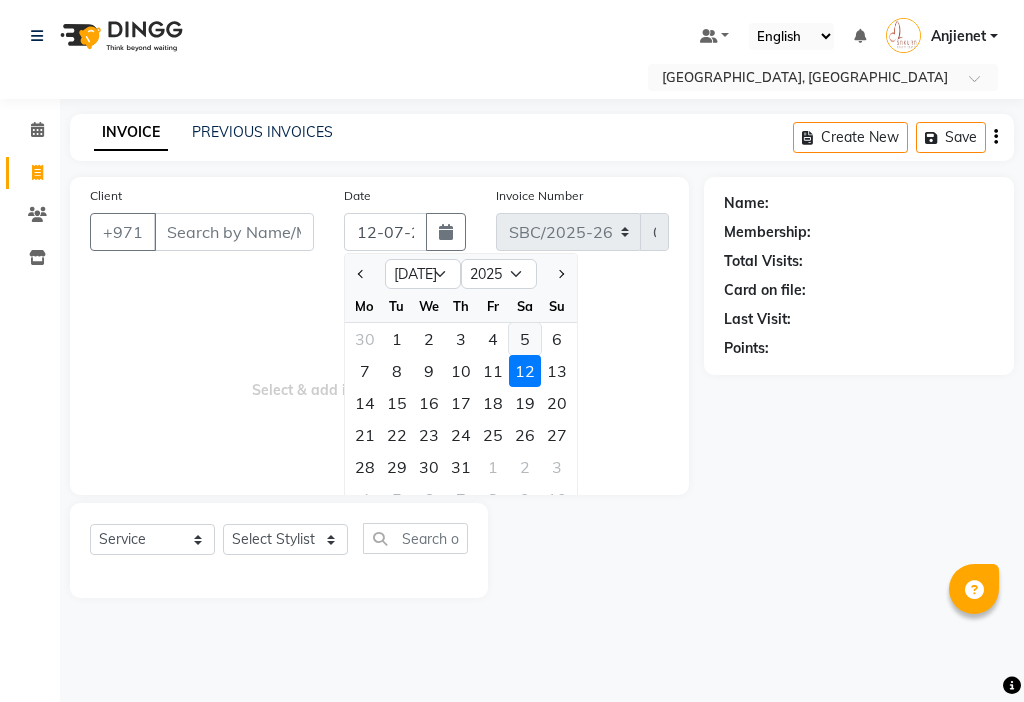 click on "5" 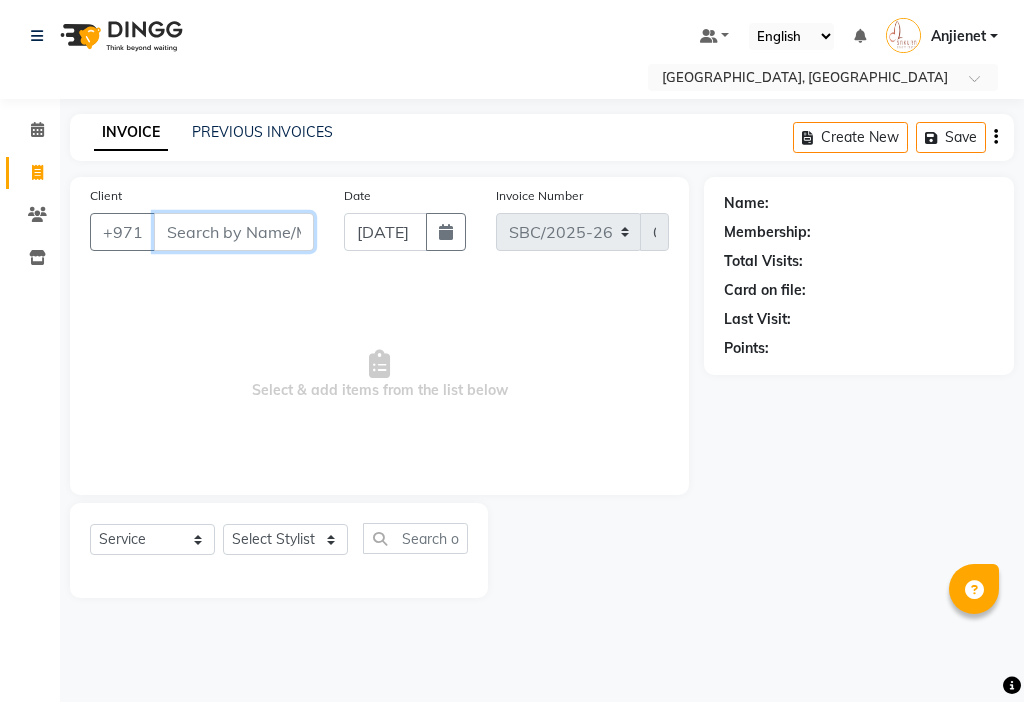 click on "Client" at bounding box center [234, 232] 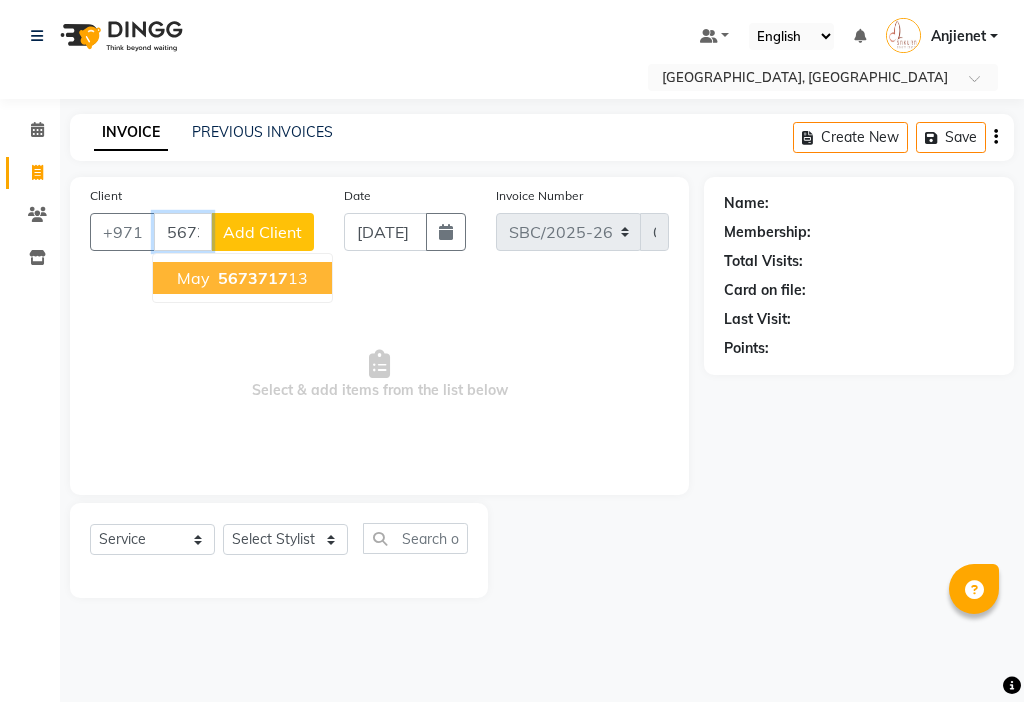 click on "5673717 13" at bounding box center [261, 278] 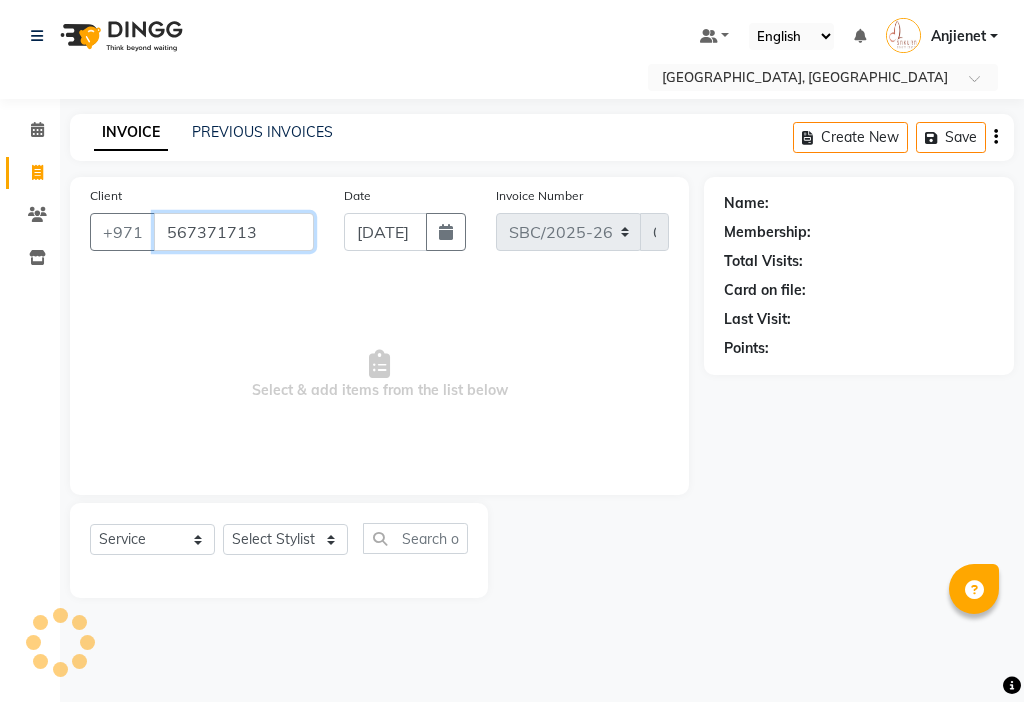 type on "567371713" 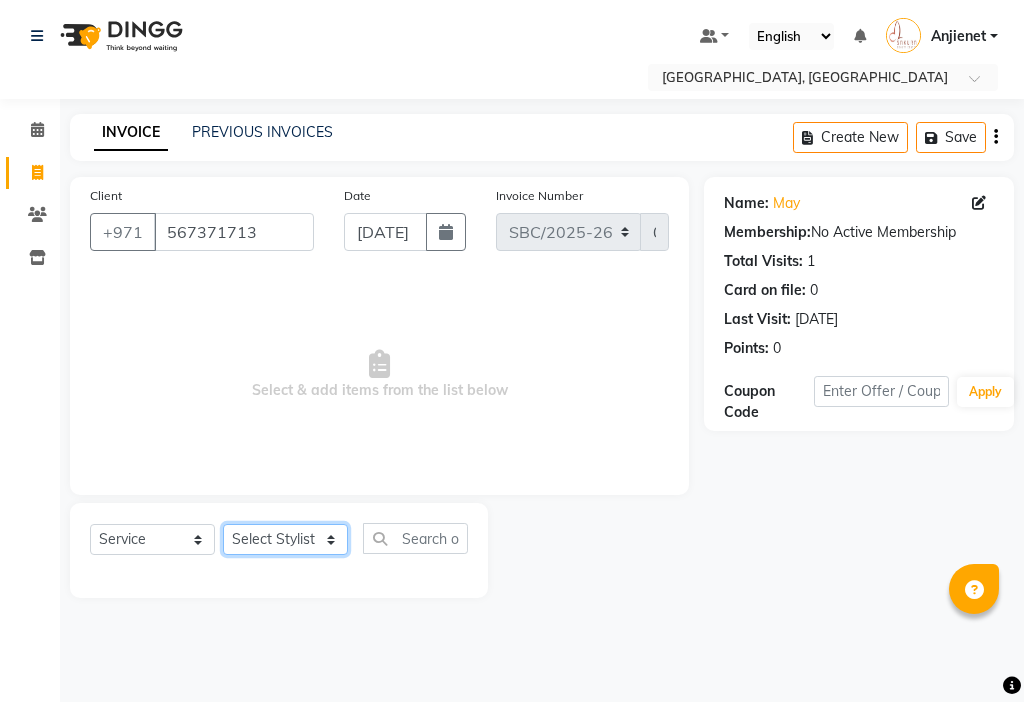 click on "Select Stylist Anjienet [PERSON_NAME] marry  Mawieh  [PERSON_NAME] [PERSON_NAME]" 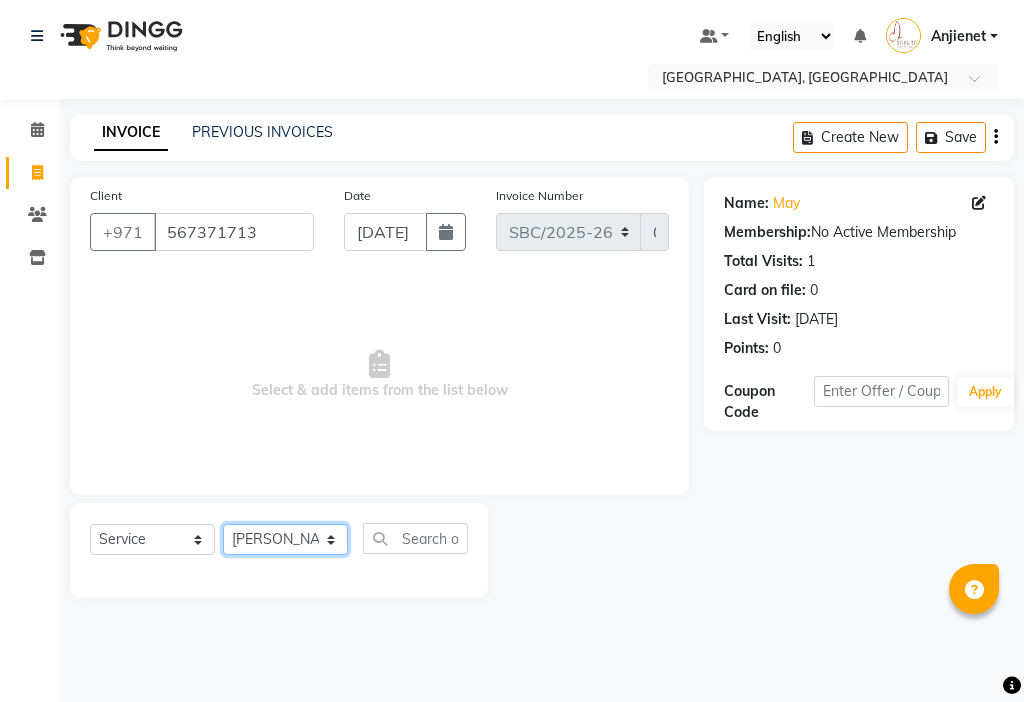 click on "Select Stylist Anjienet [PERSON_NAME] marry  Mawieh  [PERSON_NAME] [PERSON_NAME]" 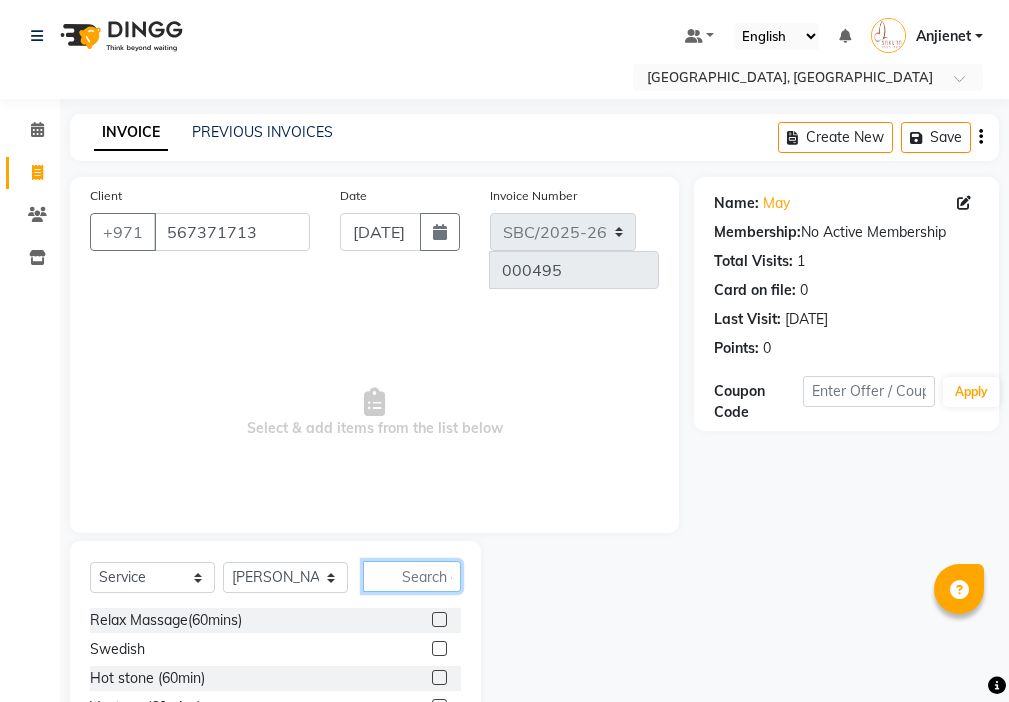 click 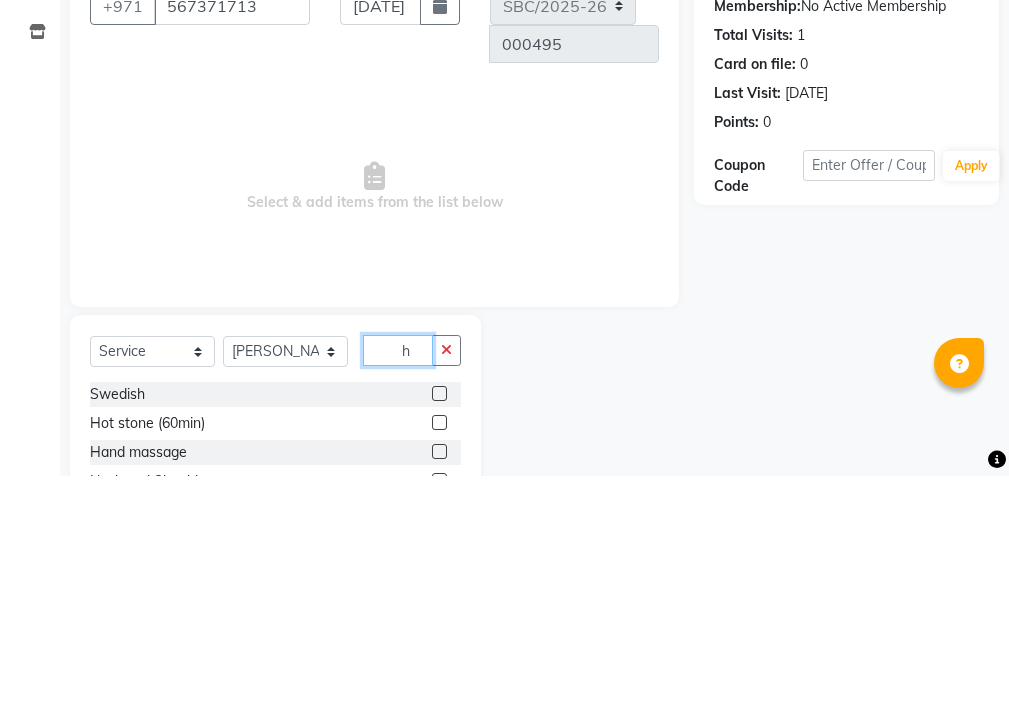 scroll, scrollTop: 16, scrollLeft: 0, axis: vertical 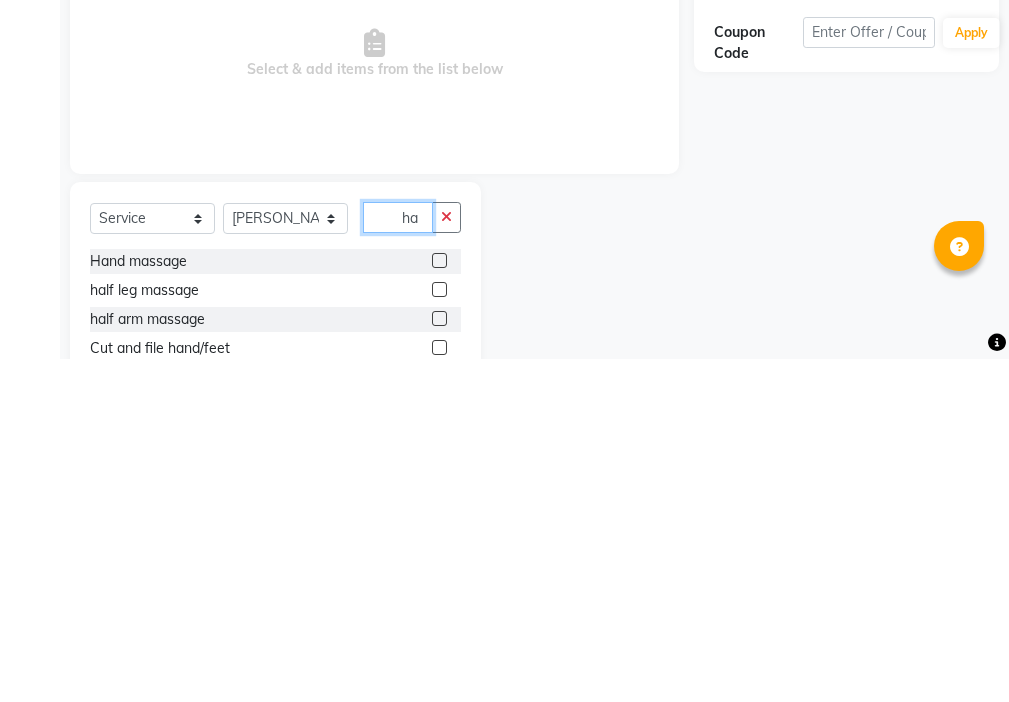 type on "h" 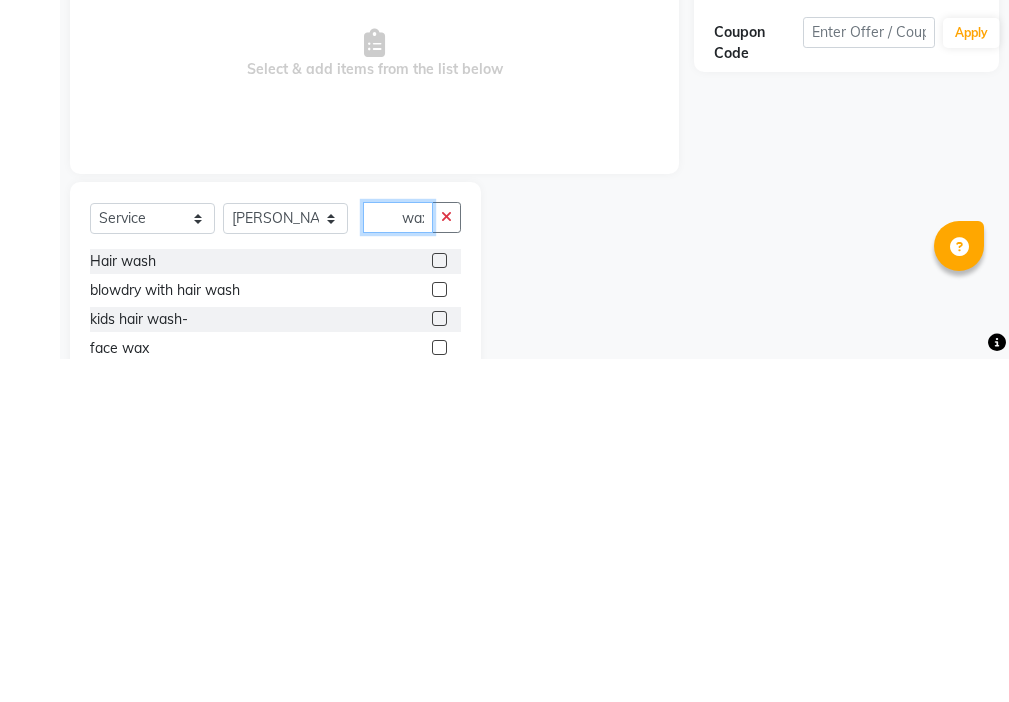 scroll, scrollTop: 0, scrollLeft: 0, axis: both 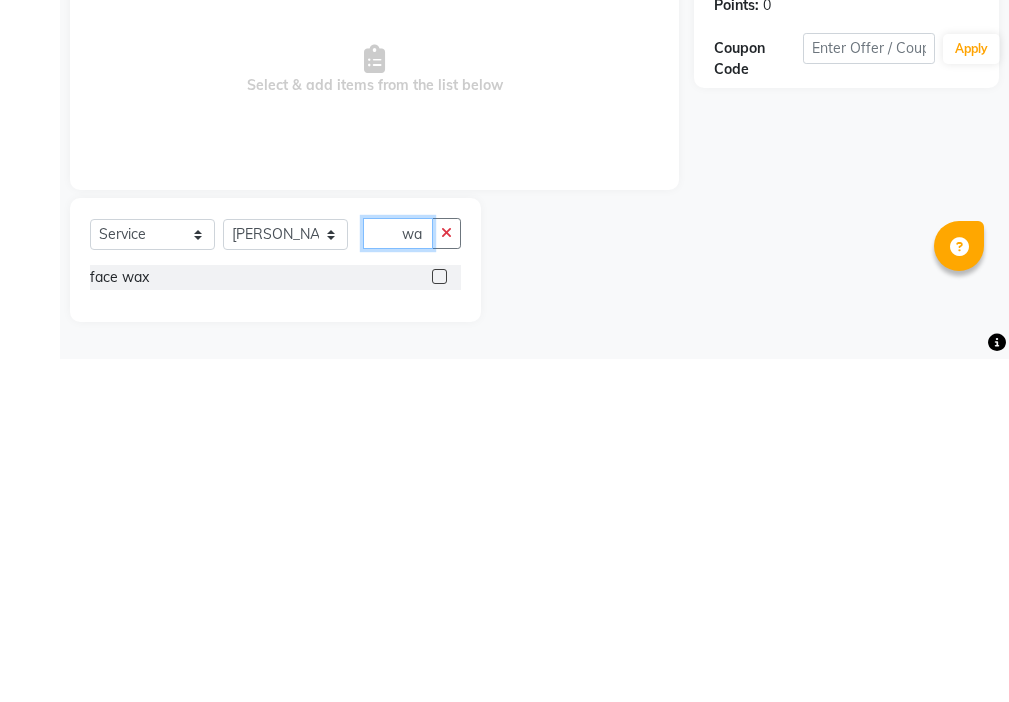 type on "w" 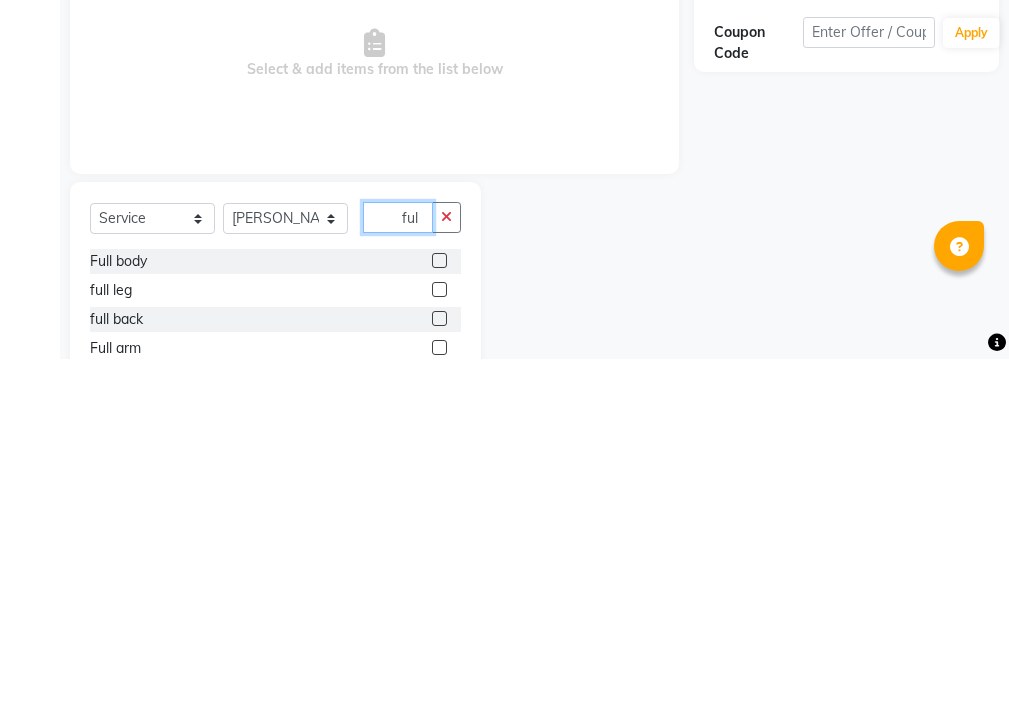 type on "ful" 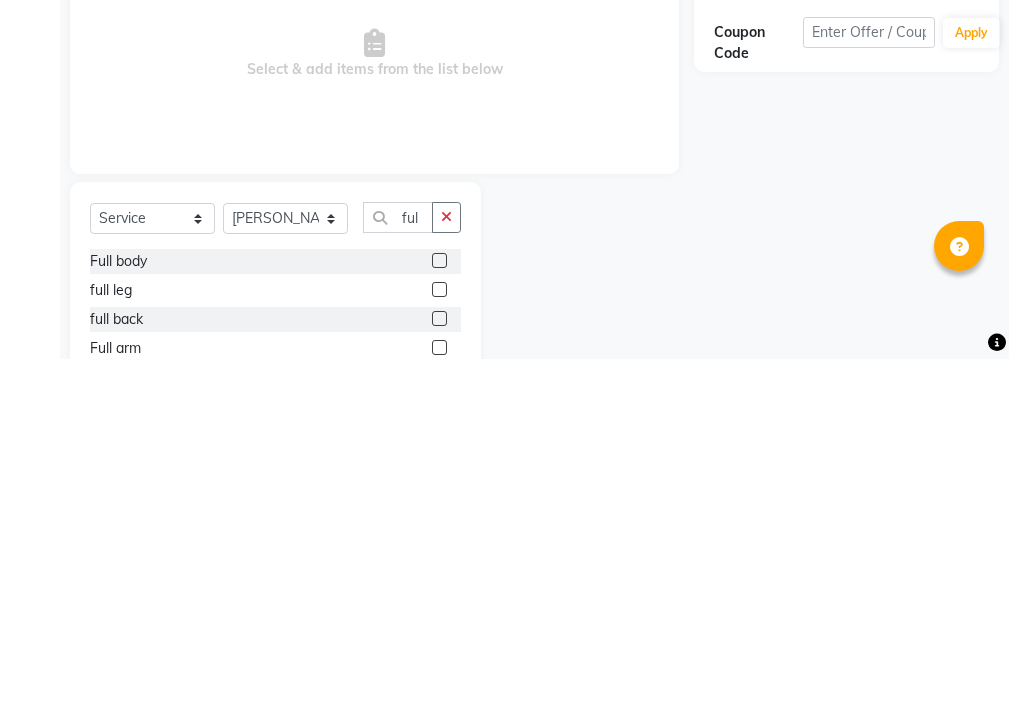 click 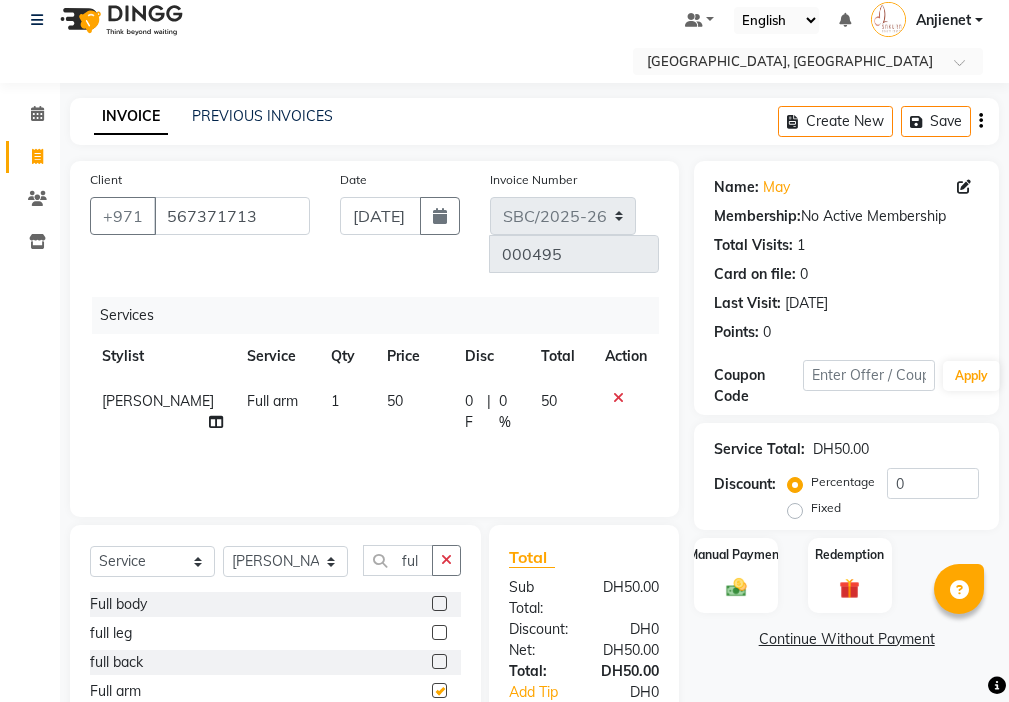 checkbox on "false" 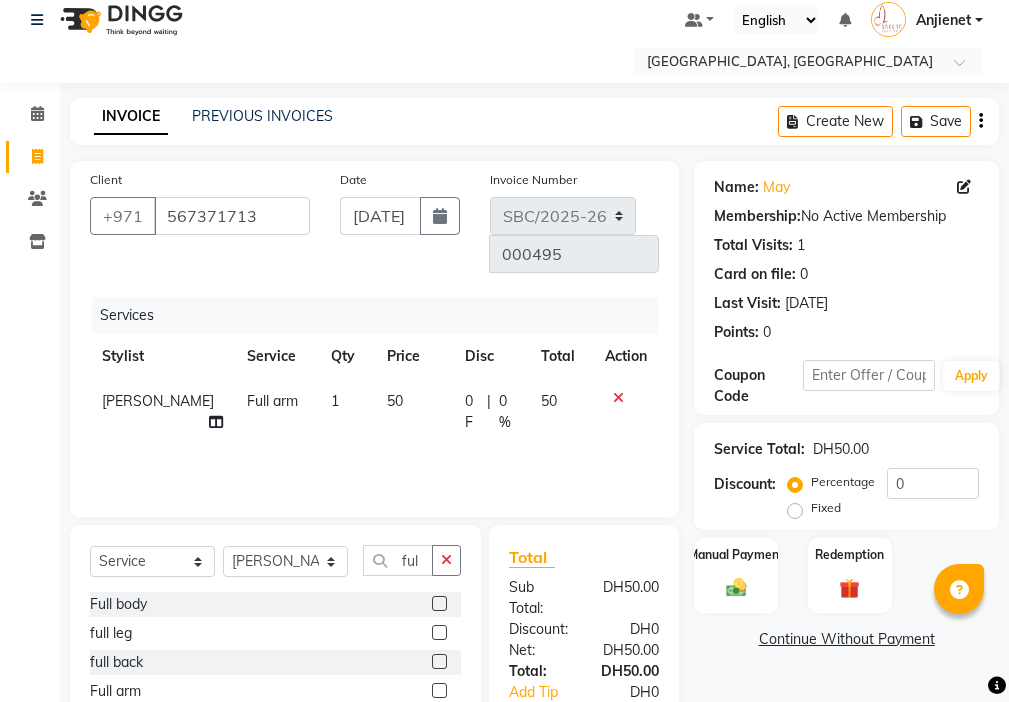 click on "50" 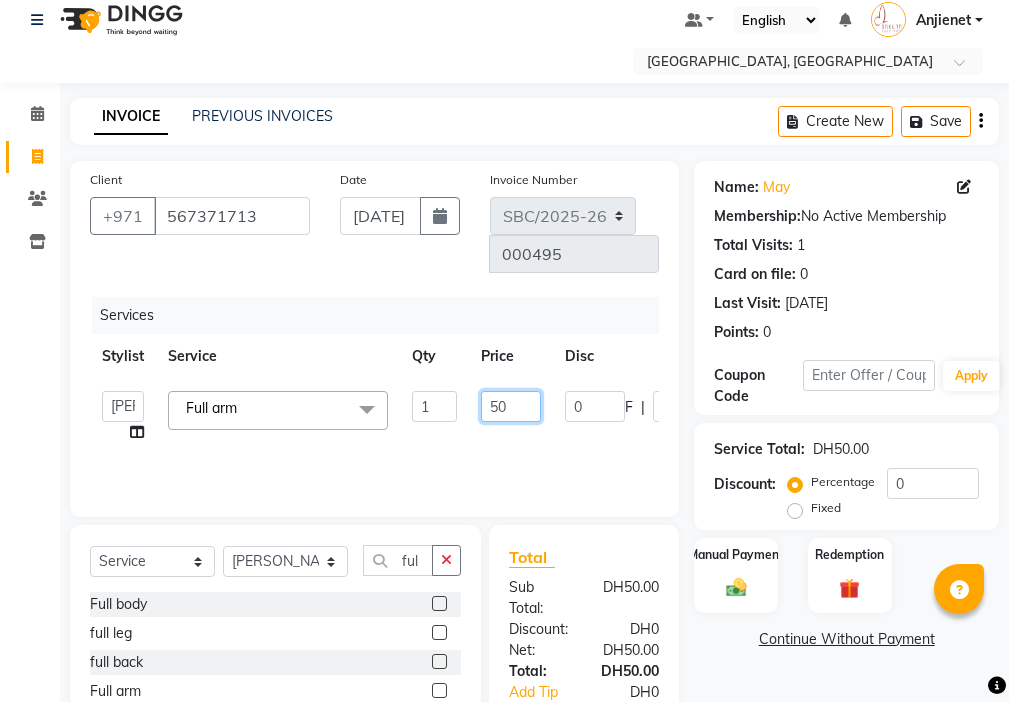 click on "50" 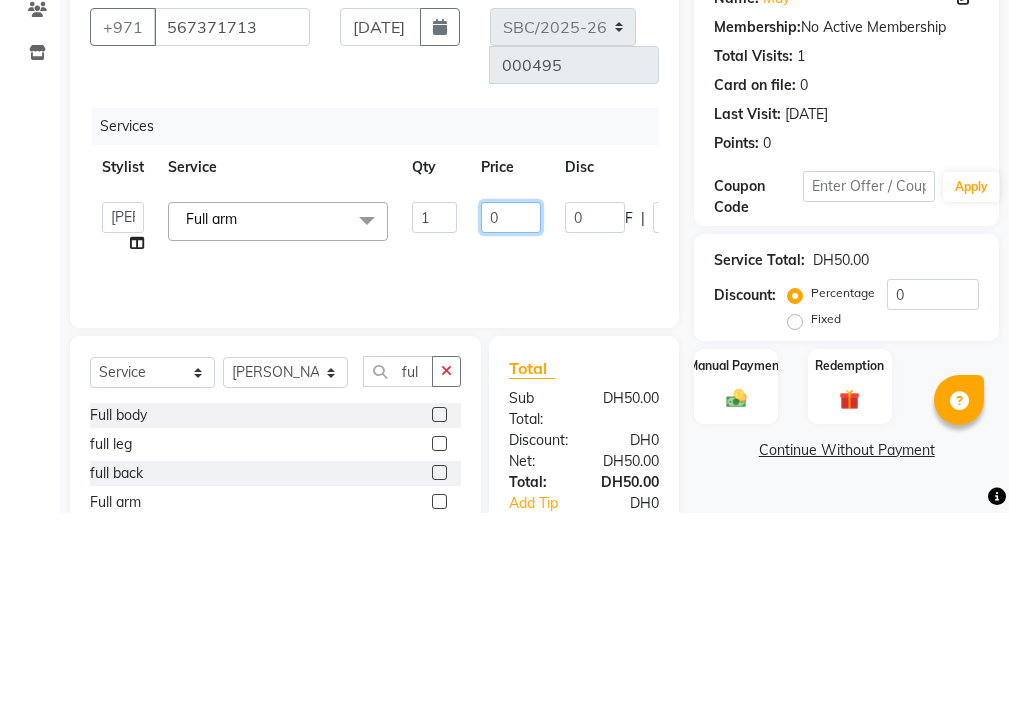 type on "60" 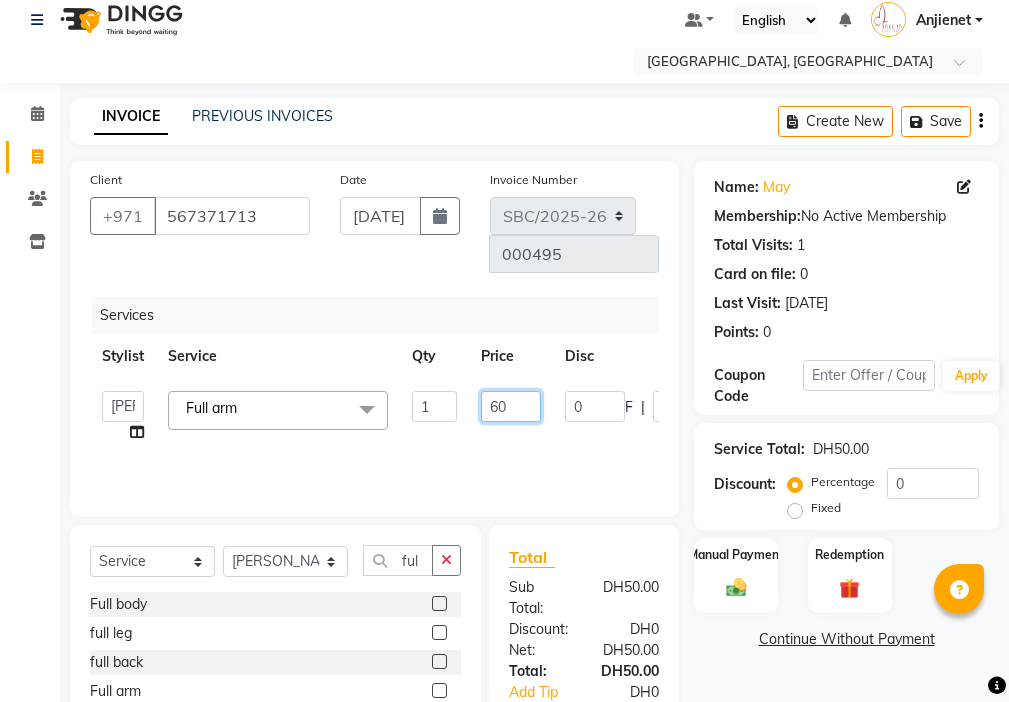 scroll, scrollTop: 121, scrollLeft: 0, axis: vertical 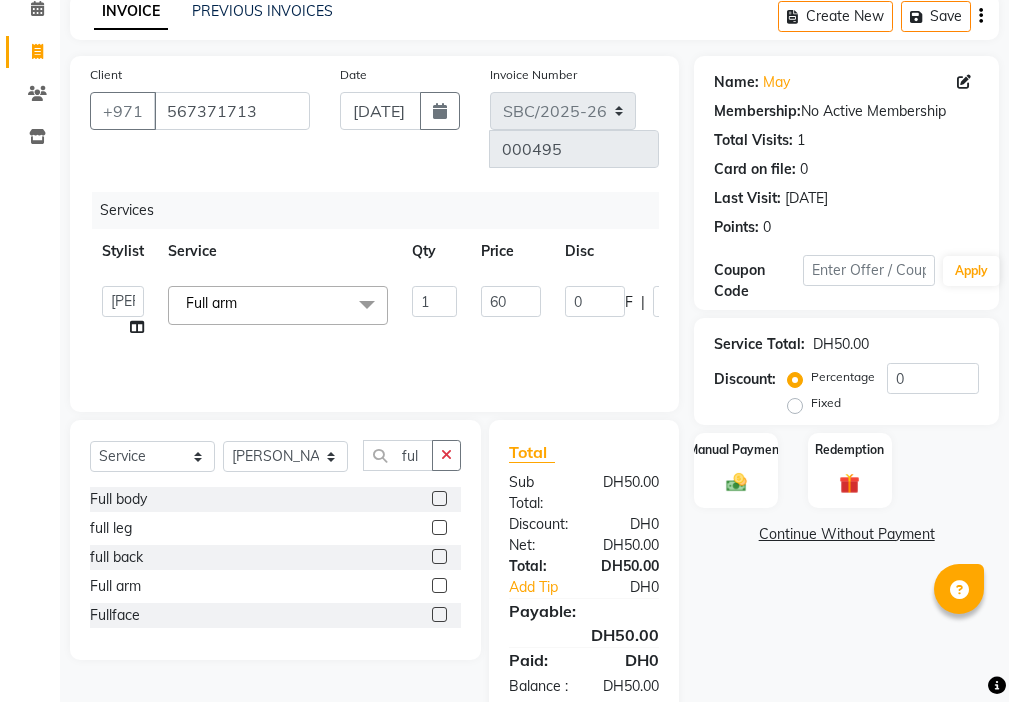 click 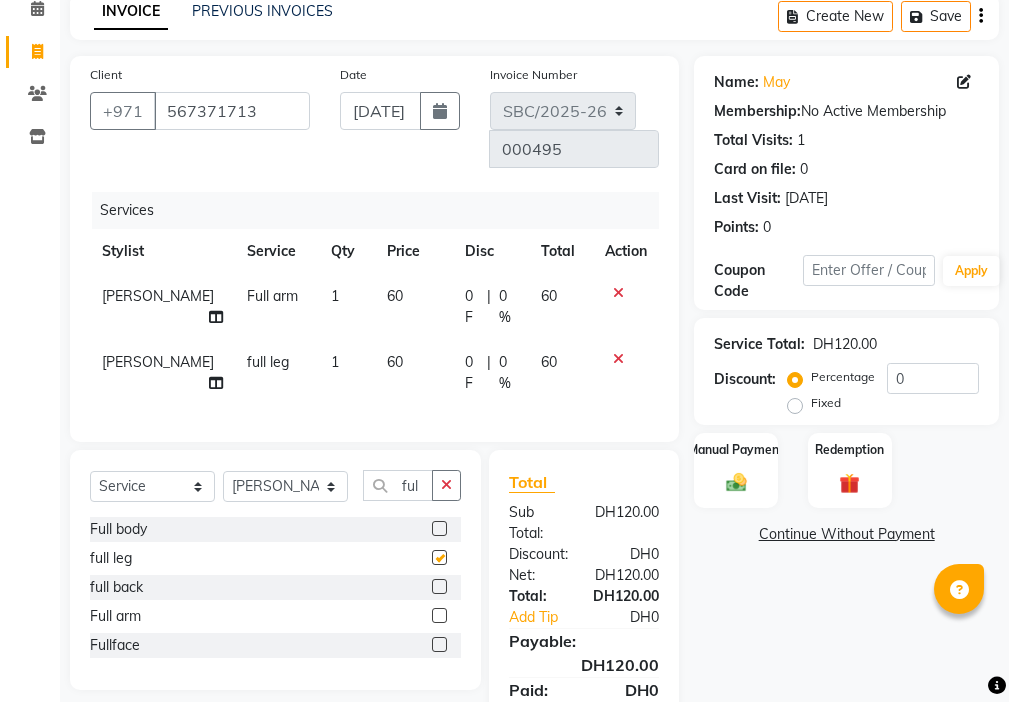 checkbox on "false" 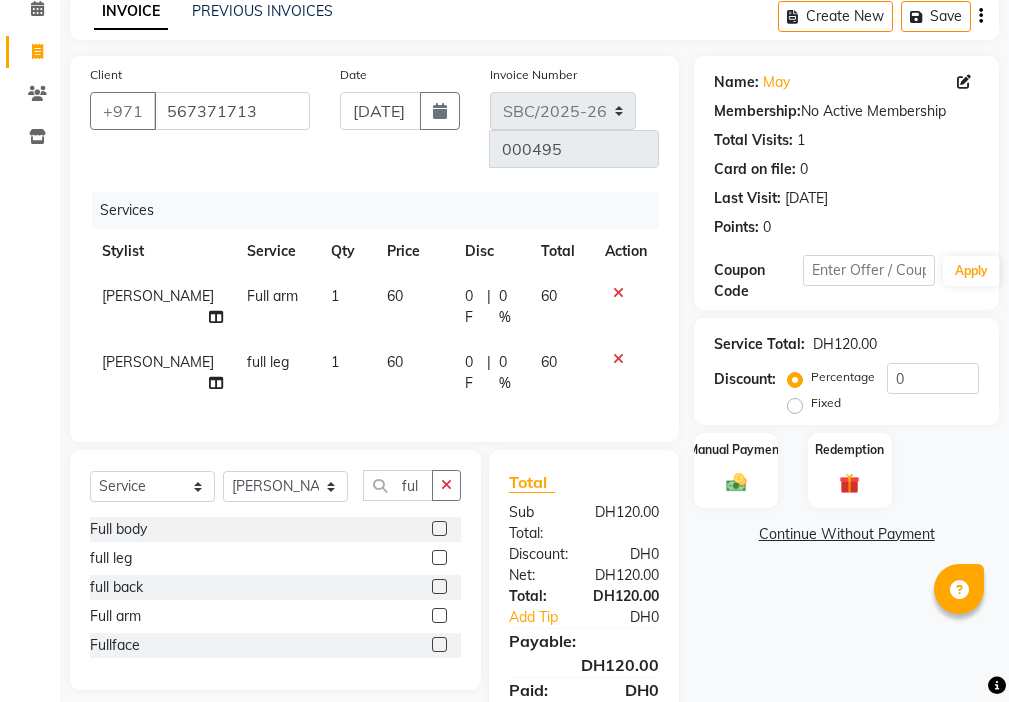 click on "60" 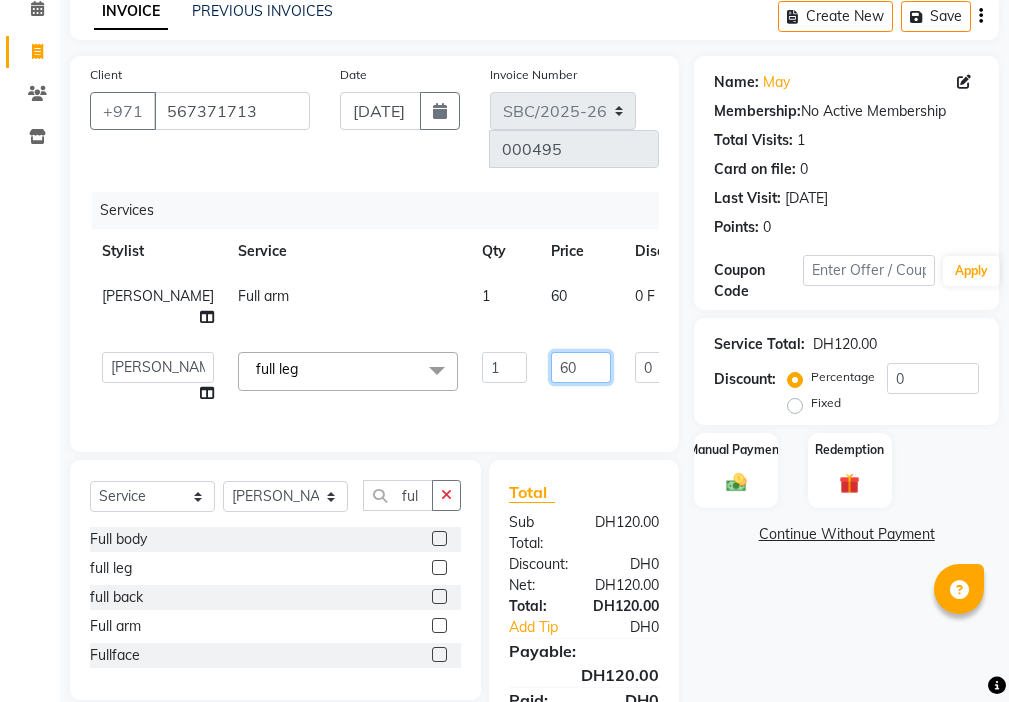 click on "60" 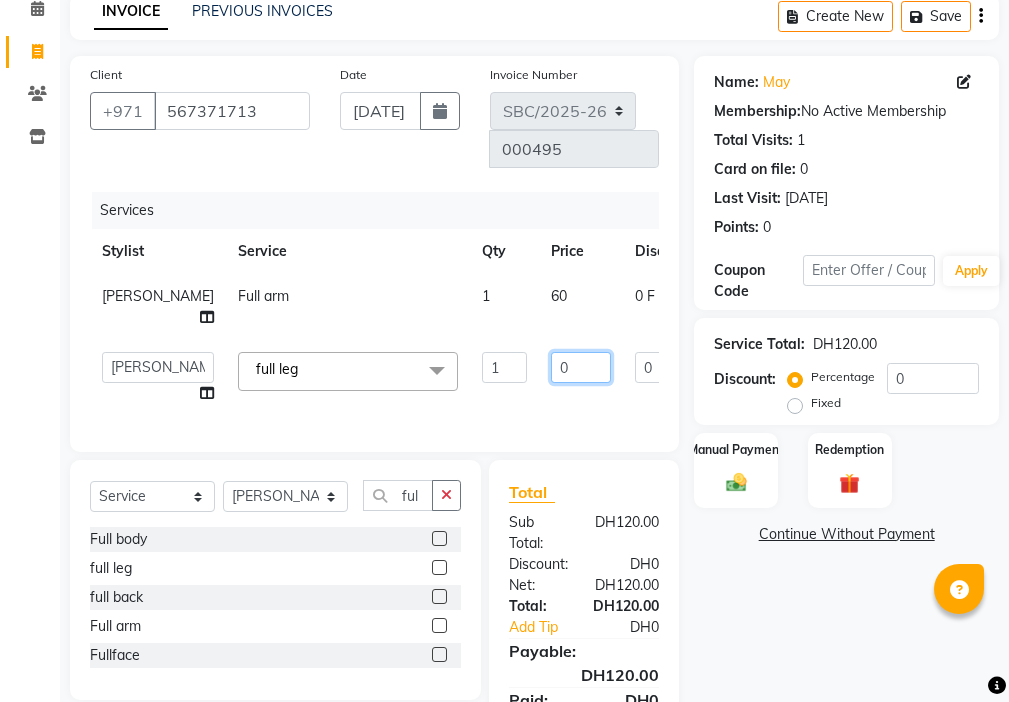type on "80" 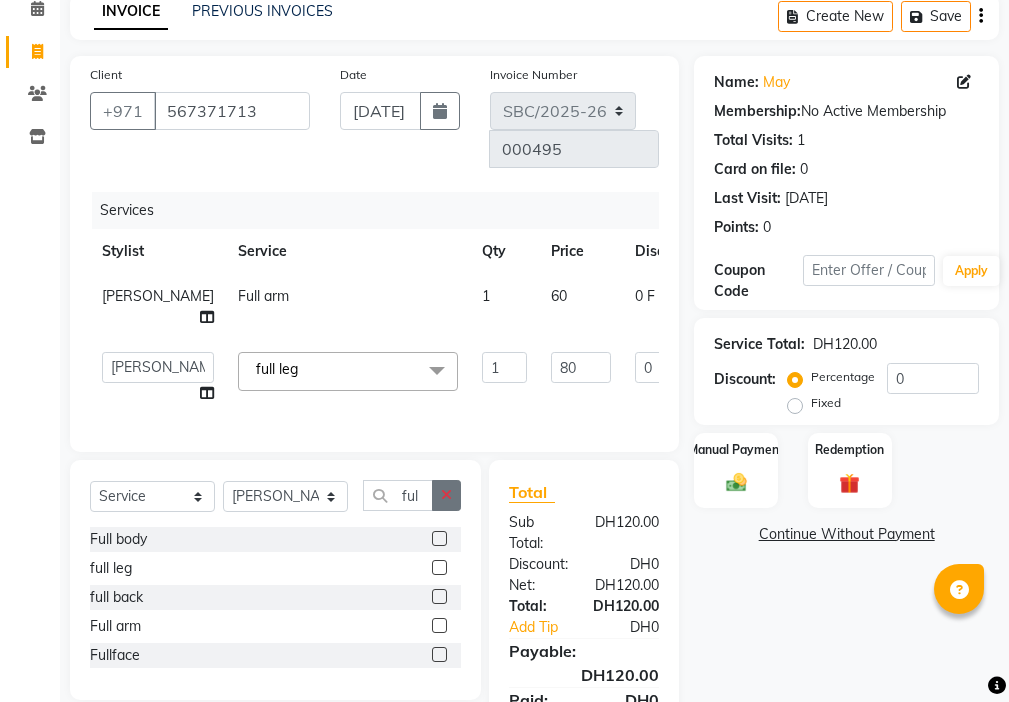 click 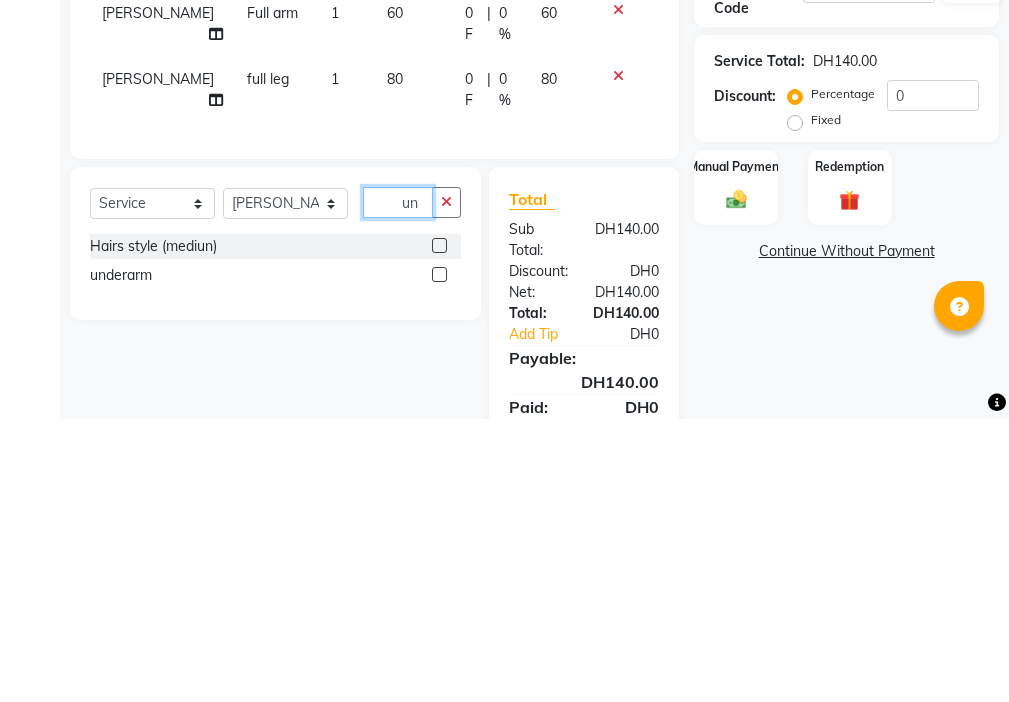 type on "un" 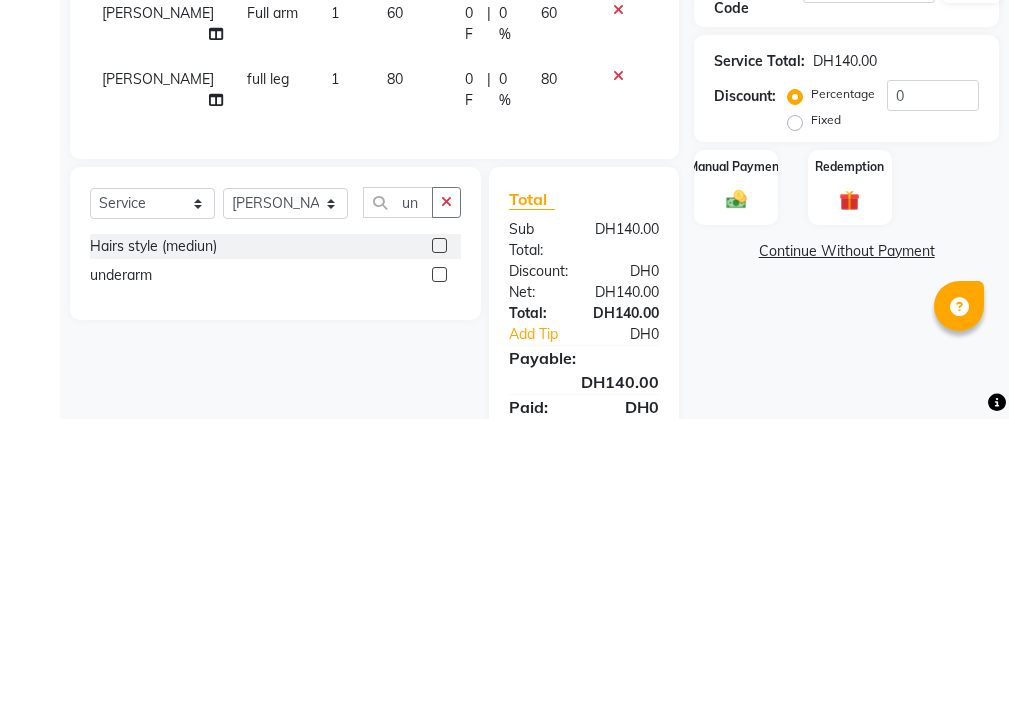 click 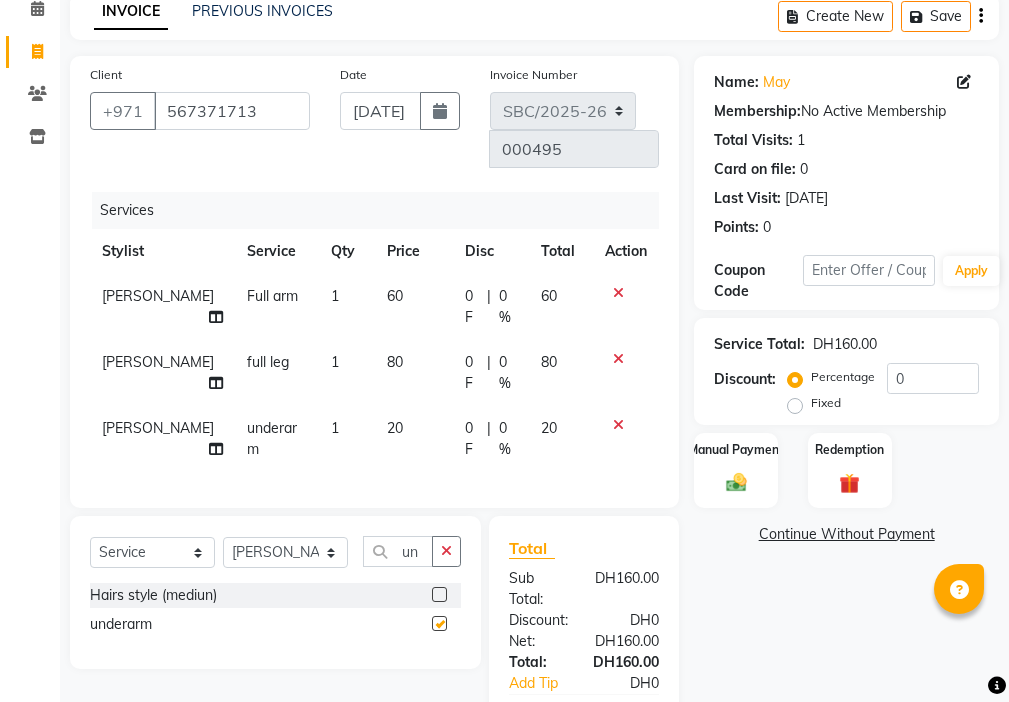 checkbox on "false" 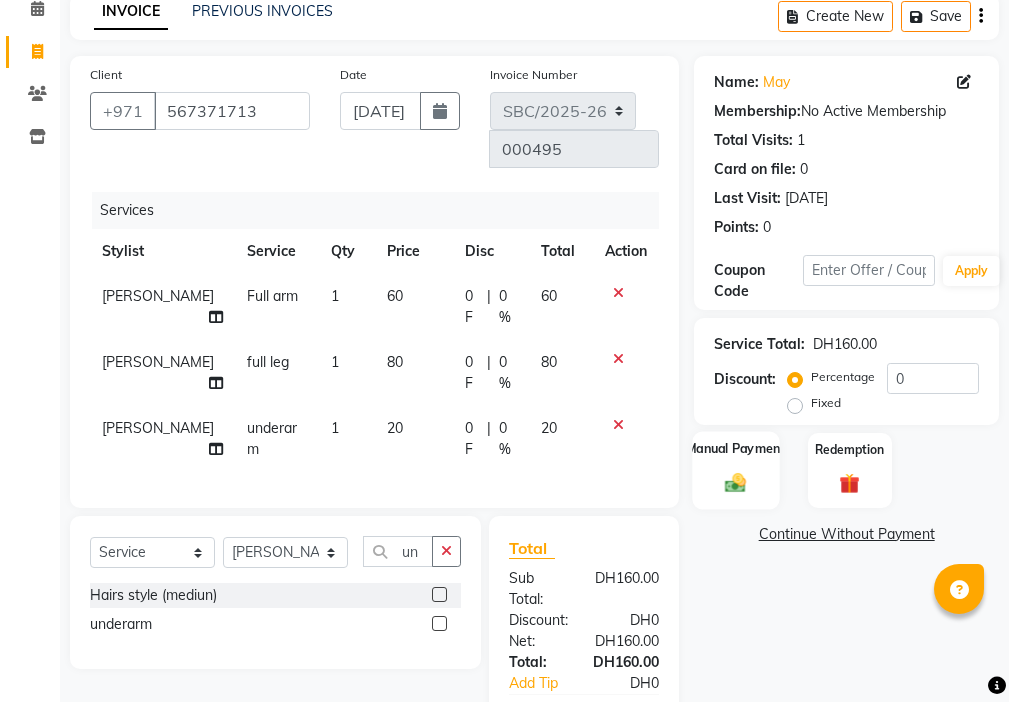 click 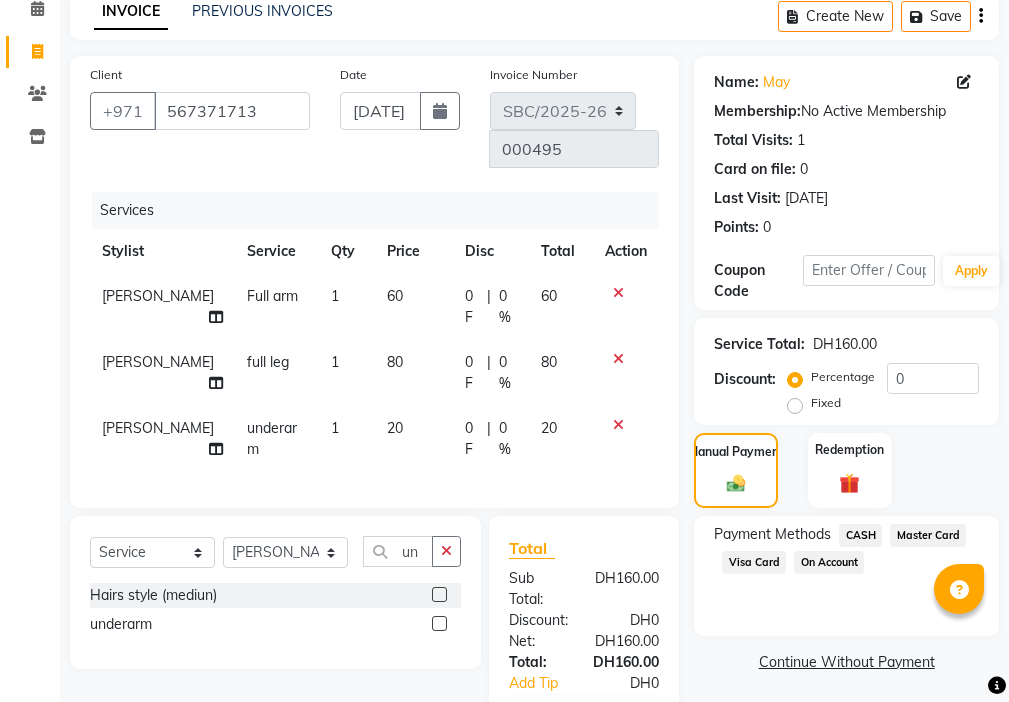 click on "CASH" 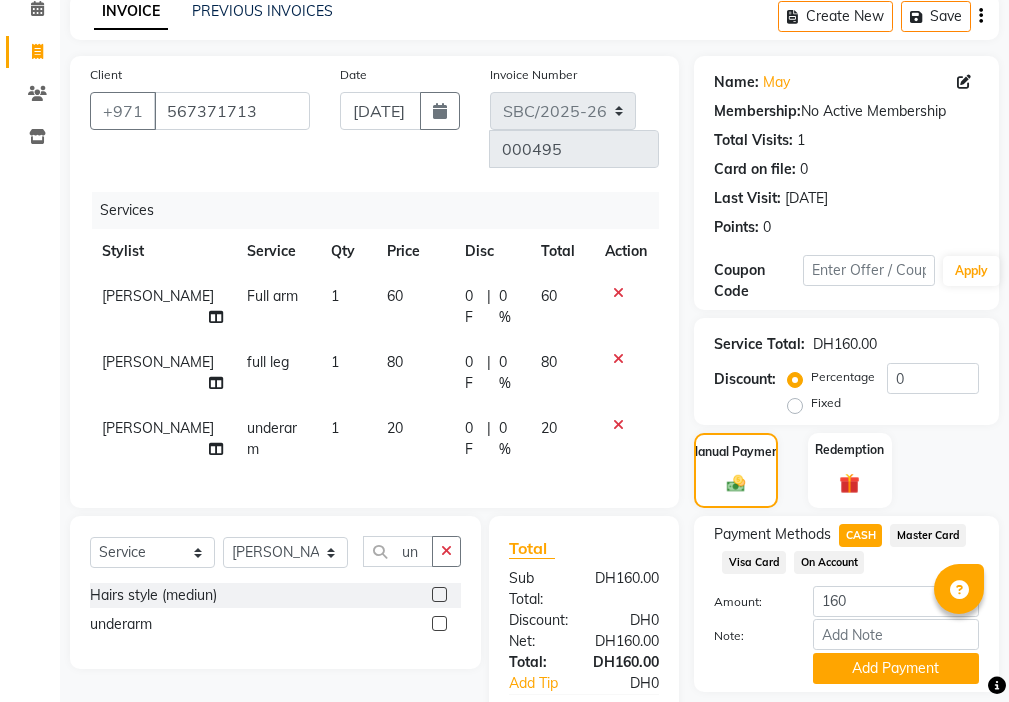 scroll, scrollTop: 233, scrollLeft: 0, axis: vertical 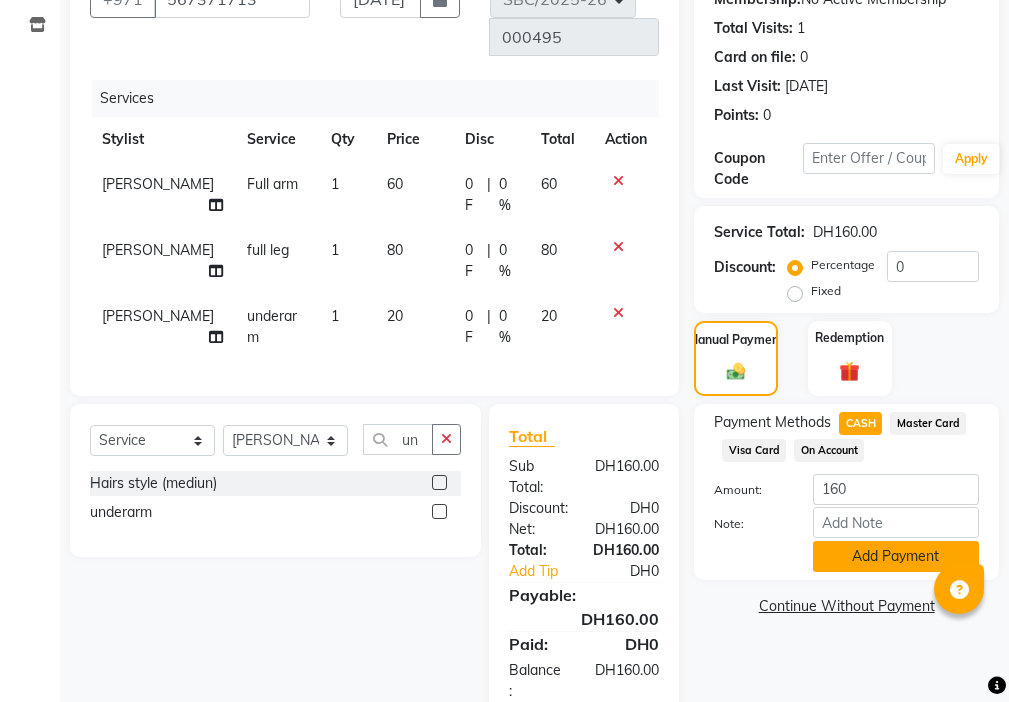 click on "Add Payment" 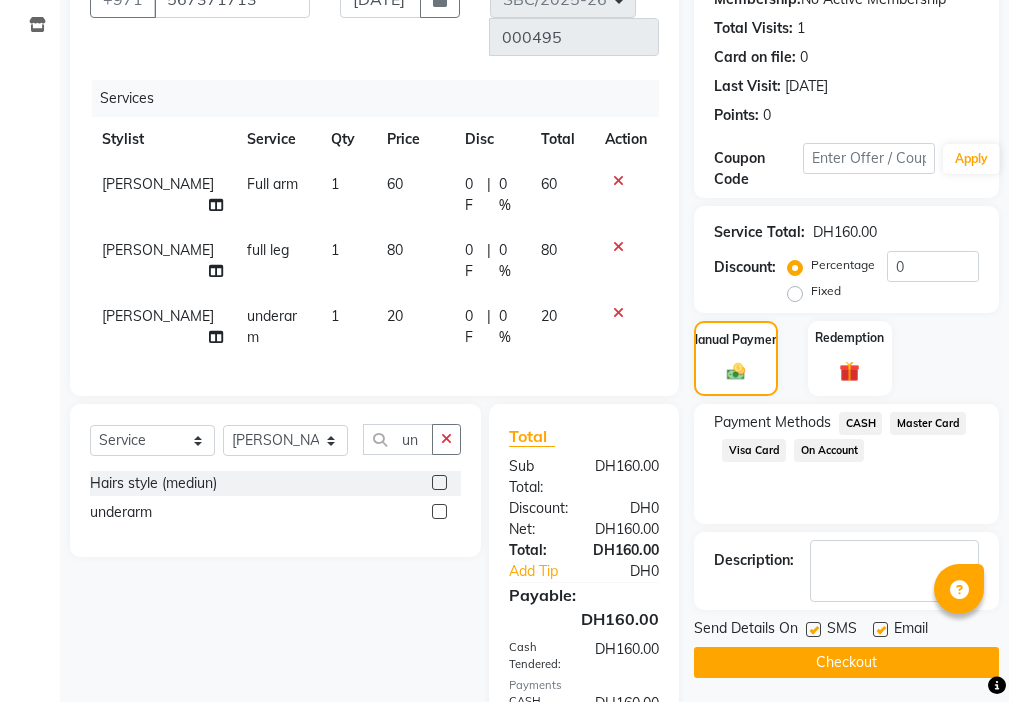 scroll, scrollTop: 364, scrollLeft: 0, axis: vertical 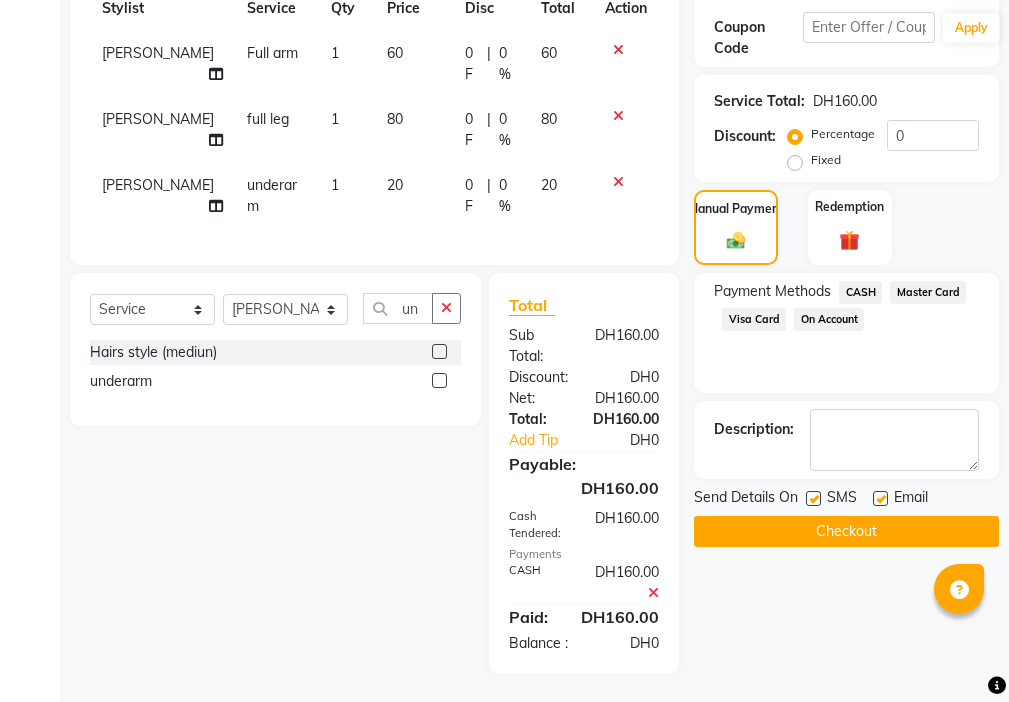 click 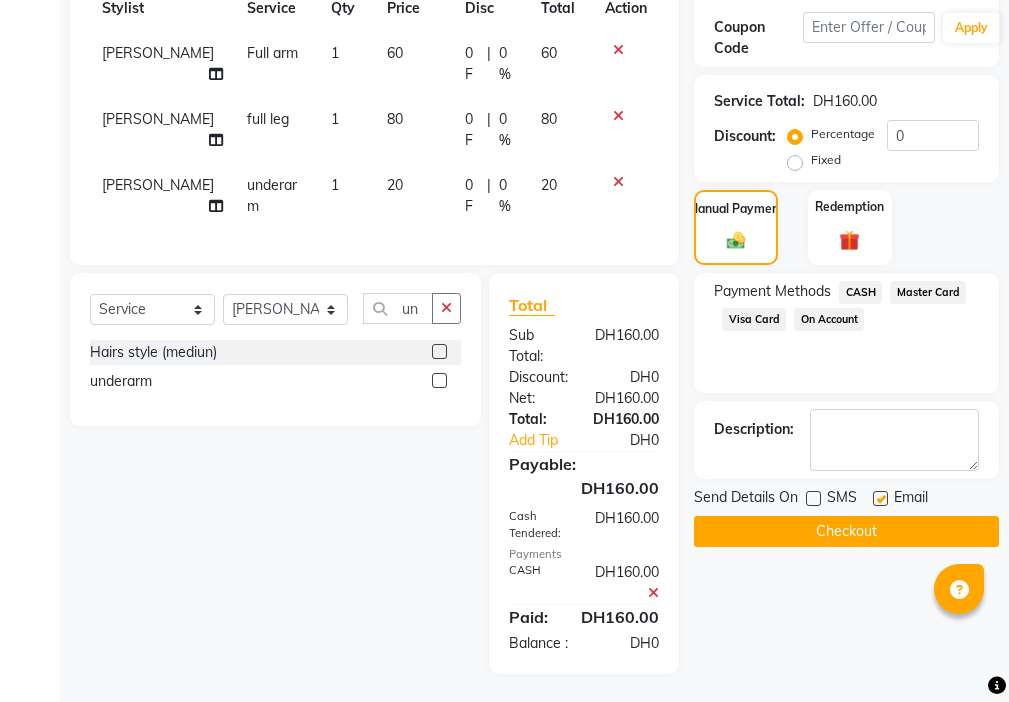 click 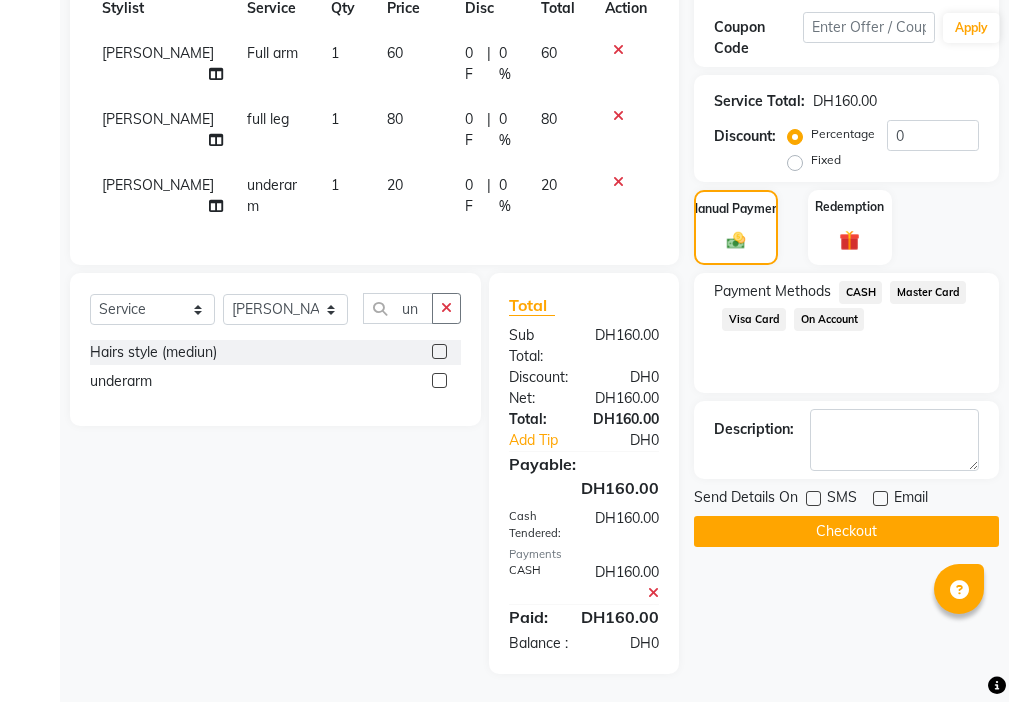 click on "Checkout" 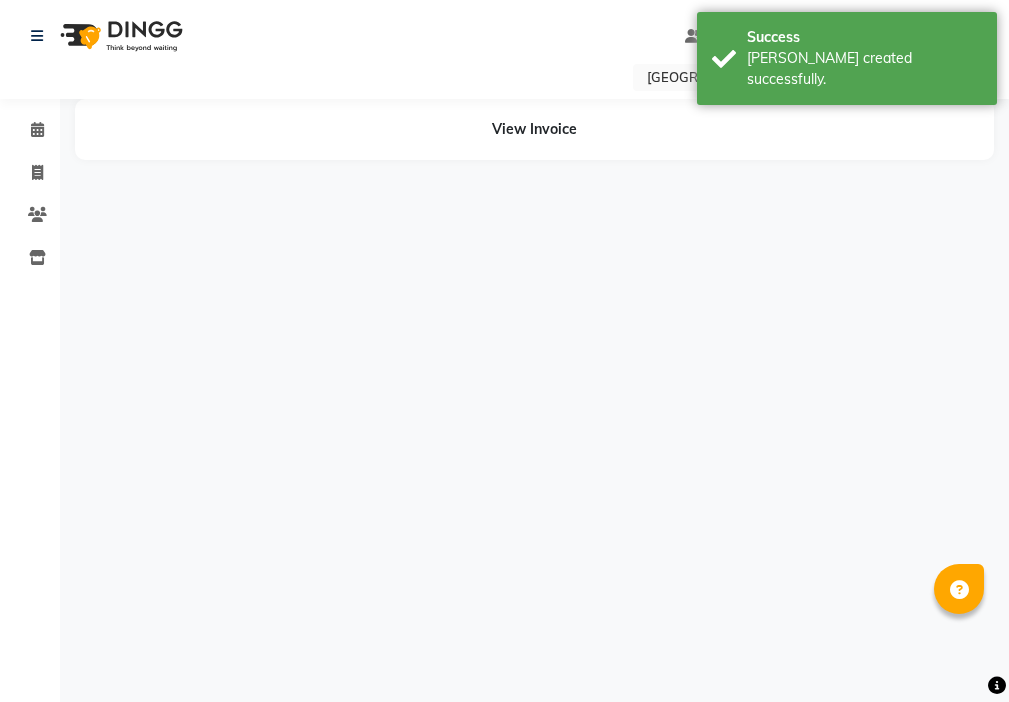 scroll, scrollTop: 0, scrollLeft: 0, axis: both 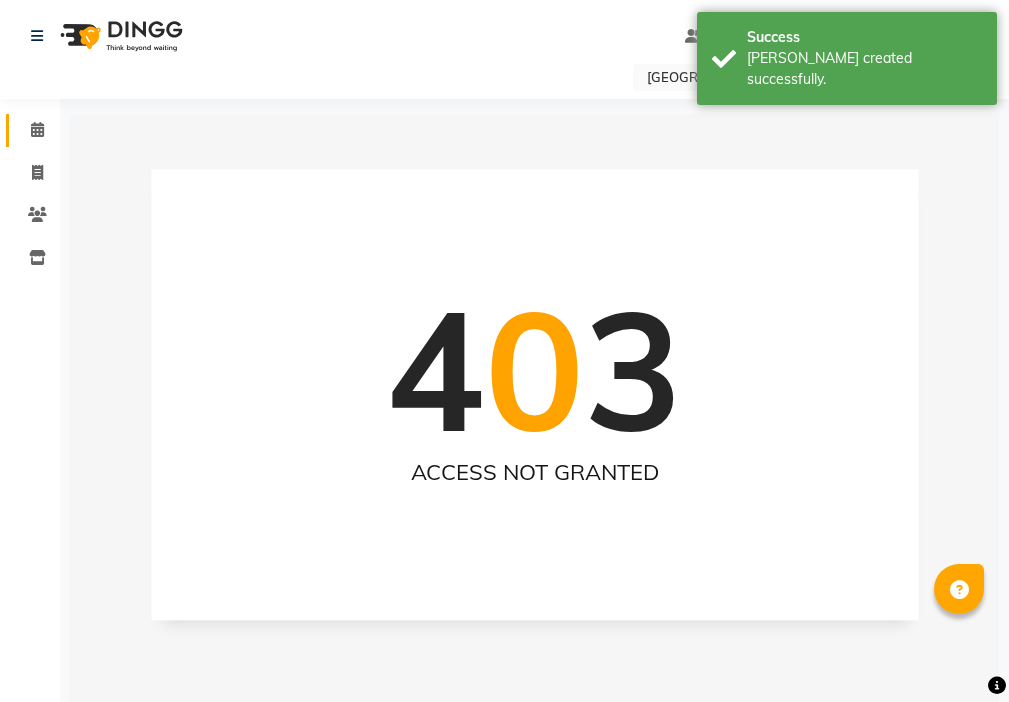 click 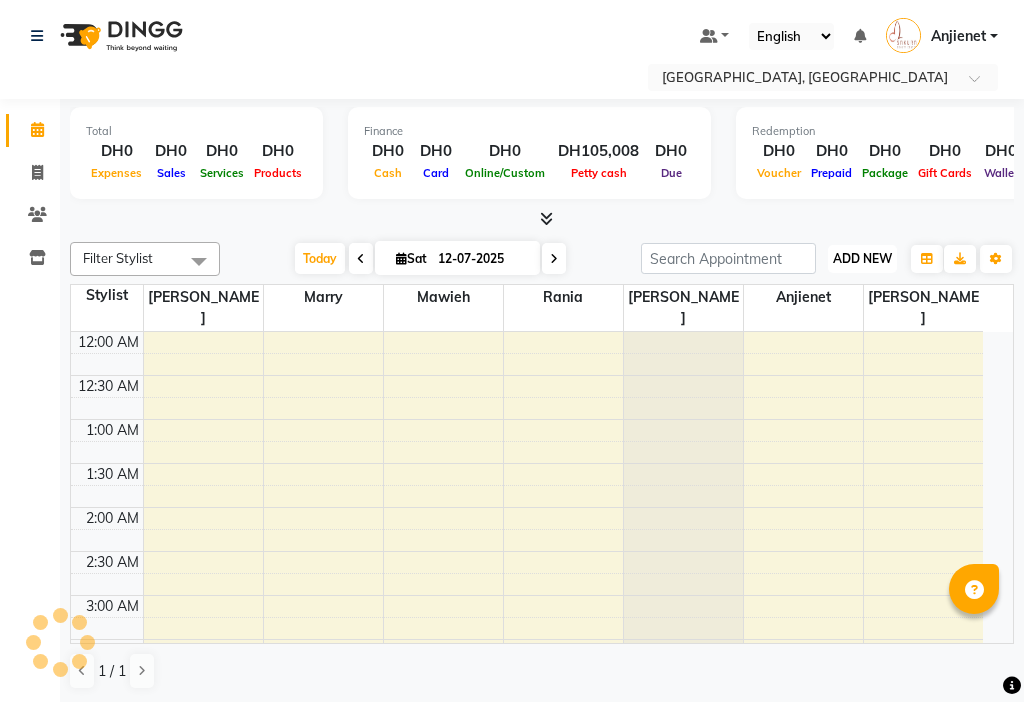 click on "ADD NEW" at bounding box center (862, 258) 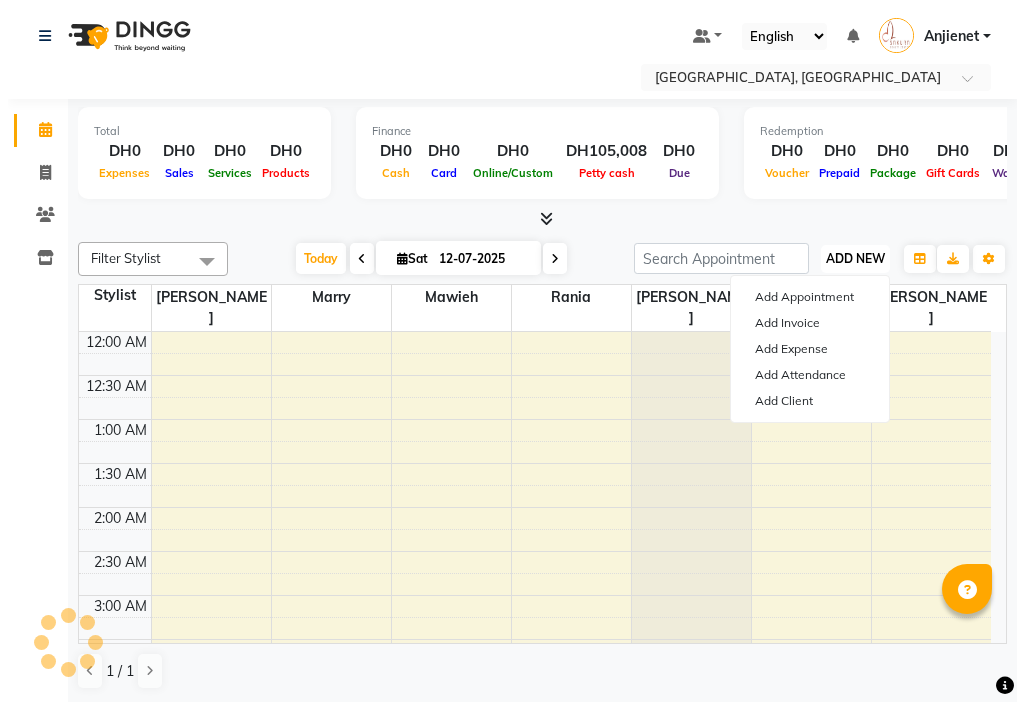 scroll, scrollTop: 529, scrollLeft: 0, axis: vertical 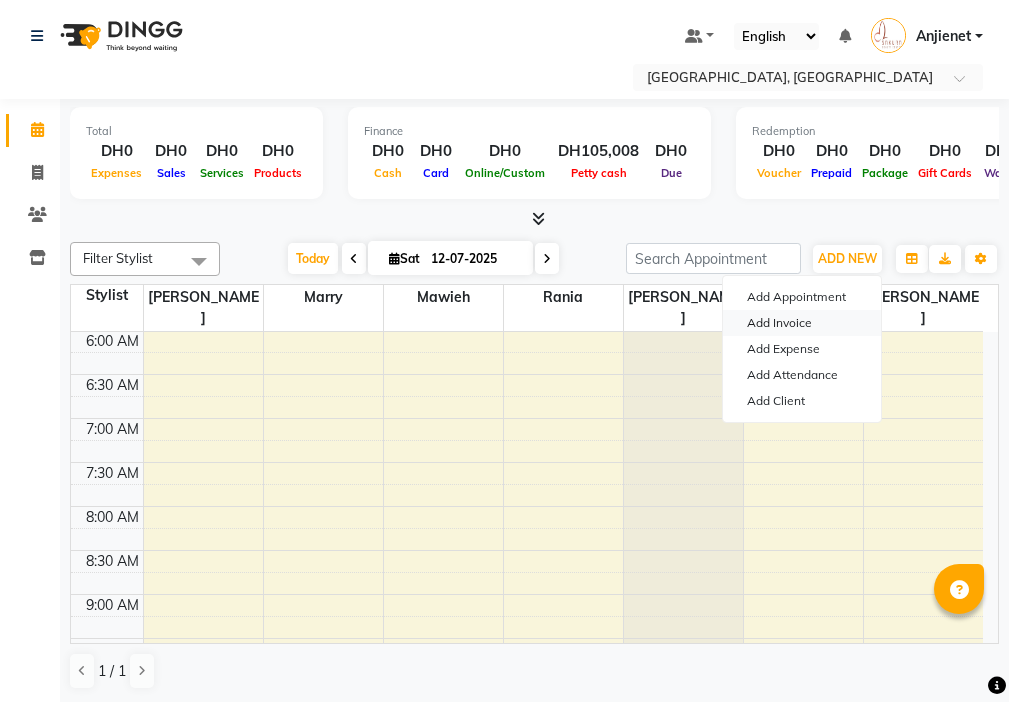 click on "Add Invoice" at bounding box center [802, 323] 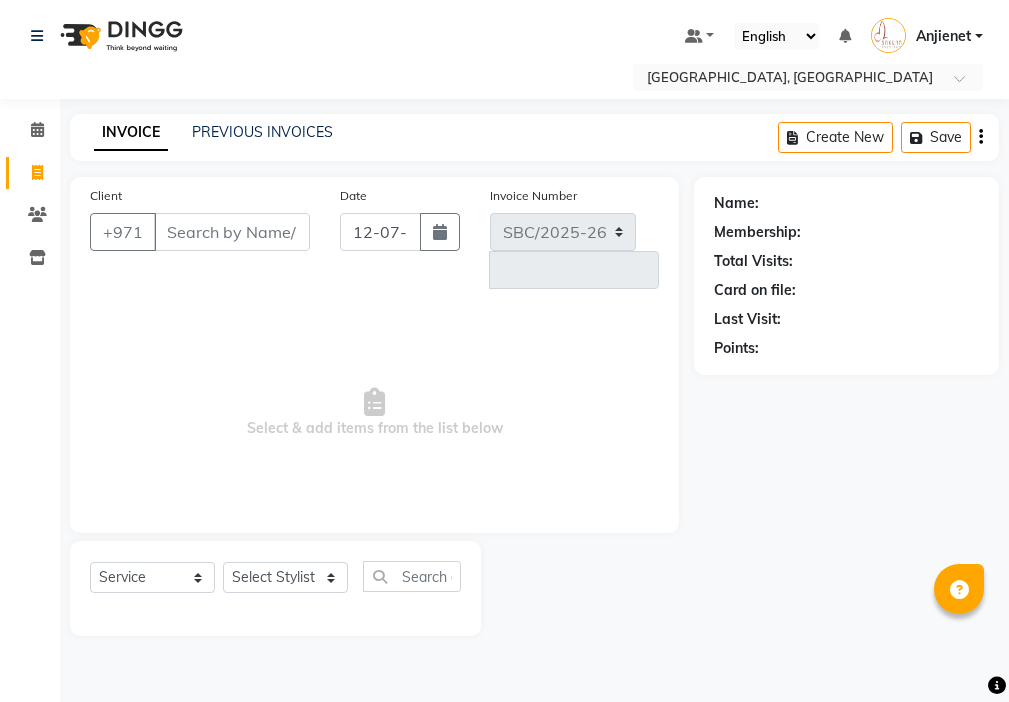 select on "3691" 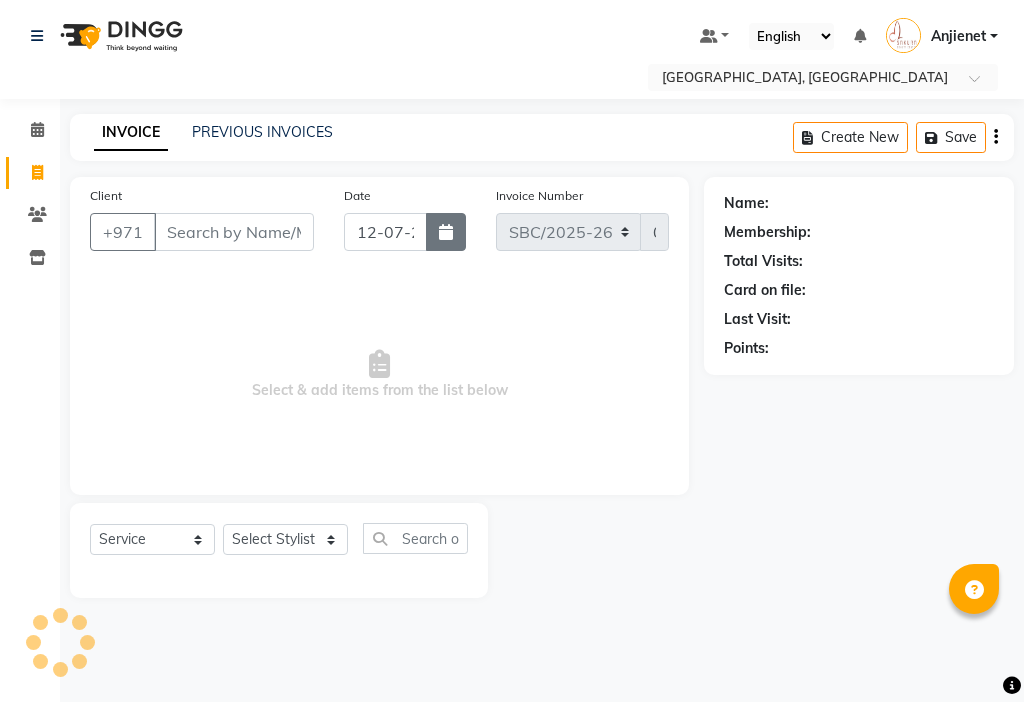 click 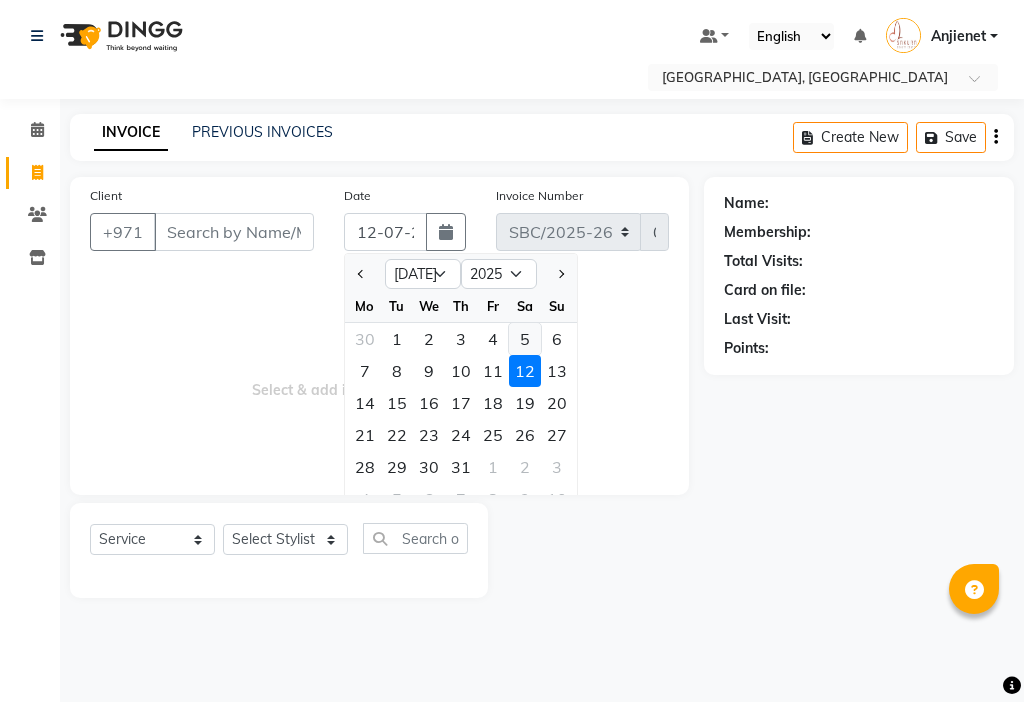 click on "5" 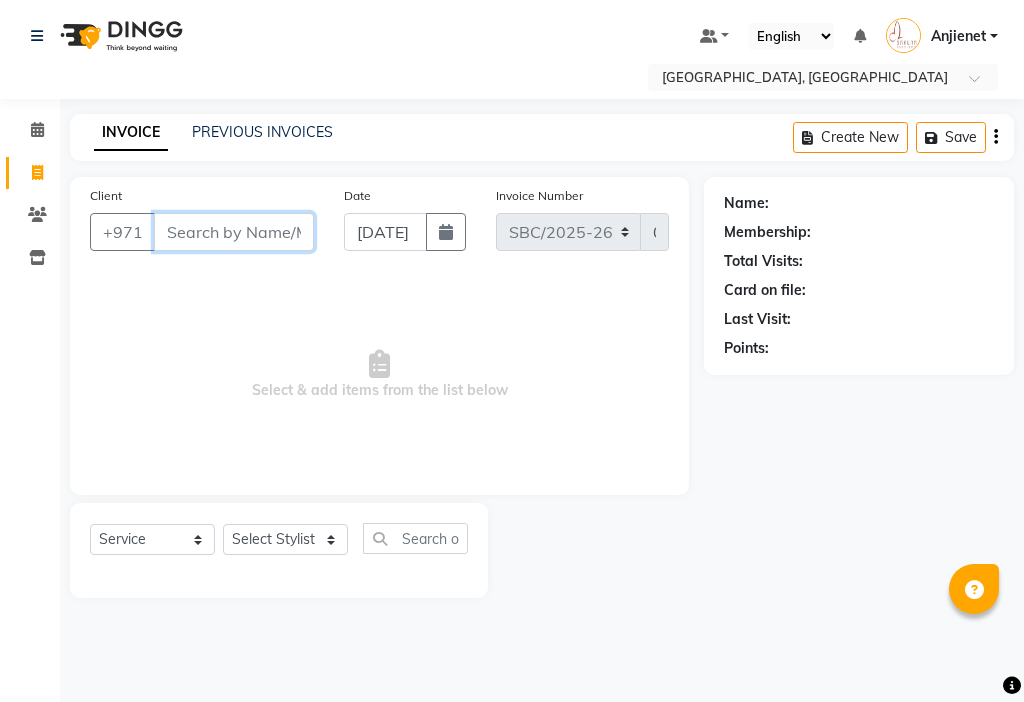 click on "Client" at bounding box center (234, 232) 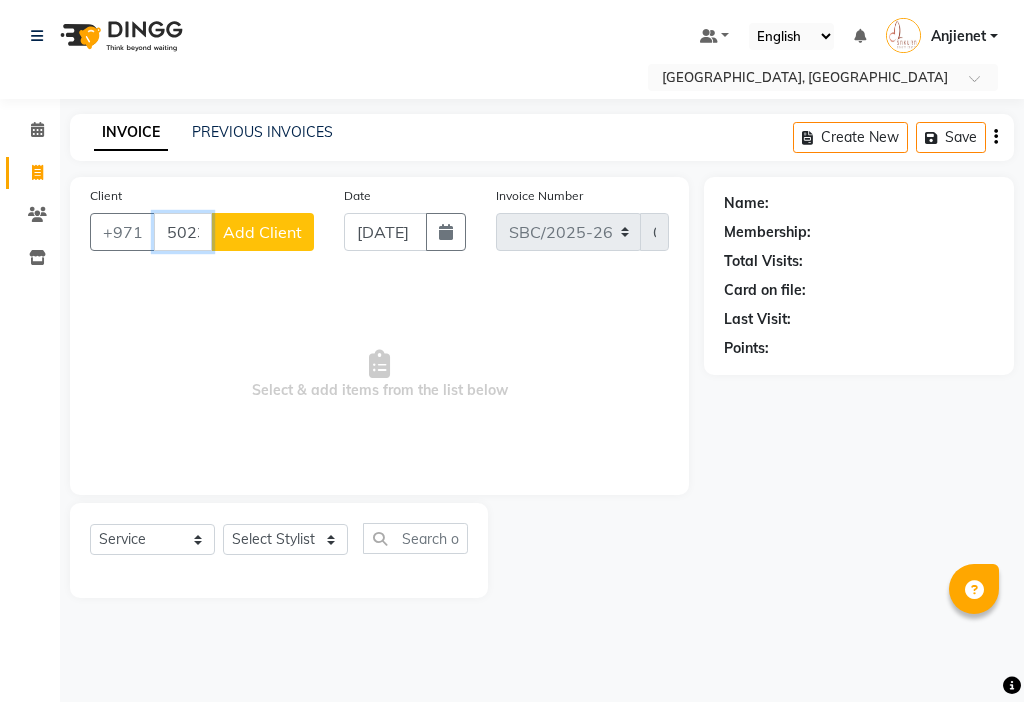 type on "502323415" 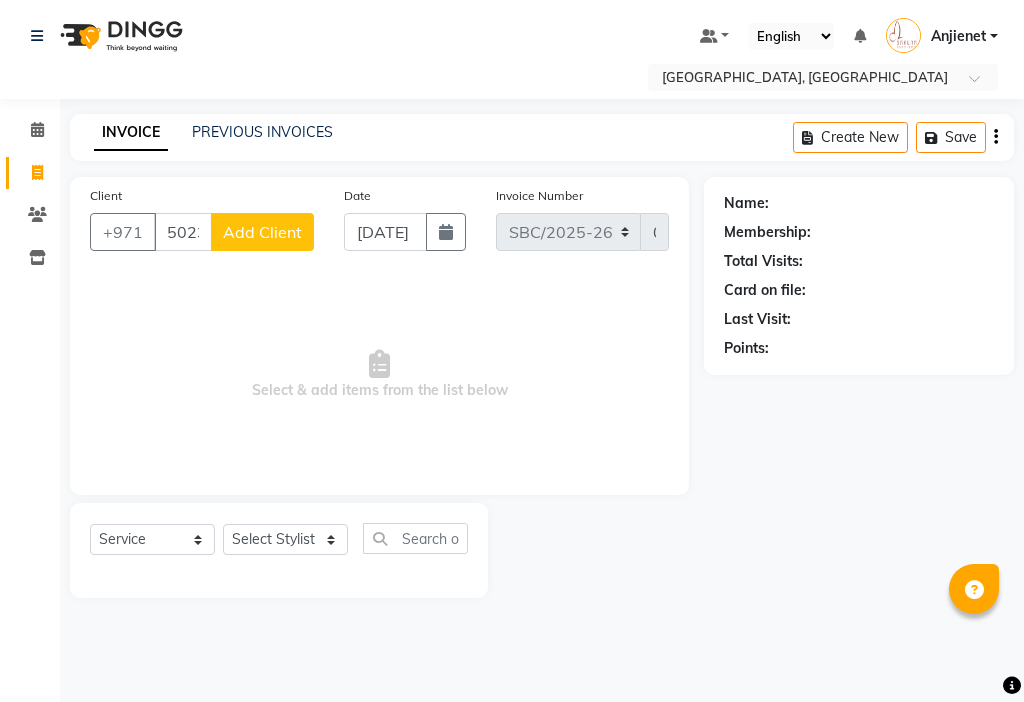 click on "Add Client" 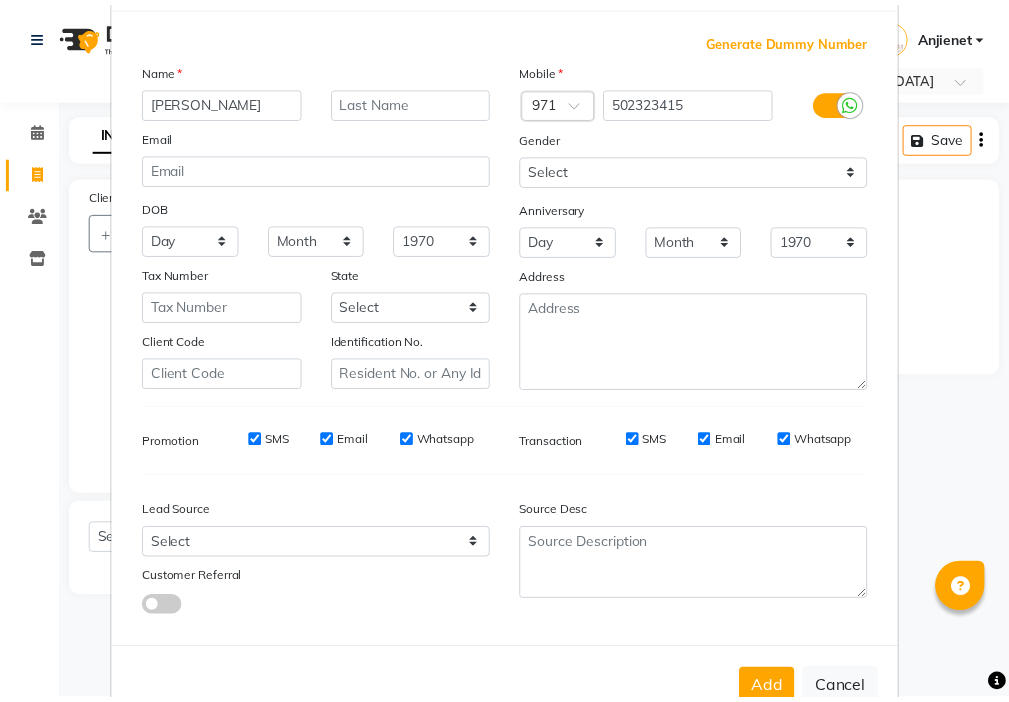 scroll, scrollTop: 147, scrollLeft: 0, axis: vertical 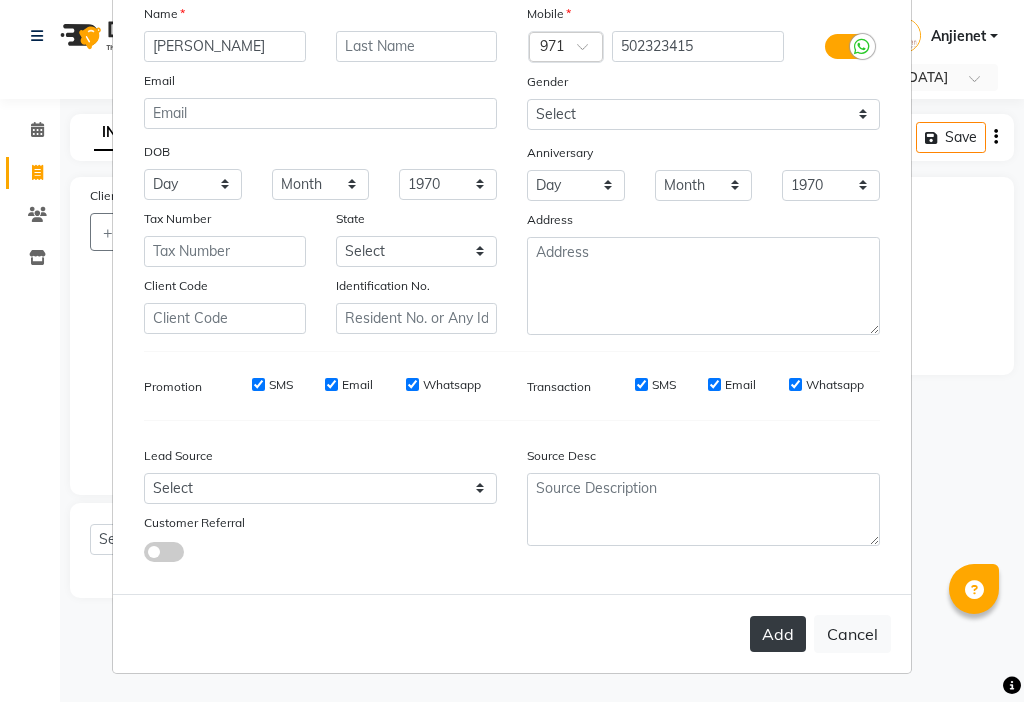 type on "[PERSON_NAME]" 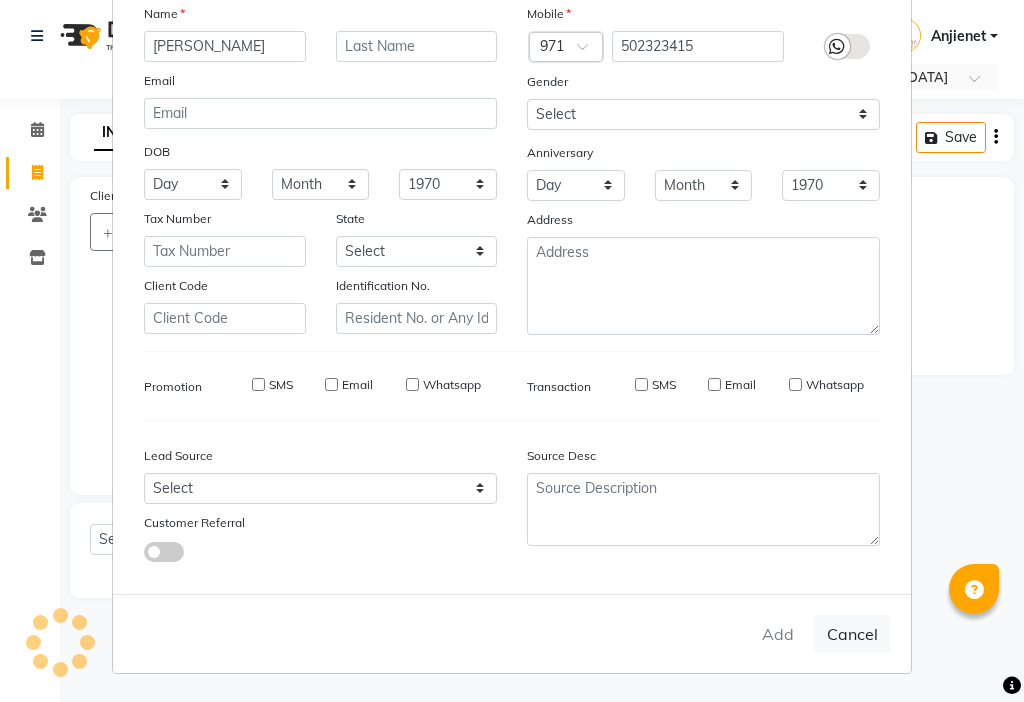 type 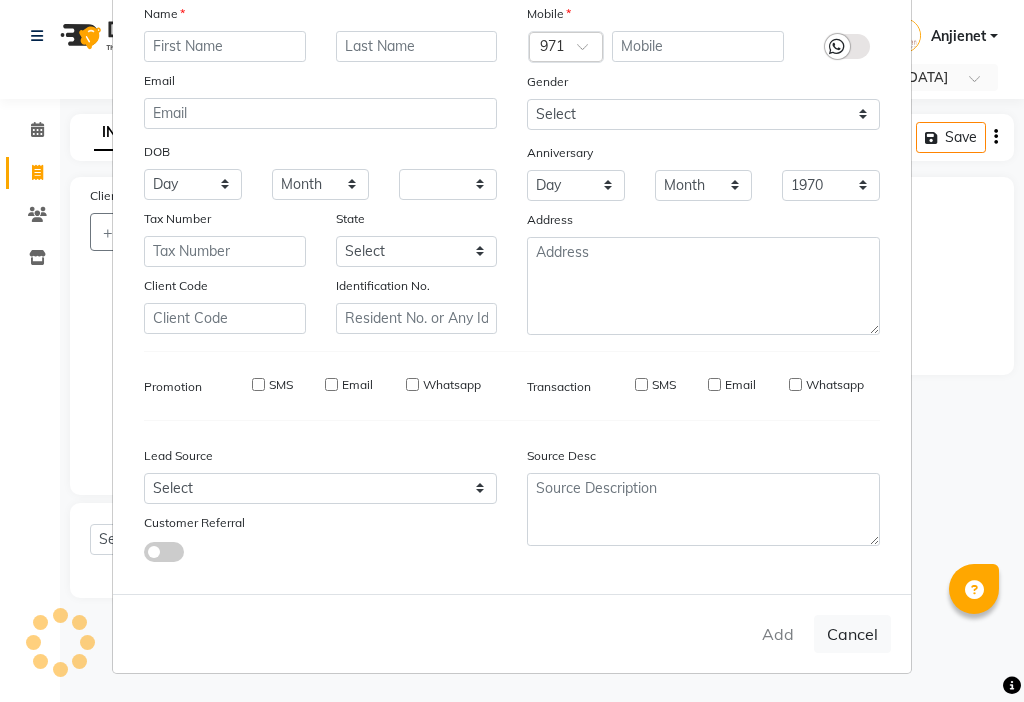 select 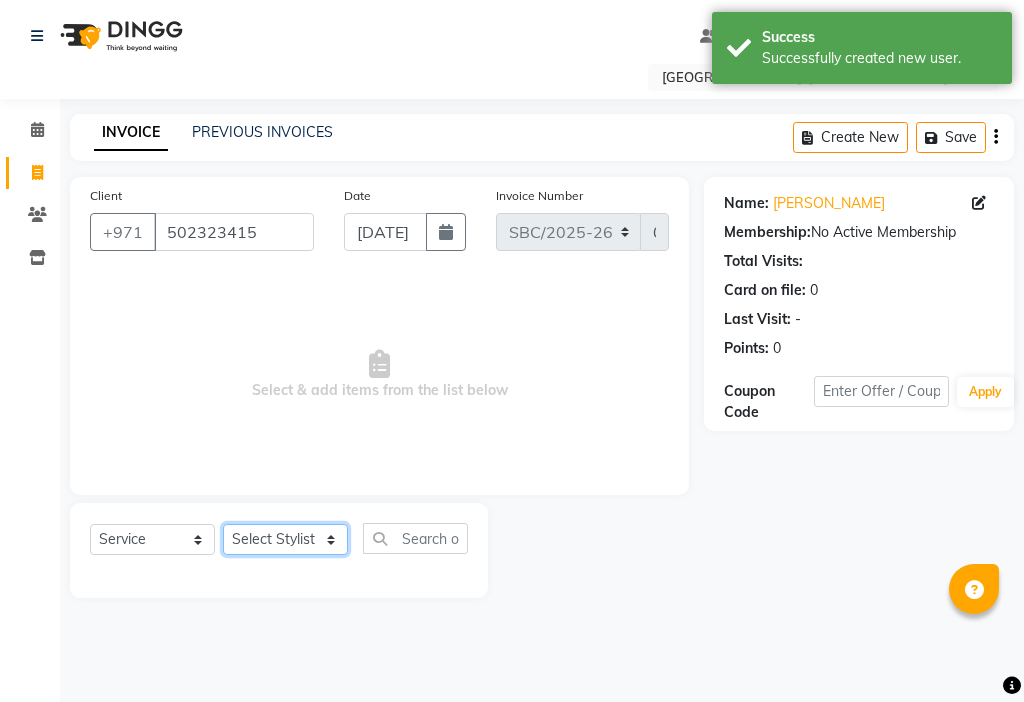 click on "Select Stylist Anjienet [PERSON_NAME] marry  Mawieh  [PERSON_NAME] [PERSON_NAME]" 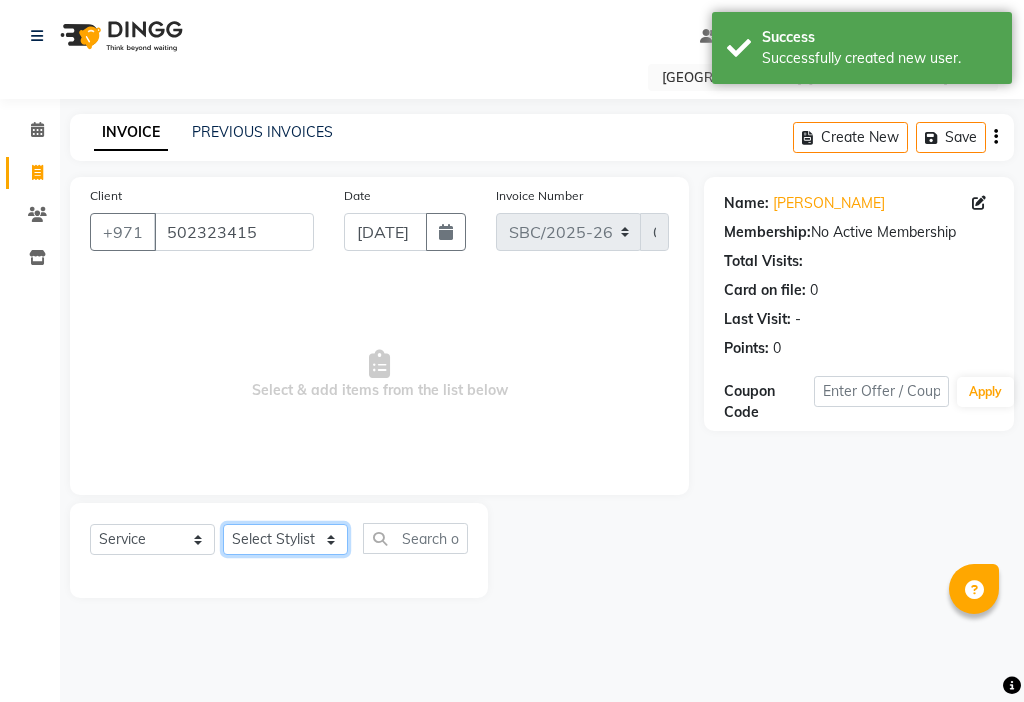 select on "49042" 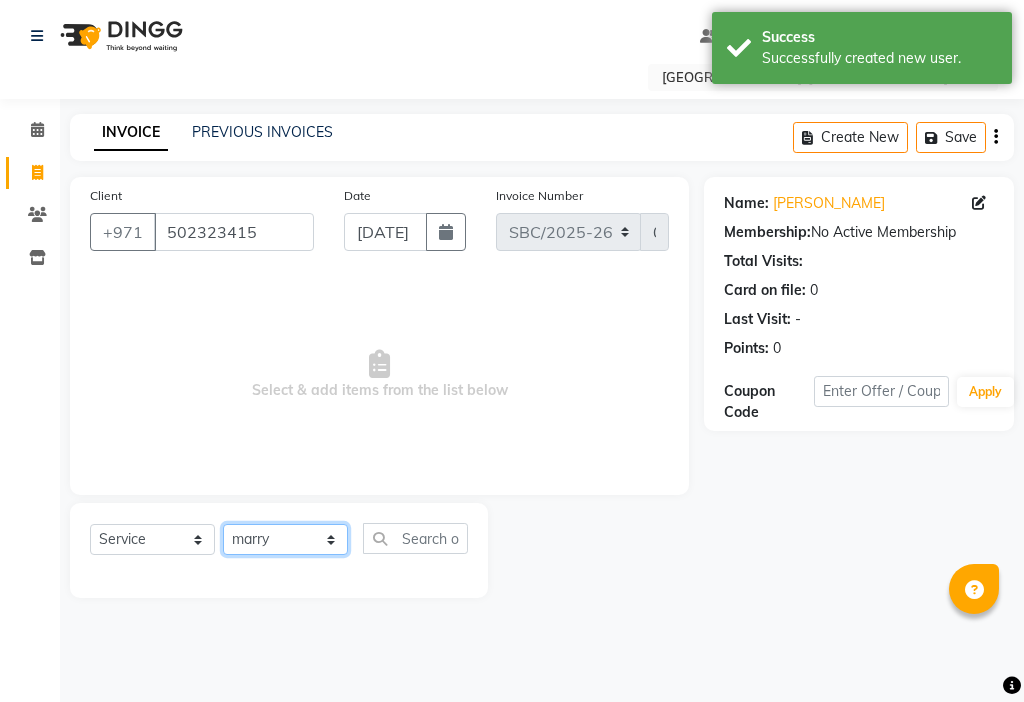 click on "Select Stylist Anjienet [PERSON_NAME] marry  Mawieh  [PERSON_NAME] [PERSON_NAME]" 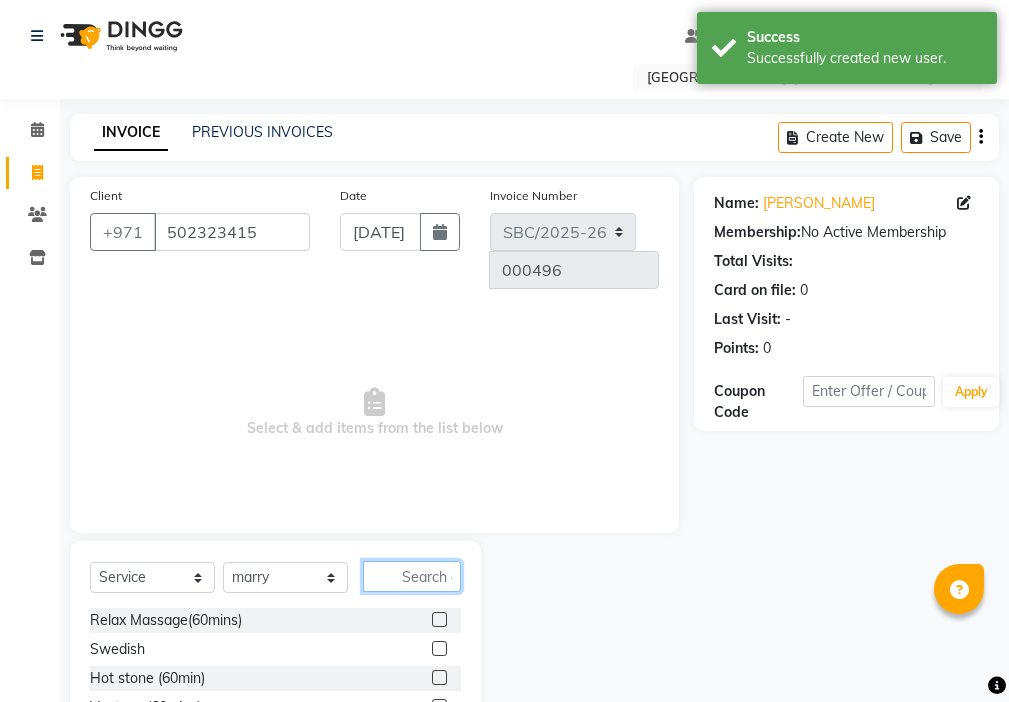 click 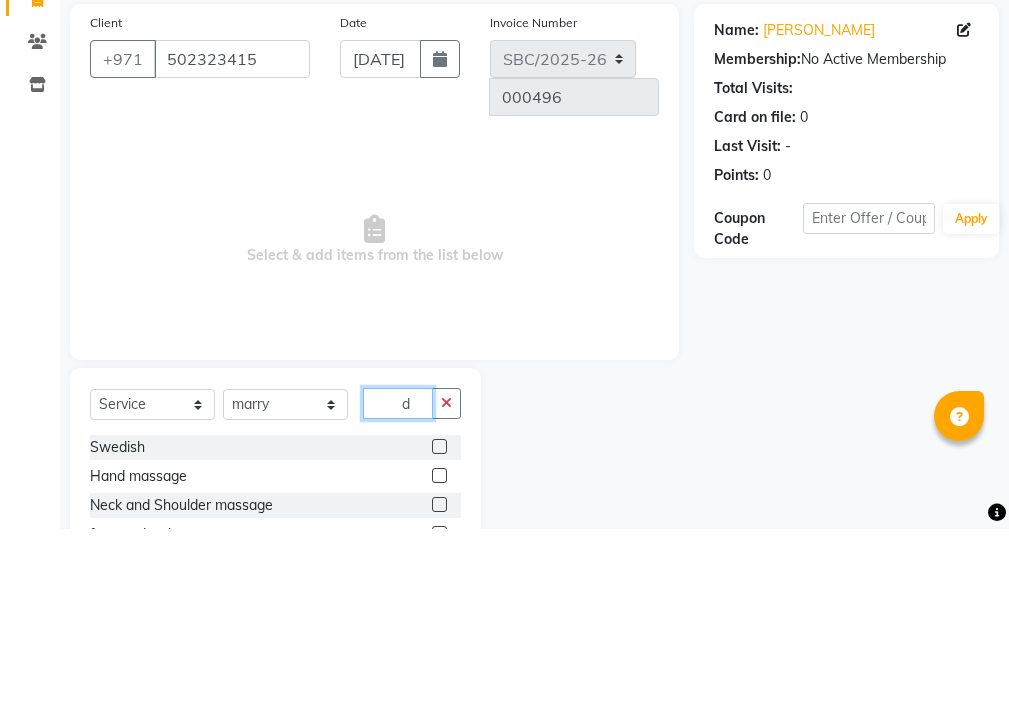 scroll, scrollTop: 16, scrollLeft: 0, axis: vertical 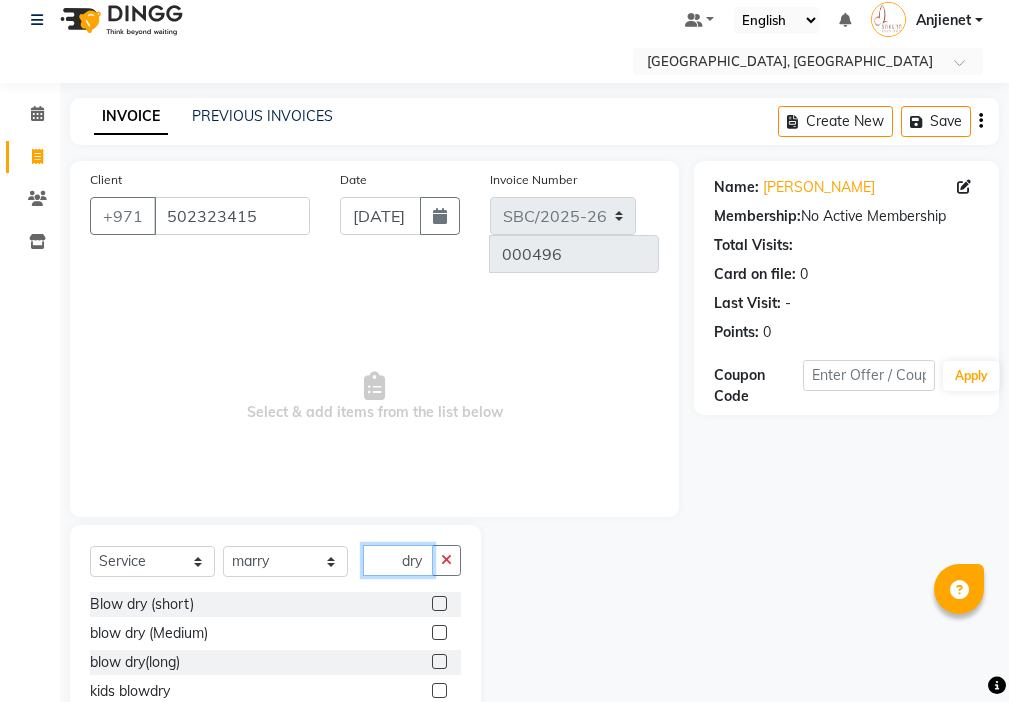 type on "dry" 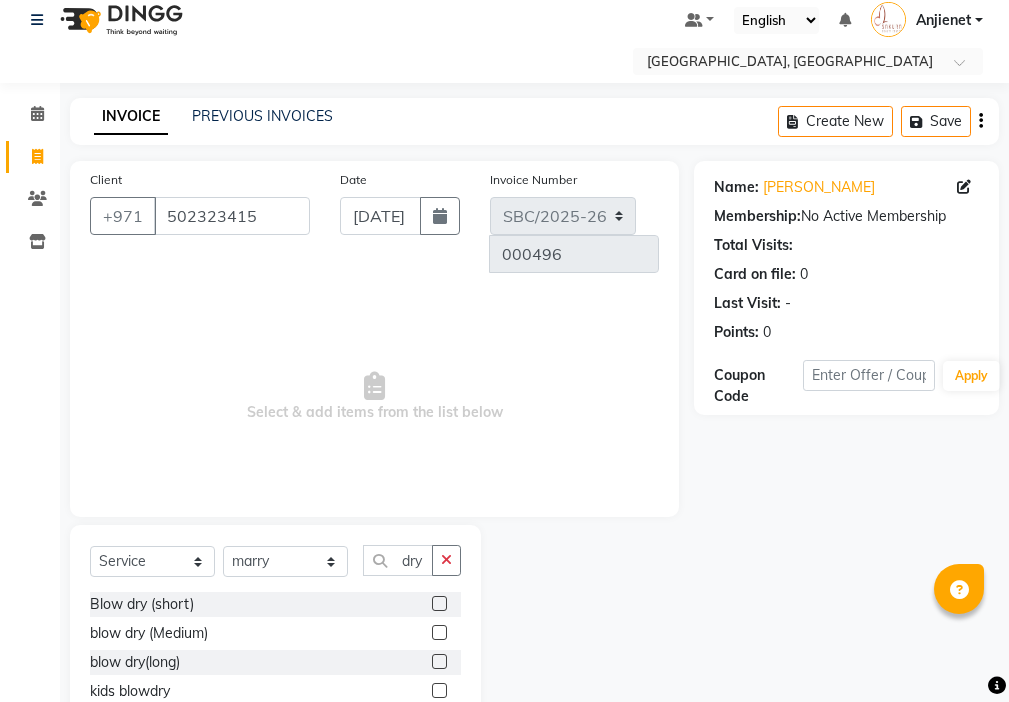 click 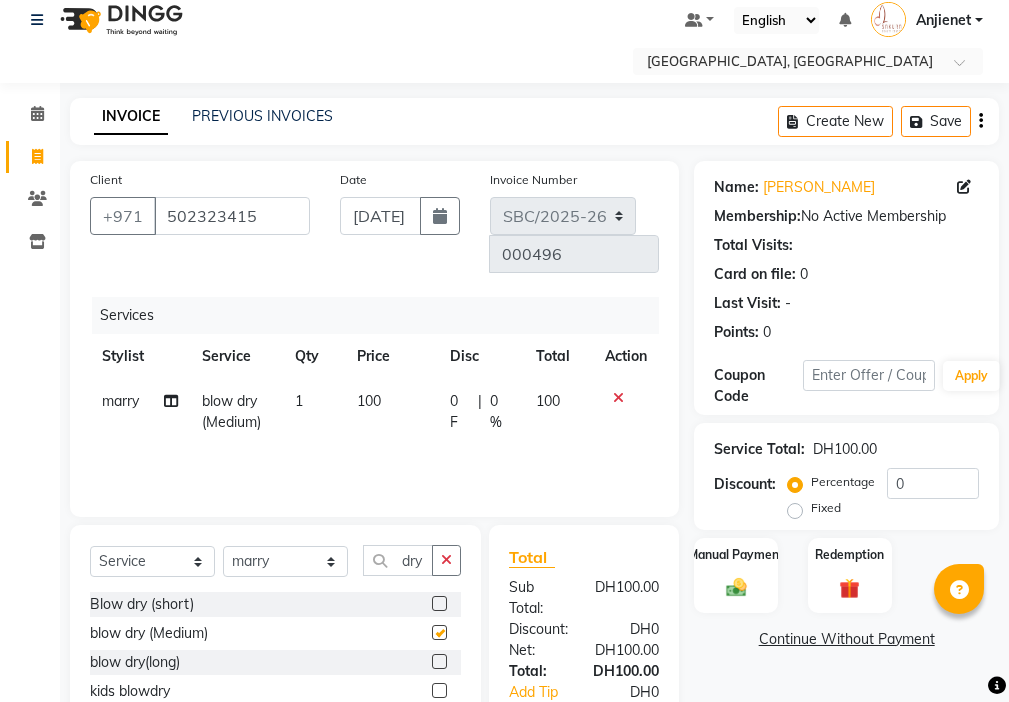 checkbox on "false" 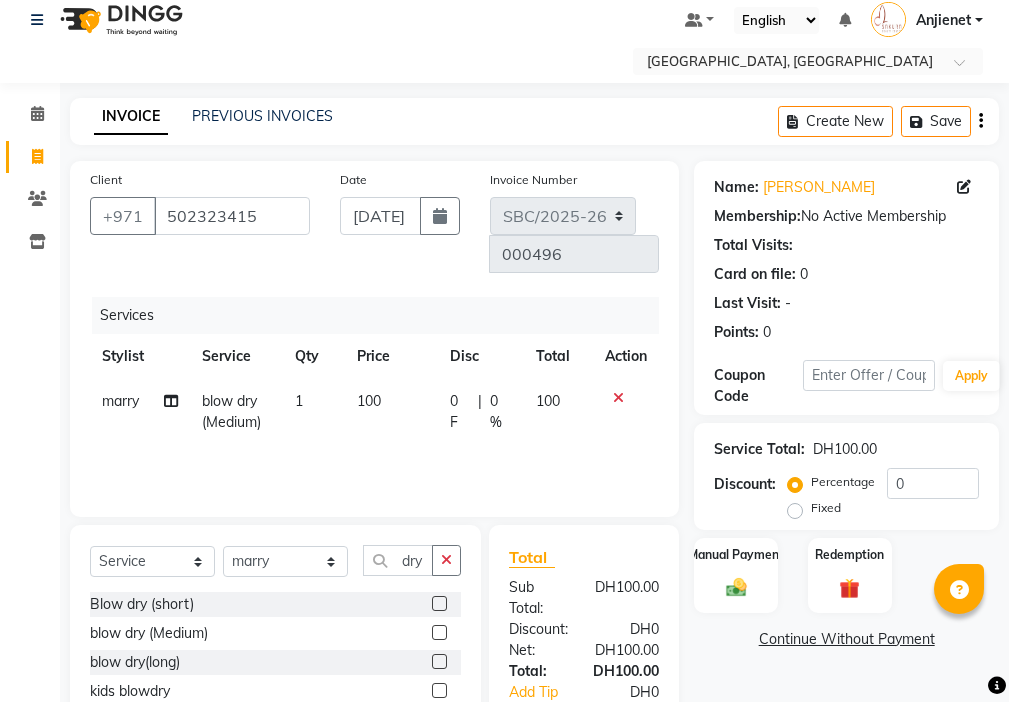 scroll, scrollTop: 149, scrollLeft: 0, axis: vertical 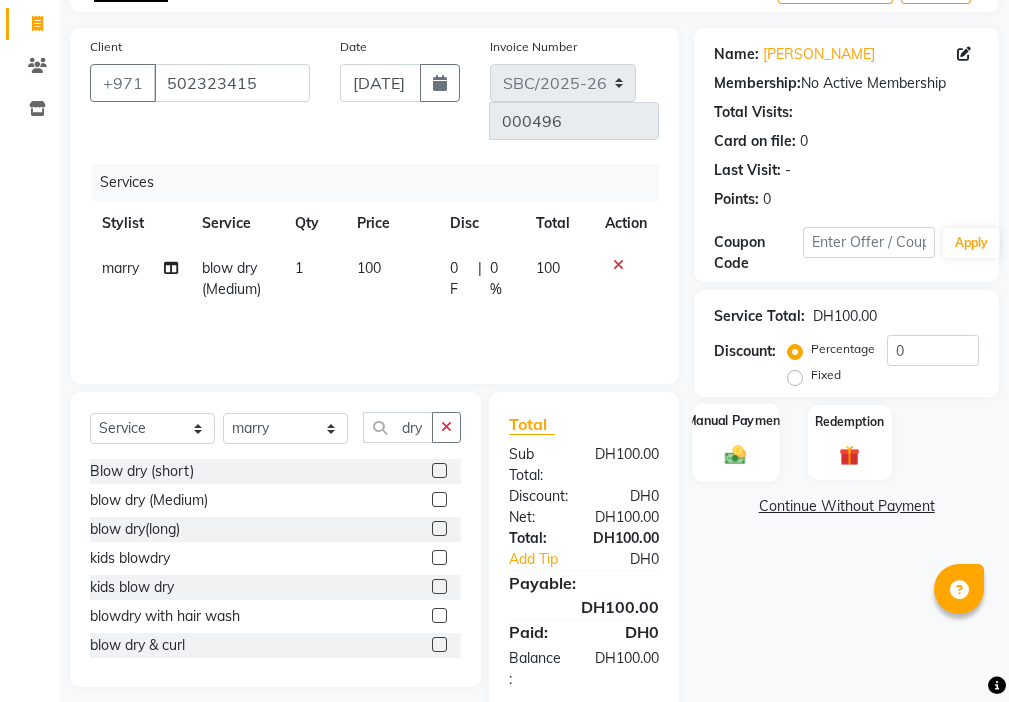 click 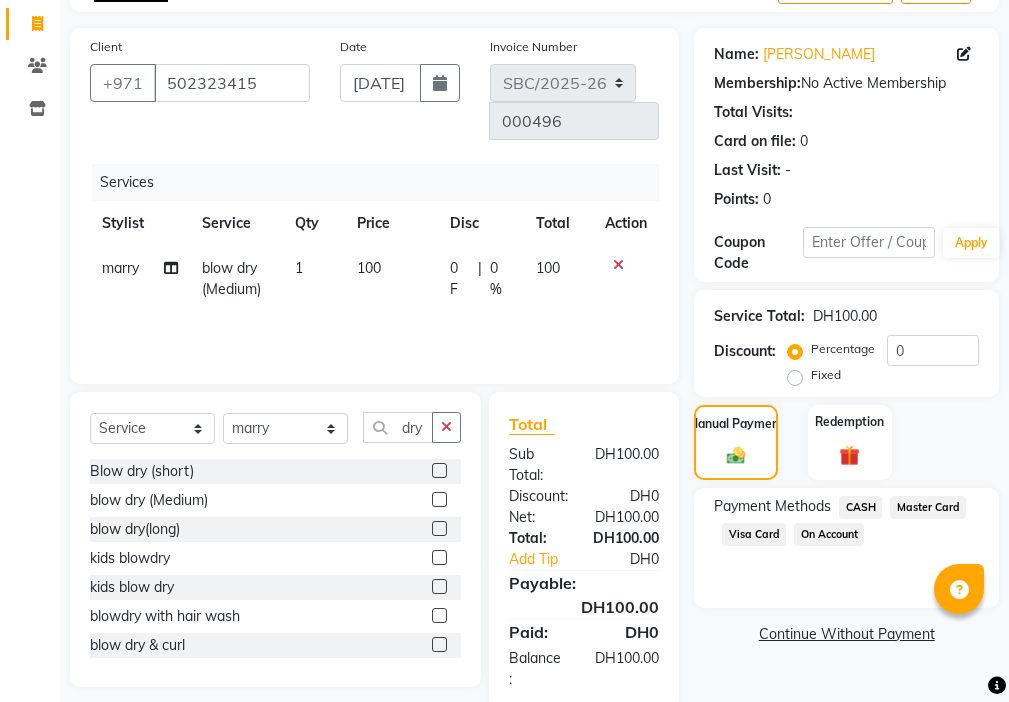 click on "CASH" 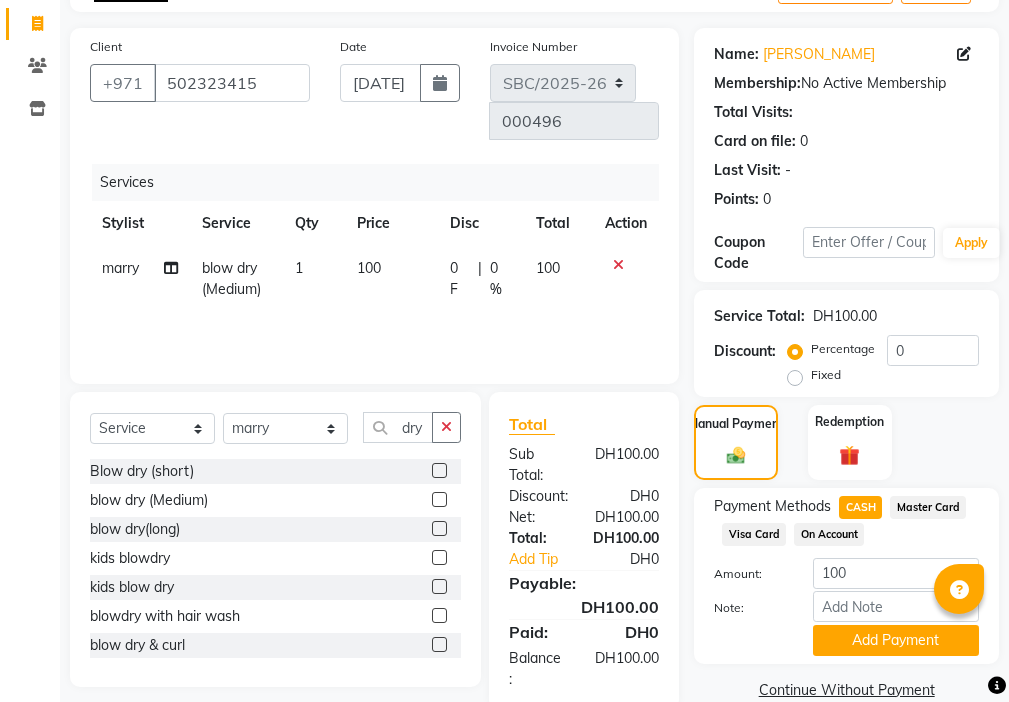 scroll, scrollTop: 182, scrollLeft: 0, axis: vertical 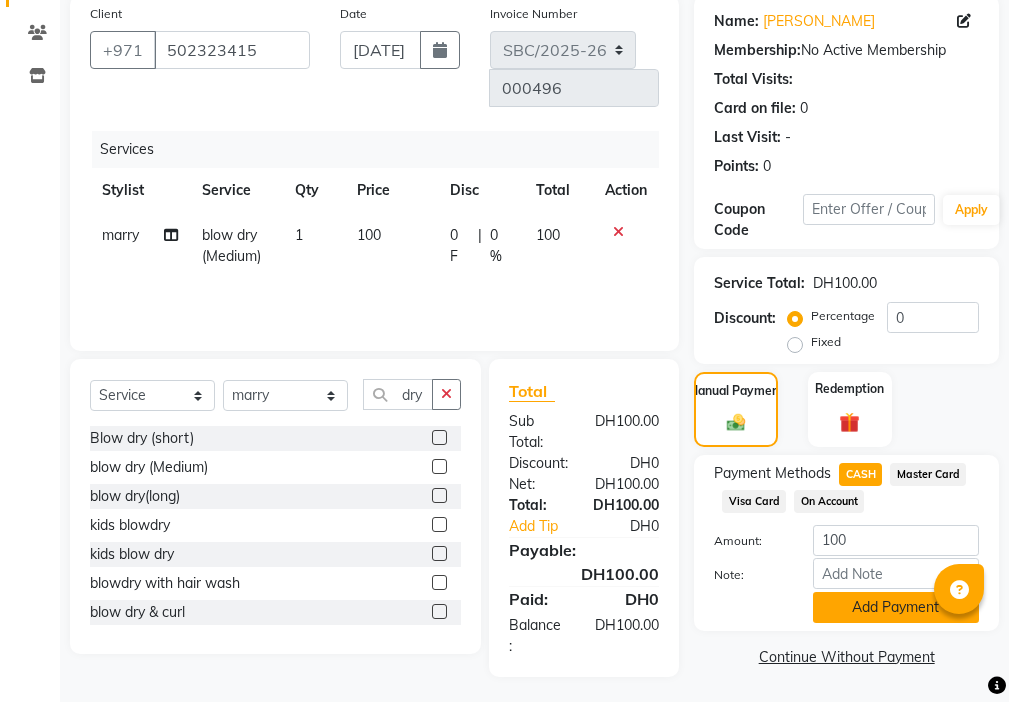 click on "Add Payment" 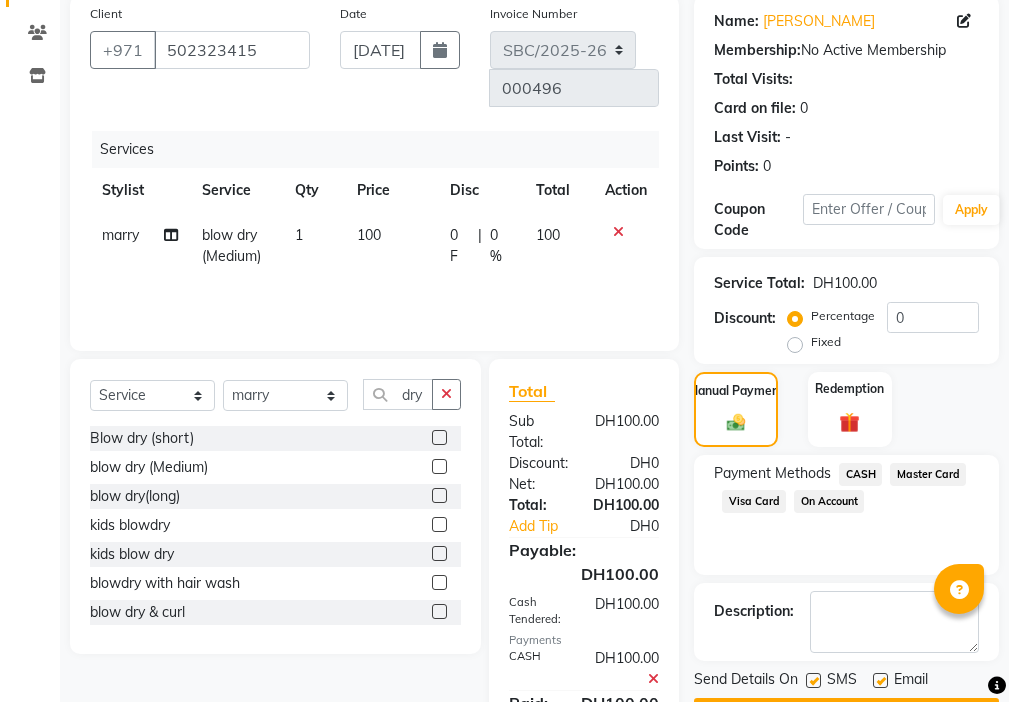 scroll, scrollTop: 253, scrollLeft: 0, axis: vertical 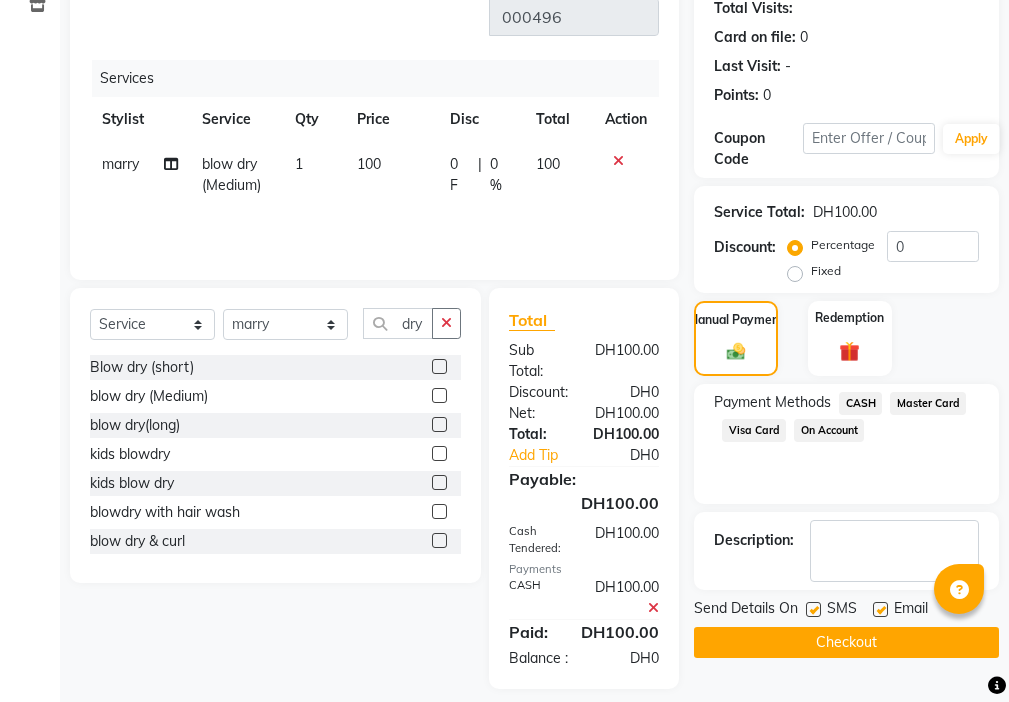 click 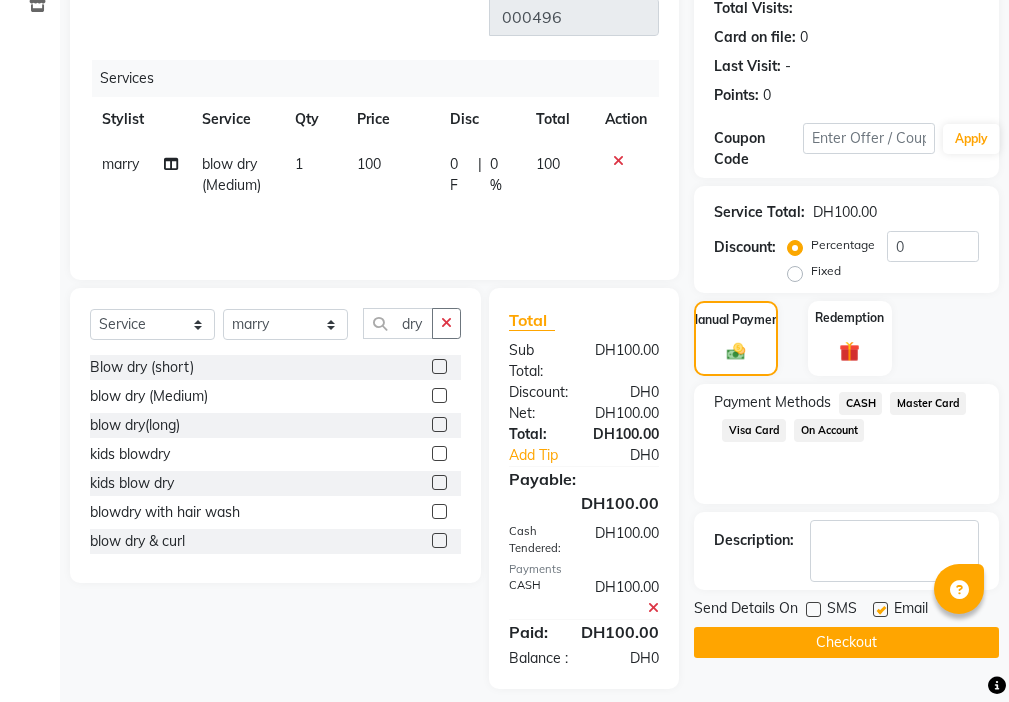click 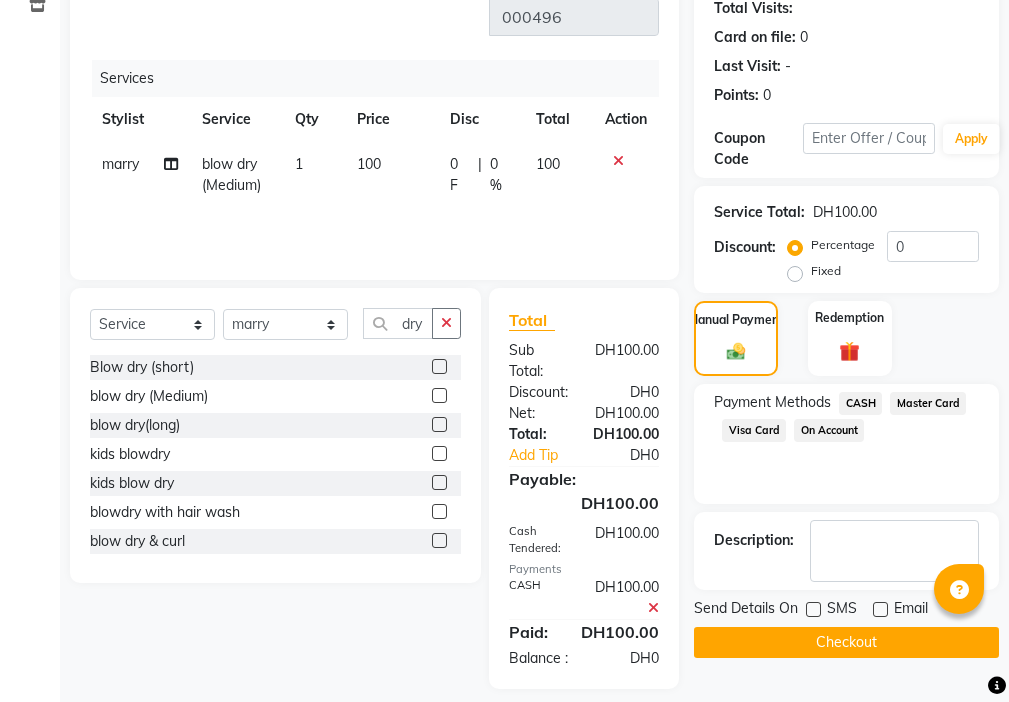 click on "Checkout" 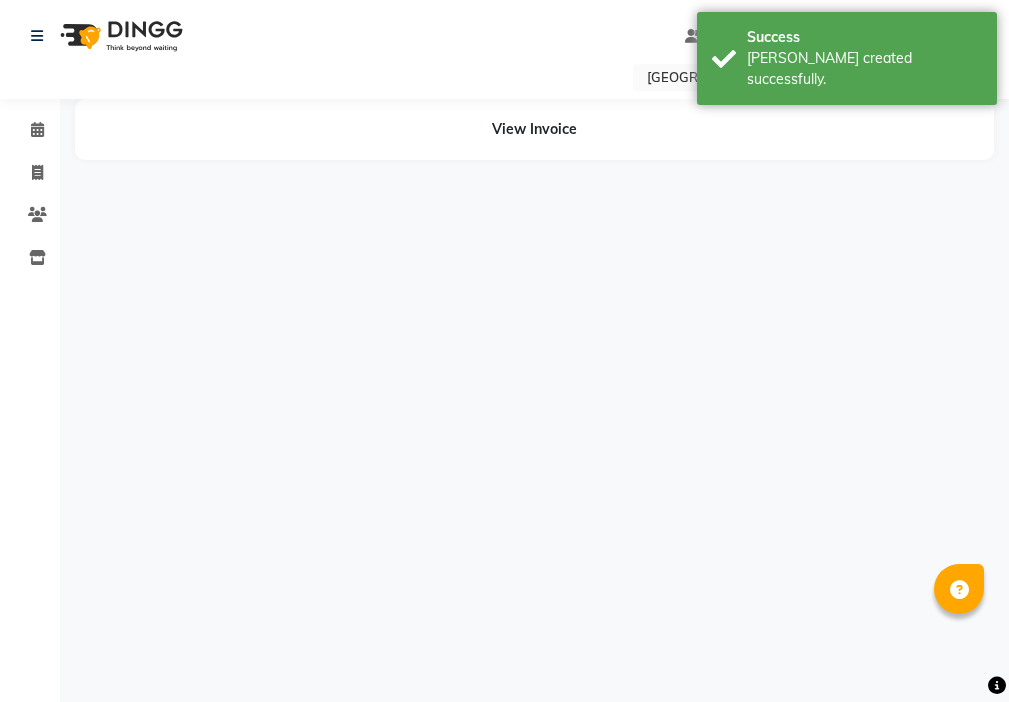 scroll, scrollTop: 0, scrollLeft: 0, axis: both 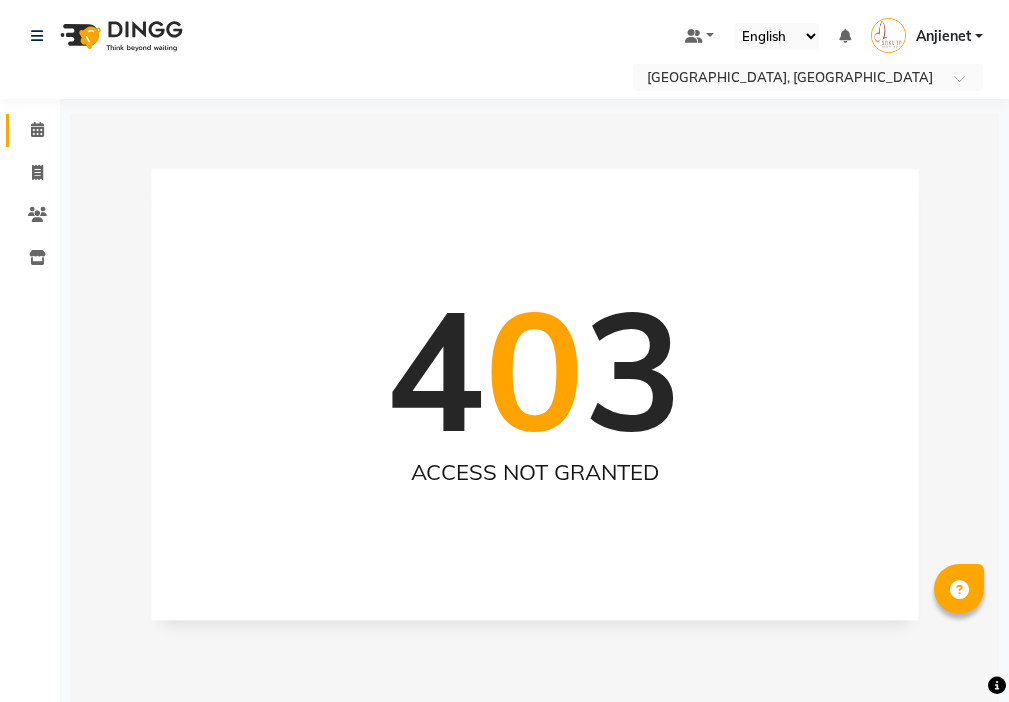 click 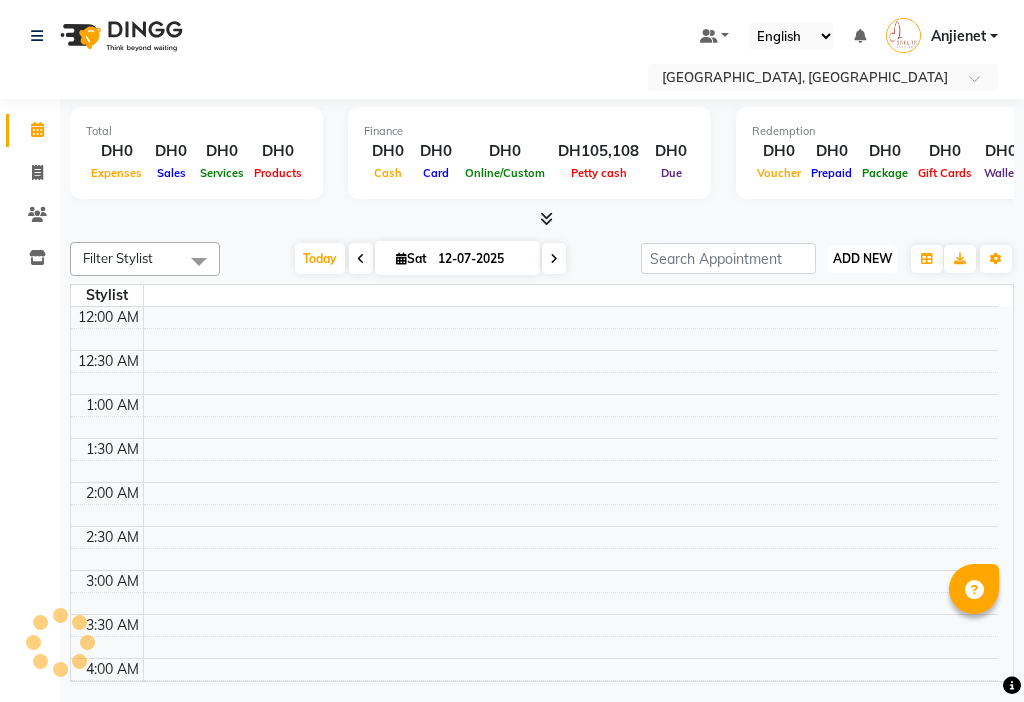 click on "ADD NEW" at bounding box center (862, 258) 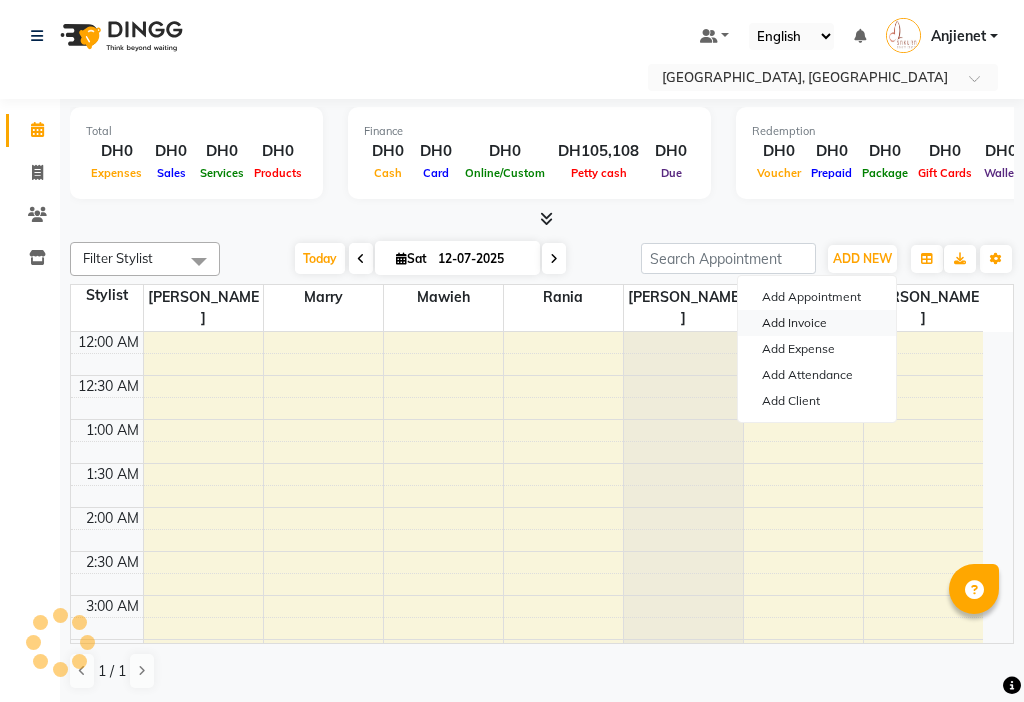 click on "Add Invoice" at bounding box center [817, 323] 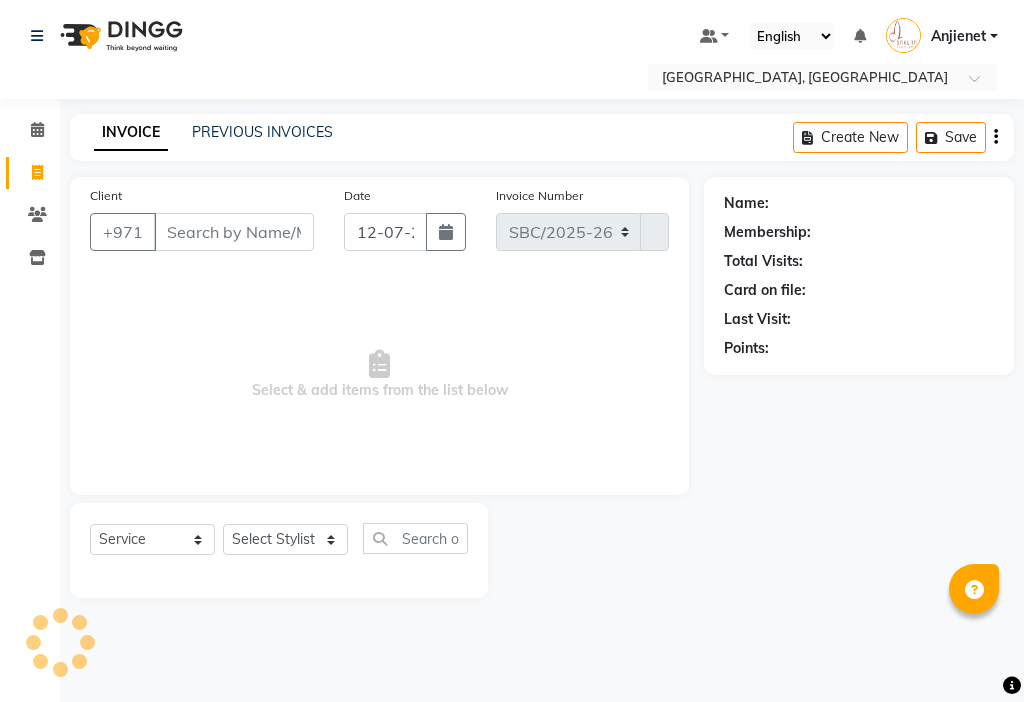 select on "3691" 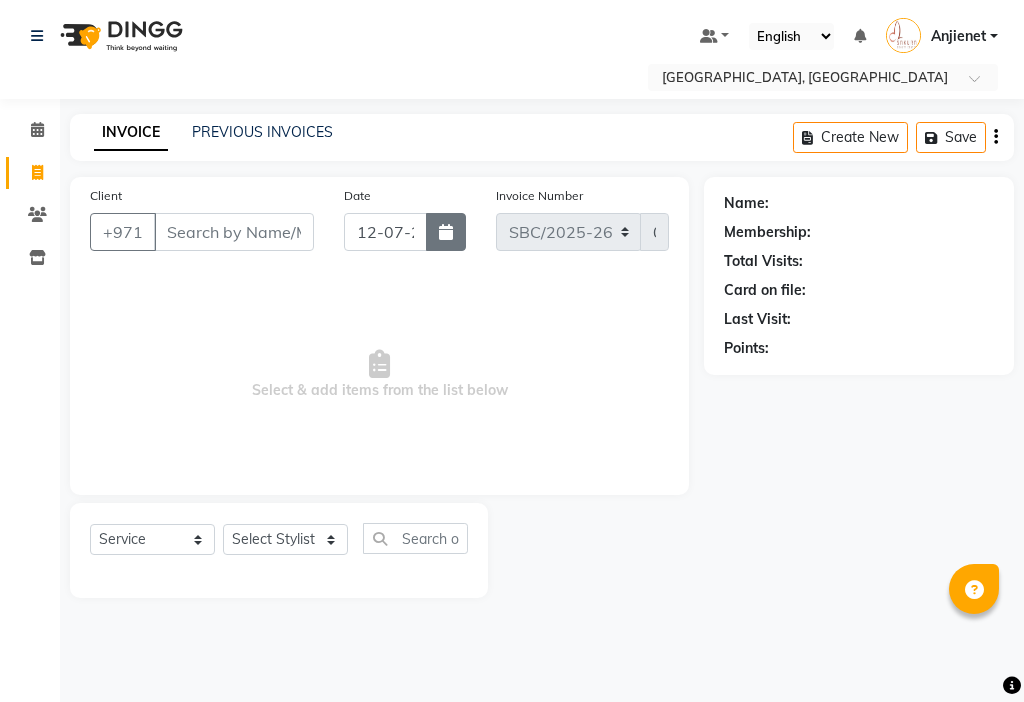 click 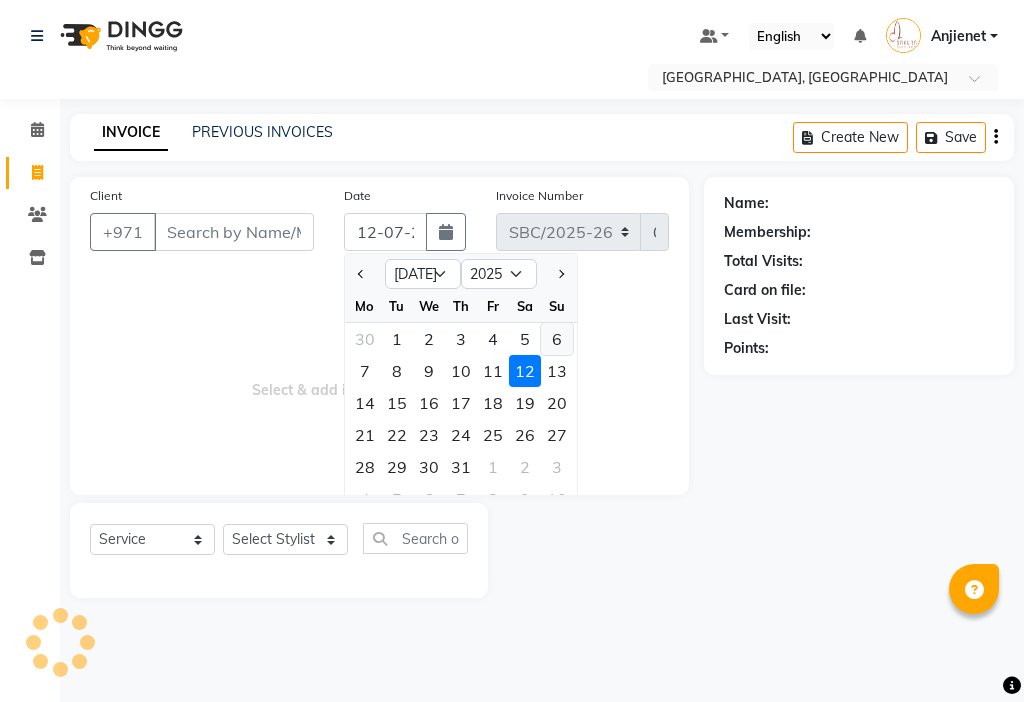 click on "6" 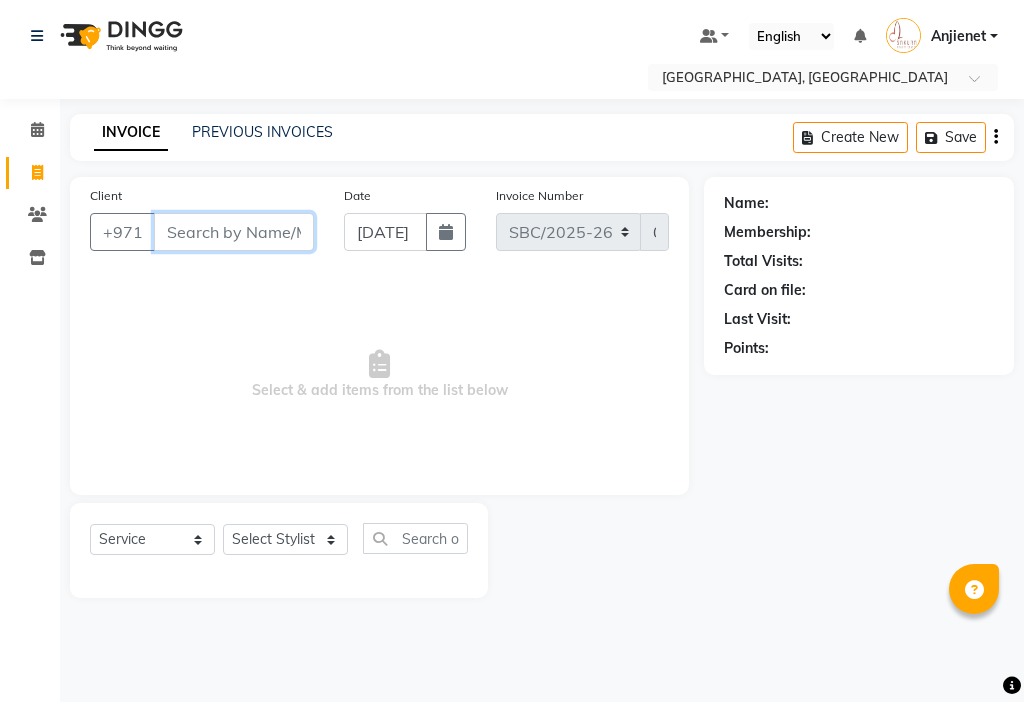click on "Client" at bounding box center (234, 232) 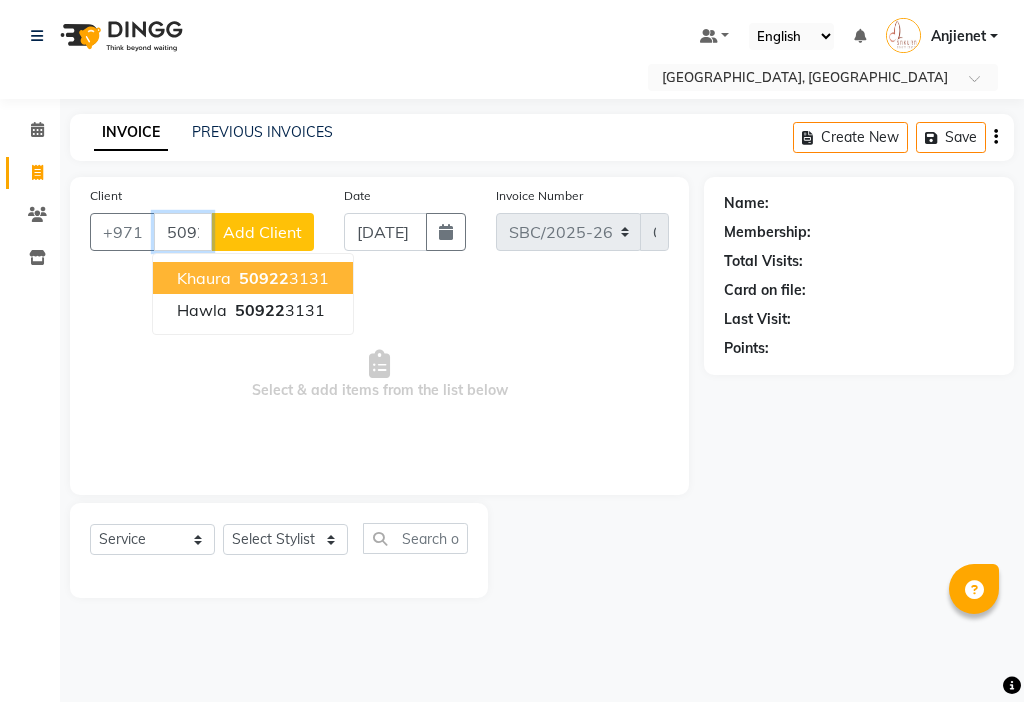 click on "50922 3131" at bounding box center [282, 278] 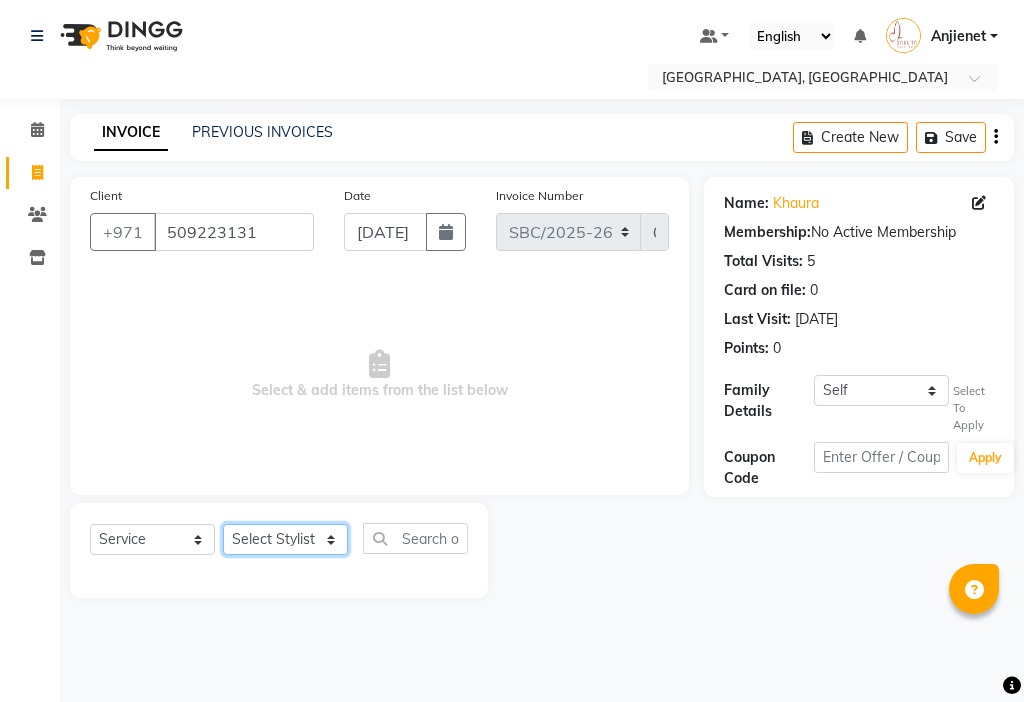 click on "Select Stylist Anjienet [PERSON_NAME] marry  Mawieh  [PERSON_NAME] [PERSON_NAME]" 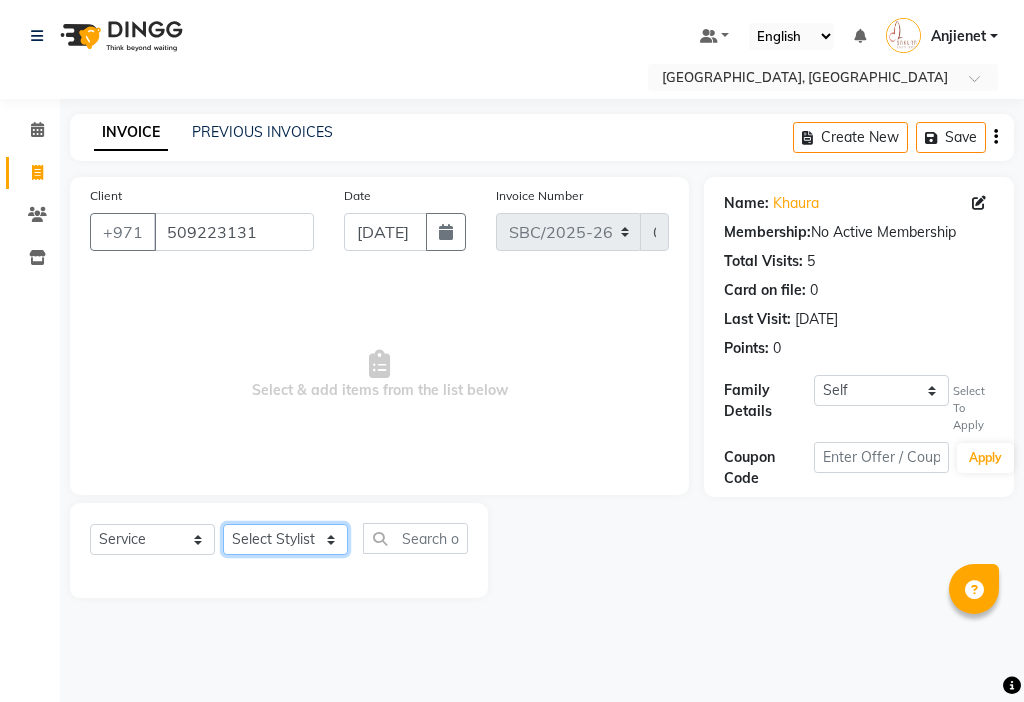 select on "18405" 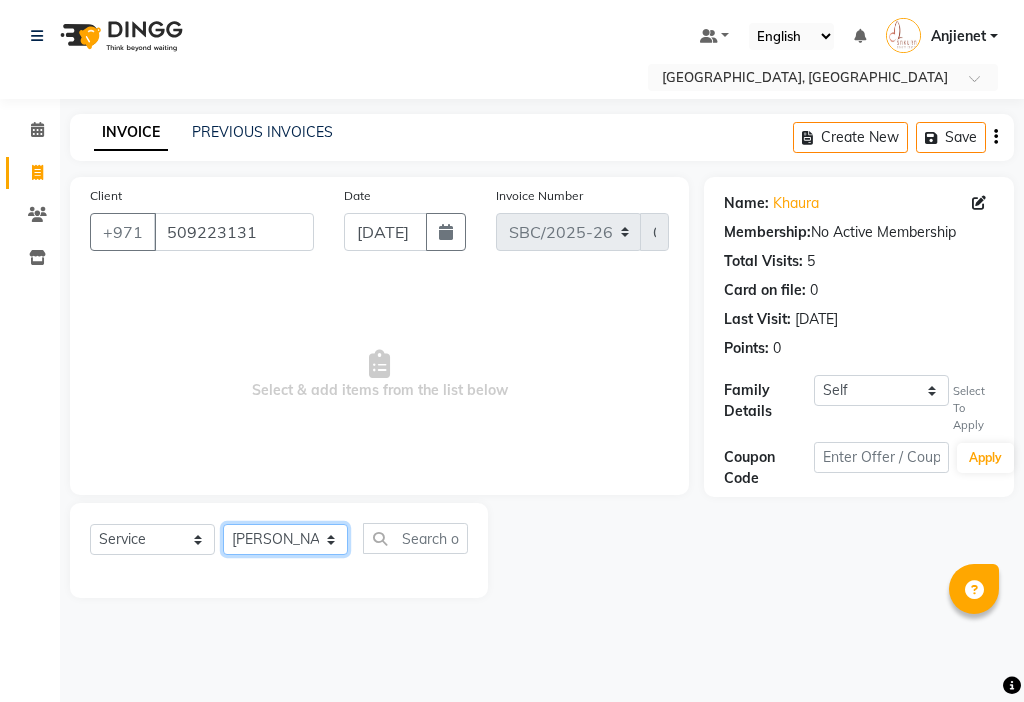 click on "Select Stylist Anjienet [PERSON_NAME] marry  Mawieh  [PERSON_NAME] [PERSON_NAME]" 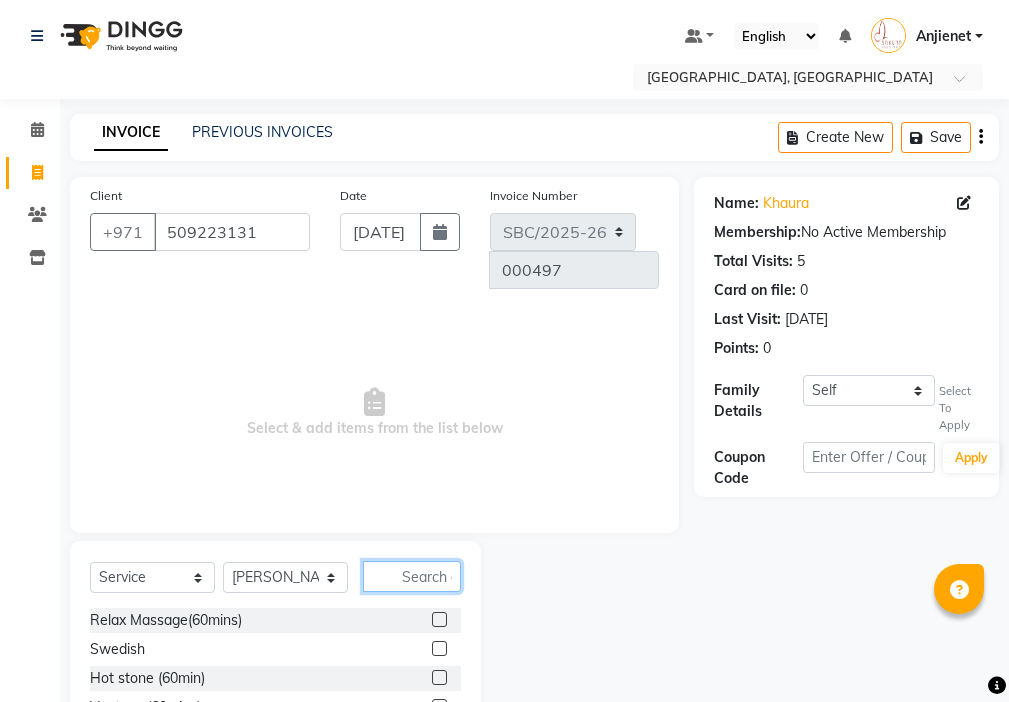 click 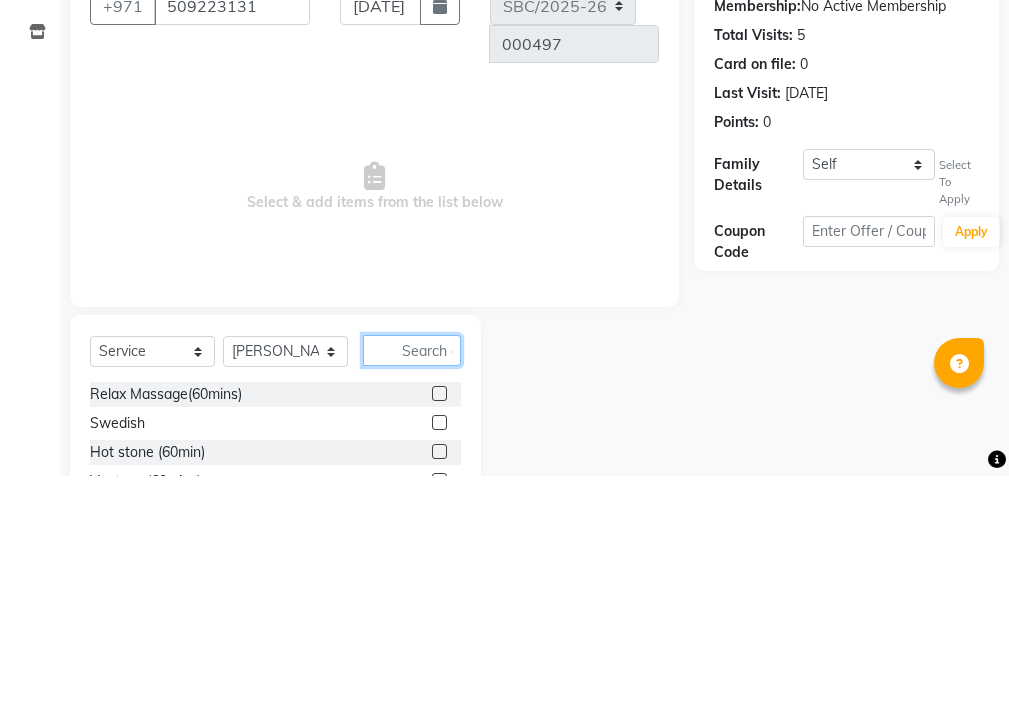 scroll, scrollTop: 16, scrollLeft: 0, axis: vertical 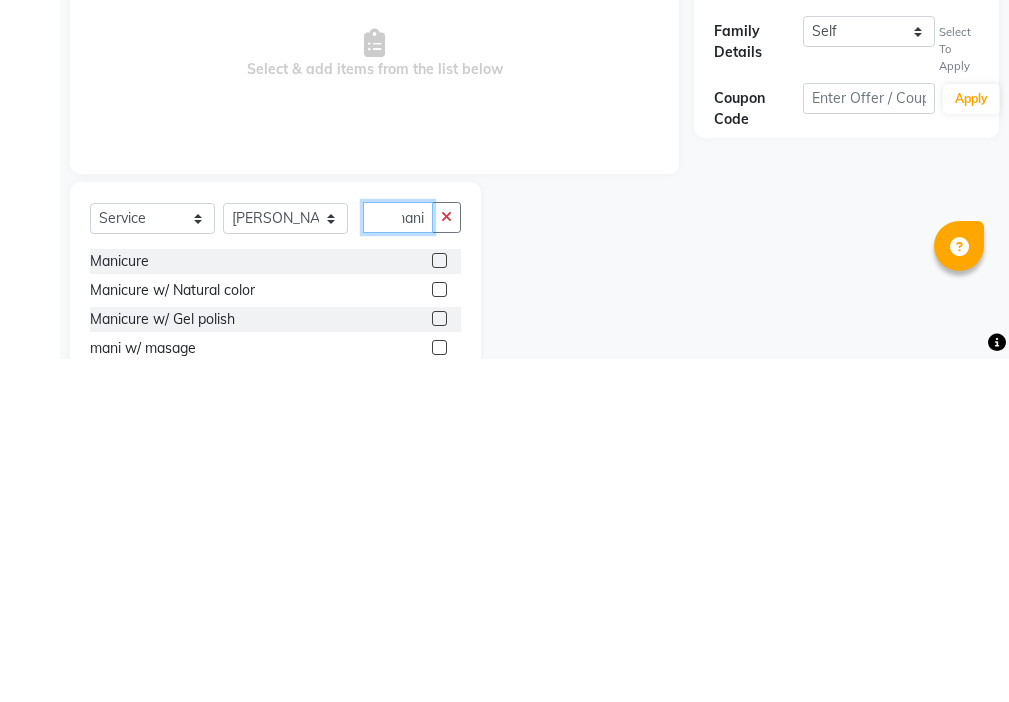 type on "mani" 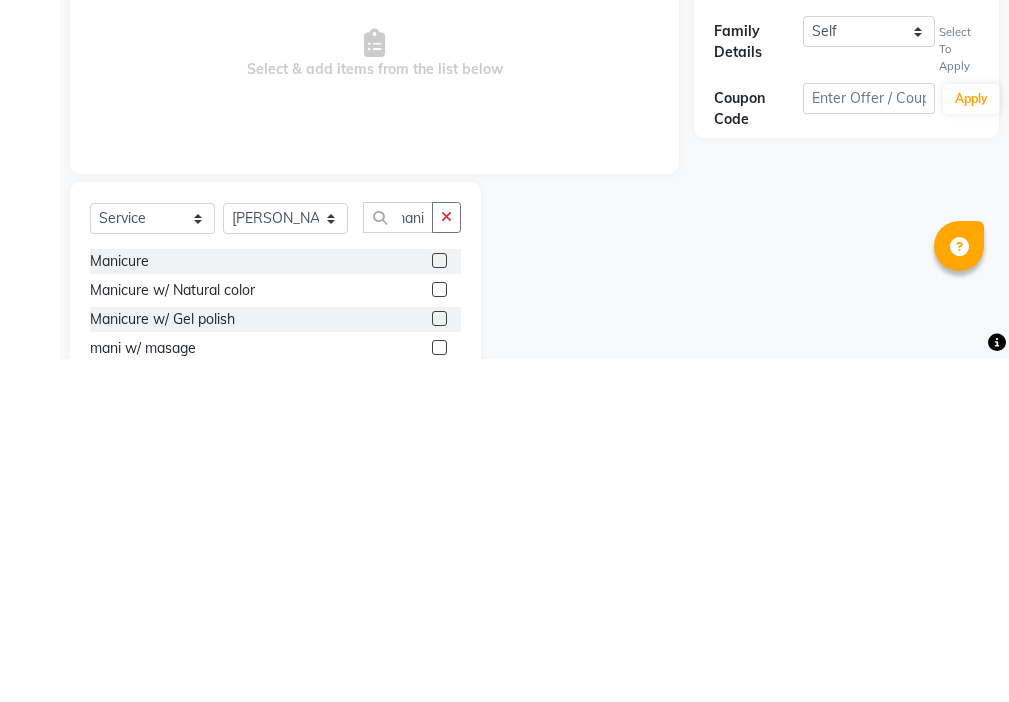 click 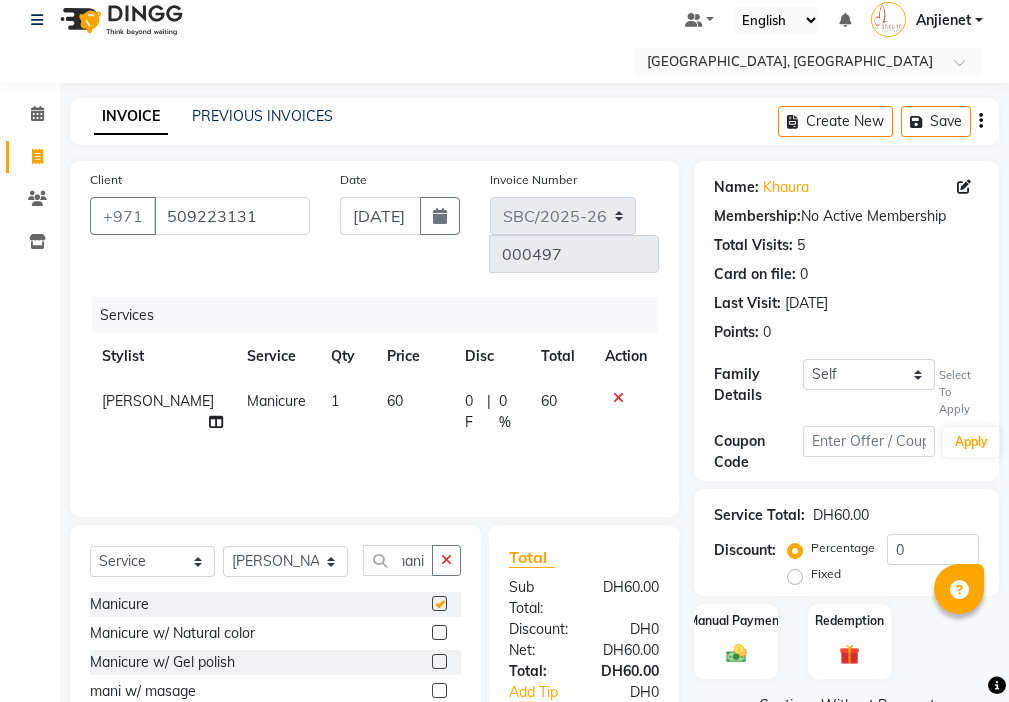 scroll, scrollTop: 0, scrollLeft: 0, axis: both 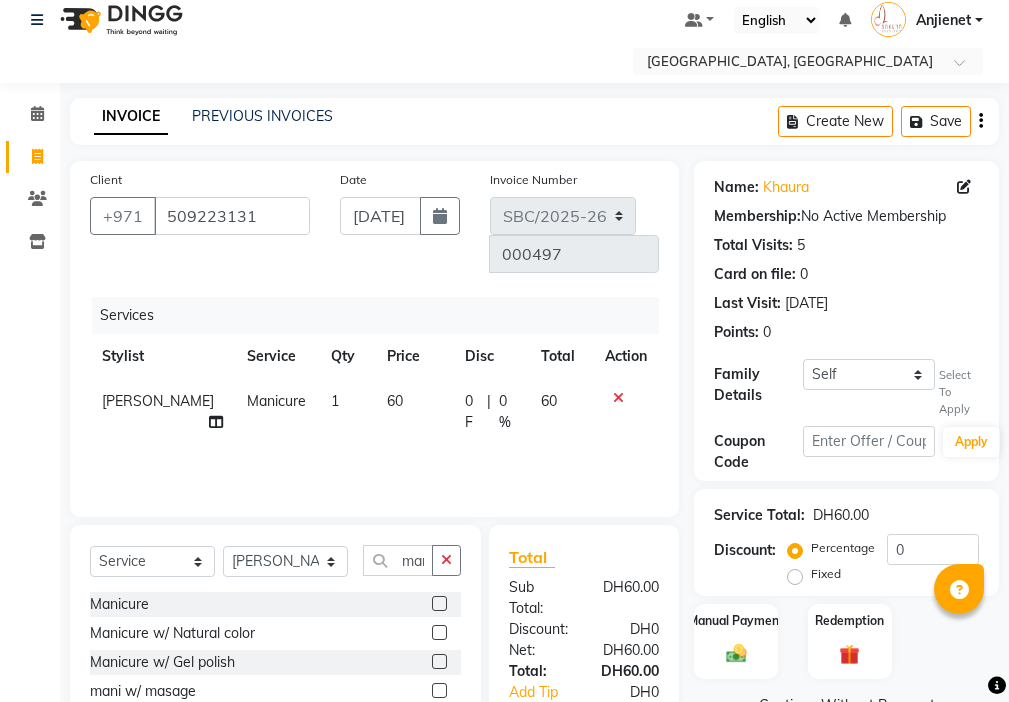 checkbox on "false" 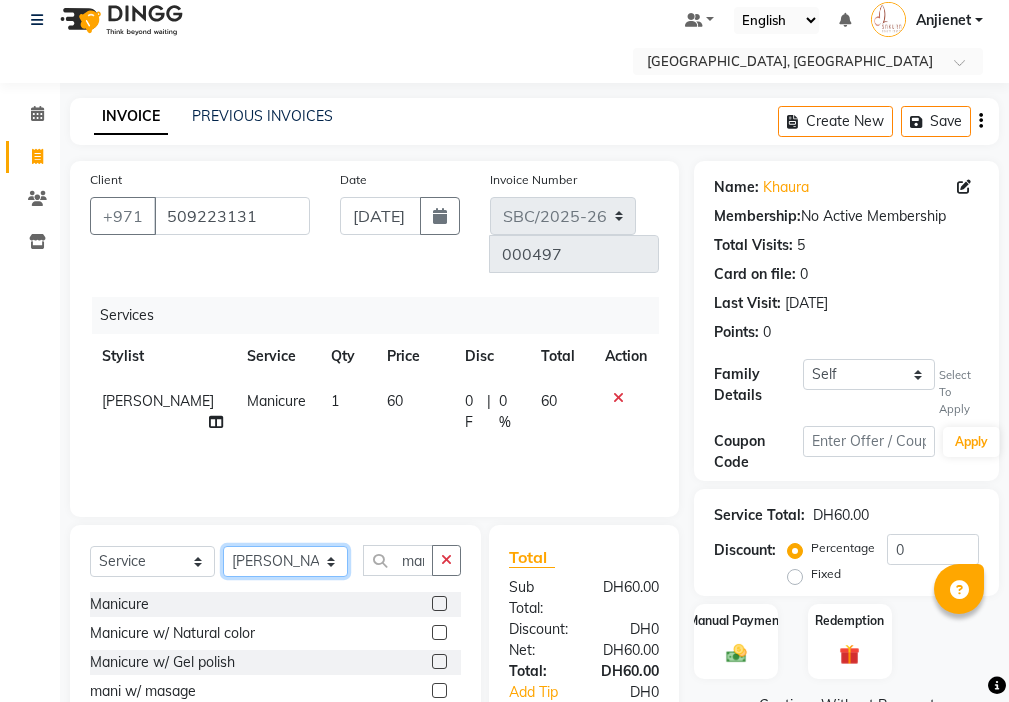 click on "Select Stylist Anjienet [PERSON_NAME] marry  Mawieh  [PERSON_NAME] [PERSON_NAME]" 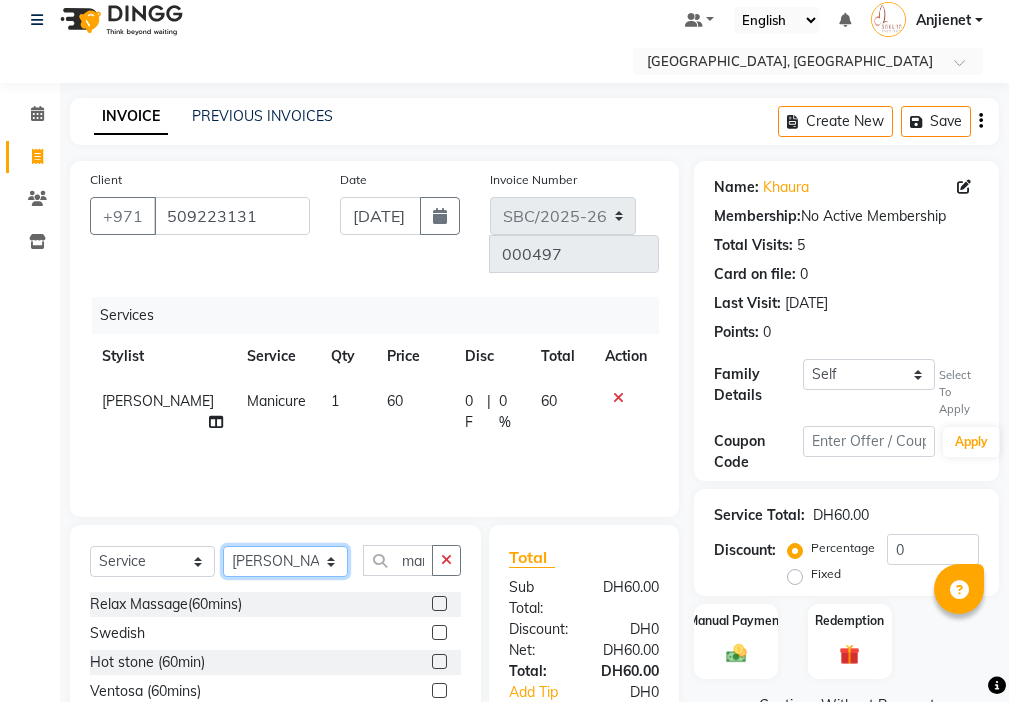 click on "Select Stylist Anjienet [PERSON_NAME] marry  Mawieh  [PERSON_NAME] [PERSON_NAME]" 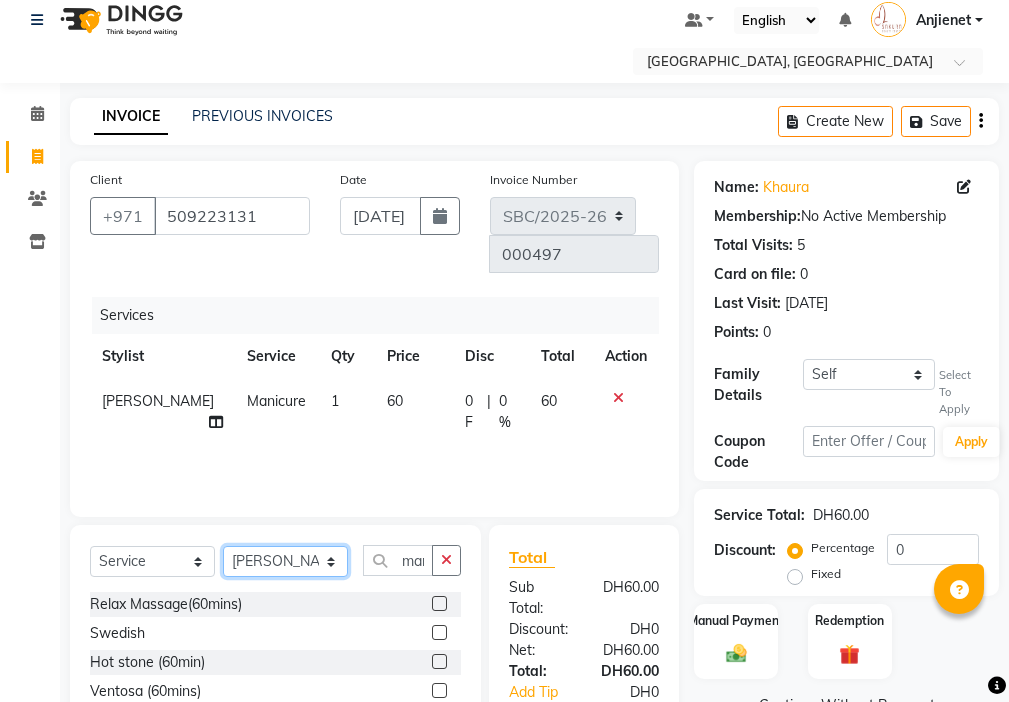 click on "Select Stylist Anjienet [PERSON_NAME] marry  Mawieh  [PERSON_NAME] [PERSON_NAME]" 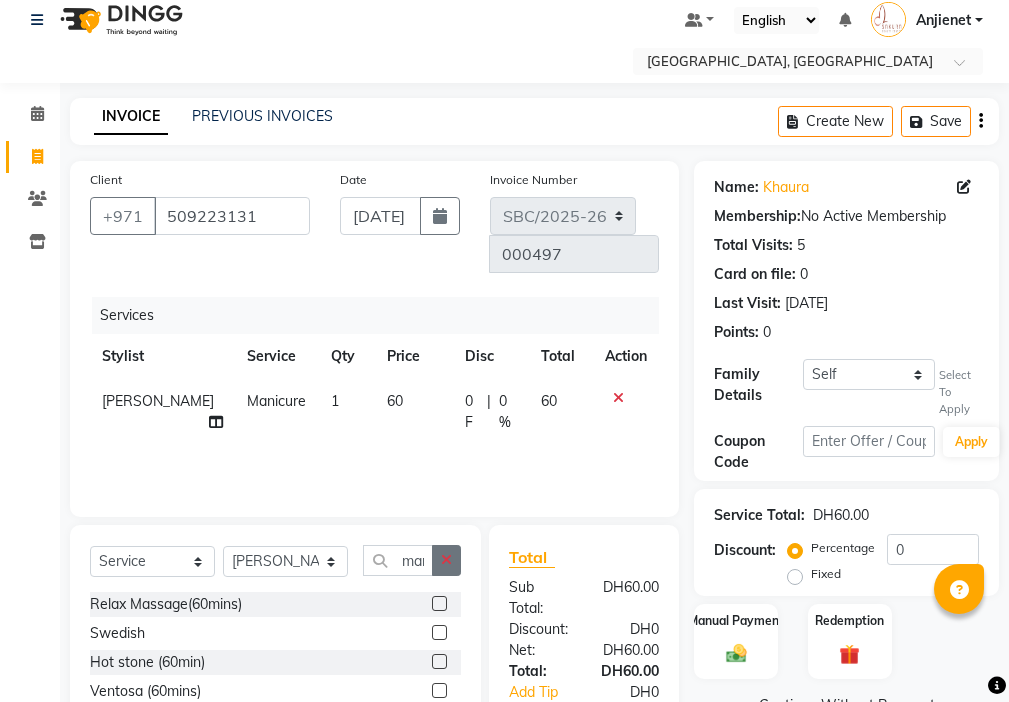 click 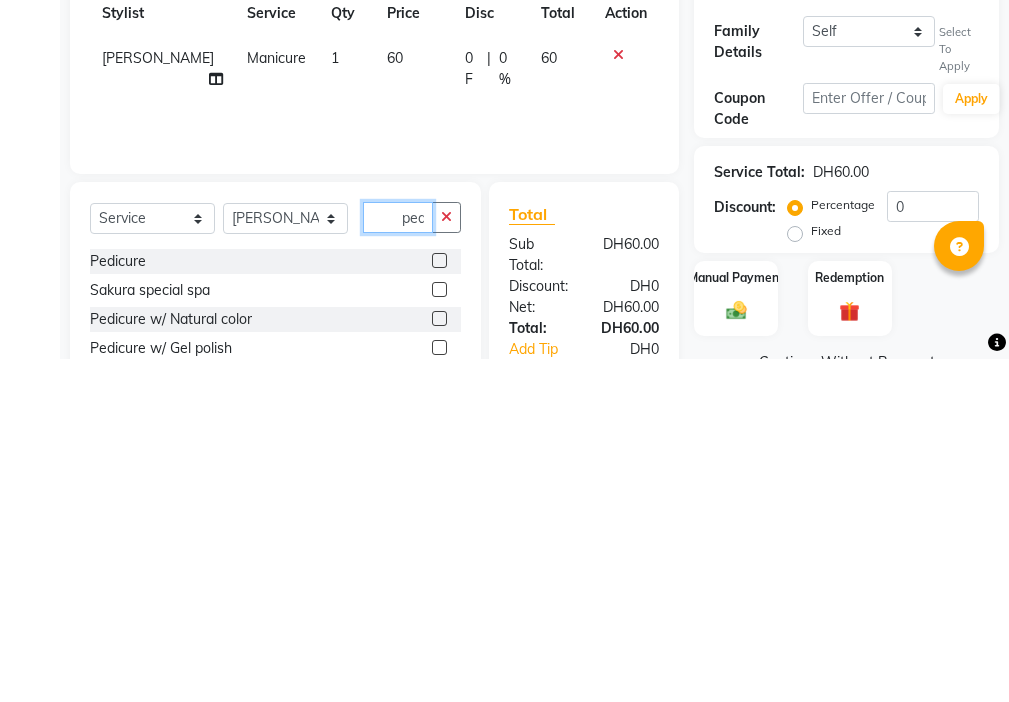 scroll, scrollTop: 0, scrollLeft: 1, axis: horizontal 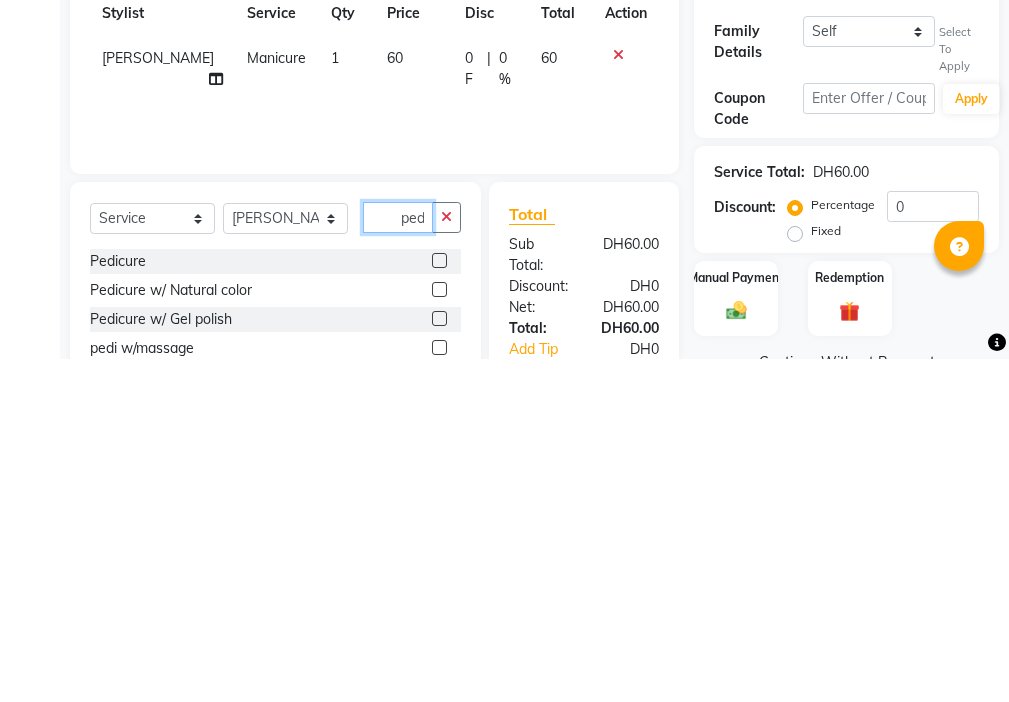 type on "ped" 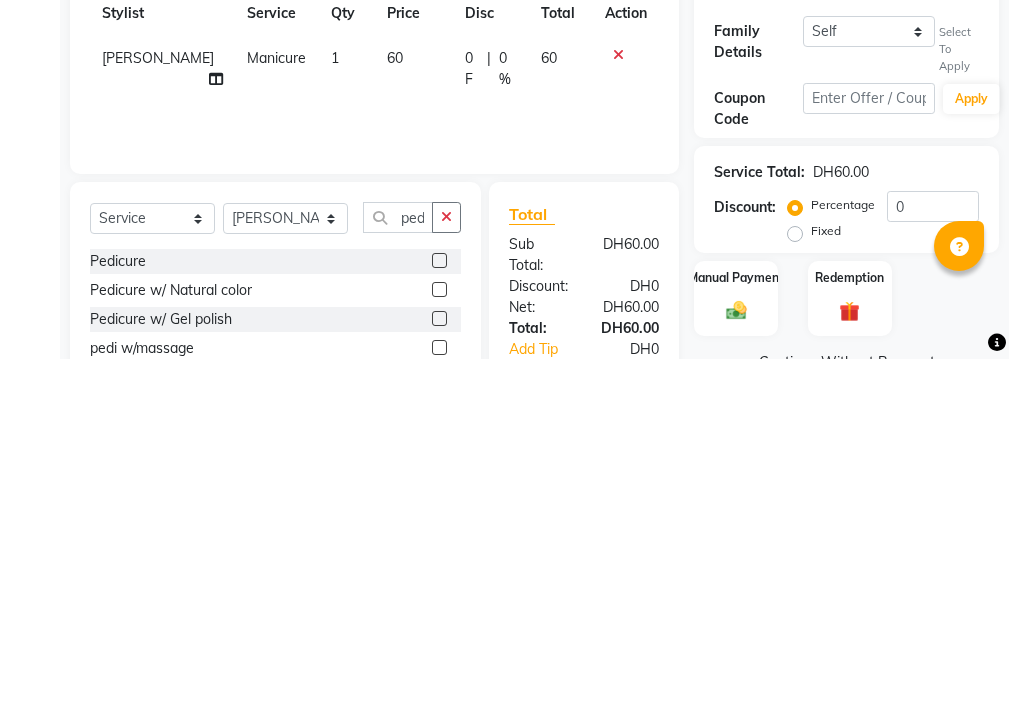 click 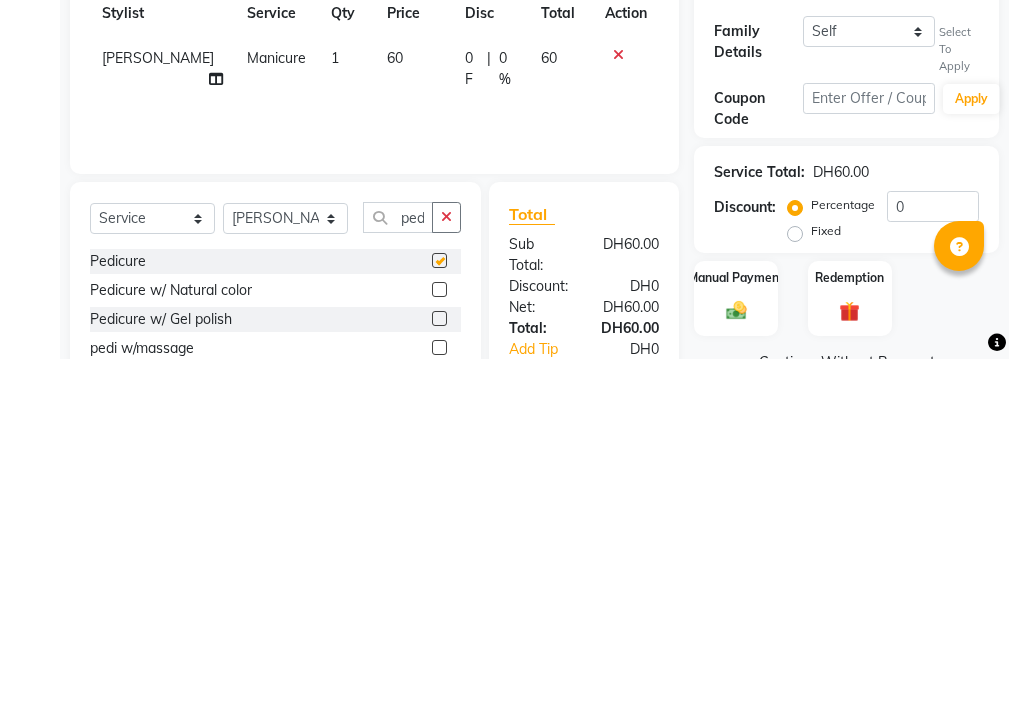 scroll, scrollTop: 0, scrollLeft: 0, axis: both 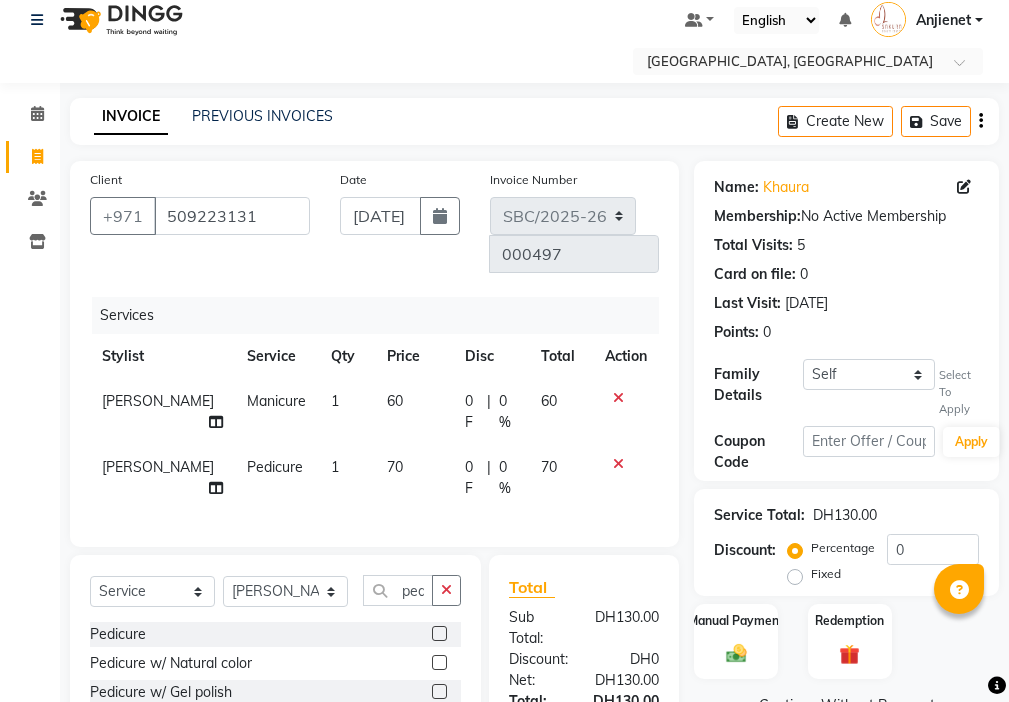 checkbox on "false" 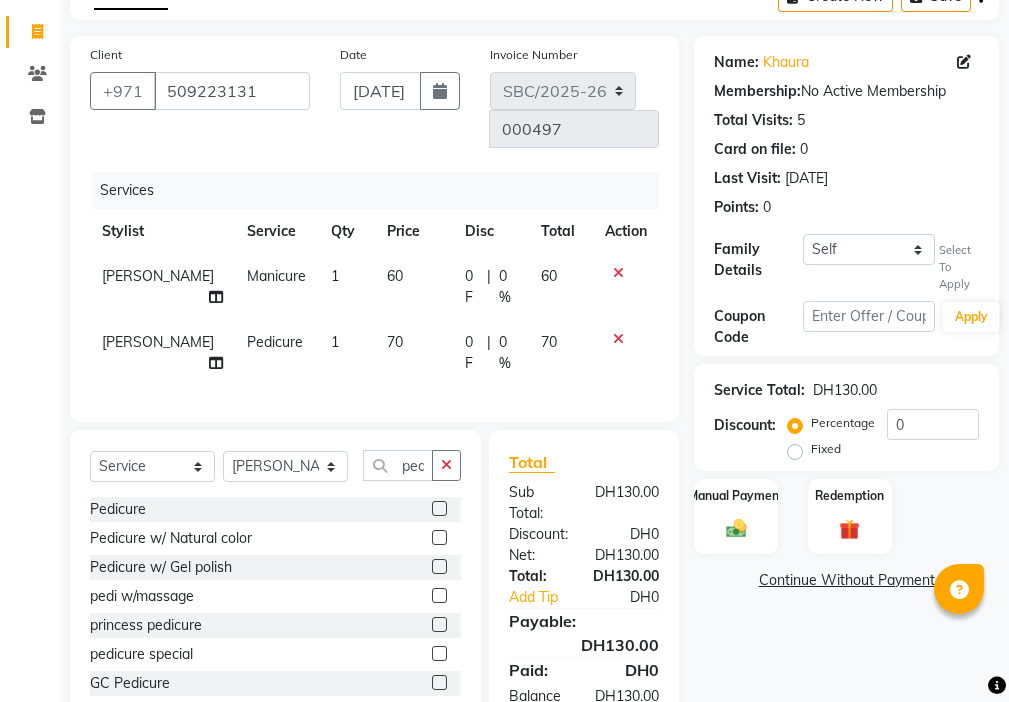 scroll, scrollTop: 194, scrollLeft: 0, axis: vertical 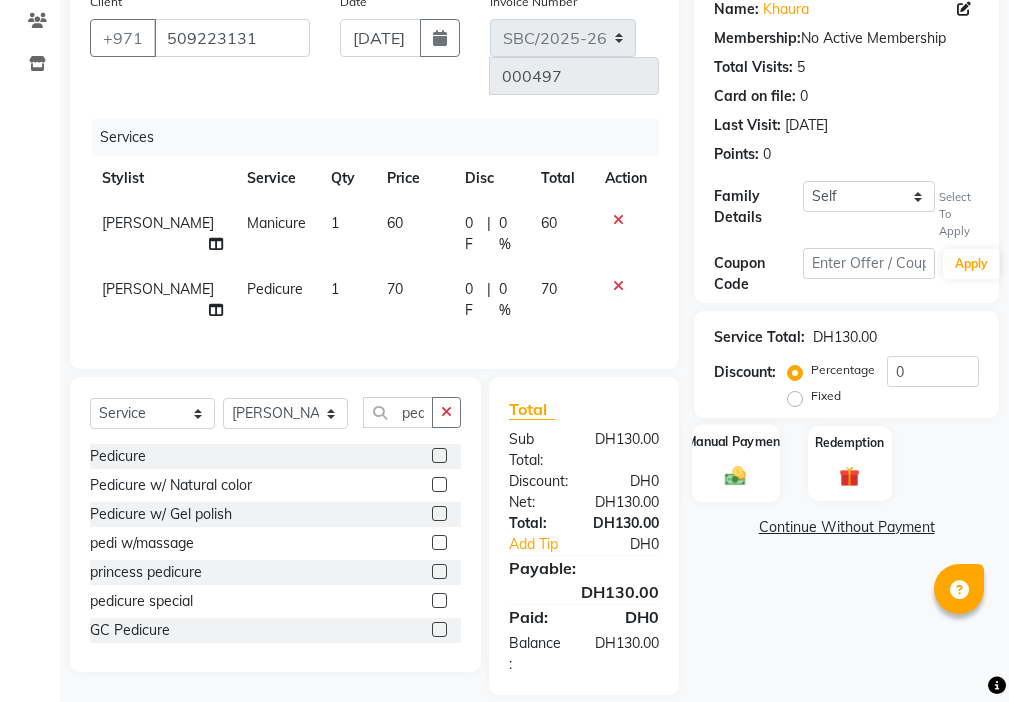 click 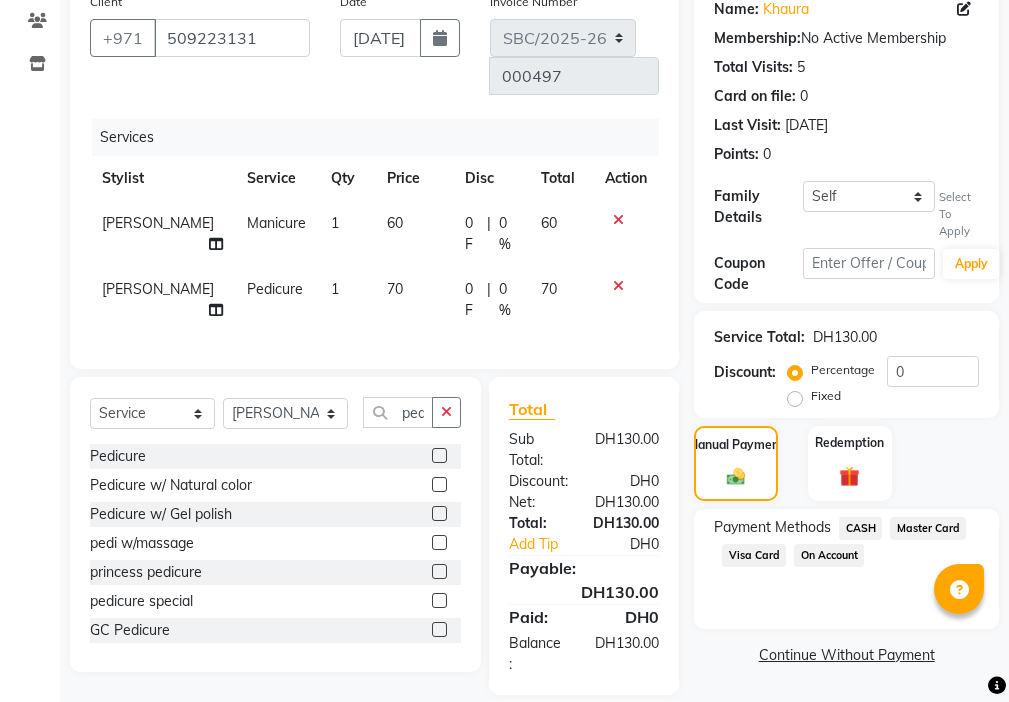 click on "Visa Card" 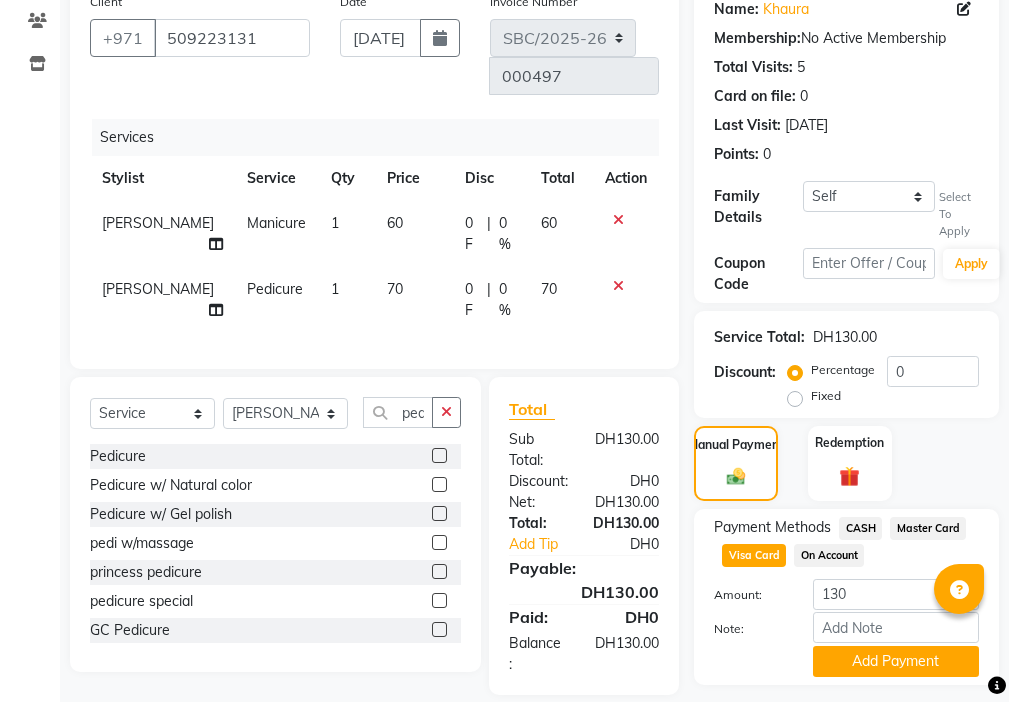 scroll, scrollTop: 248, scrollLeft: 0, axis: vertical 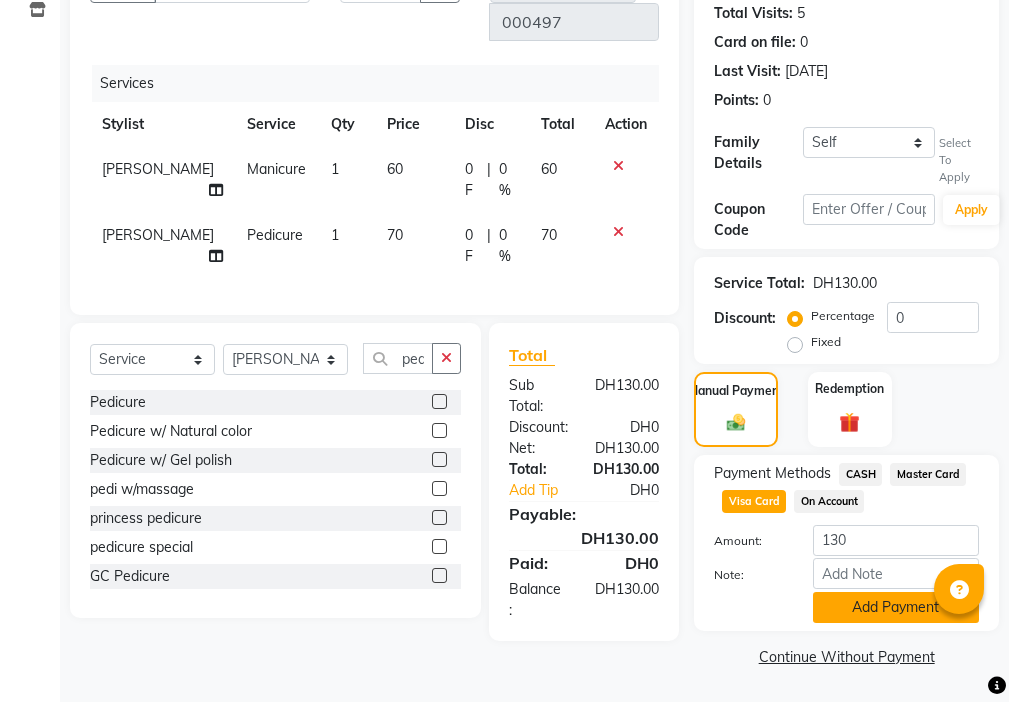 click on "Add Payment" 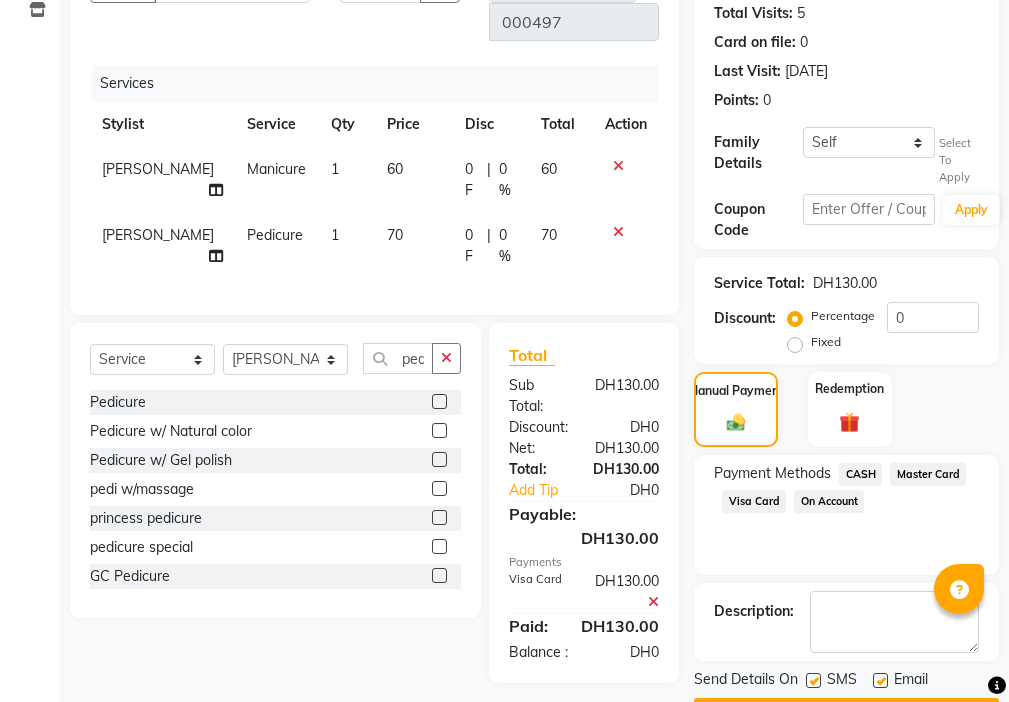 scroll, scrollTop: 305, scrollLeft: 0, axis: vertical 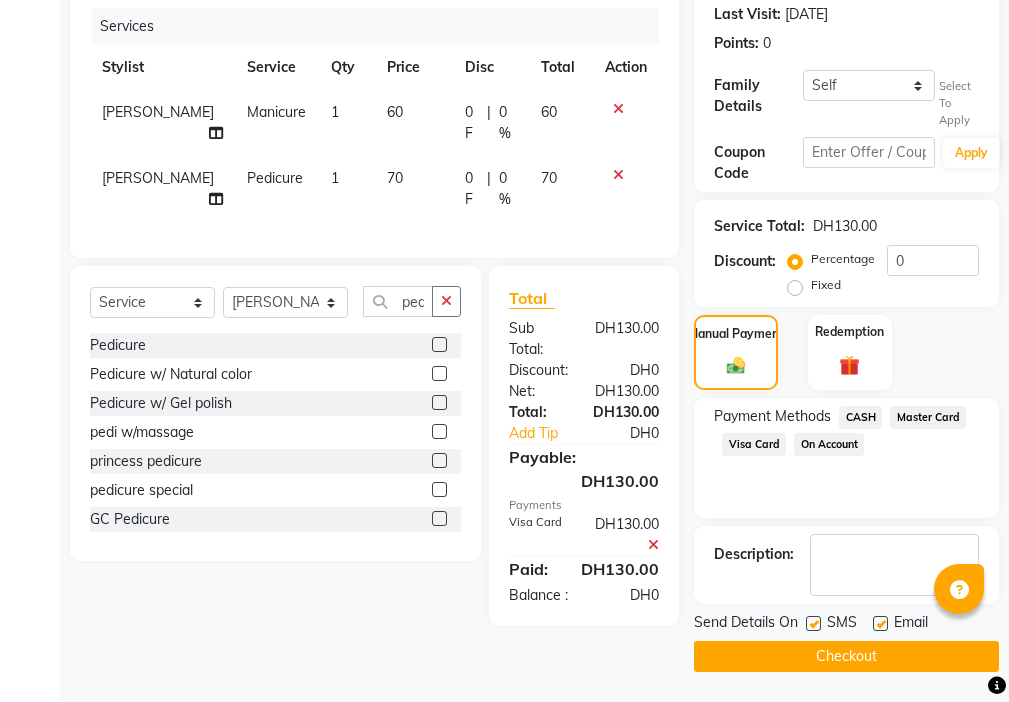 click 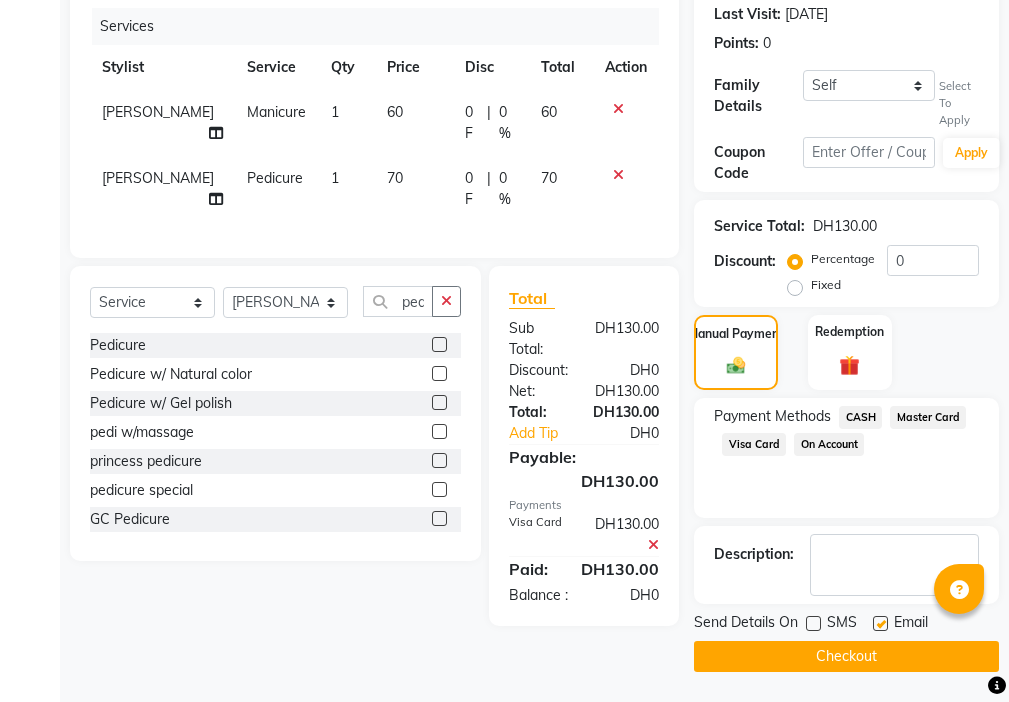 click 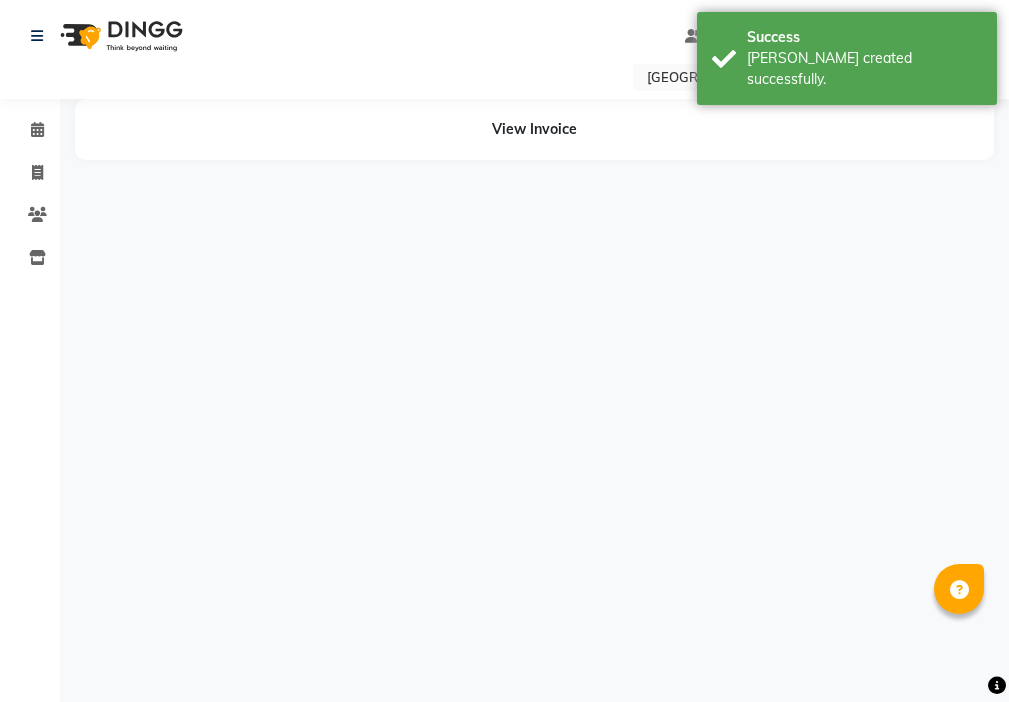 scroll, scrollTop: 0, scrollLeft: 0, axis: both 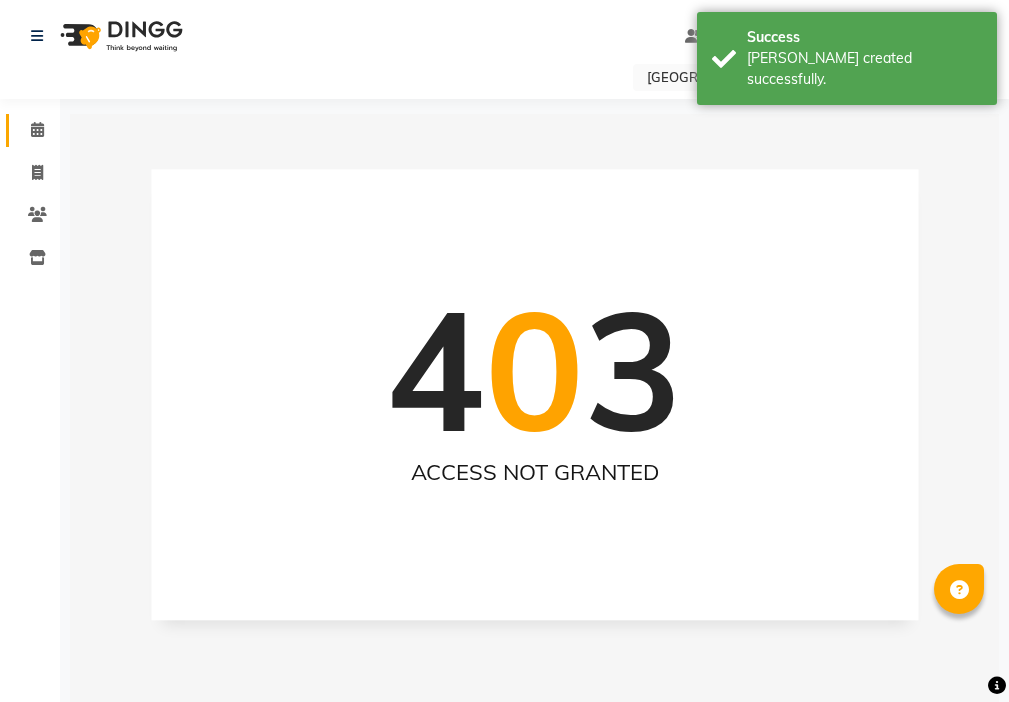 click 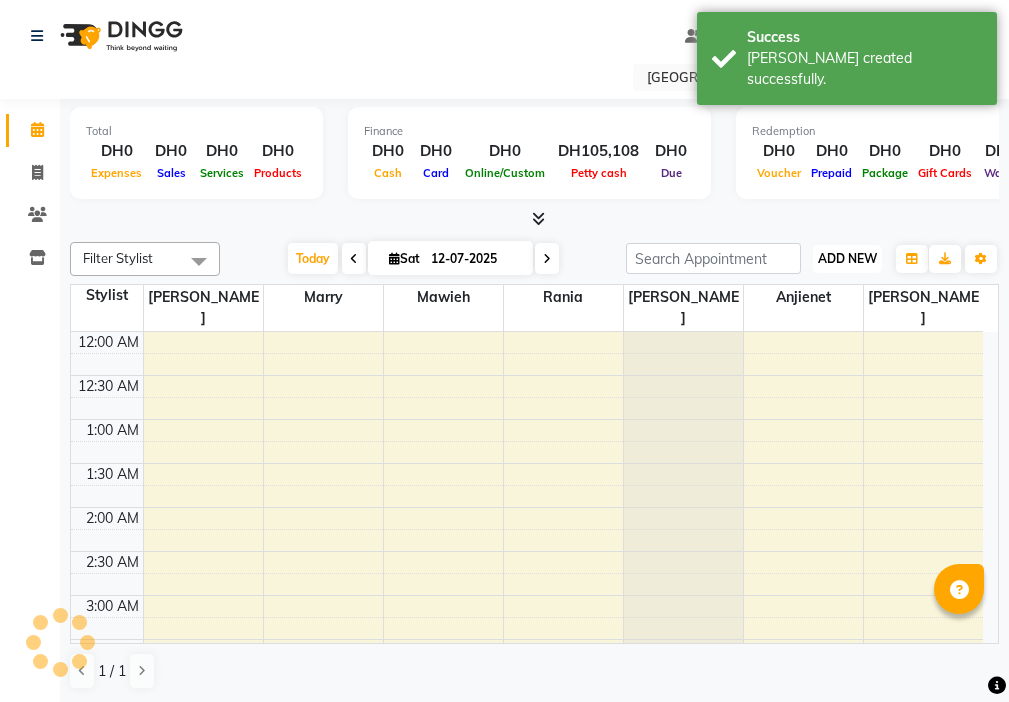 click on "ADD NEW" at bounding box center [847, 258] 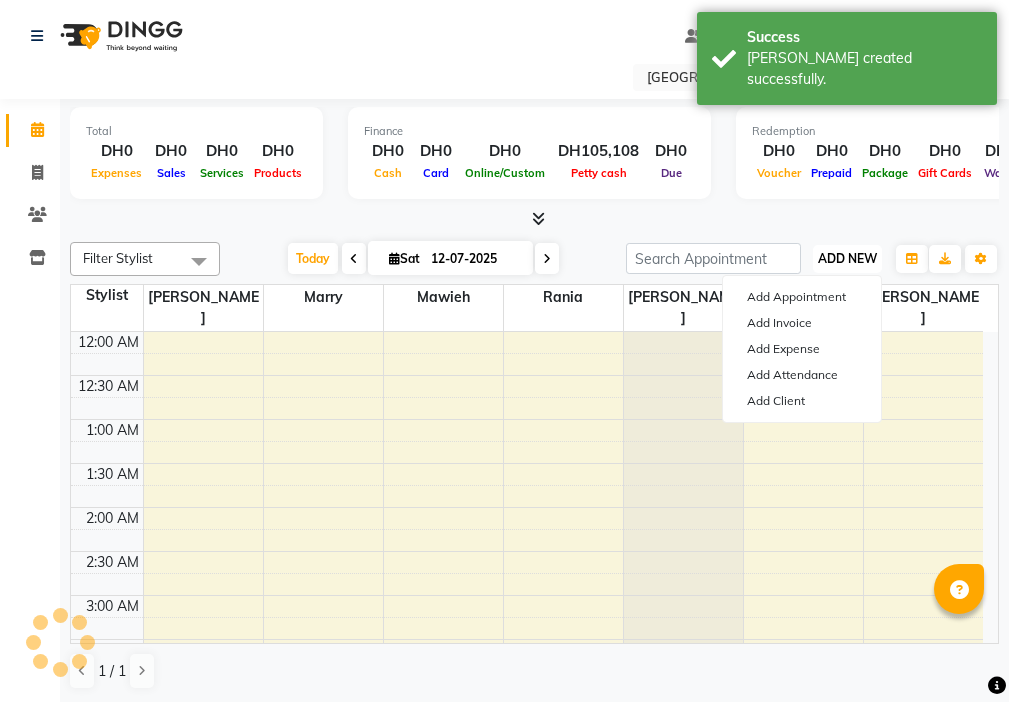 scroll, scrollTop: 529, scrollLeft: 0, axis: vertical 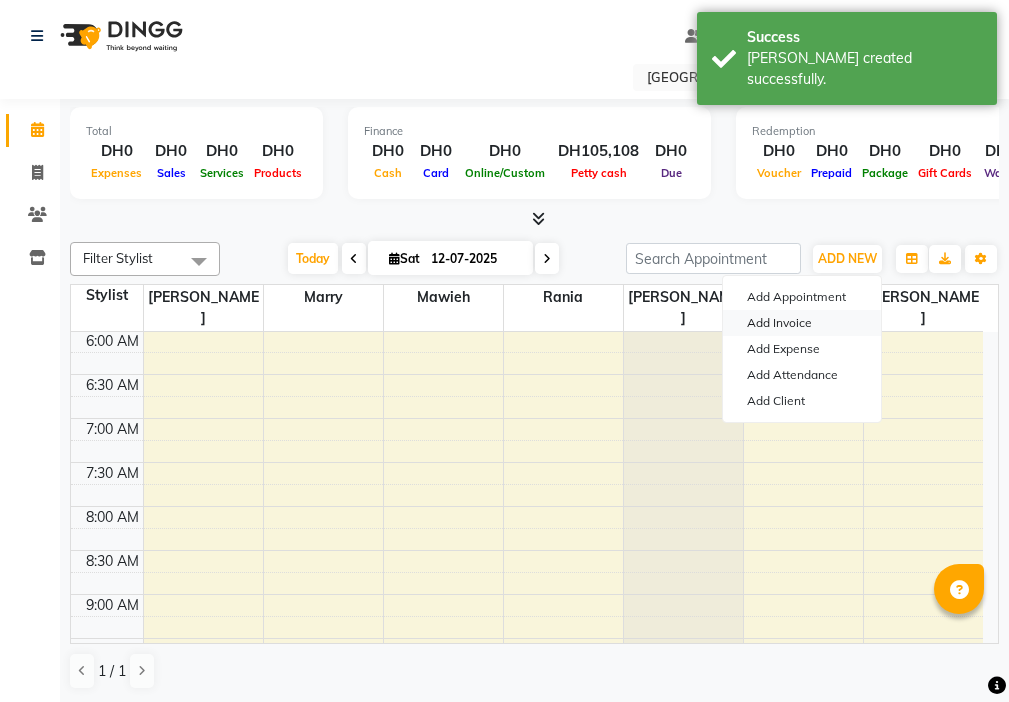 click on "Add Invoice" at bounding box center (802, 323) 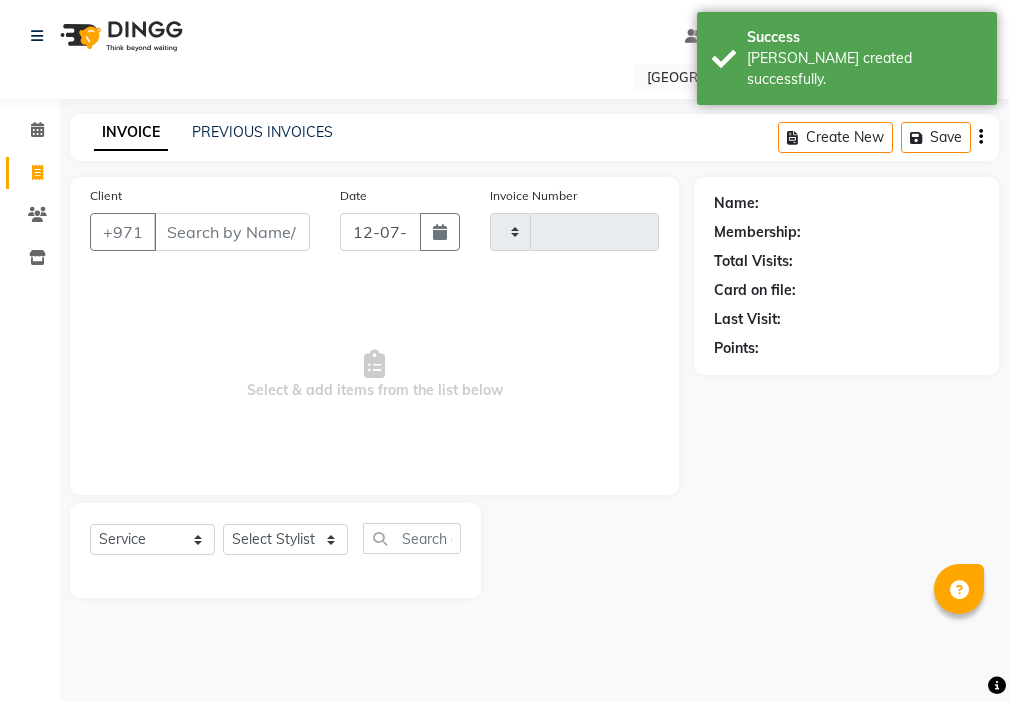 type on "000498" 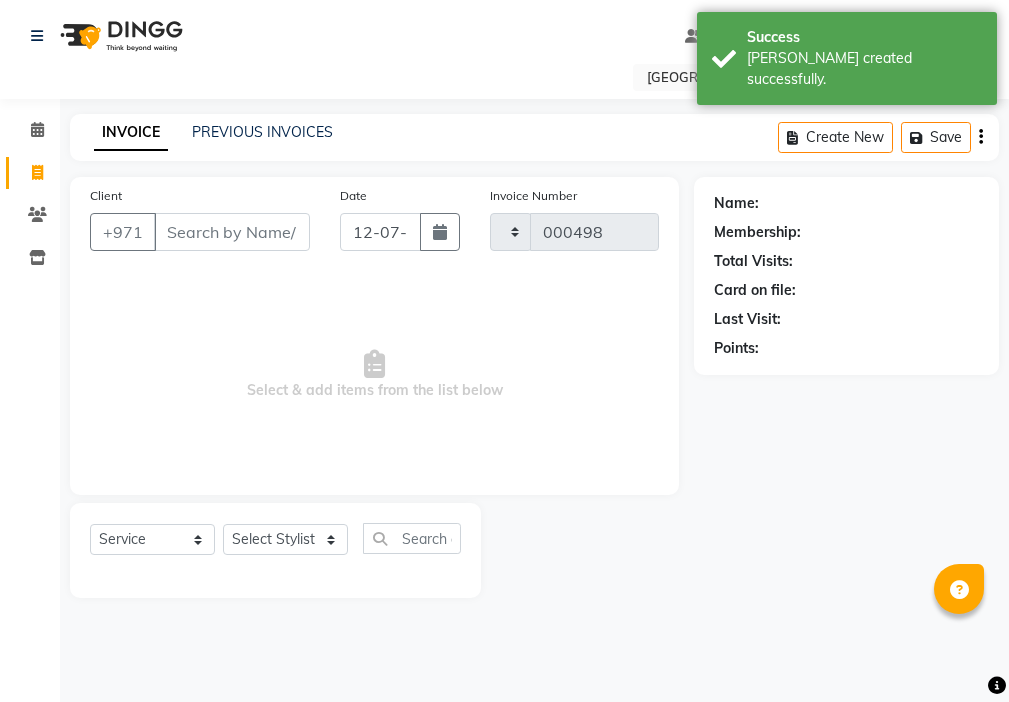select on "3691" 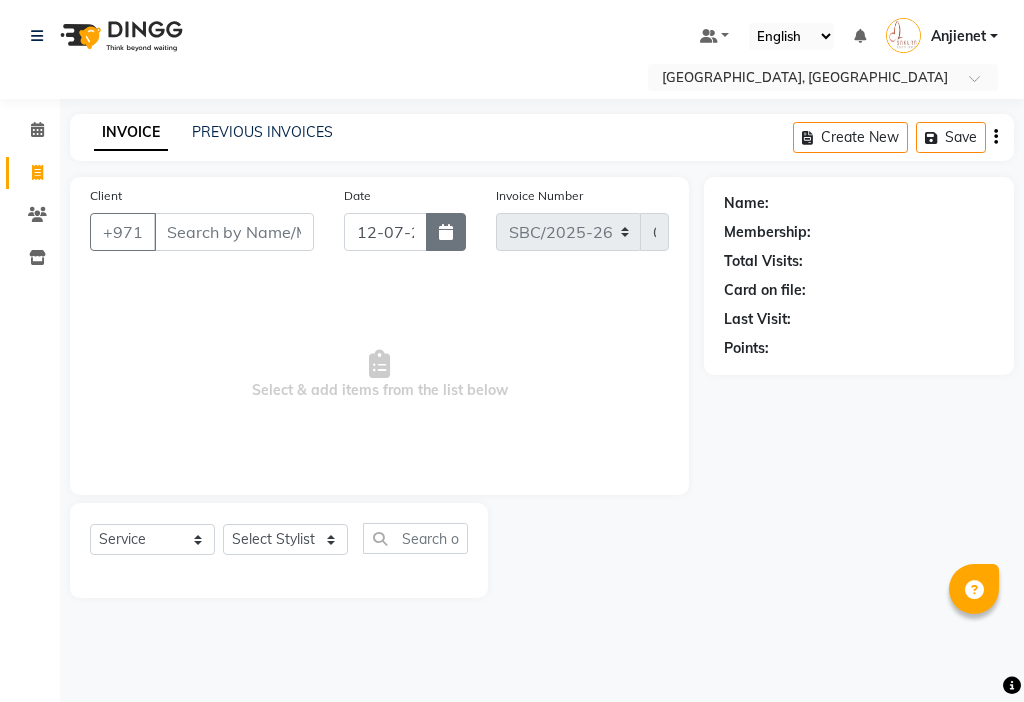 click 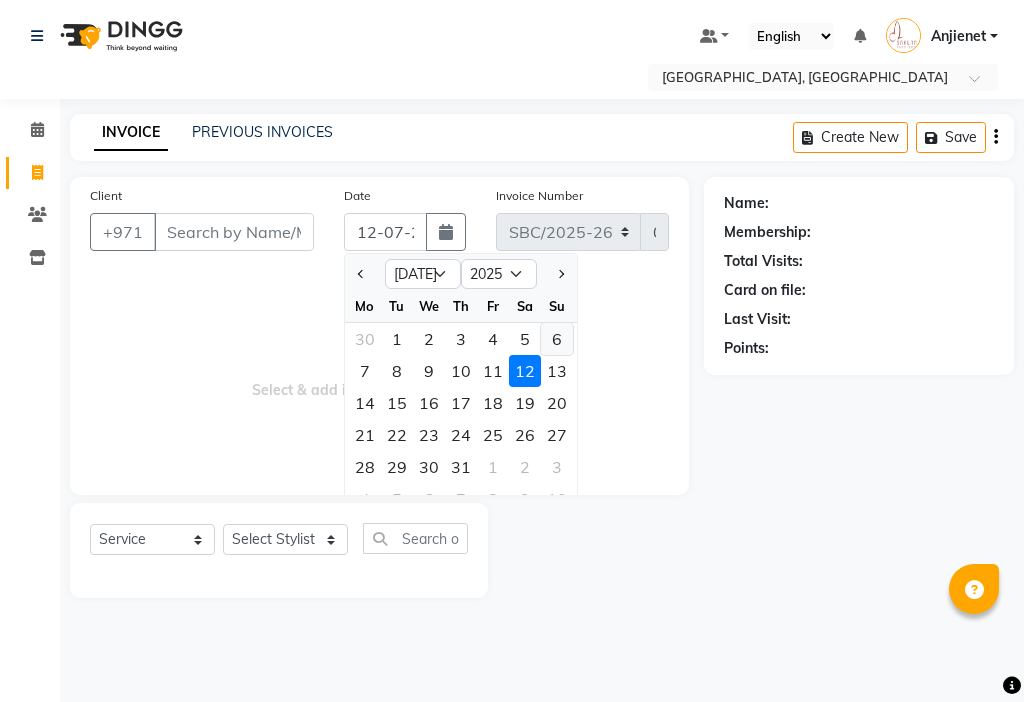 click on "6" 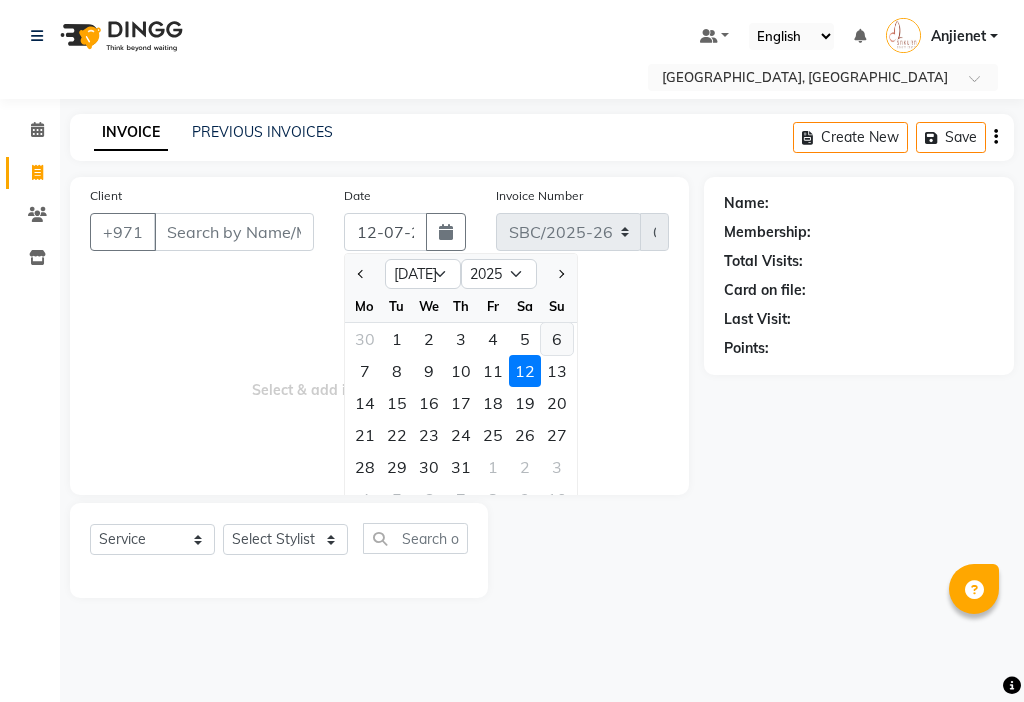 type on "[DATE]" 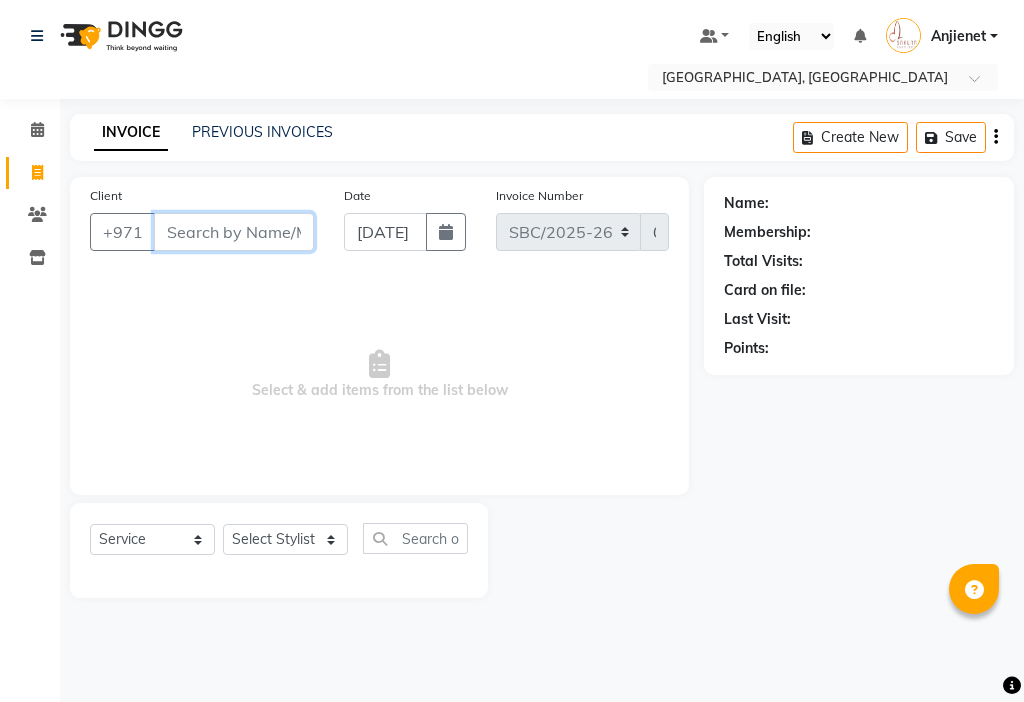 click on "Client" at bounding box center (234, 232) 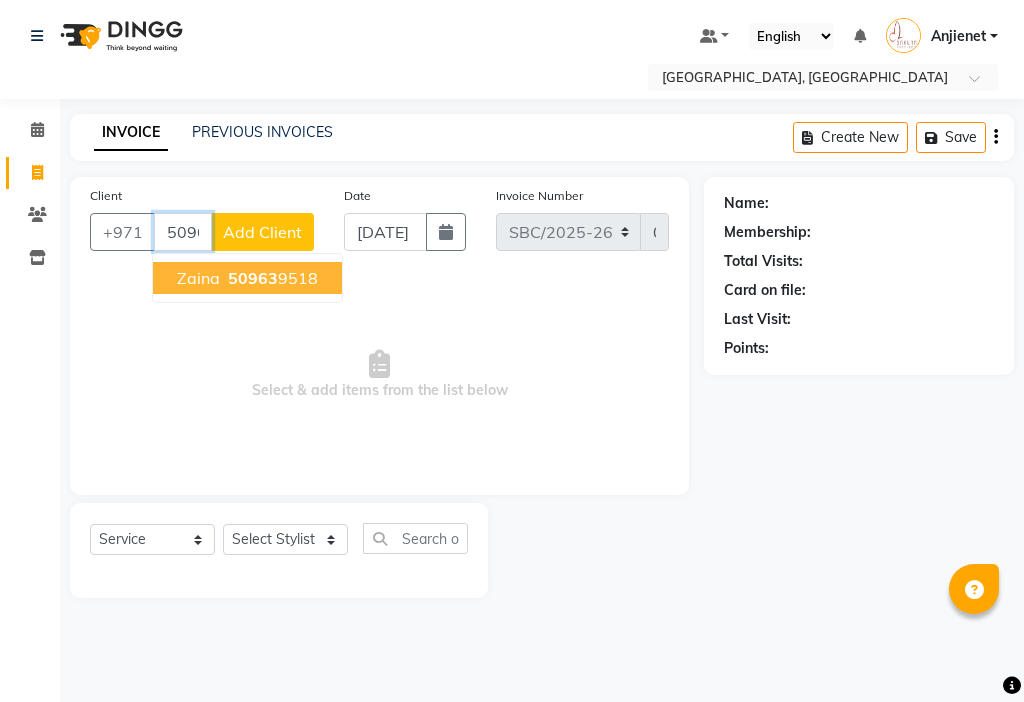 click on "50963 9518" at bounding box center [271, 278] 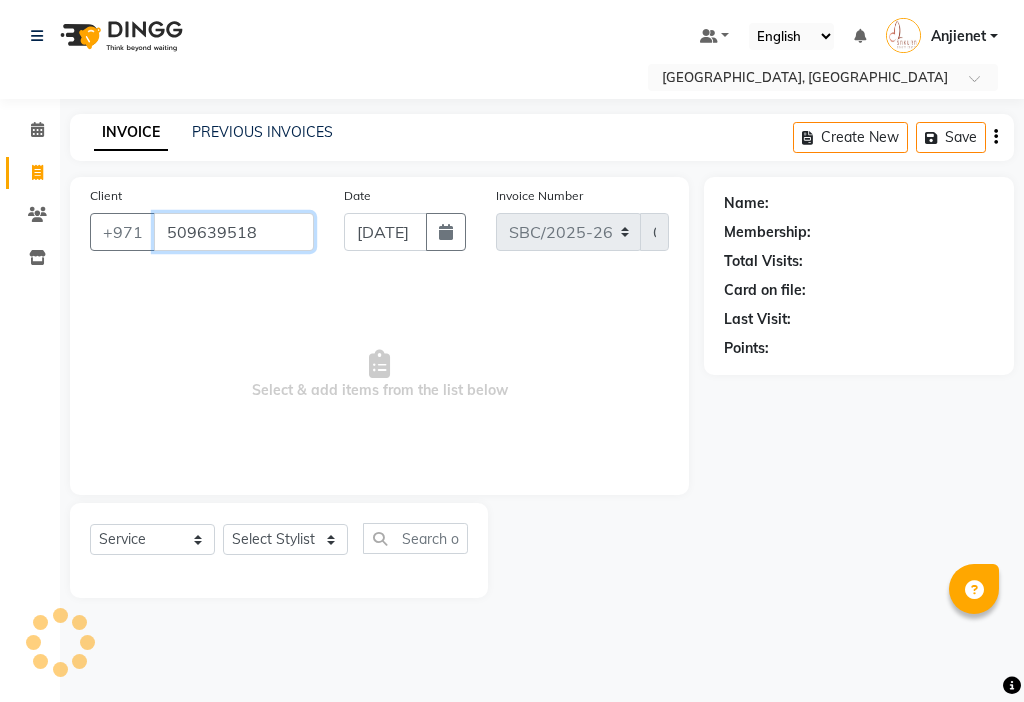 type on "509639518" 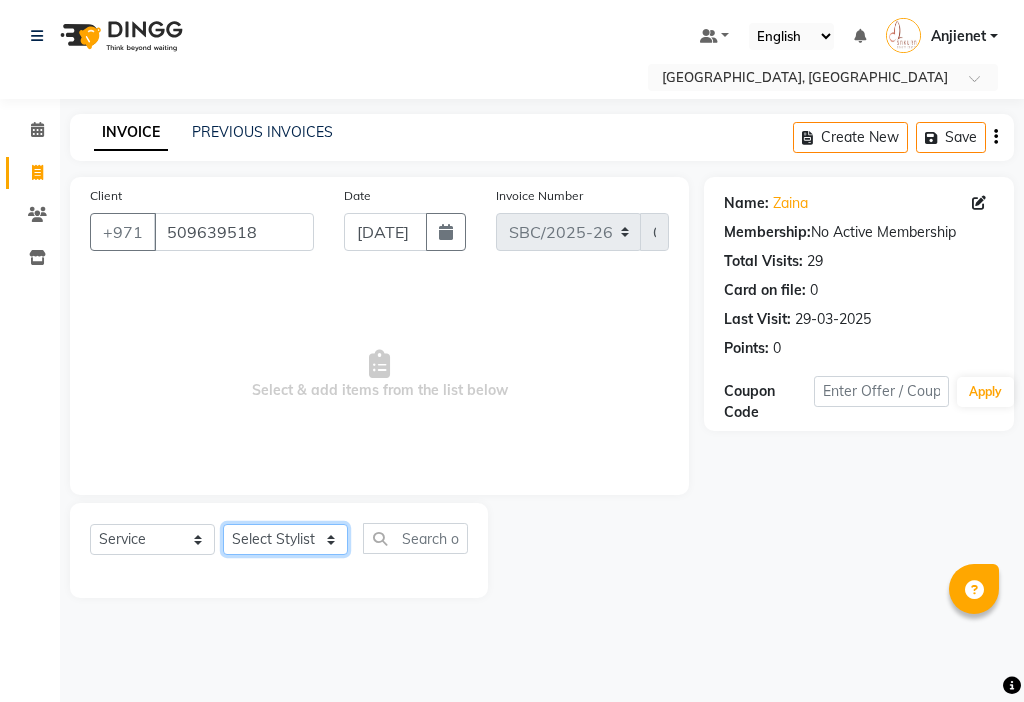 click on "Select Stylist Anjienet [PERSON_NAME] marry  Mawieh  [PERSON_NAME] [PERSON_NAME]" 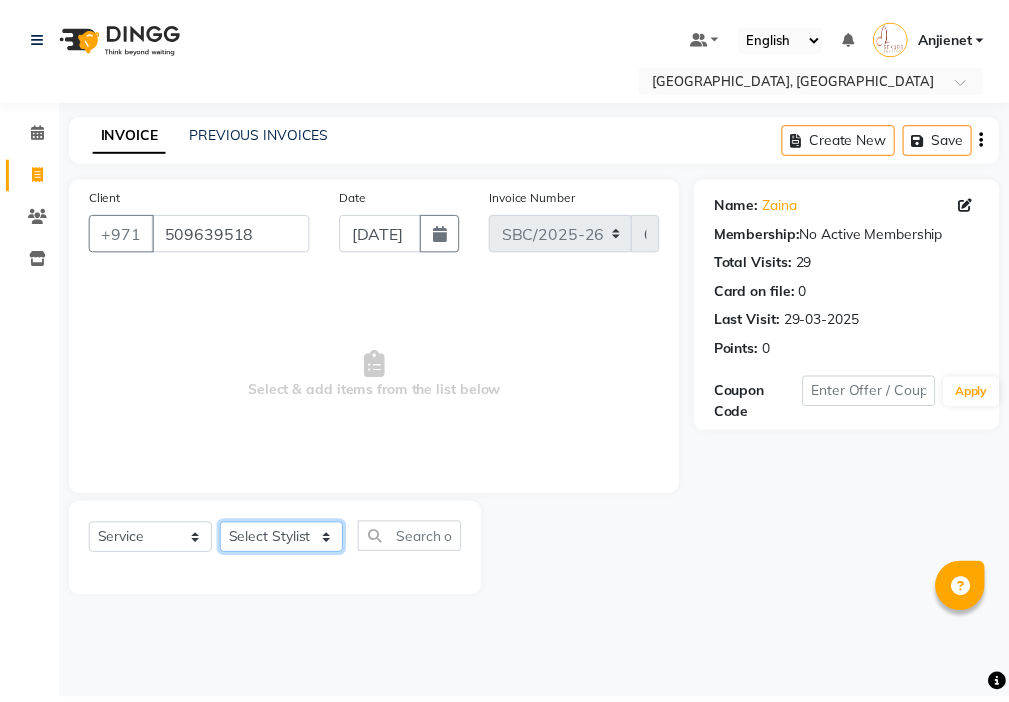 type 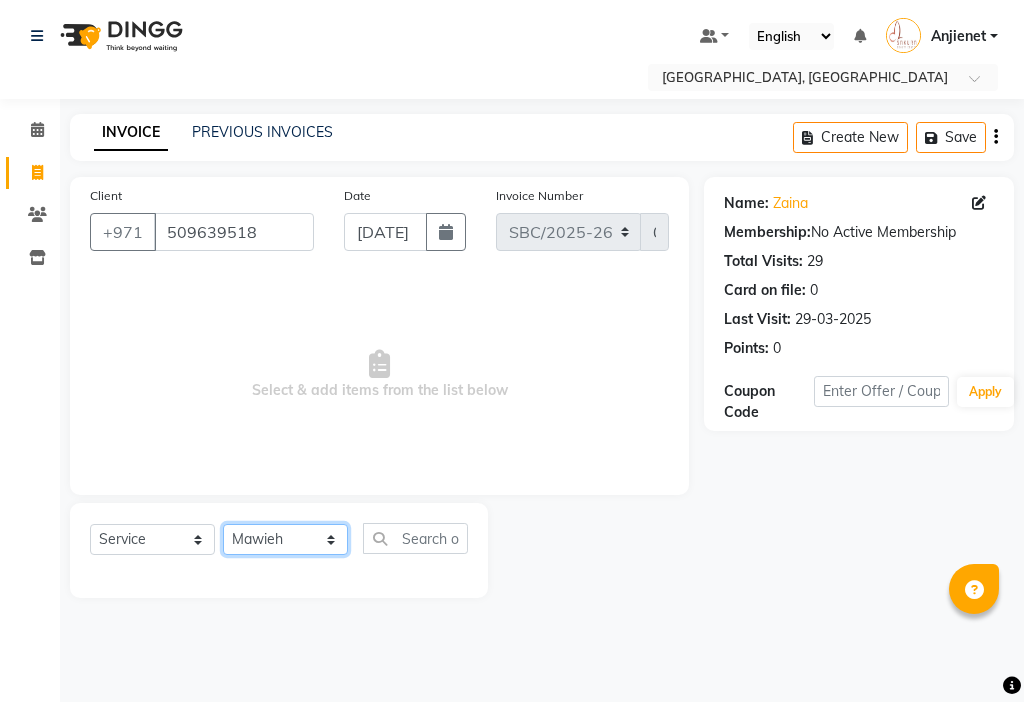 click on "Select Stylist Anjienet [PERSON_NAME] marry  Mawieh  [PERSON_NAME] [PERSON_NAME]" 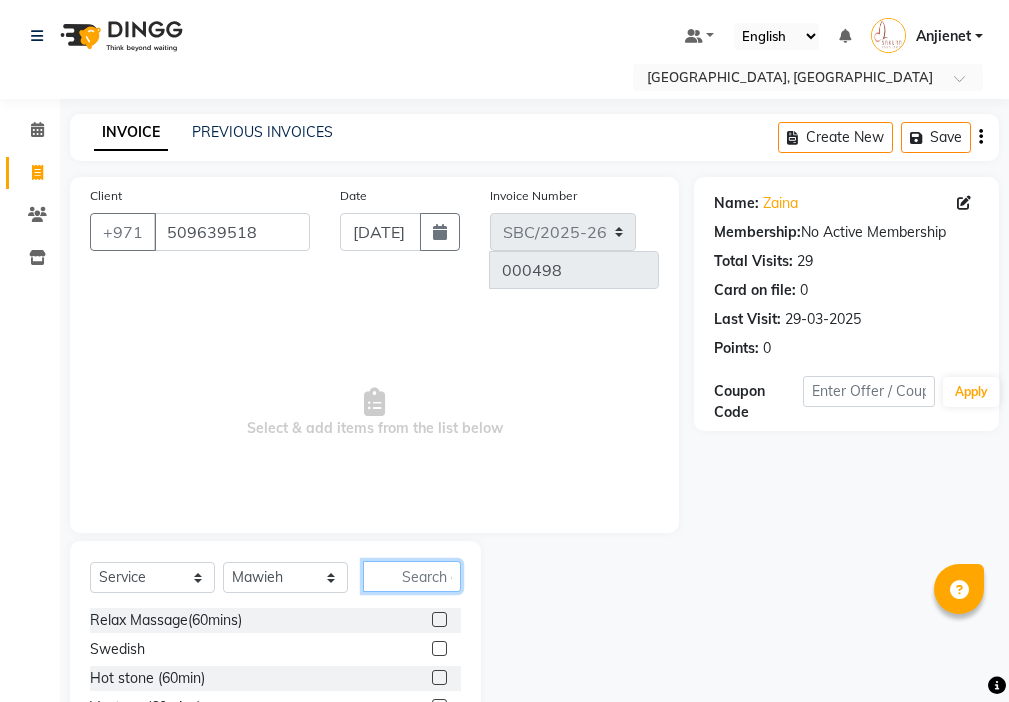 click 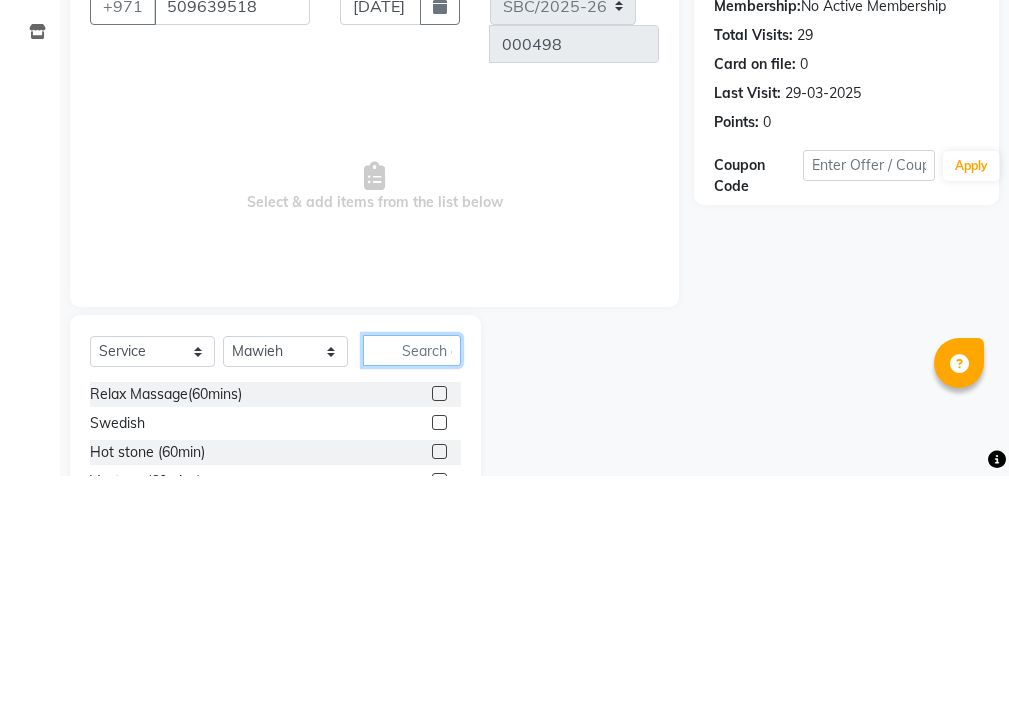 scroll, scrollTop: 16, scrollLeft: 0, axis: vertical 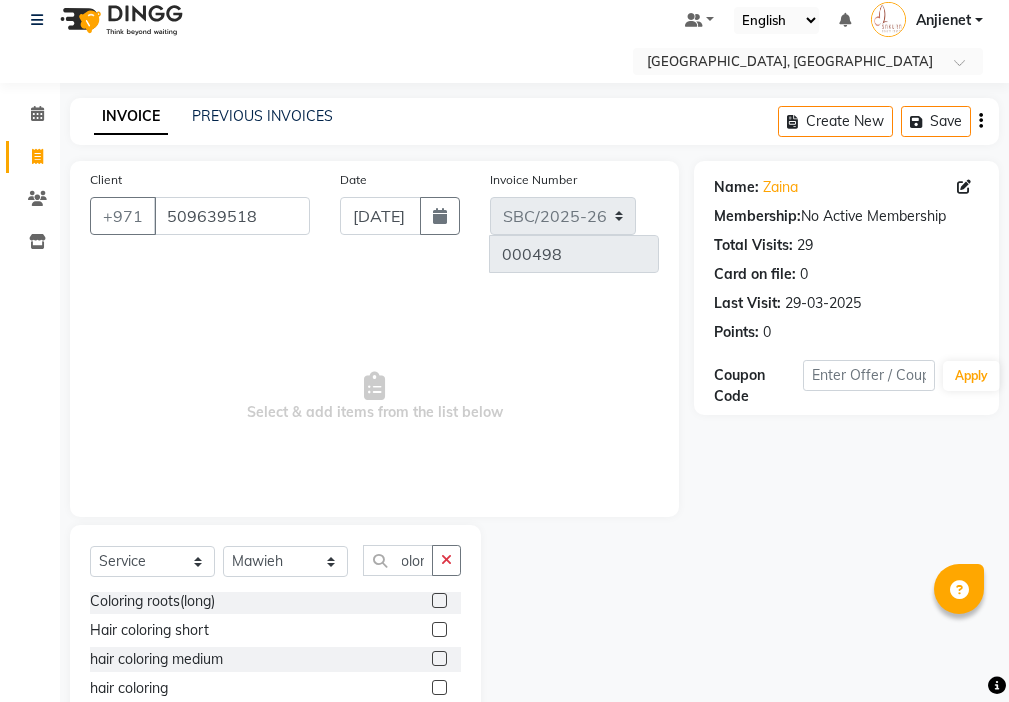 click 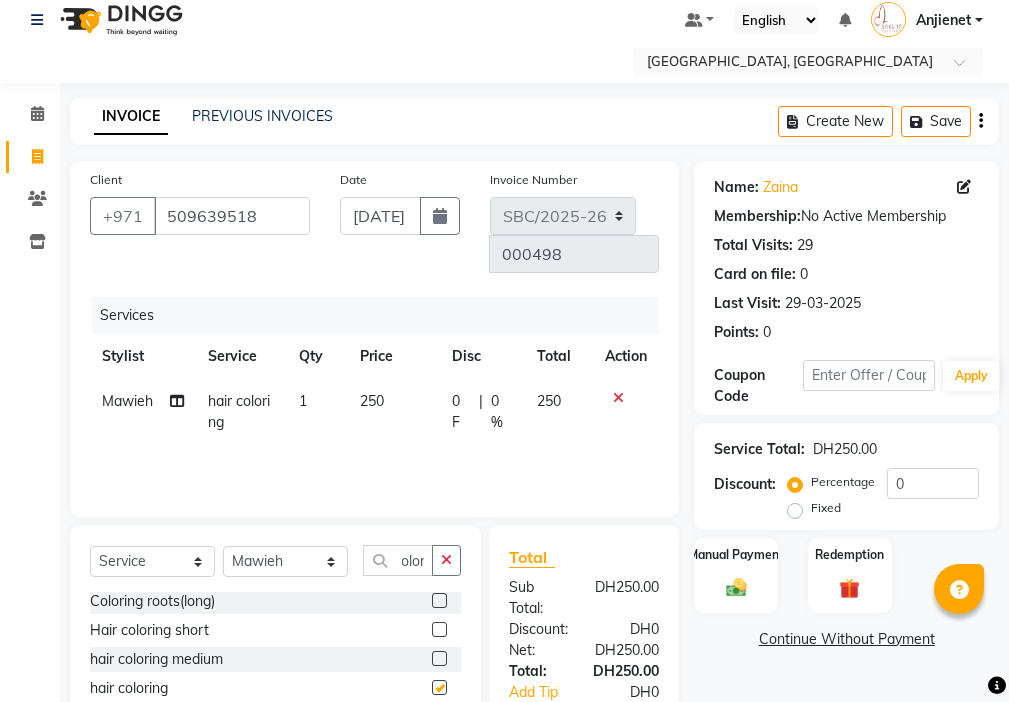 scroll, scrollTop: 0, scrollLeft: 0, axis: both 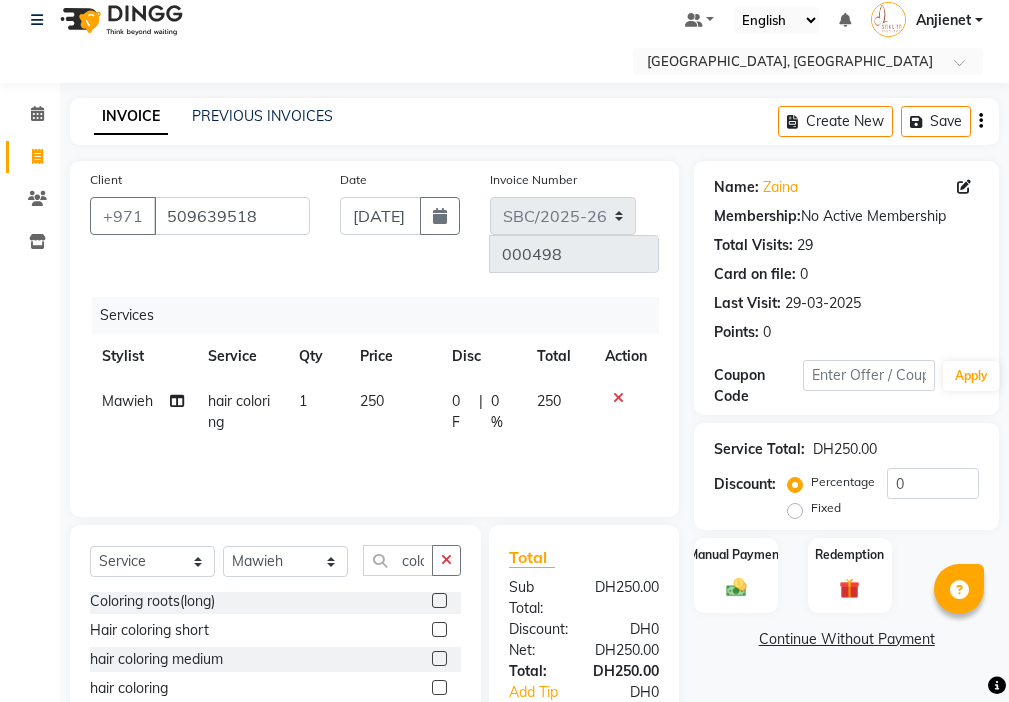 click 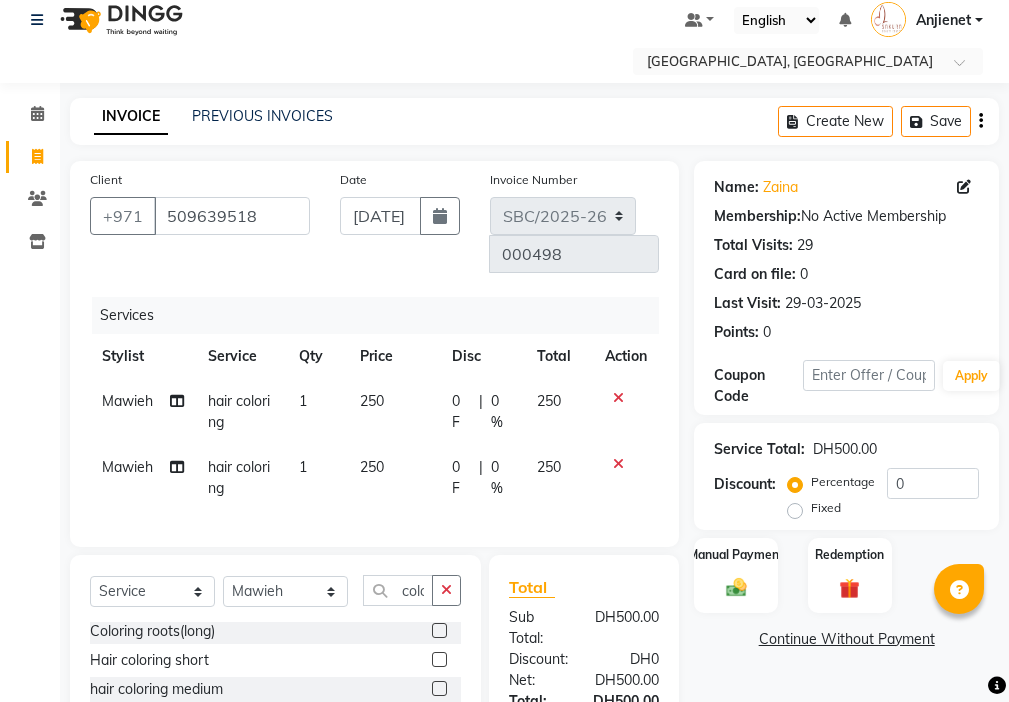 click 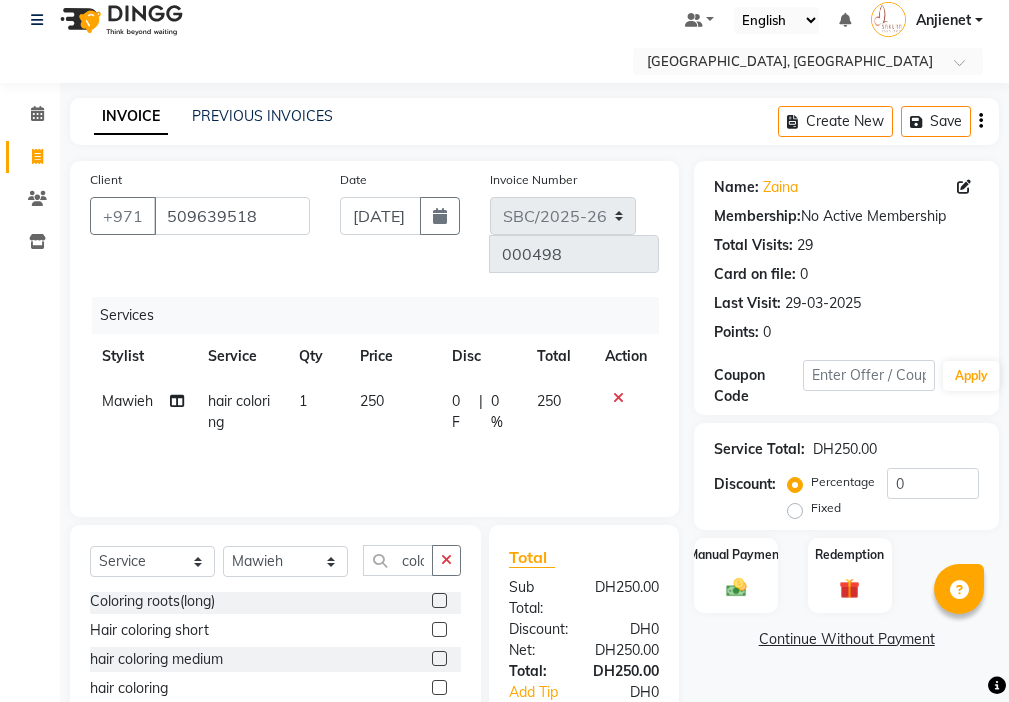 click 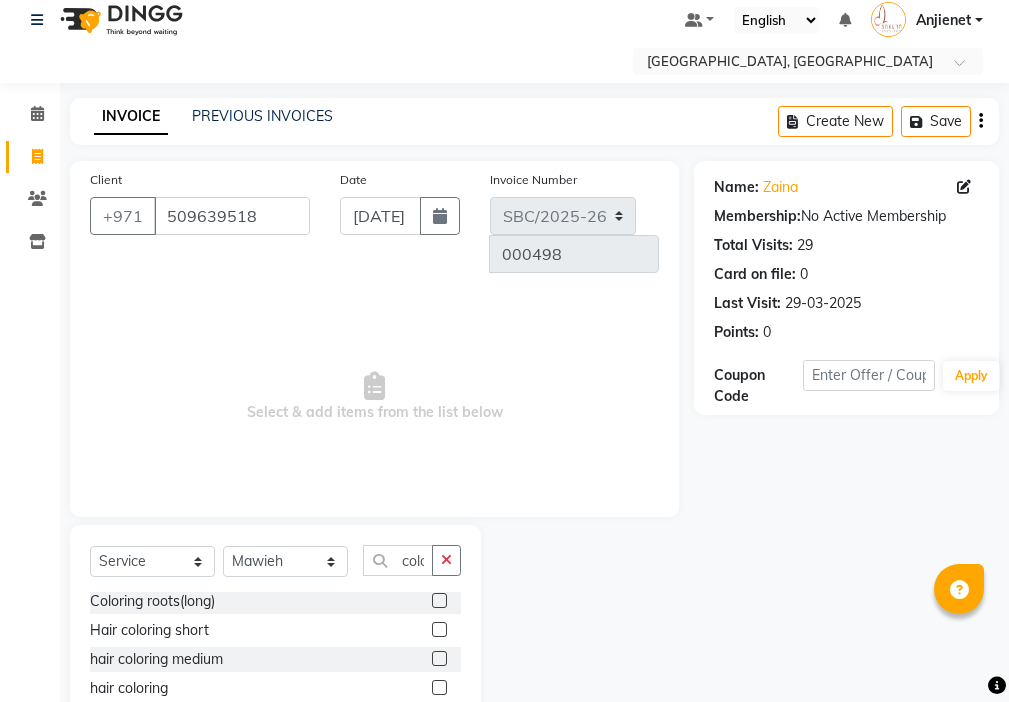 click 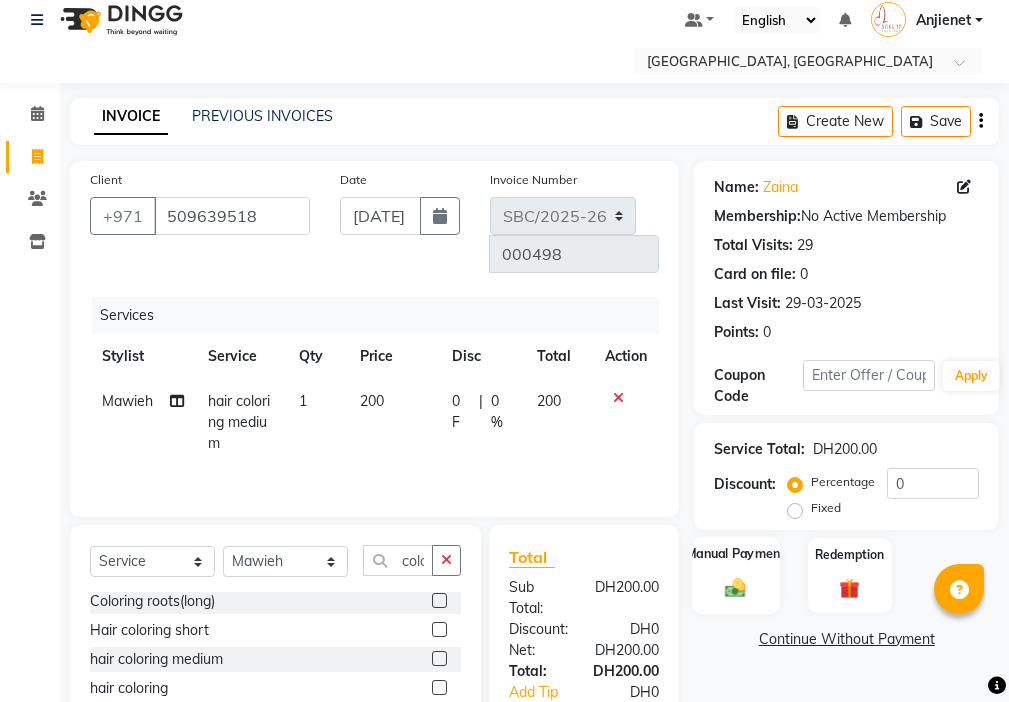 click 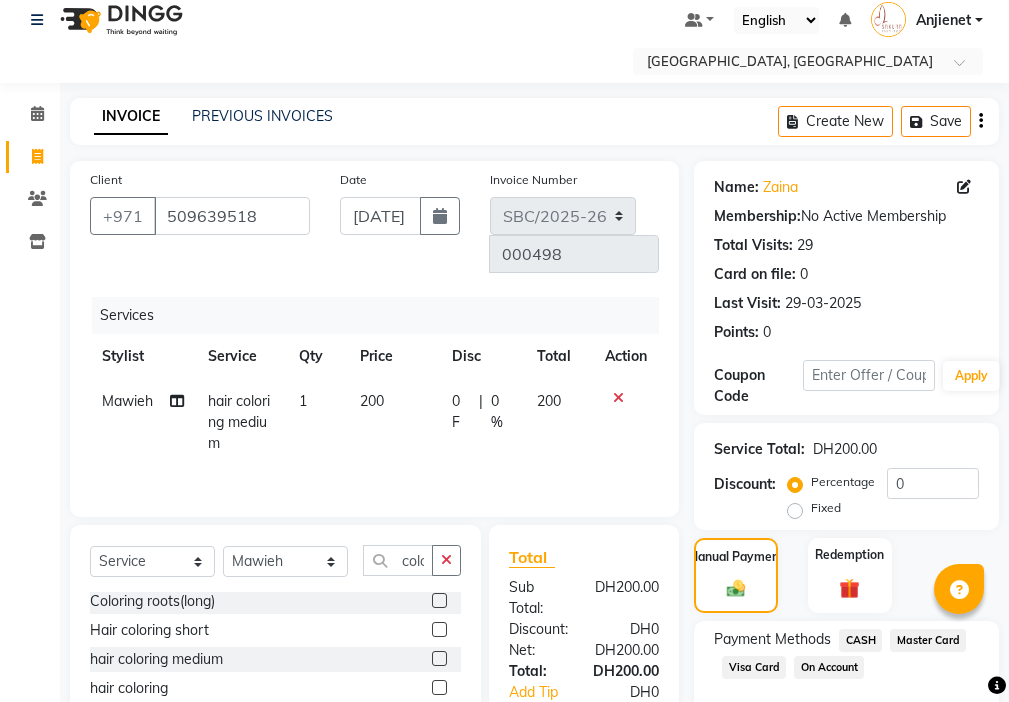 click on "Visa Card" 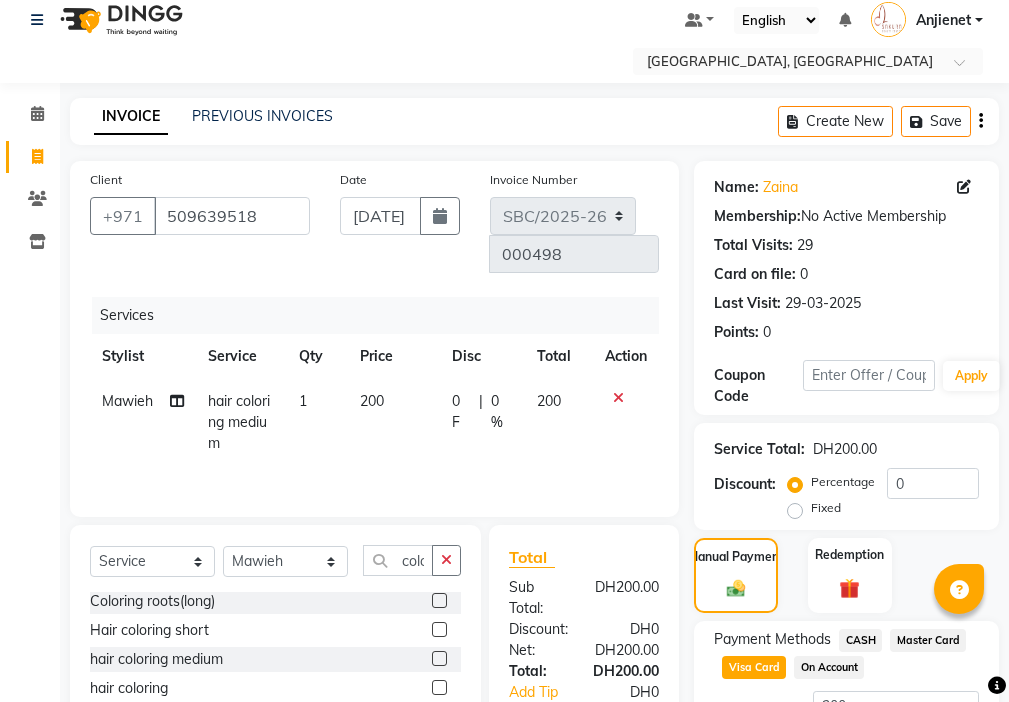 scroll, scrollTop: 158, scrollLeft: 0, axis: vertical 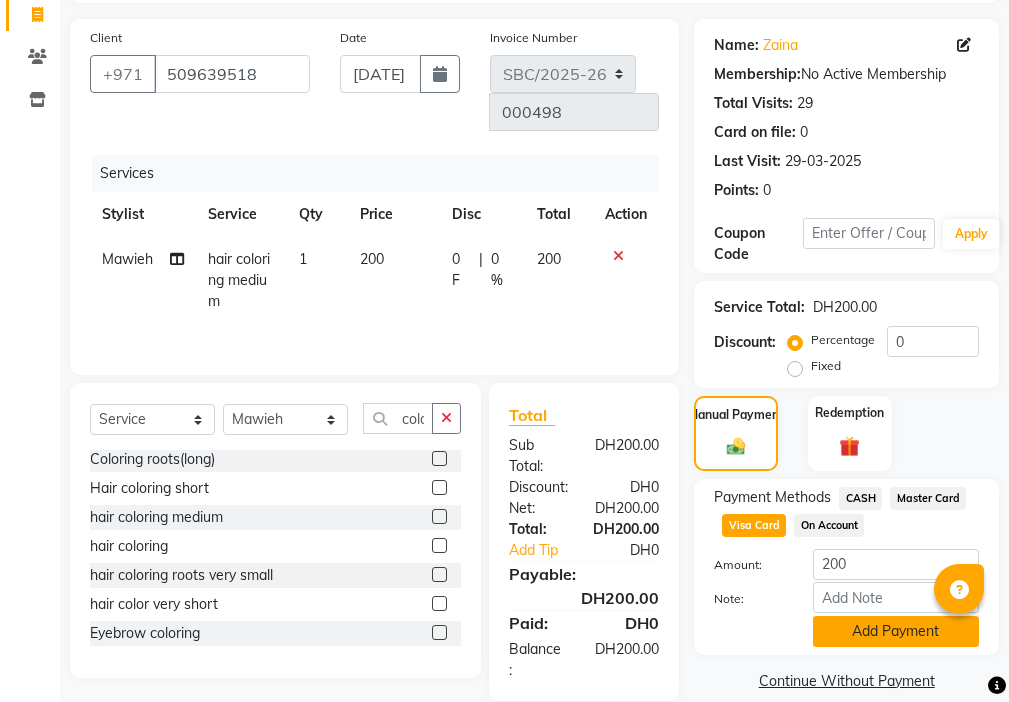 click on "Add Payment" 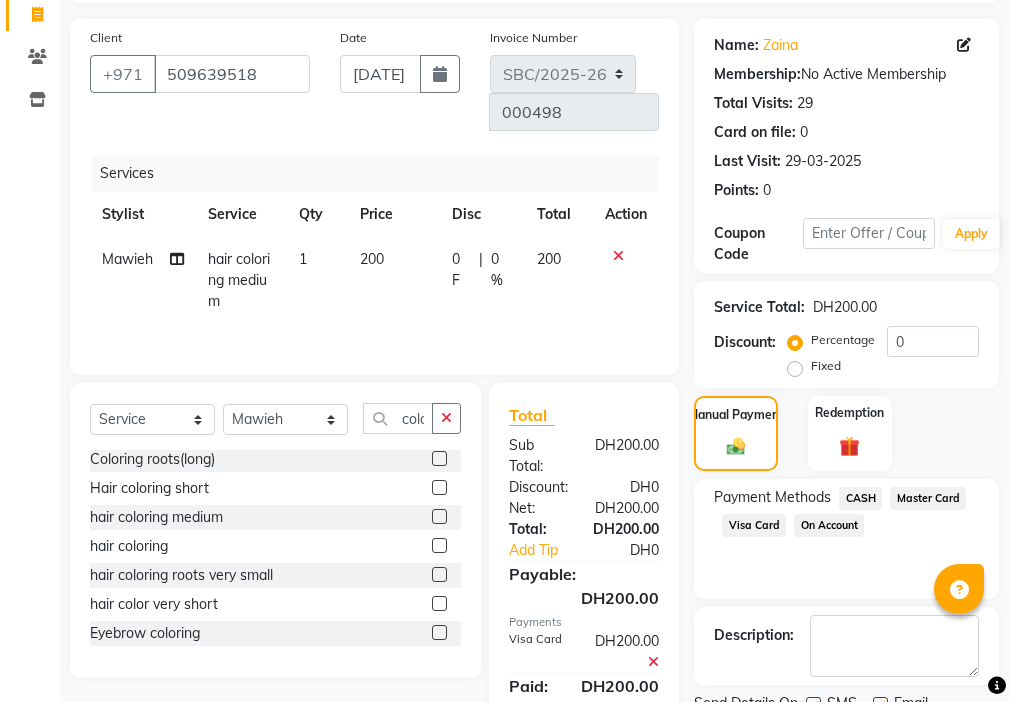 scroll, scrollTop: 239, scrollLeft: 0, axis: vertical 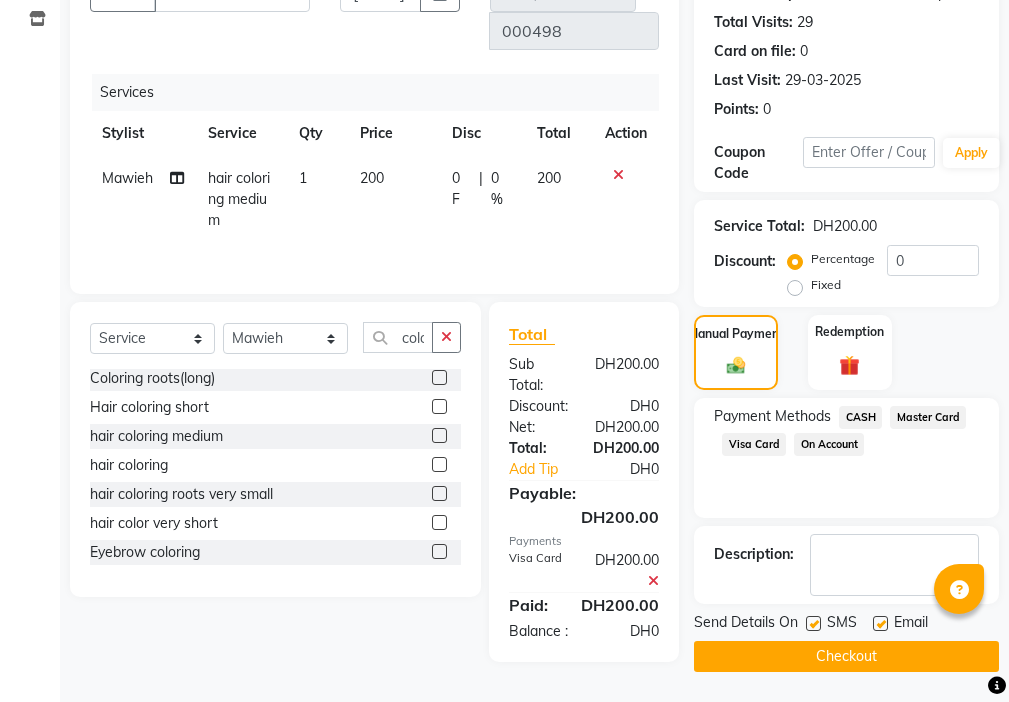 click 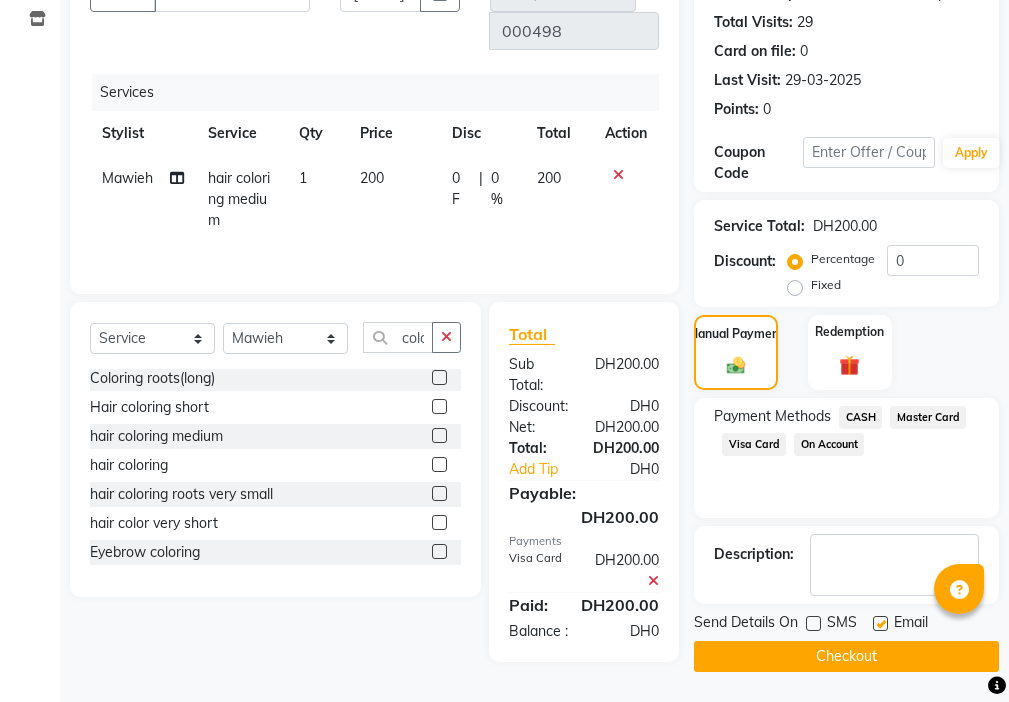 click 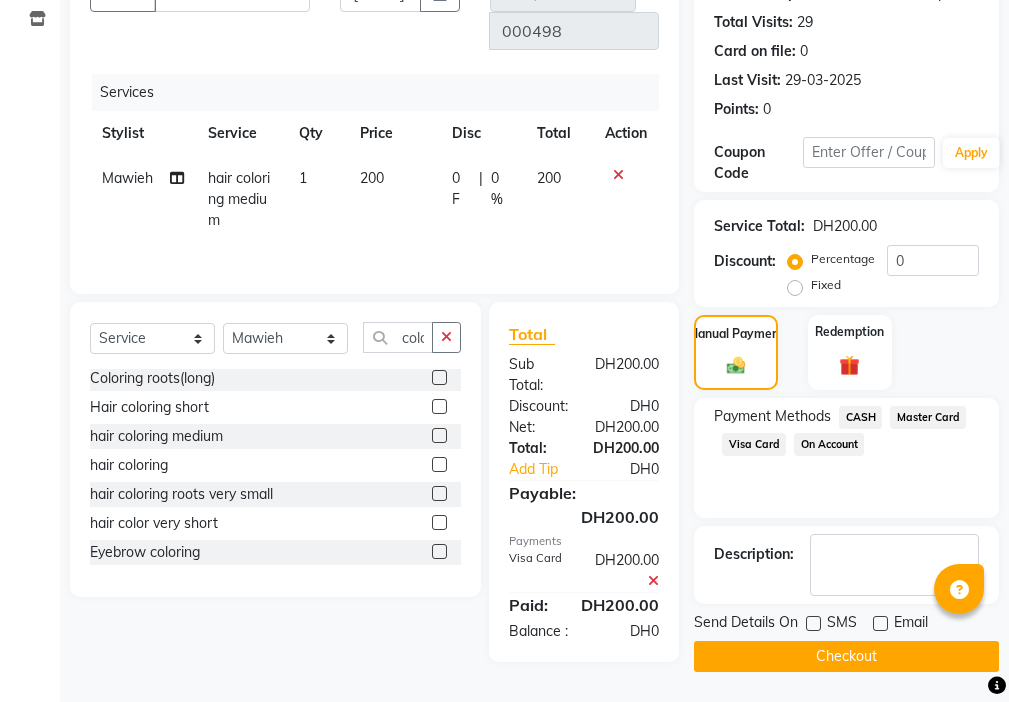 click on "Checkout" 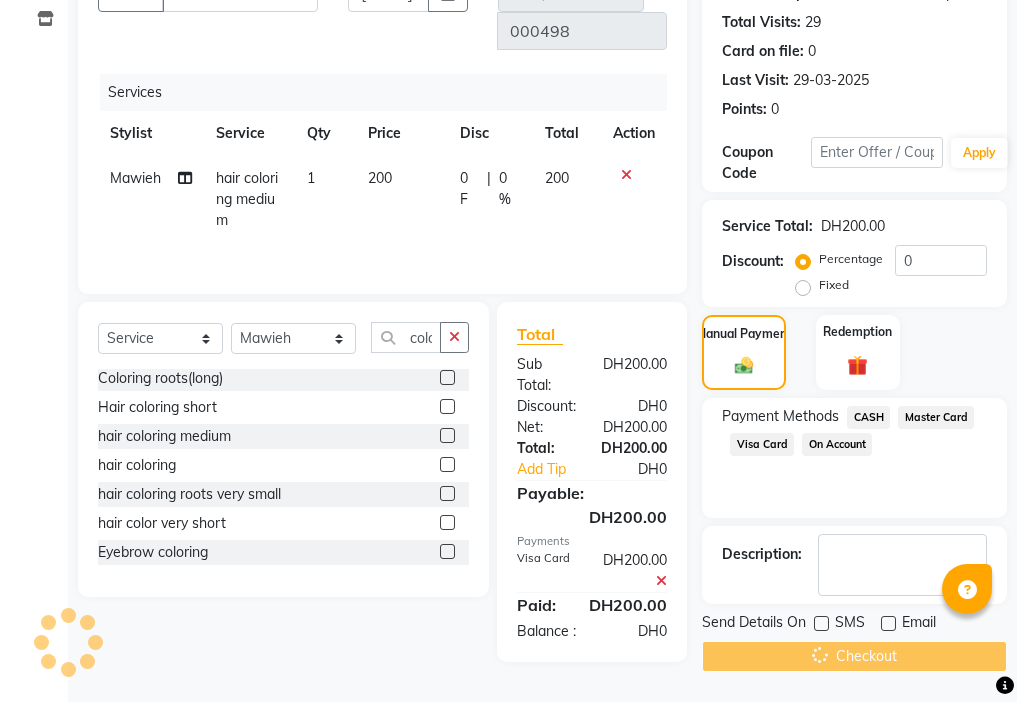 scroll, scrollTop: 0, scrollLeft: 0, axis: both 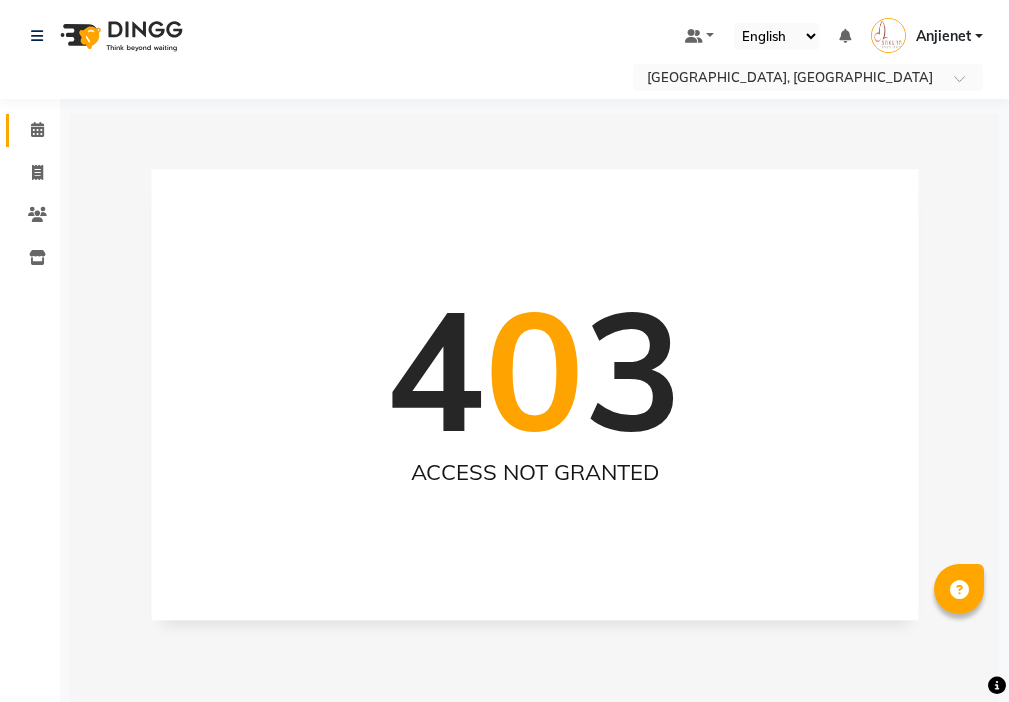 click 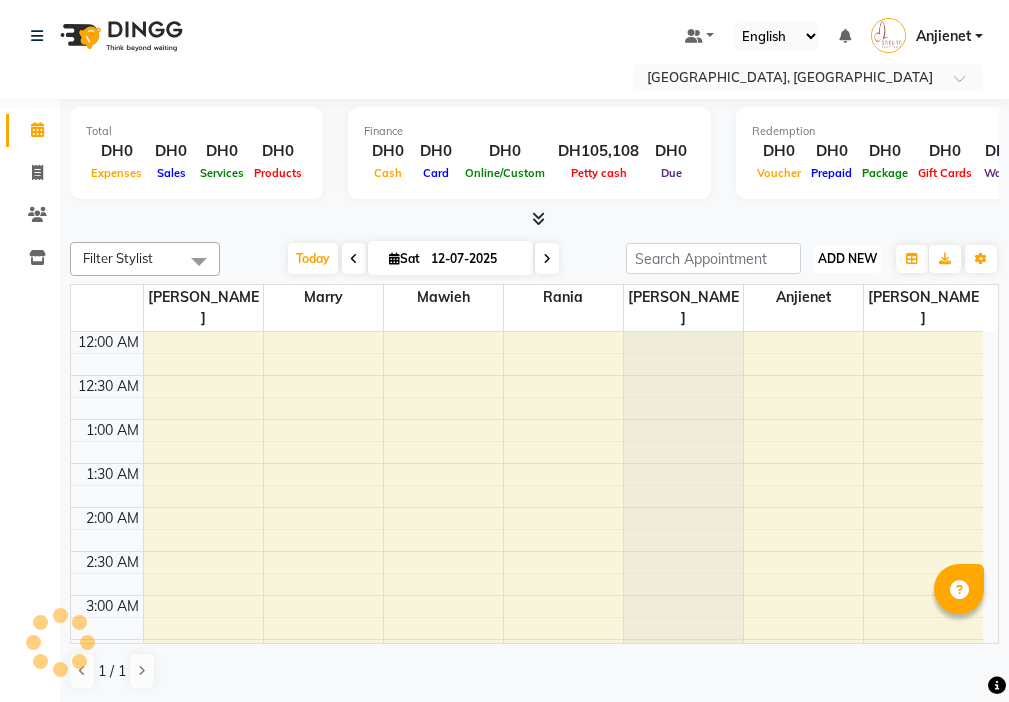 click on "ADD NEW" at bounding box center [847, 258] 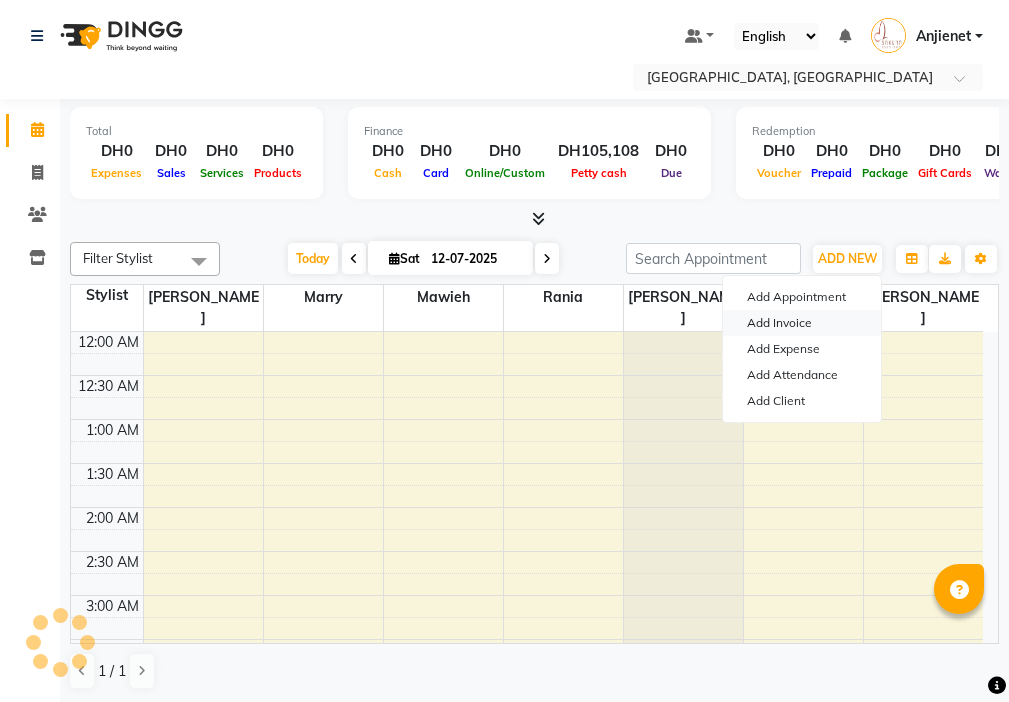 click on "Add Invoice" at bounding box center (802, 323) 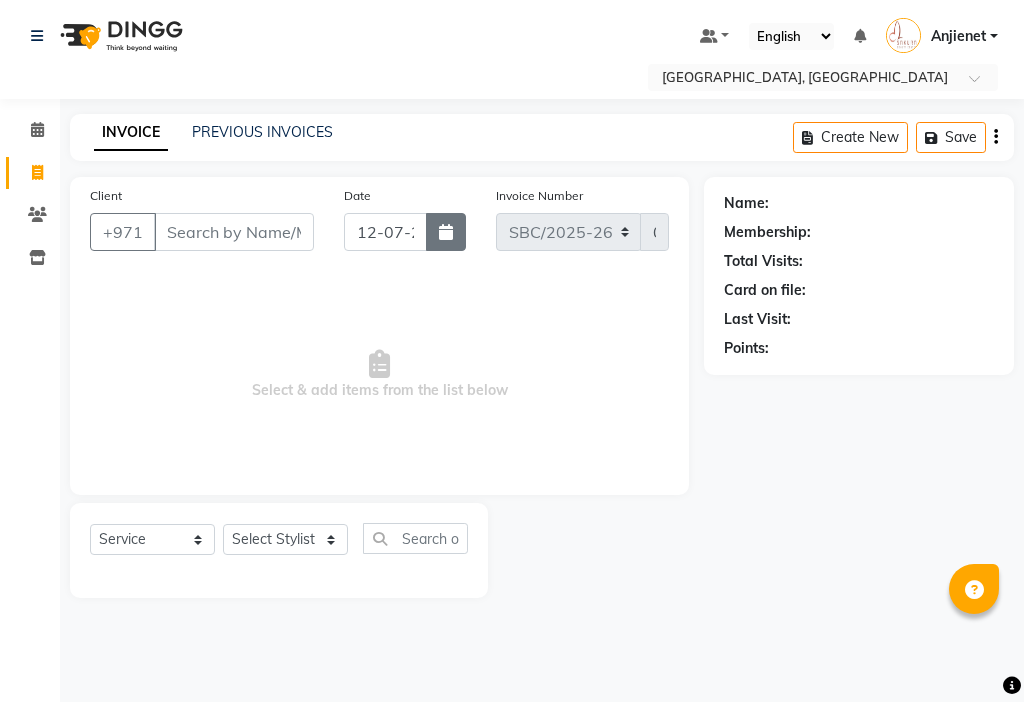 click 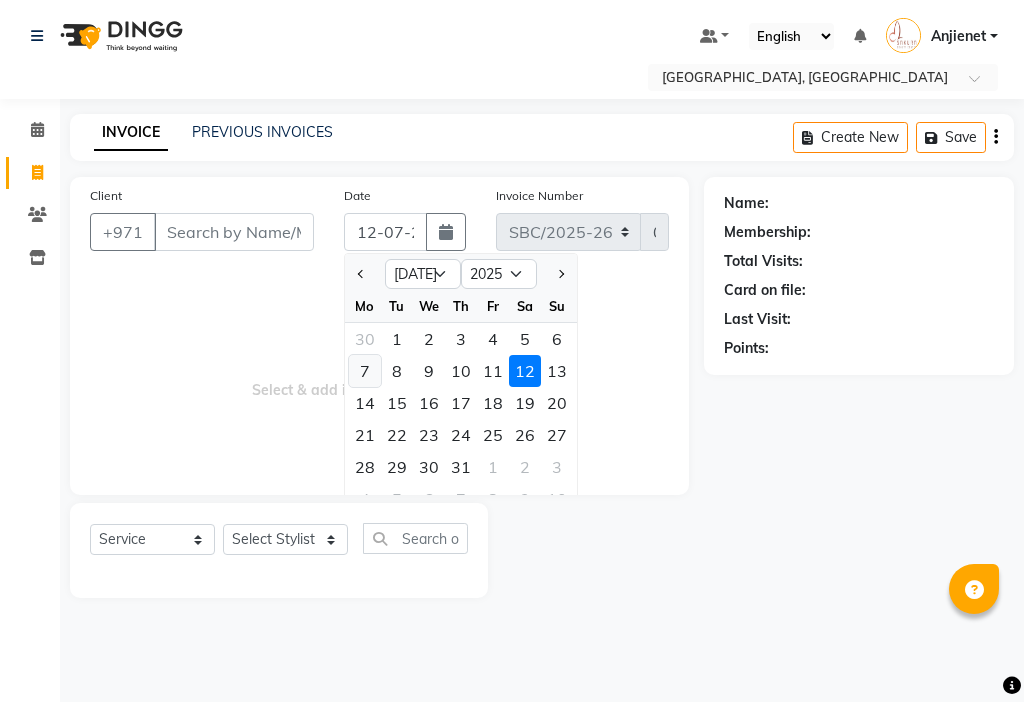 click on "7" 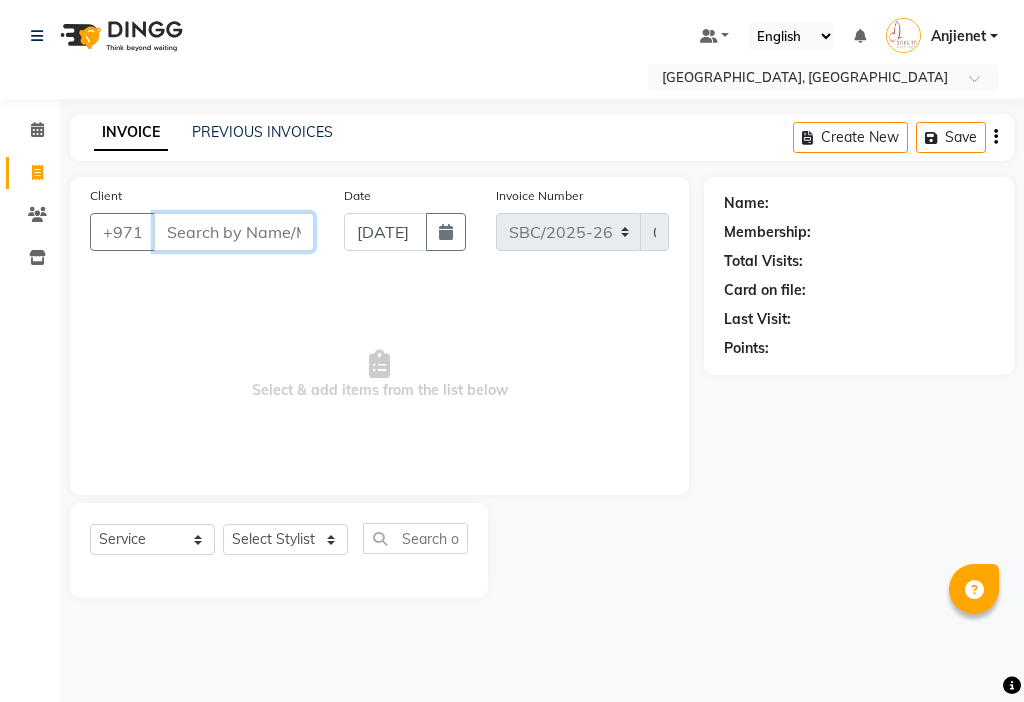 click on "Client" at bounding box center (234, 232) 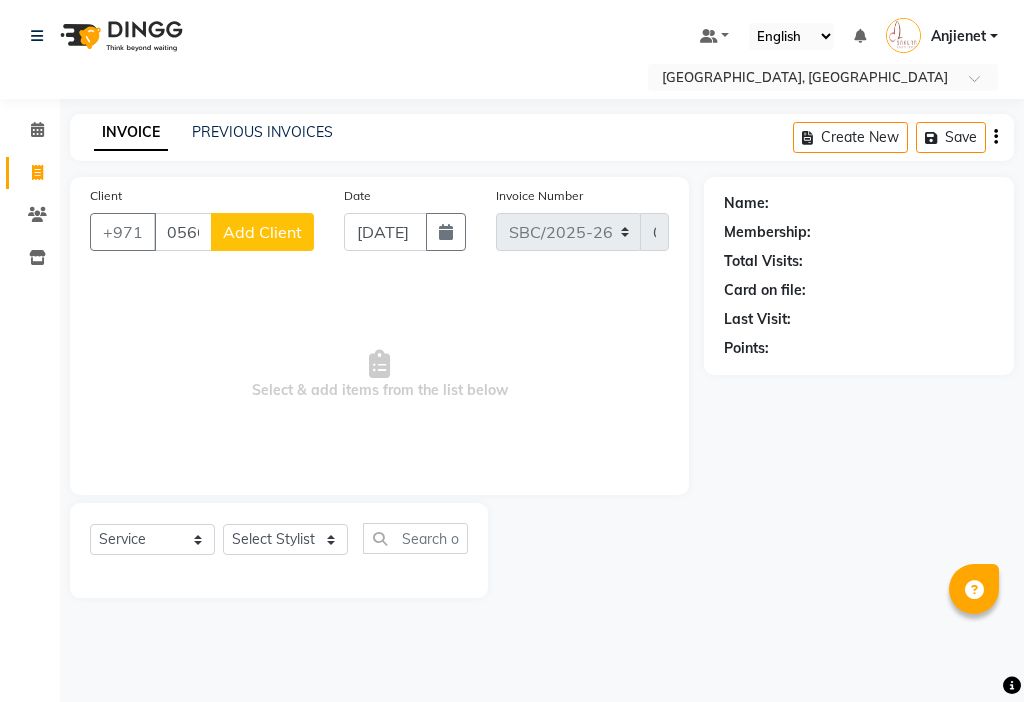 click on "Add Client" 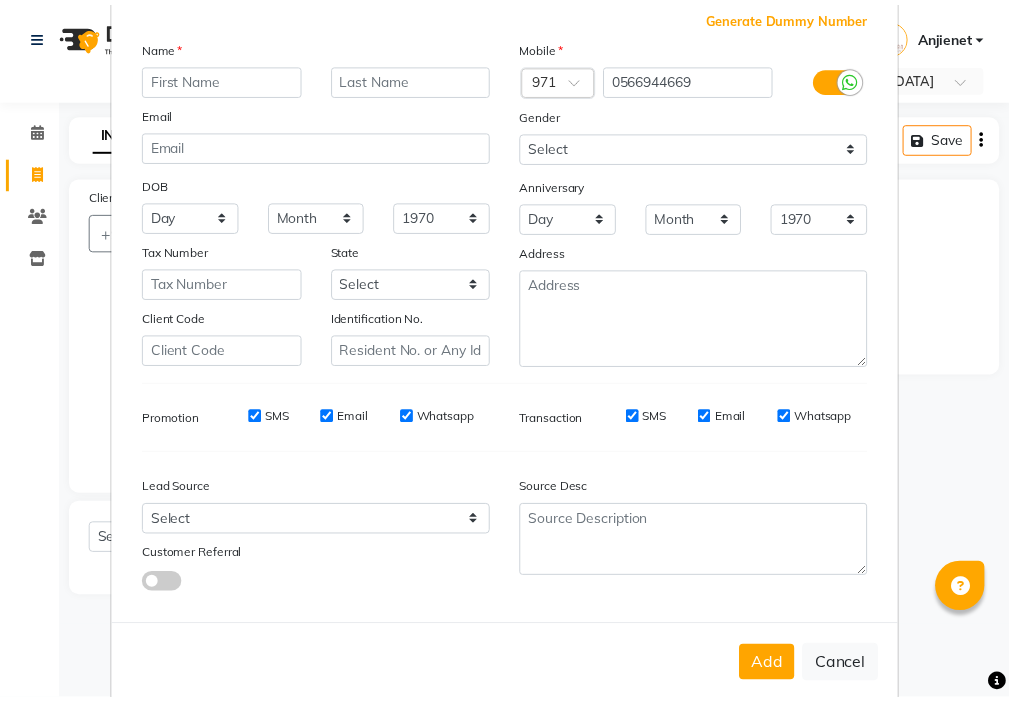 scroll, scrollTop: 147, scrollLeft: 0, axis: vertical 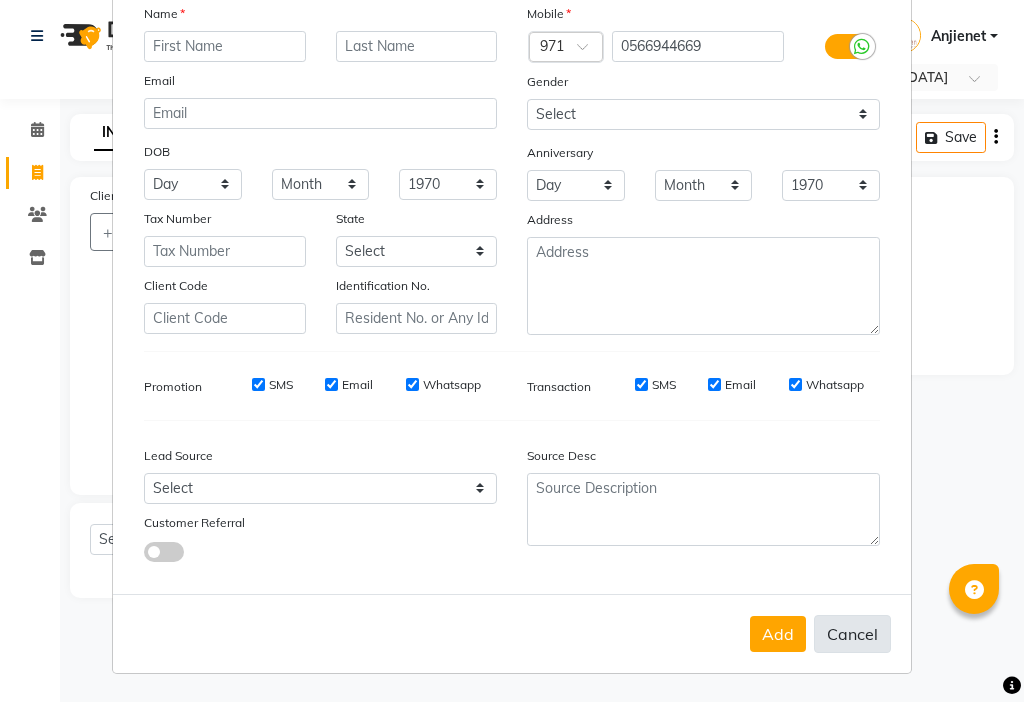 click on "Cancel" at bounding box center (852, 634) 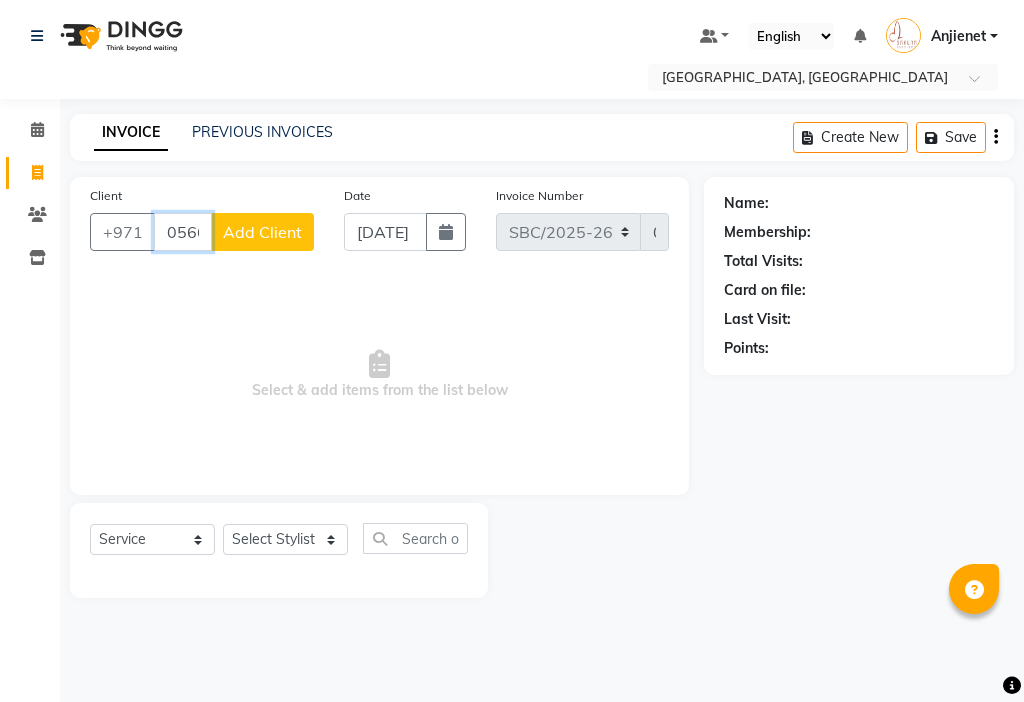 click on "0566944669" at bounding box center (183, 232) 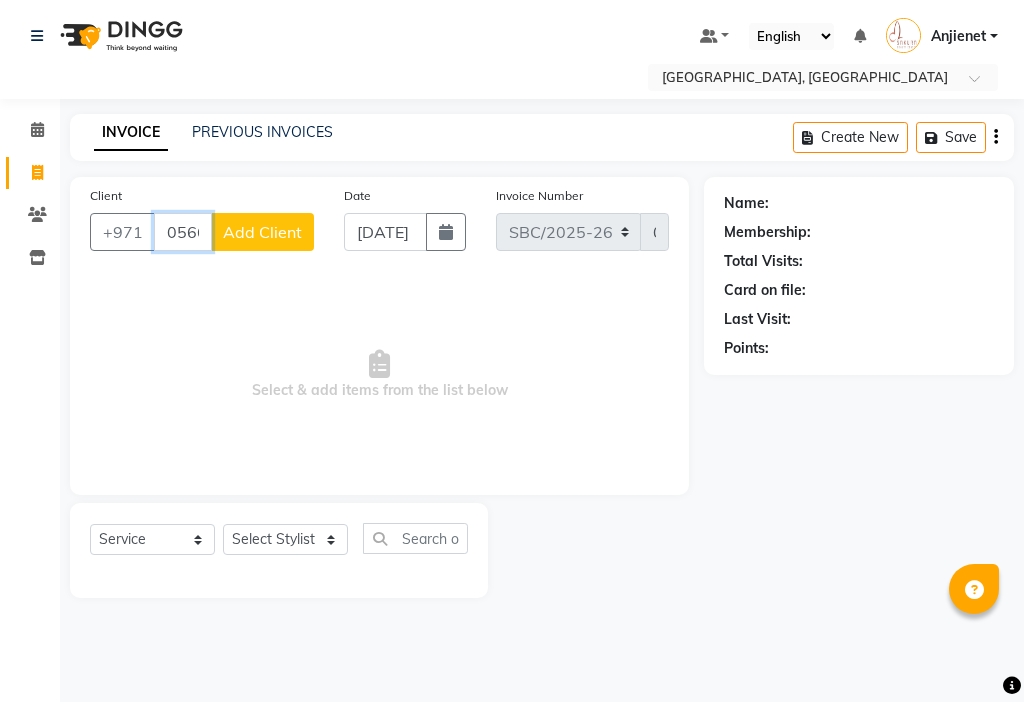 click on "0566944669" at bounding box center (183, 232) 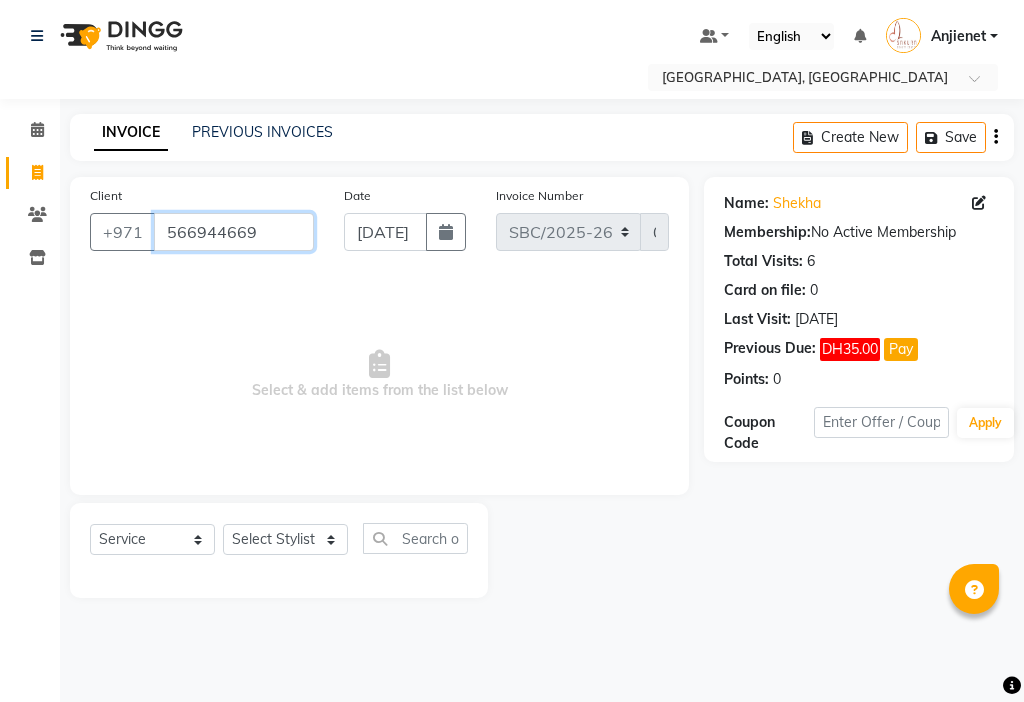 click on "566944669" at bounding box center (234, 232) 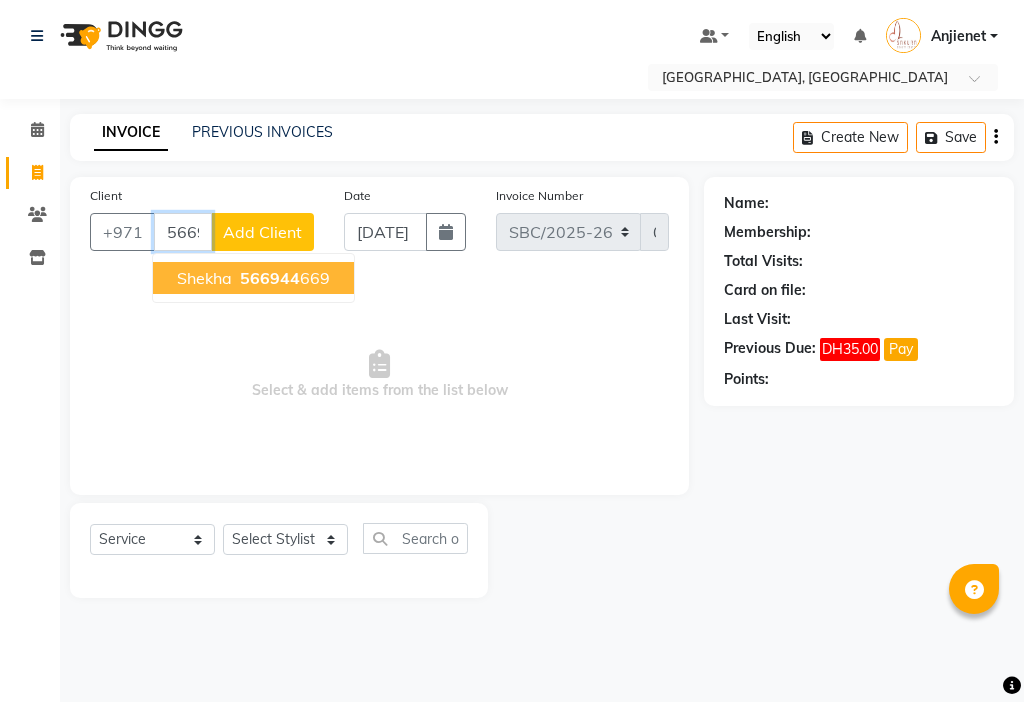 click on "566944 669" at bounding box center (283, 278) 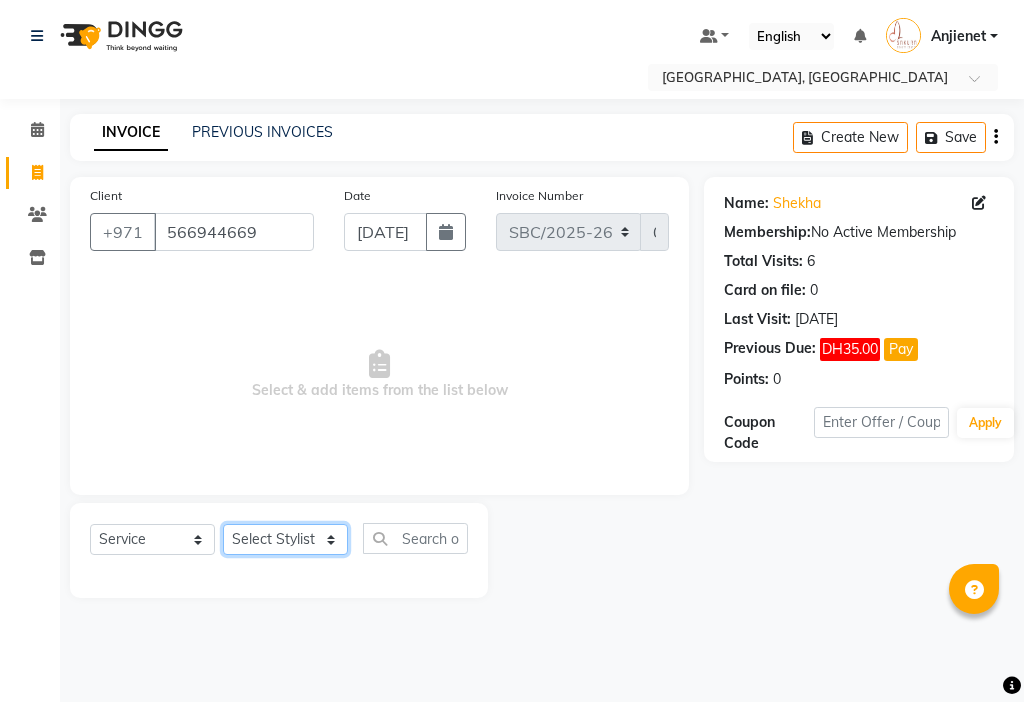 click on "Select Stylist Anjienet [PERSON_NAME] marry  Mawieh  [PERSON_NAME] [PERSON_NAME]" 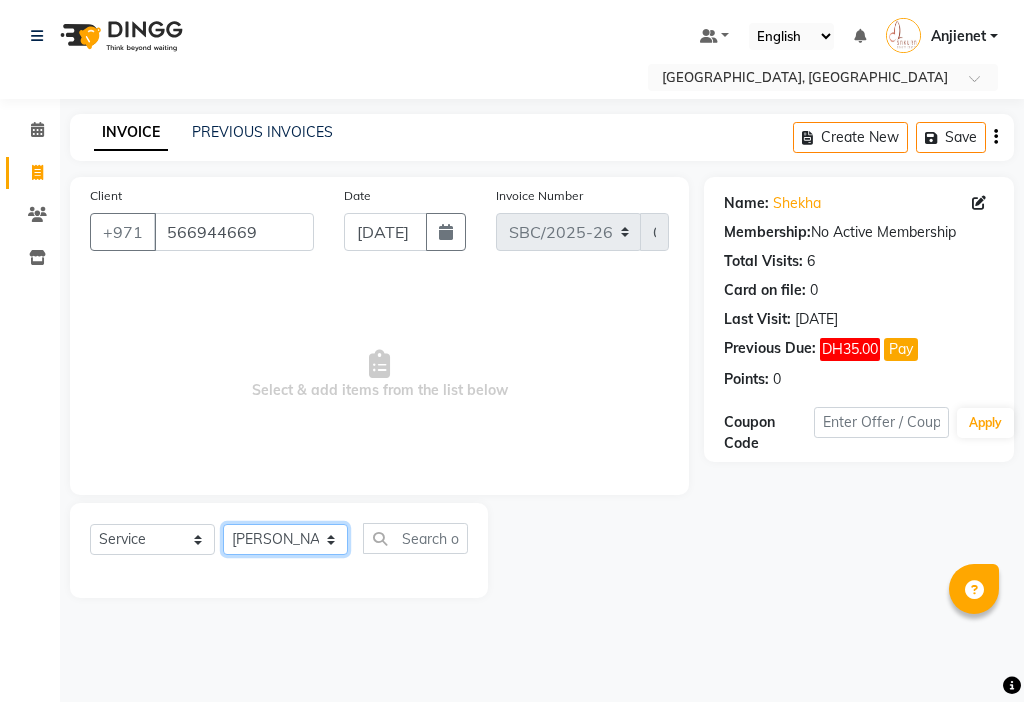 click on "Select Stylist Anjienet [PERSON_NAME] marry  Mawieh  [PERSON_NAME] [PERSON_NAME]" 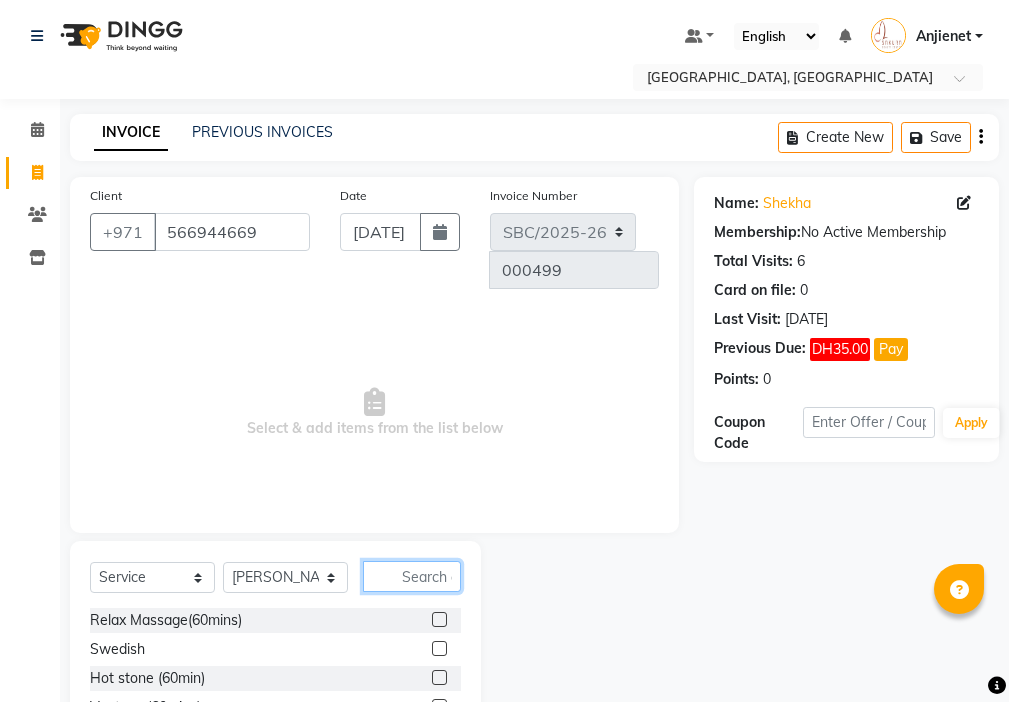 click 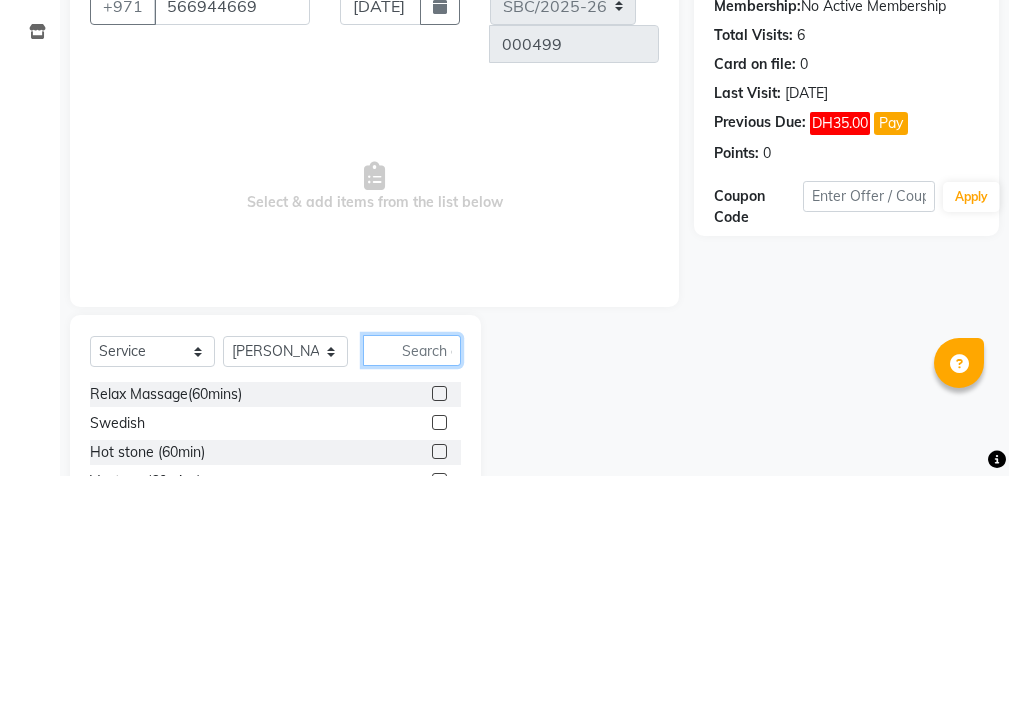scroll, scrollTop: 16, scrollLeft: 0, axis: vertical 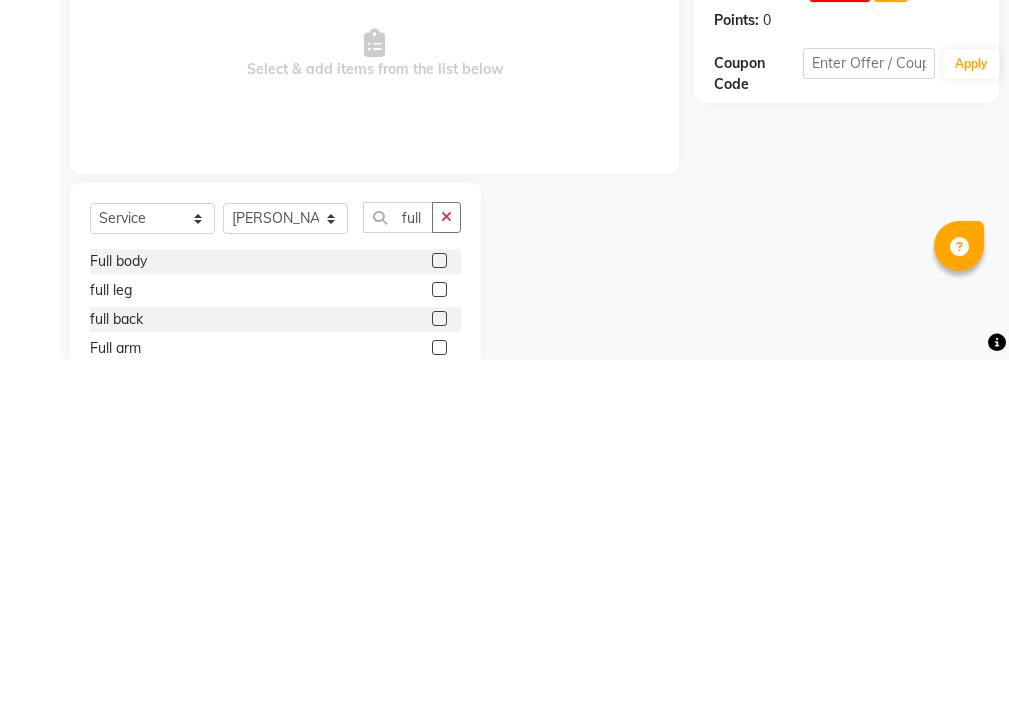click 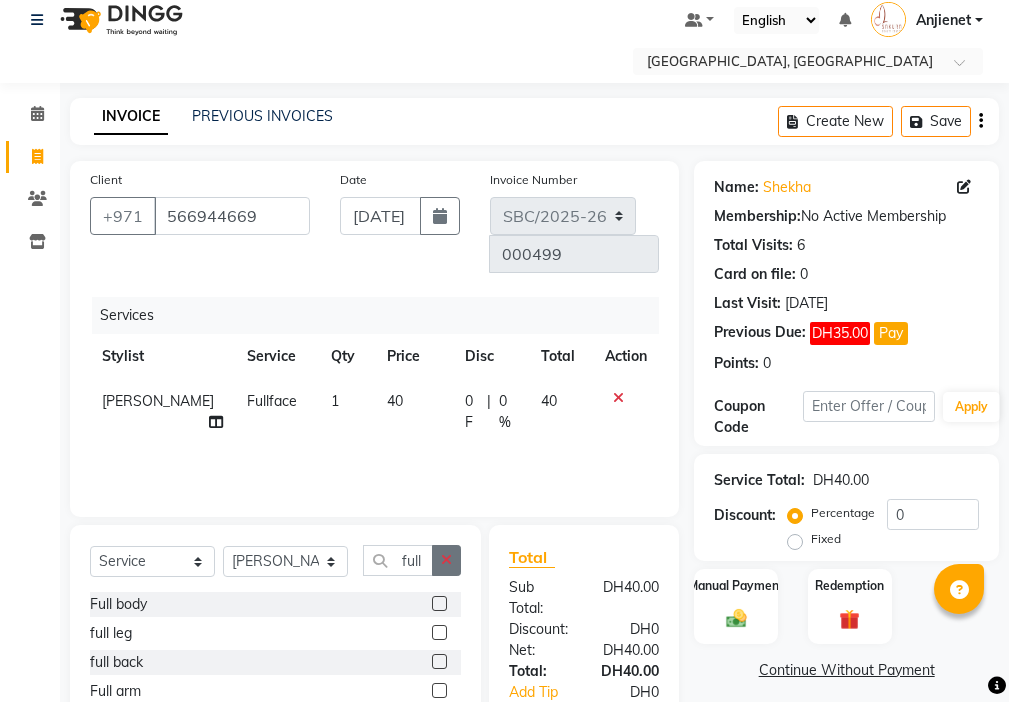 click 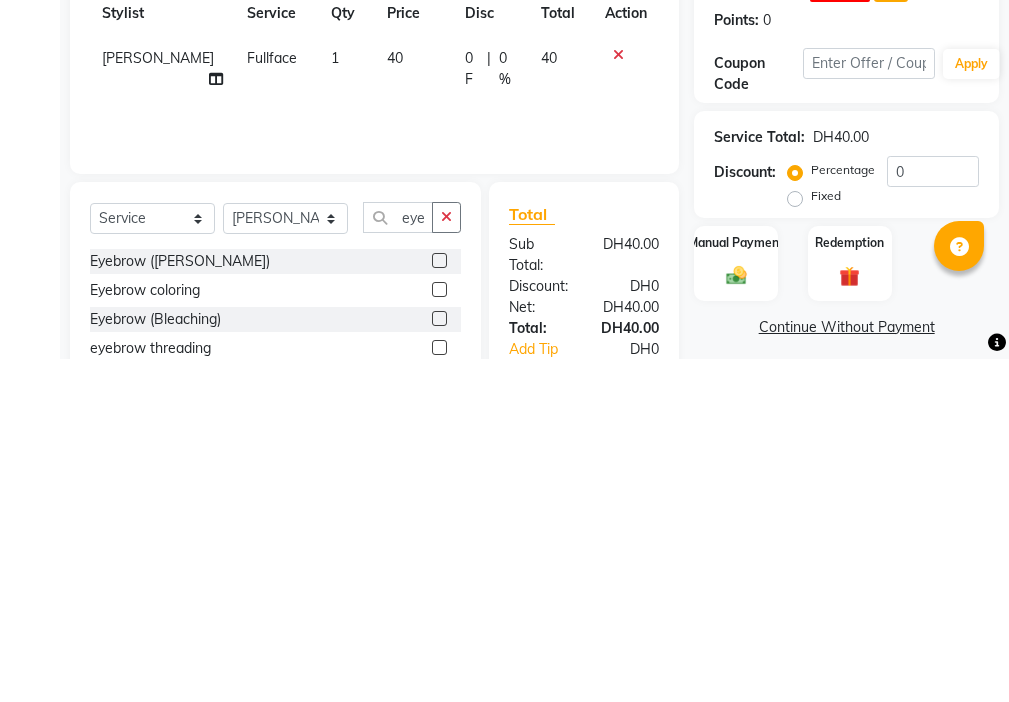 click 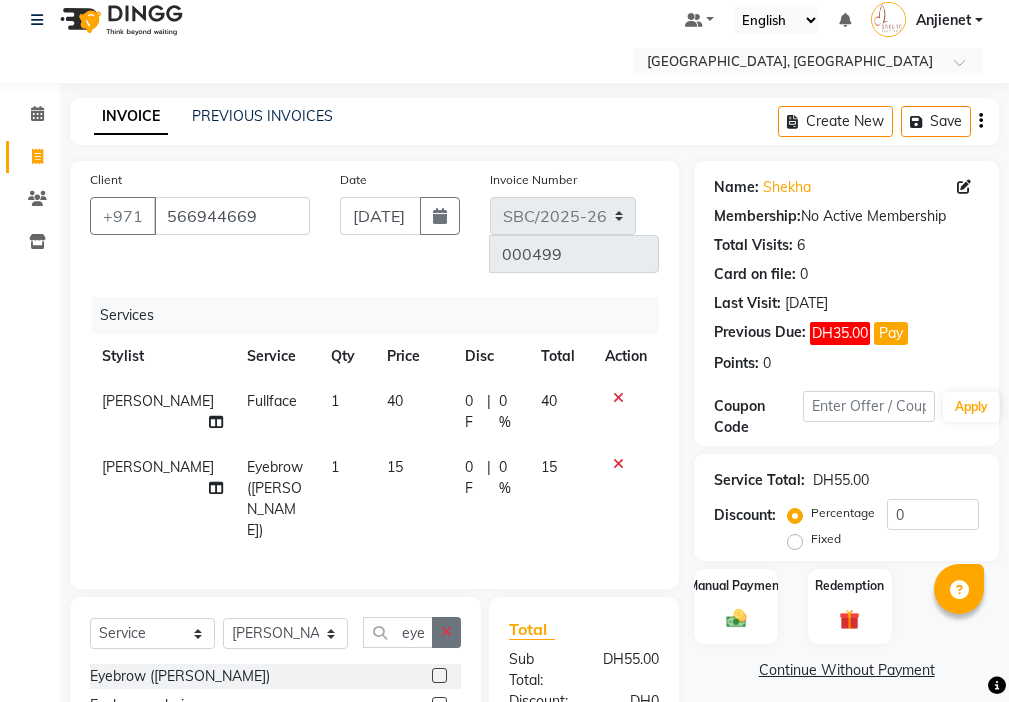 click 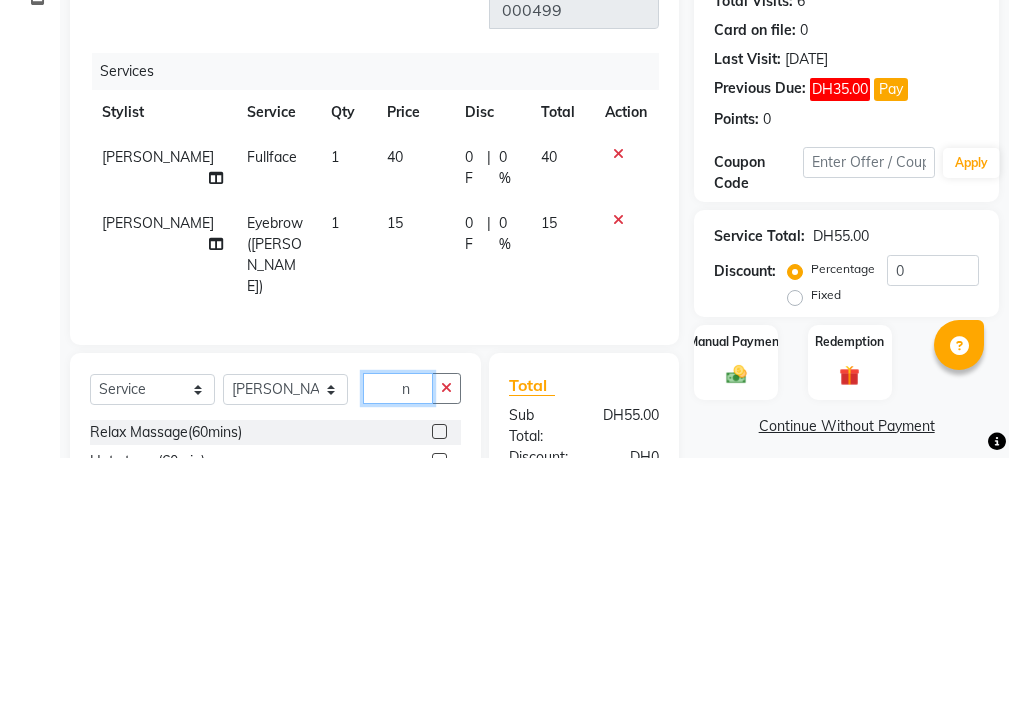 scroll, scrollTop: 61, scrollLeft: 0, axis: vertical 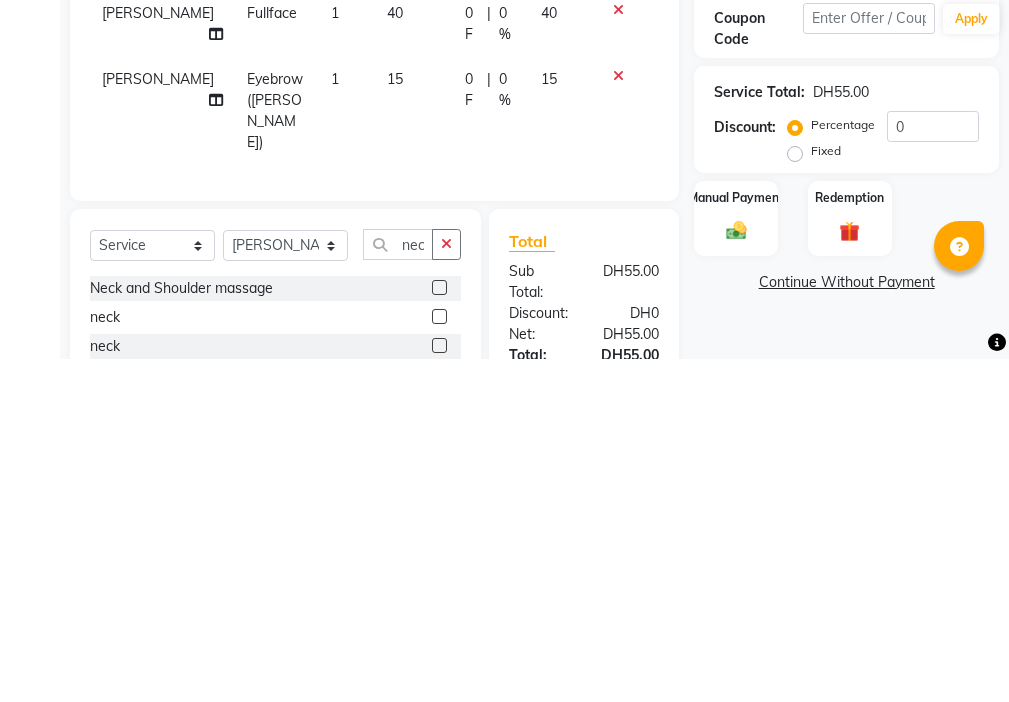 click 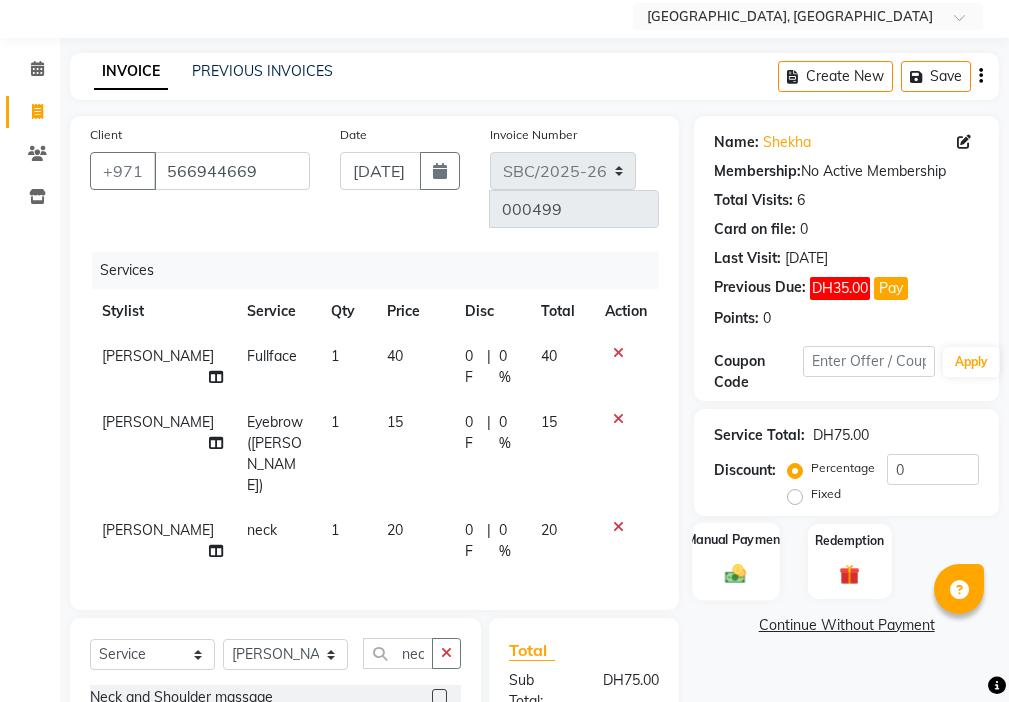 click 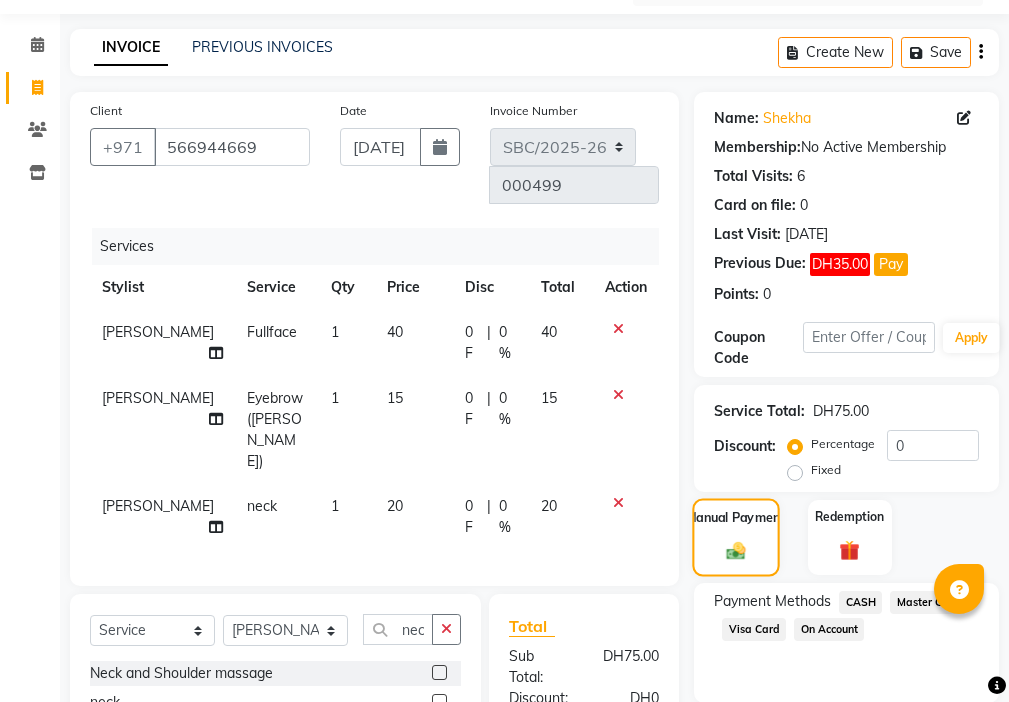 scroll, scrollTop: 197, scrollLeft: 0, axis: vertical 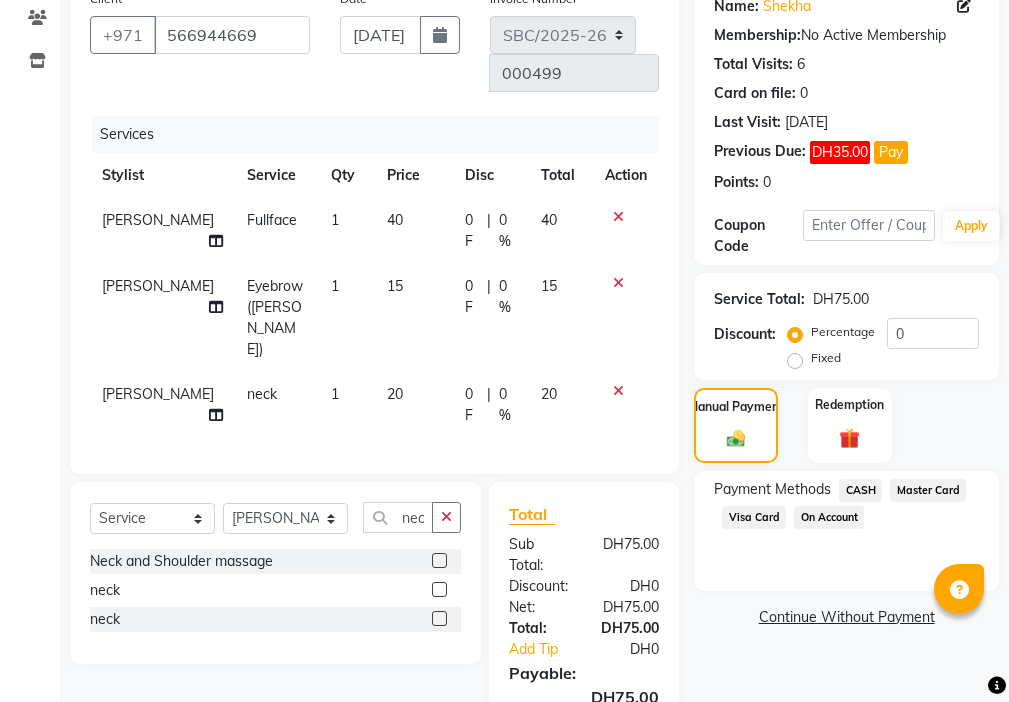 click on "Visa Card" 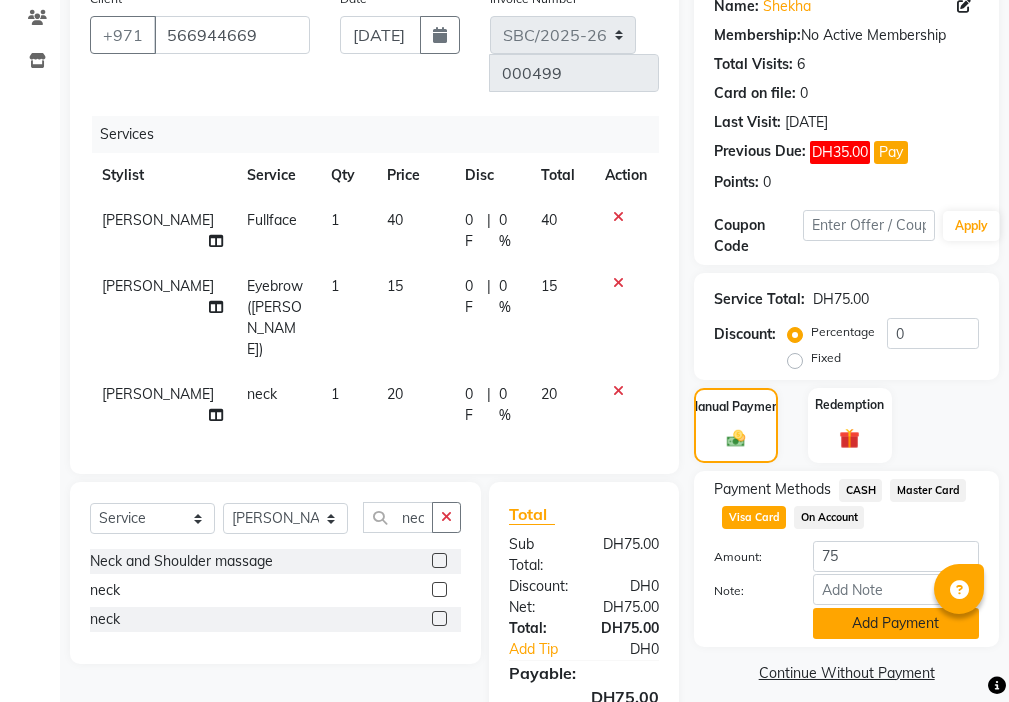 click on "Add Payment" 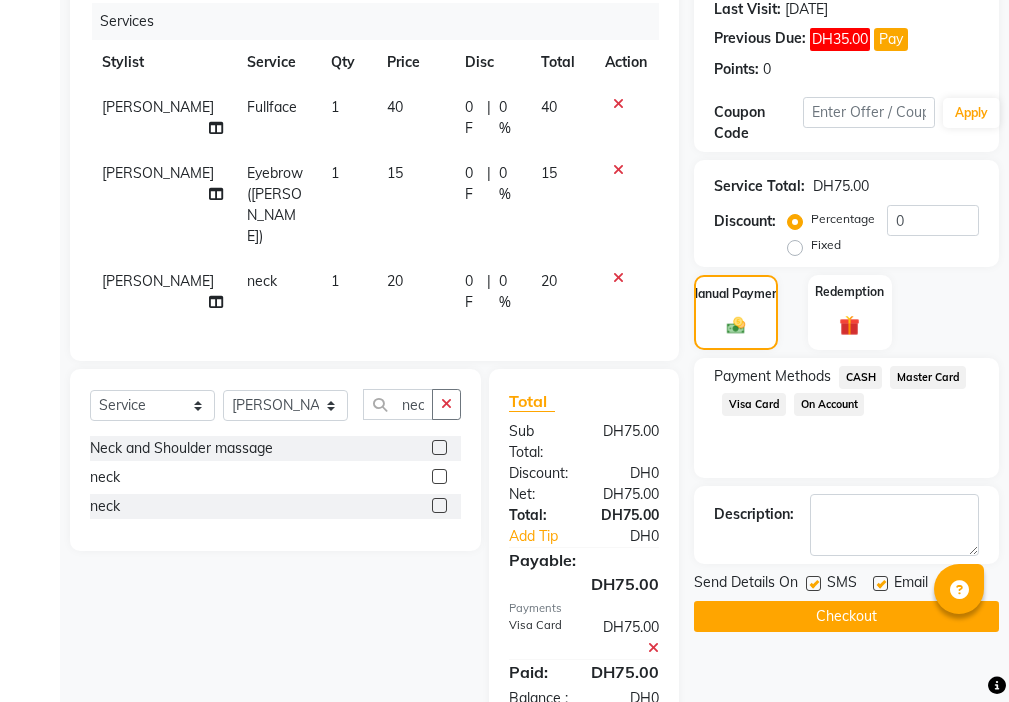 scroll, scrollTop: 317, scrollLeft: 0, axis: vertical 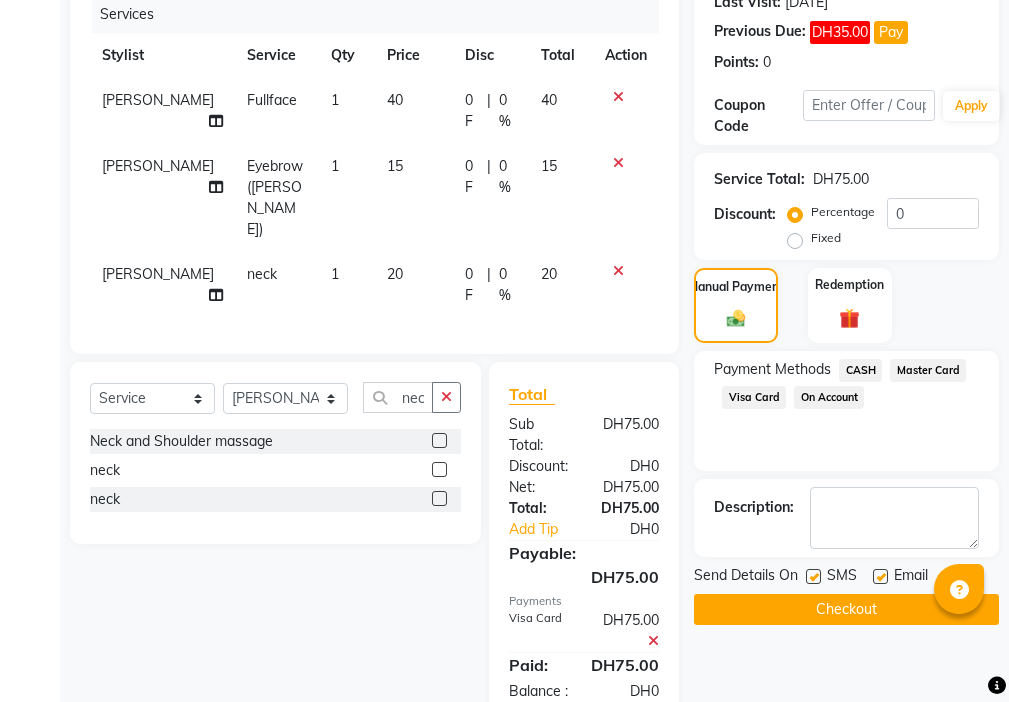 click 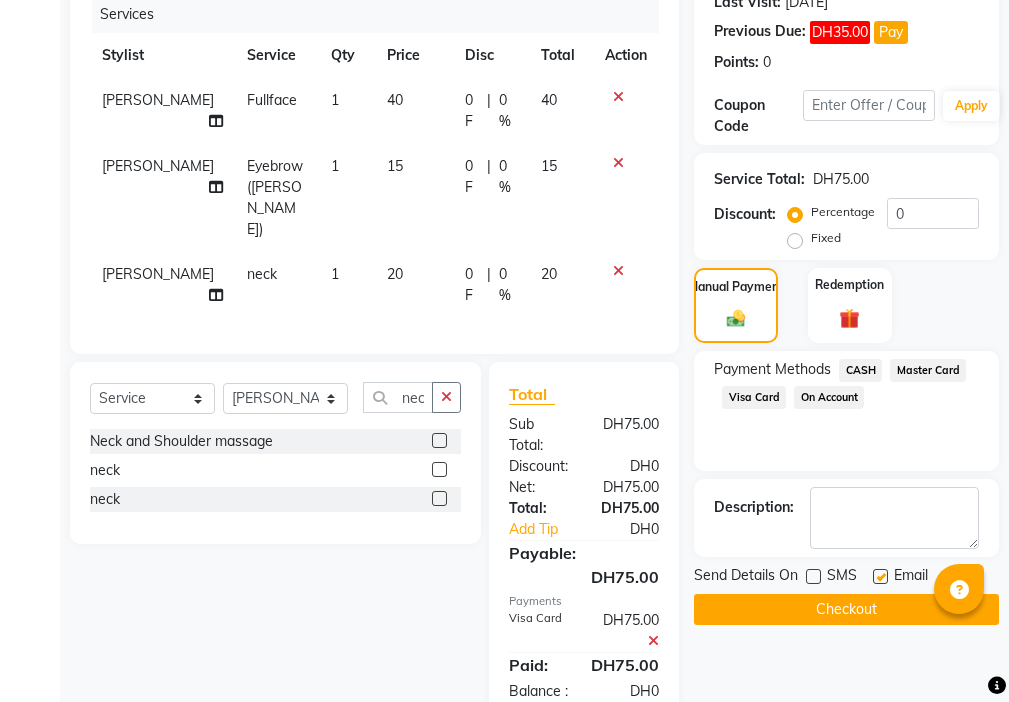 click 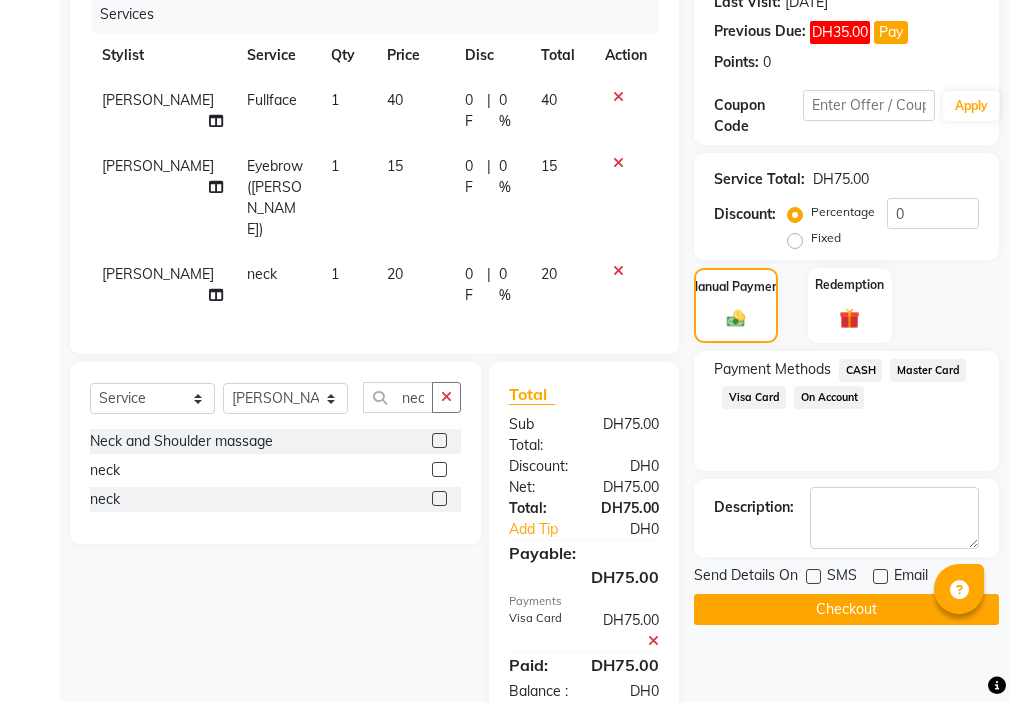 click on "Checkout" 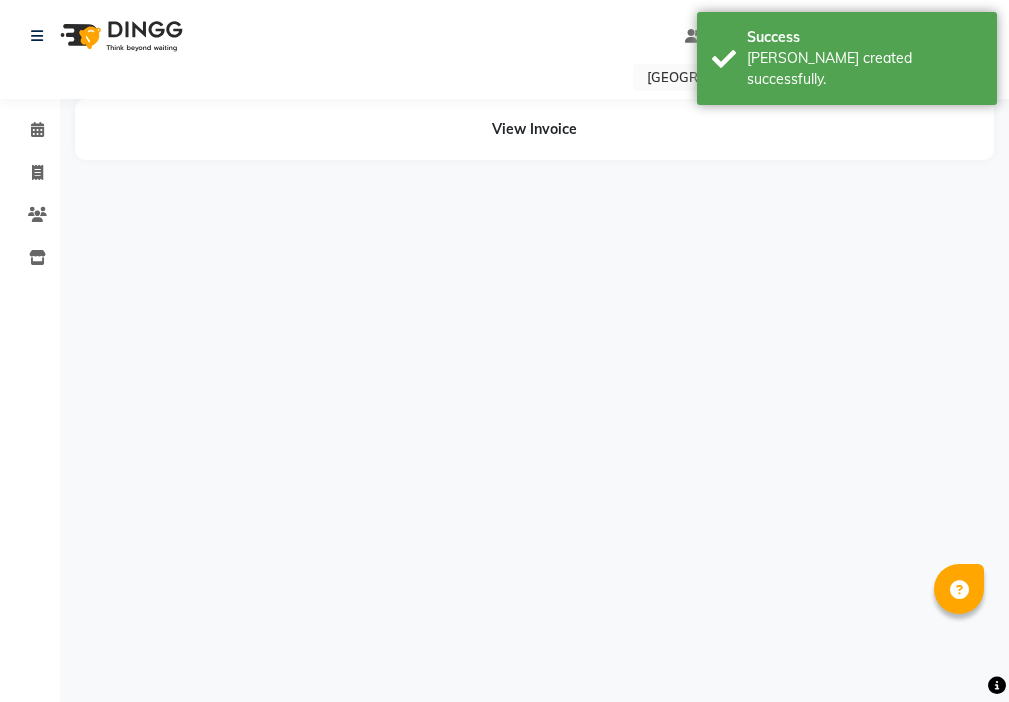 scroll, scrollTop: 0, scrollLeft: 0, axis: both 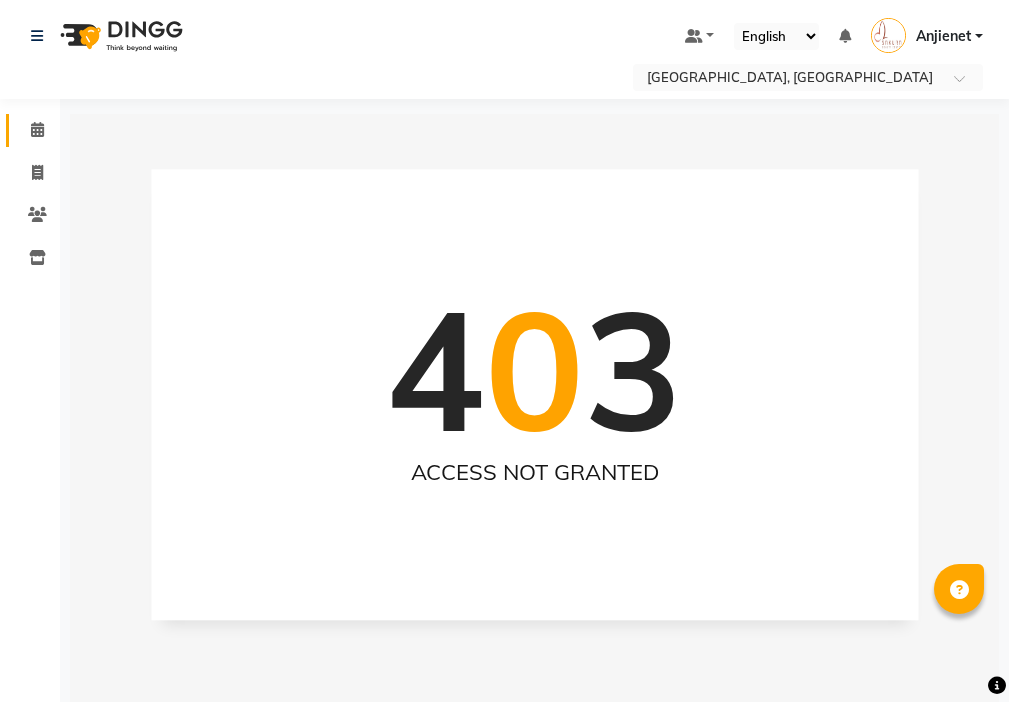 click 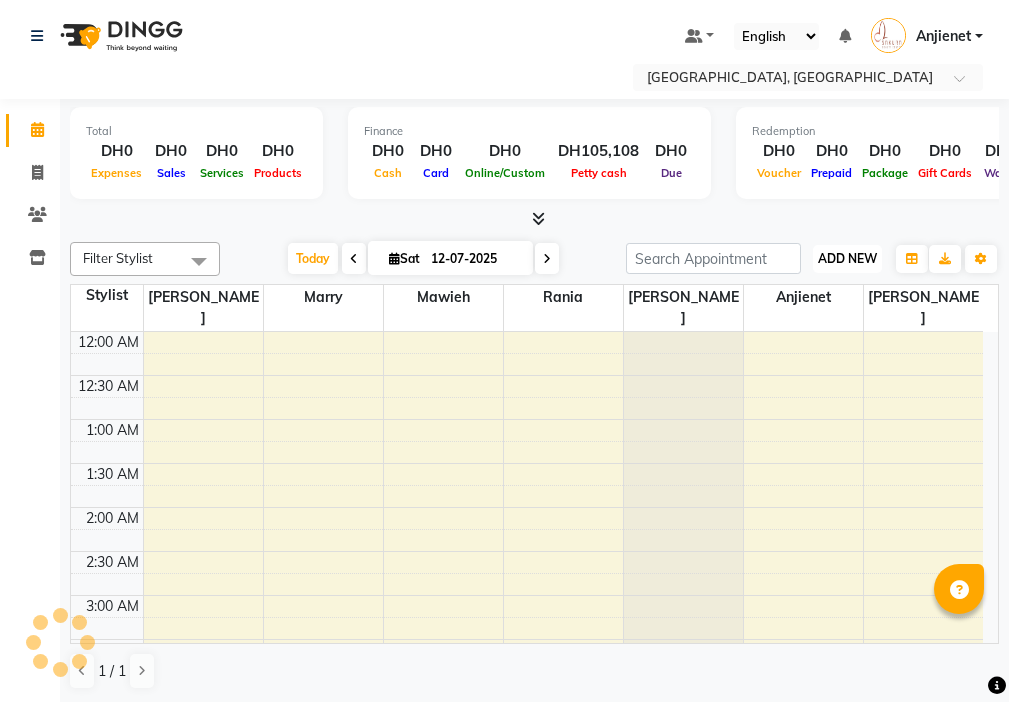 click on "ADD NEW" at bounding box center [847, 258] 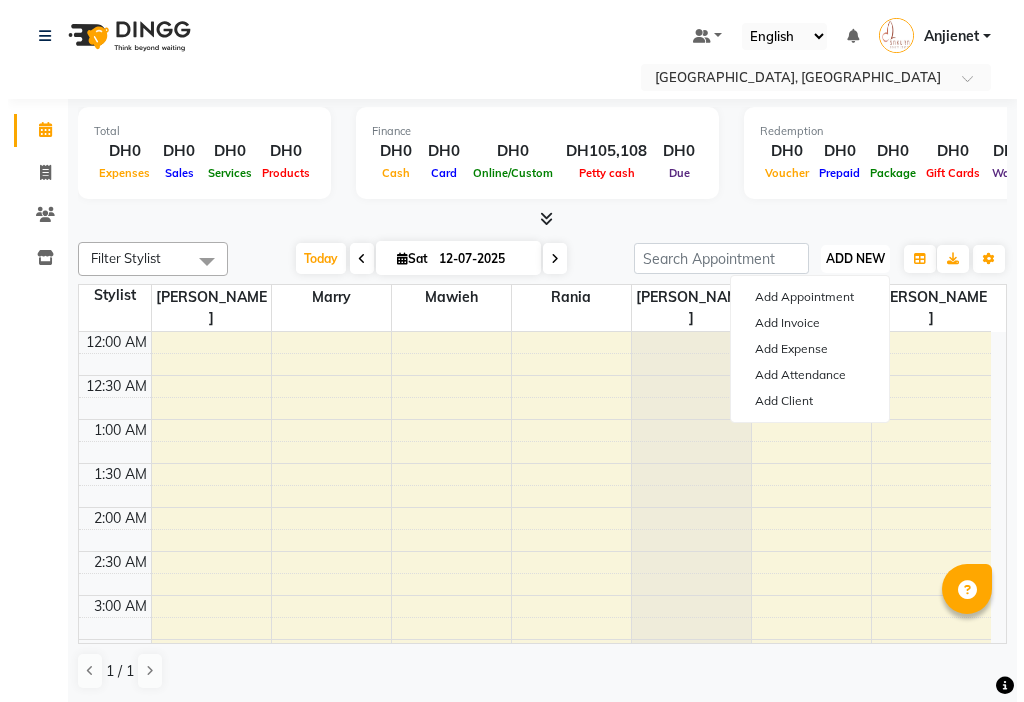 scroll, scrollTop: 529, scrollLeft: 0, axis: vertical 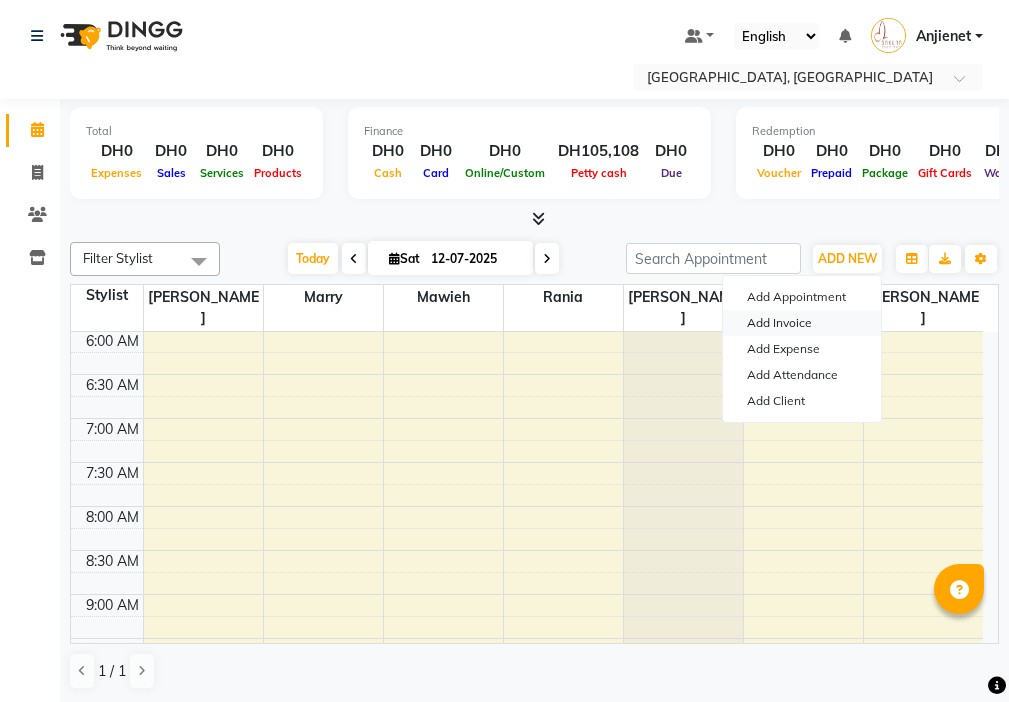 click on "Add Invoice" at bounding box center [802, 323] 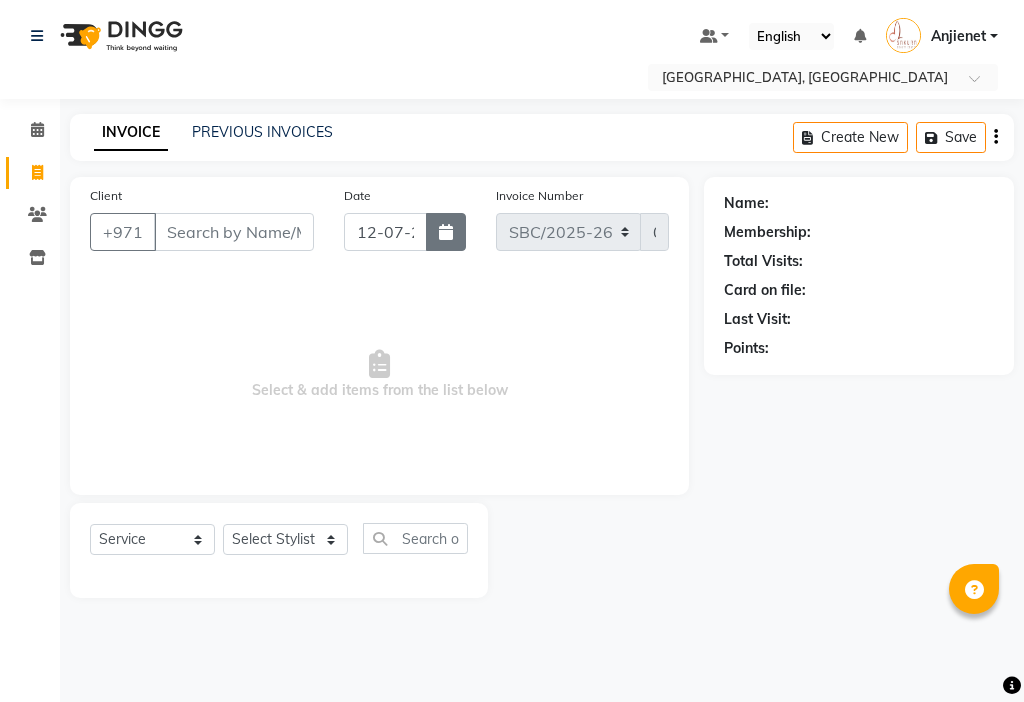 click 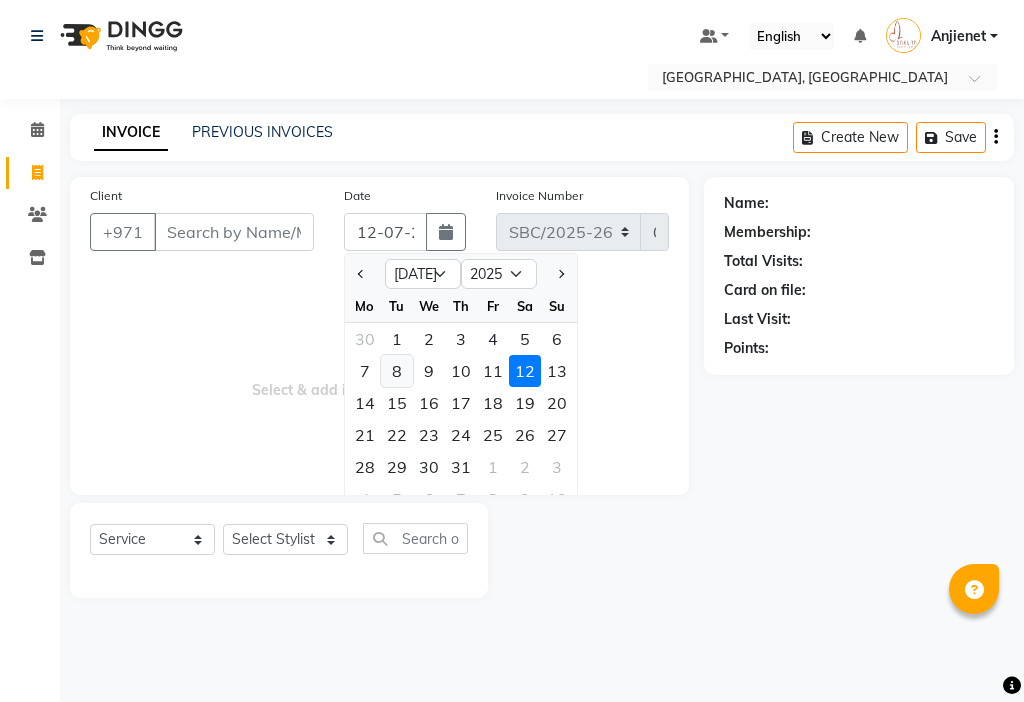 click on "8" 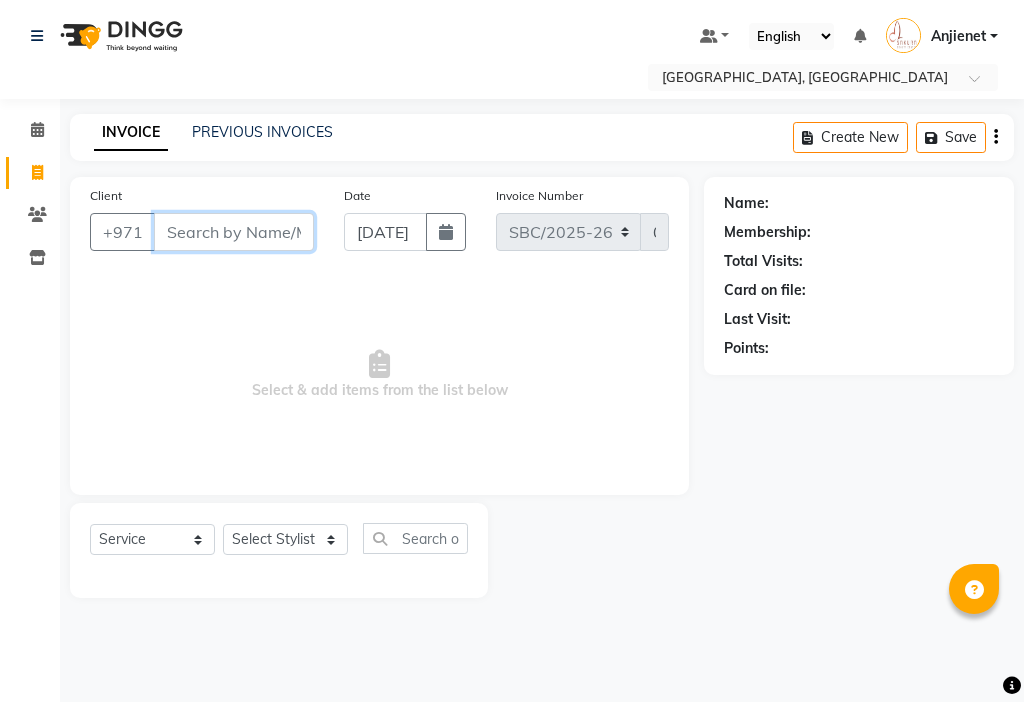 click on "Client" at bounding box center (234, 232) 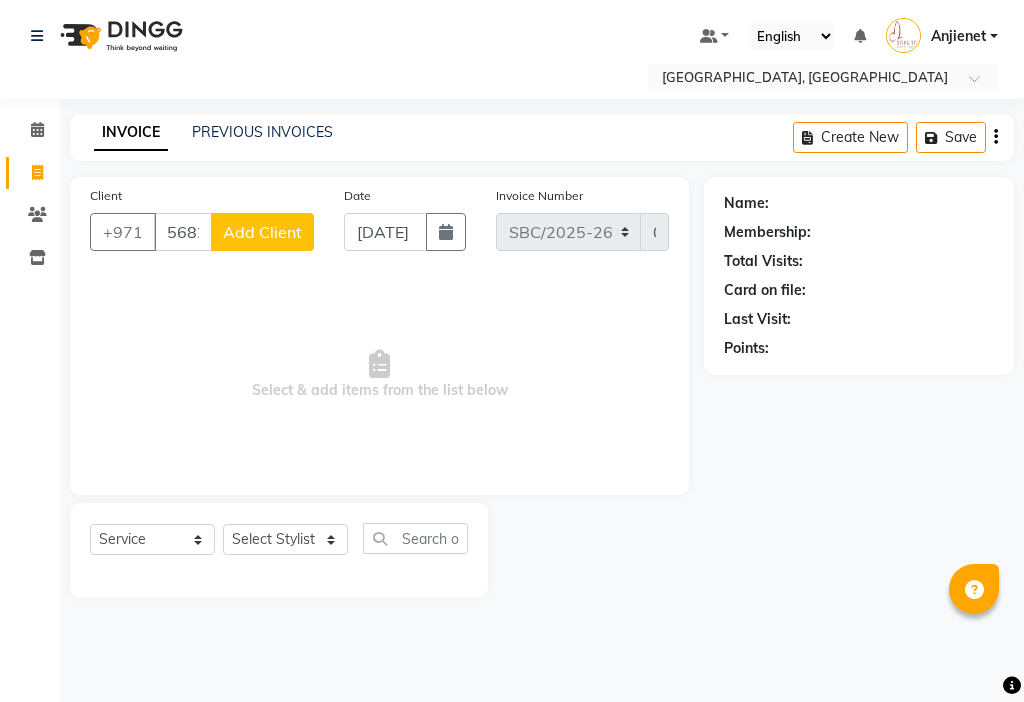 click on "Add Client" 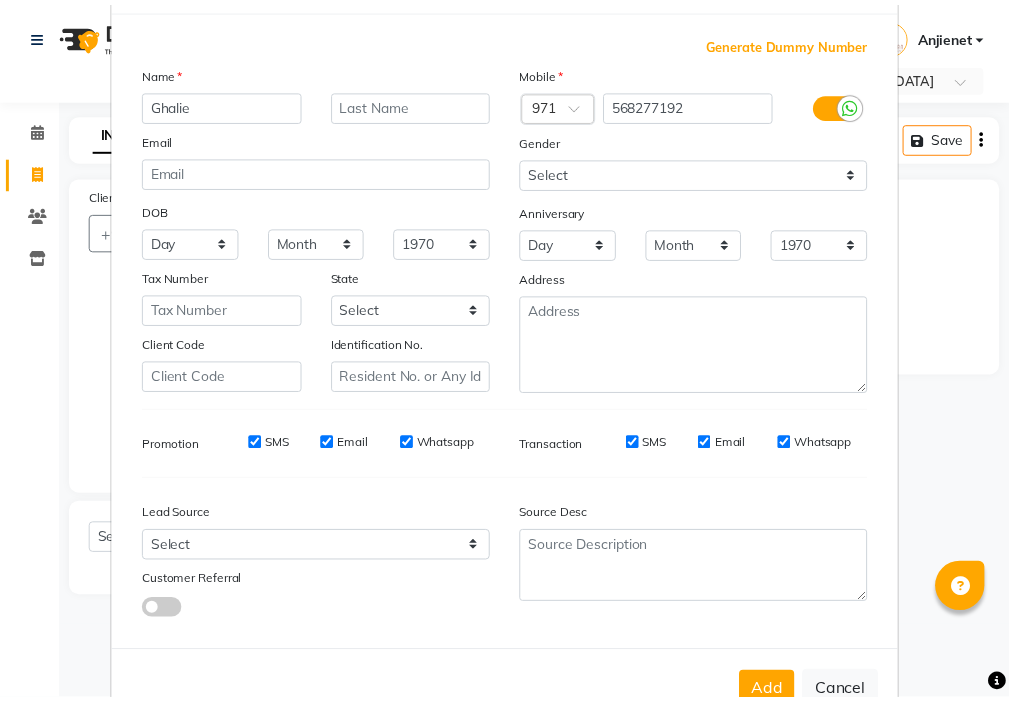 scroll, scrollTop: 147, scrollLeft: 0, axis: vertical 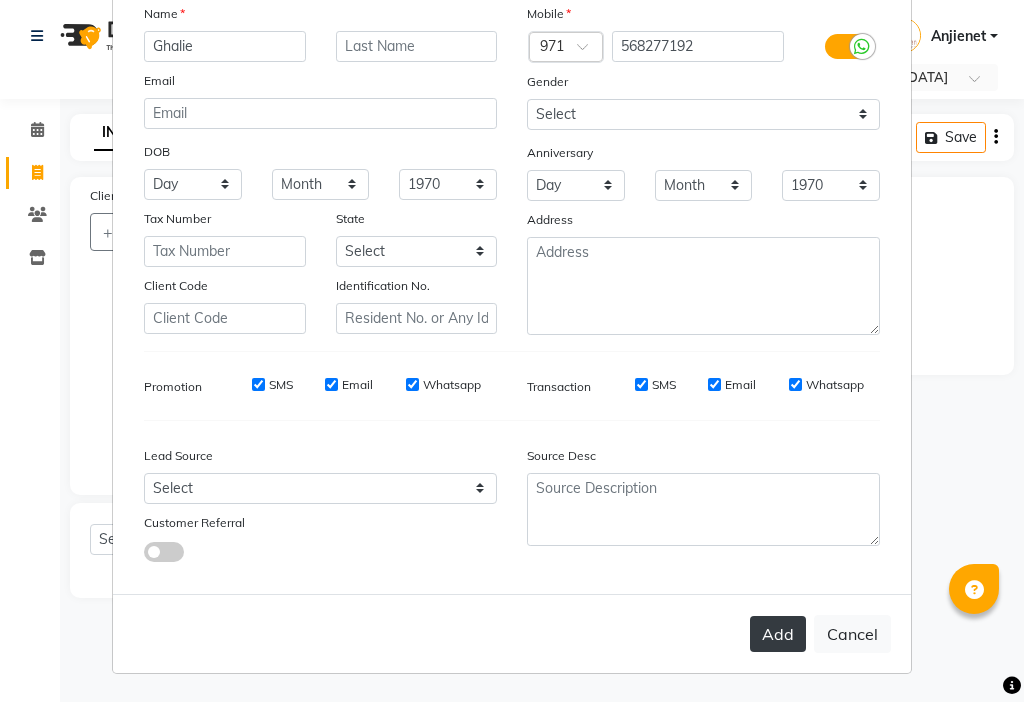 click on "Add" at bounding box center (778, 634) 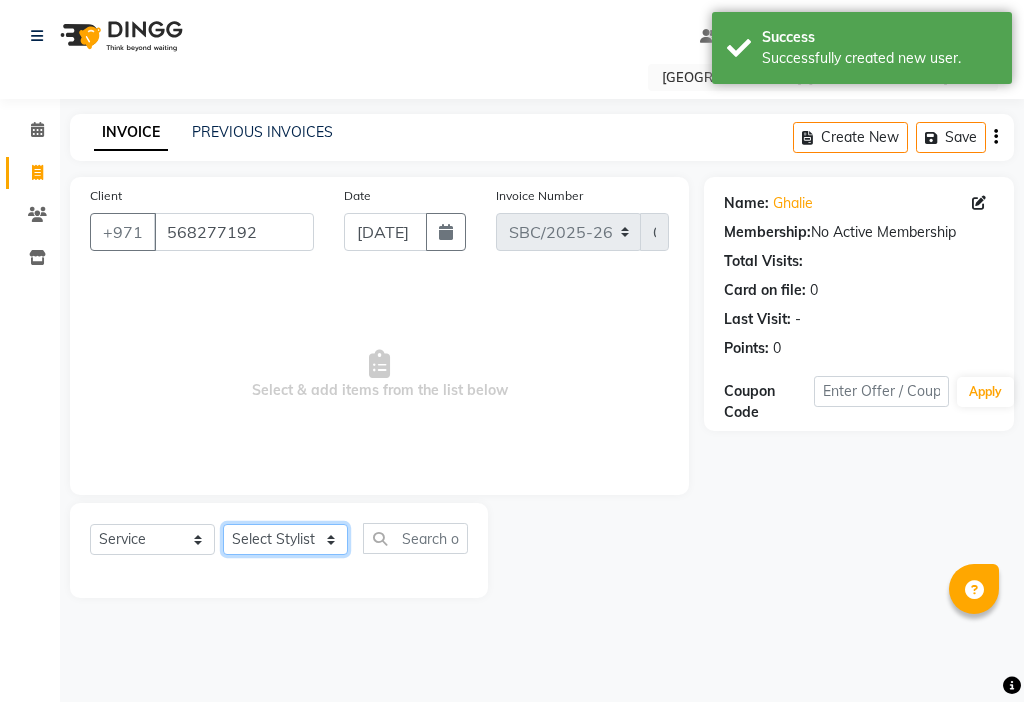 click on "Select Stylist Anjienet [PERSON_NAME] marry  Mawieh  [PERSON_NAME] [PERSON_NAME]" 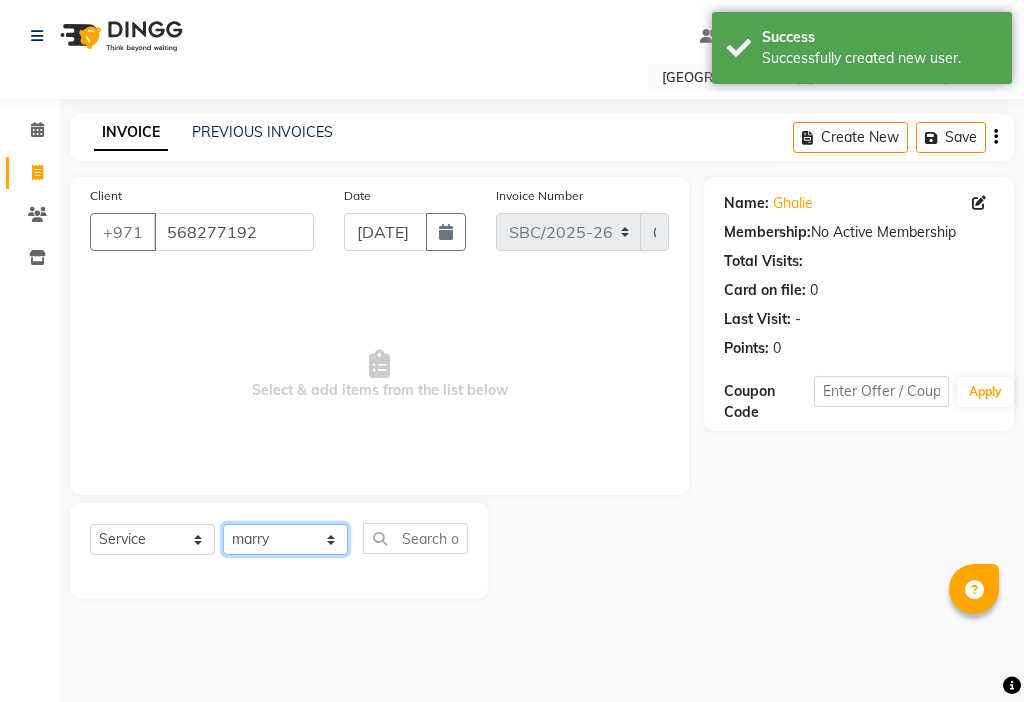 click on "Select Stylist Anjienet [PERSON_NAME] marry  Mawieh  [PERSON_NAME] [PERSON_NAME]" 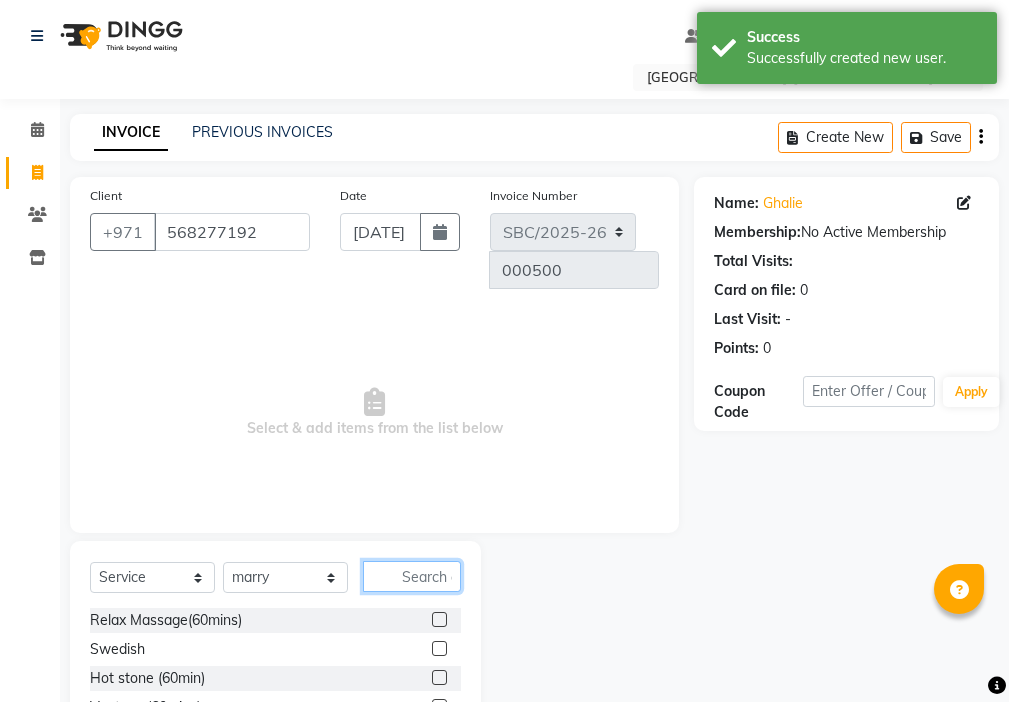 click 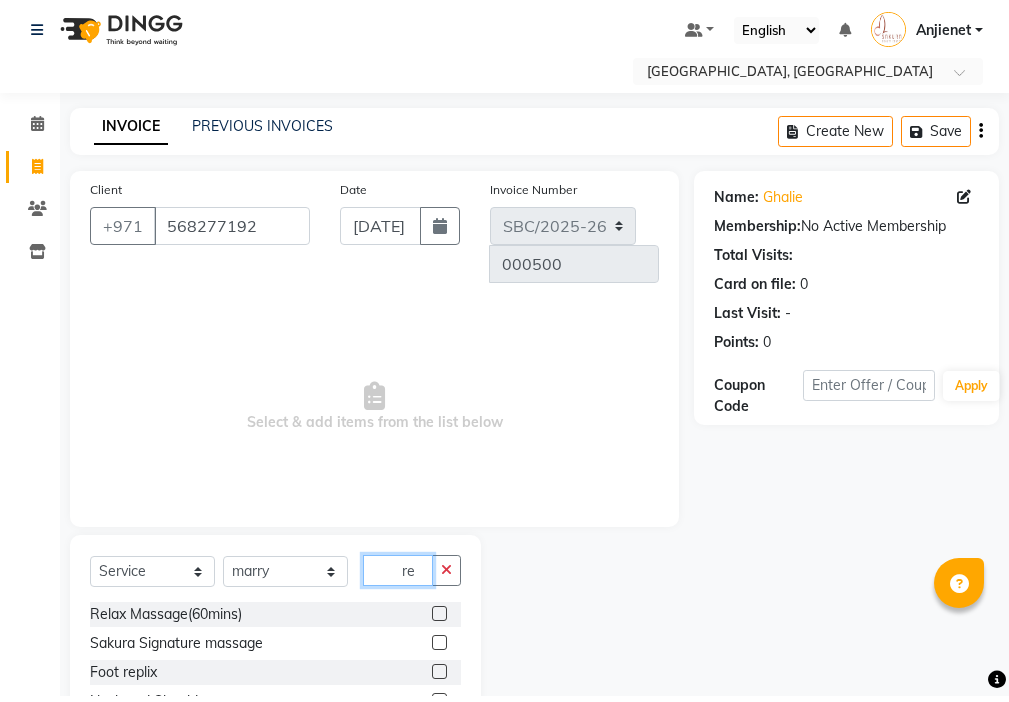 scroll, scrollTop: 16, scrollLeft: 0, axis: vertical 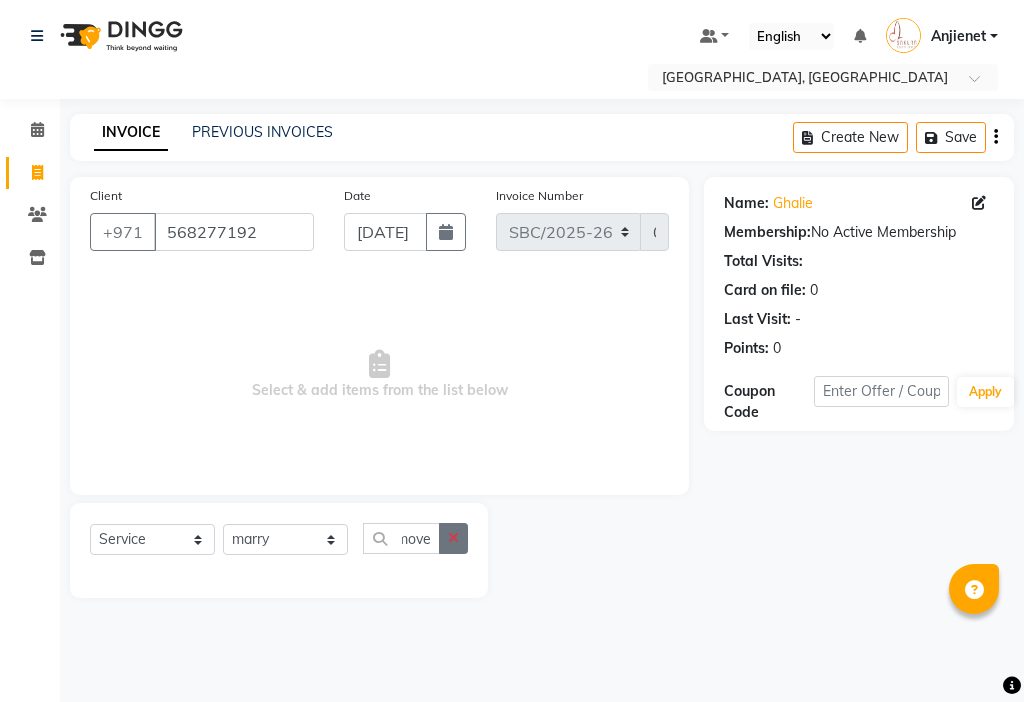 click 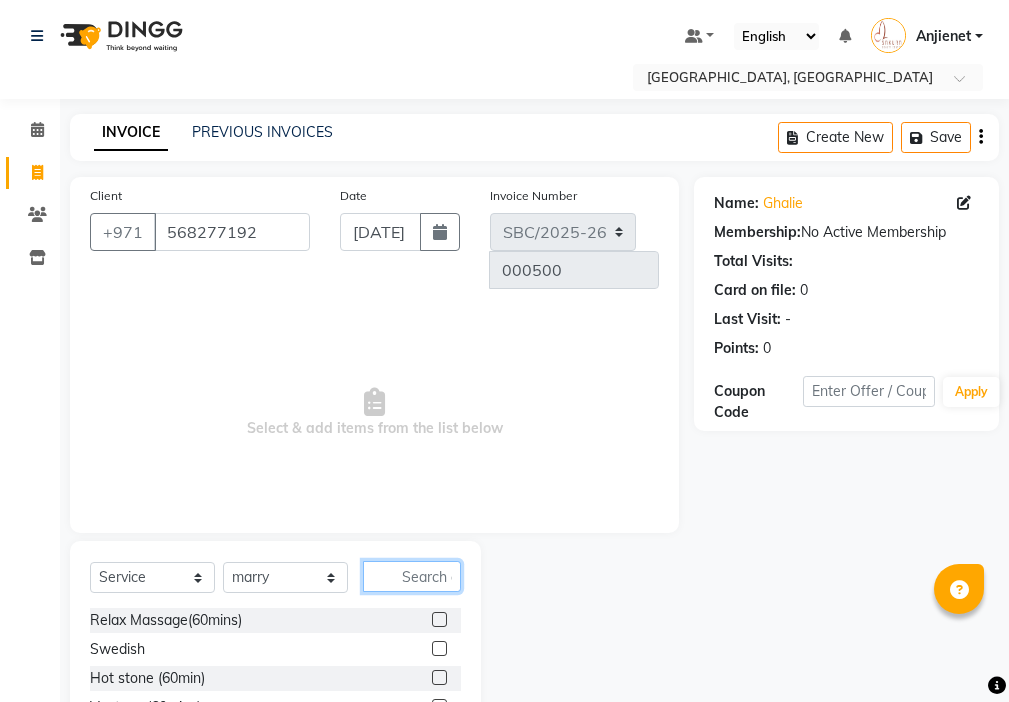 scroll, scrollTop: 0, scrollLeft: 0, axis: both 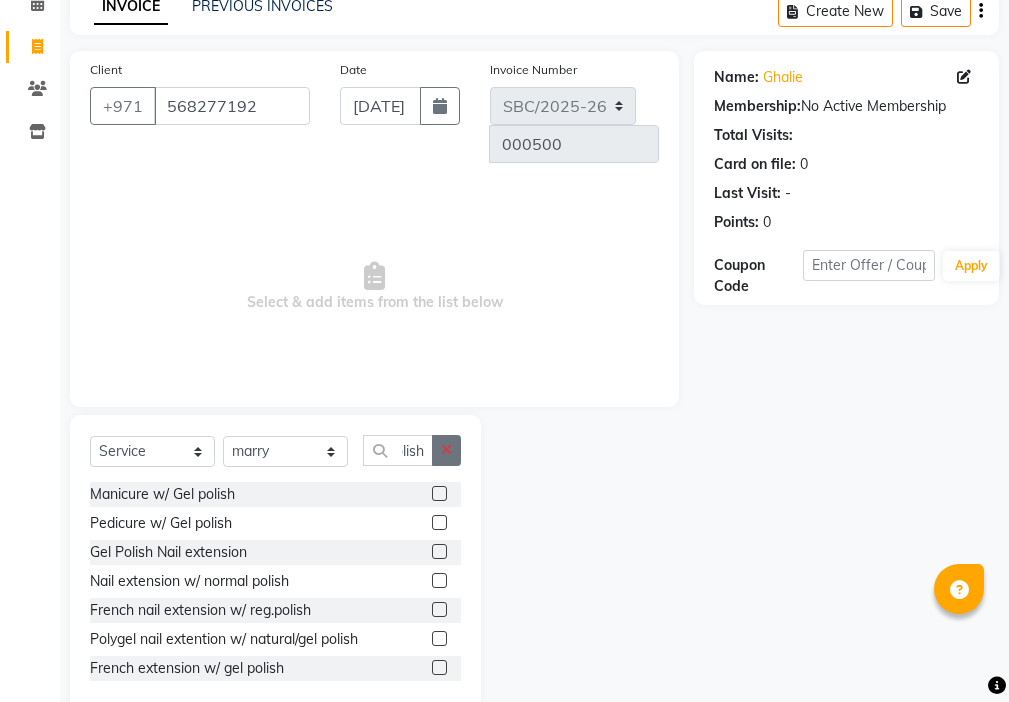 click 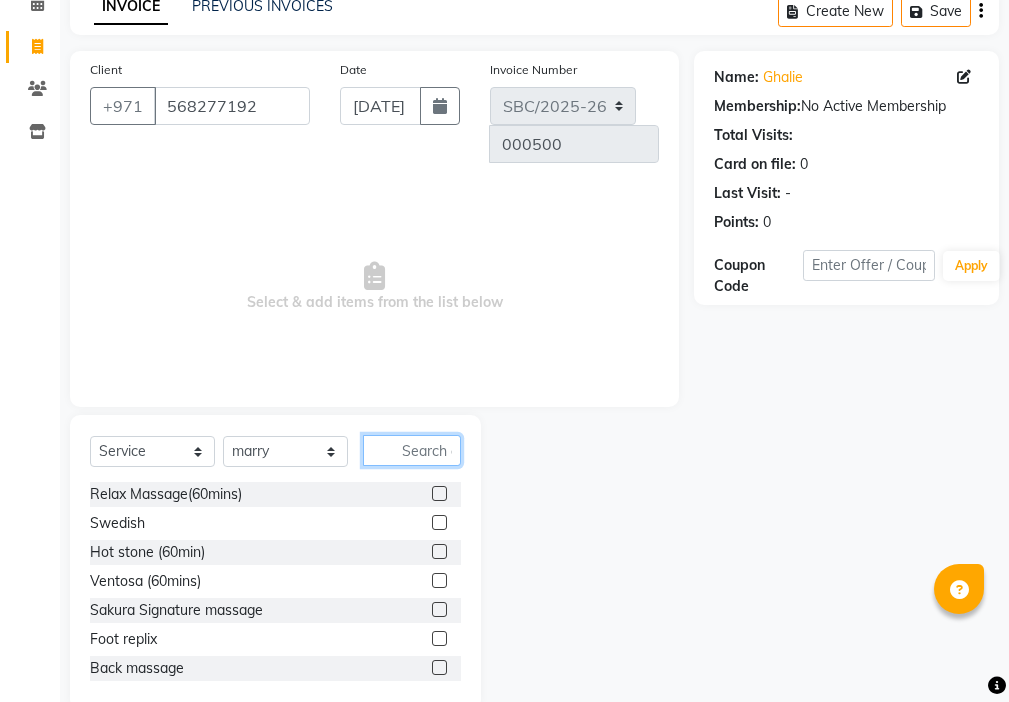scroll, scrollTop: 0, scrollLeft: 0, axis: both 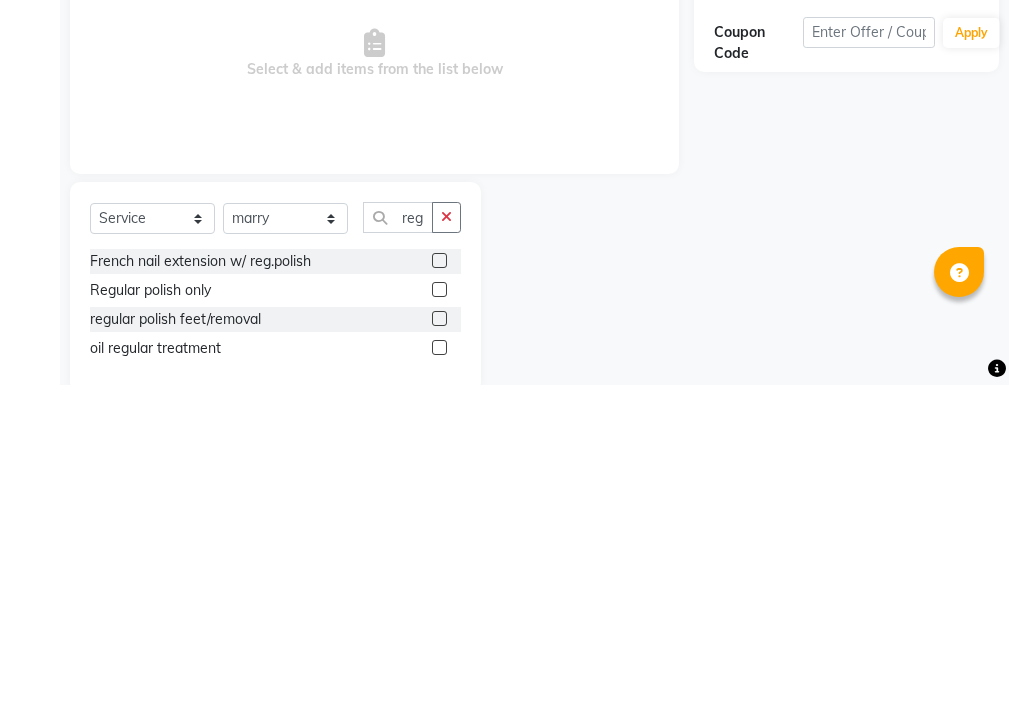 click 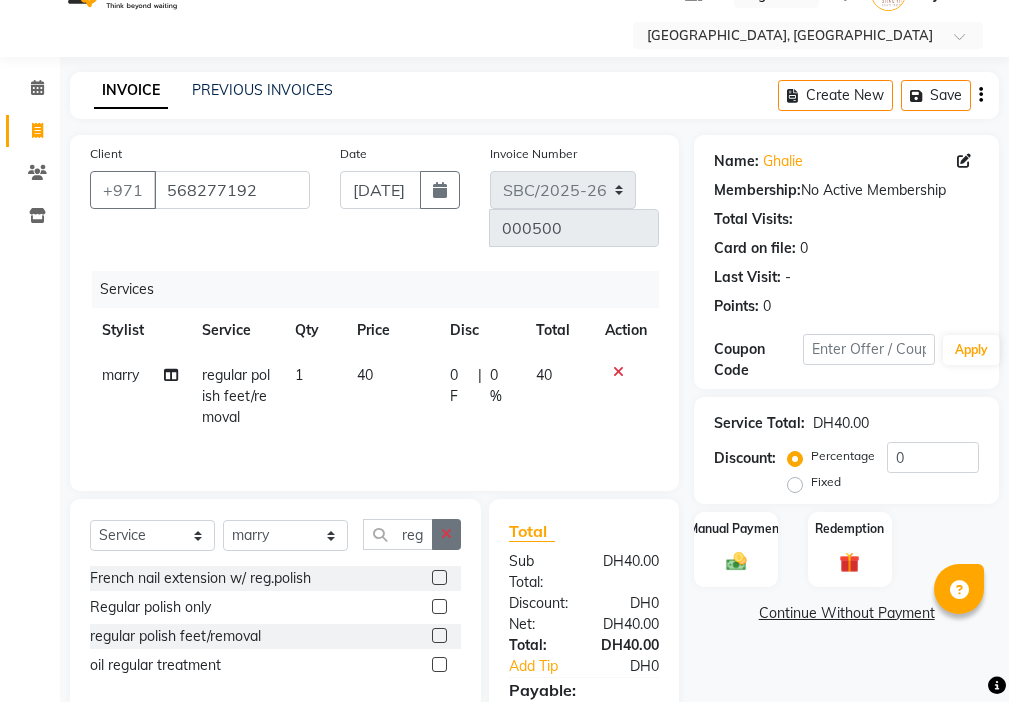 click 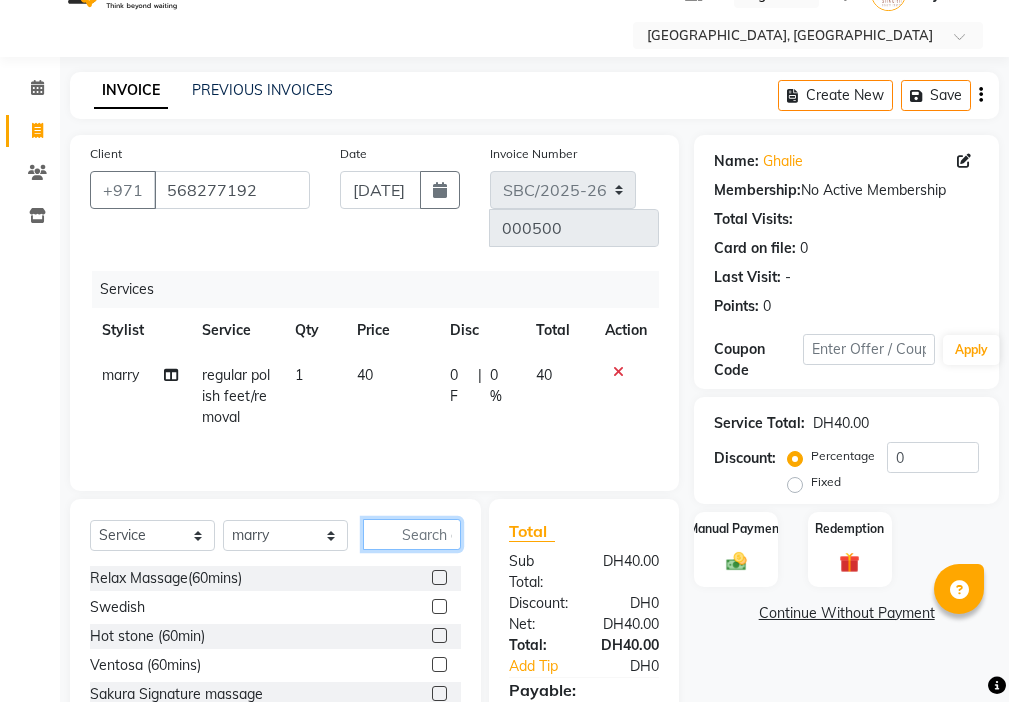 scroll, scrollTop: 149, scrollLeft: 0, axis: vertical 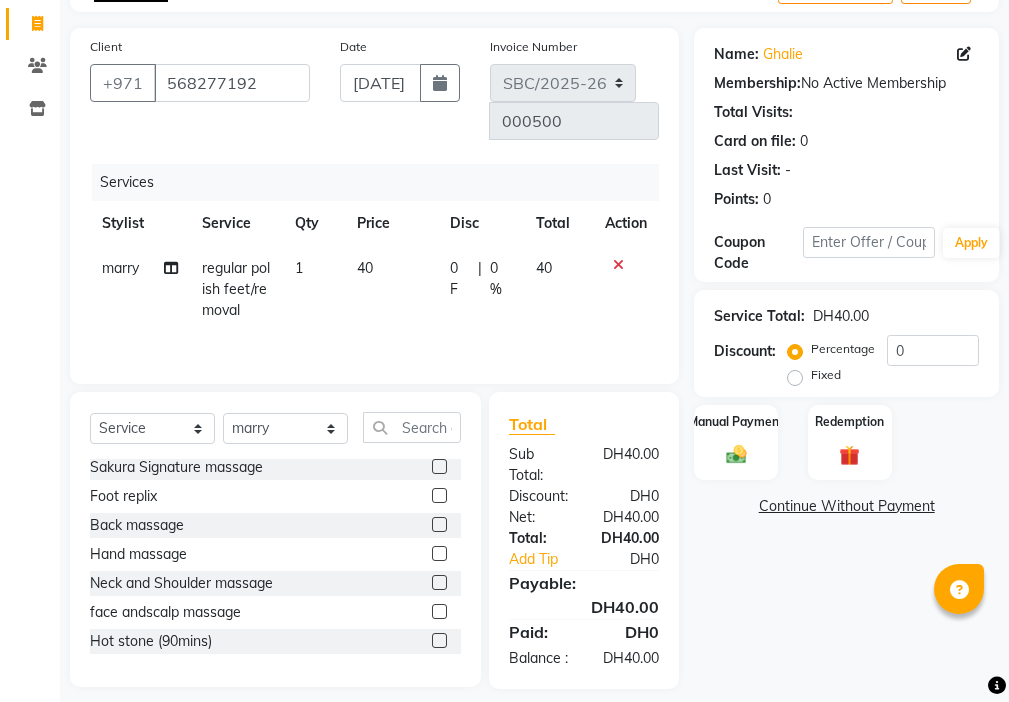 click on "Select  Service  Product  Membership  Package Voucher Prepaid Gift Card  Select Stylist Anjienet [PERSON_NAME] marry  Mawieh  Moza Rania [PERSON_NAME] Relax Massage(60mins)  Swedish  Hot stone (60min)  Ventosa (60mins)  Sakura Signature massage  Foot replix  Back massage  Hand massage  Neck and Shoulder massage  face andscalp massage  Hot stone (90mins)  ventosa(90mins)  head massage  scalp massage  Chest  half leg massage   half arm massage  leg massage   Normal hammam  Hammam with Herbal  hammam with scrub  Bridal hammam  LEEFA big  LEEFA small  Dalka   Cleaning  Manicure  Pedicure  Sakura special spa  Manicure w/ Natural color  Pedicure w/ Natural color  Manicure w/ Gel polish  Pedicure w/ Gel polish  Gel Polish Nail extension  Nail extension w/ normal polish  French nail extension w/ reg.polish  Polygel nail extention w/ natural/gel polish  French extension w/ gel polish  Nail extension Removal  Regular polish only  Gel polish only  Cut and file hand/feet  Gel removal  kids nail extension  French tip hand" 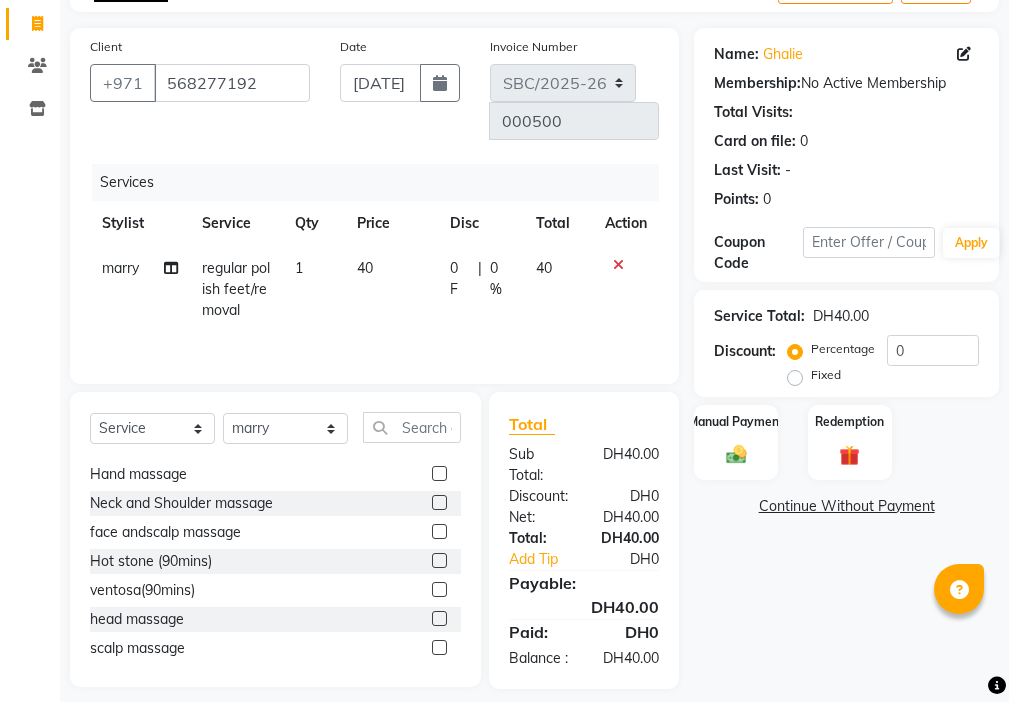 scroll, scrollTop: 240, scrollLeft: 0, axis: vertical 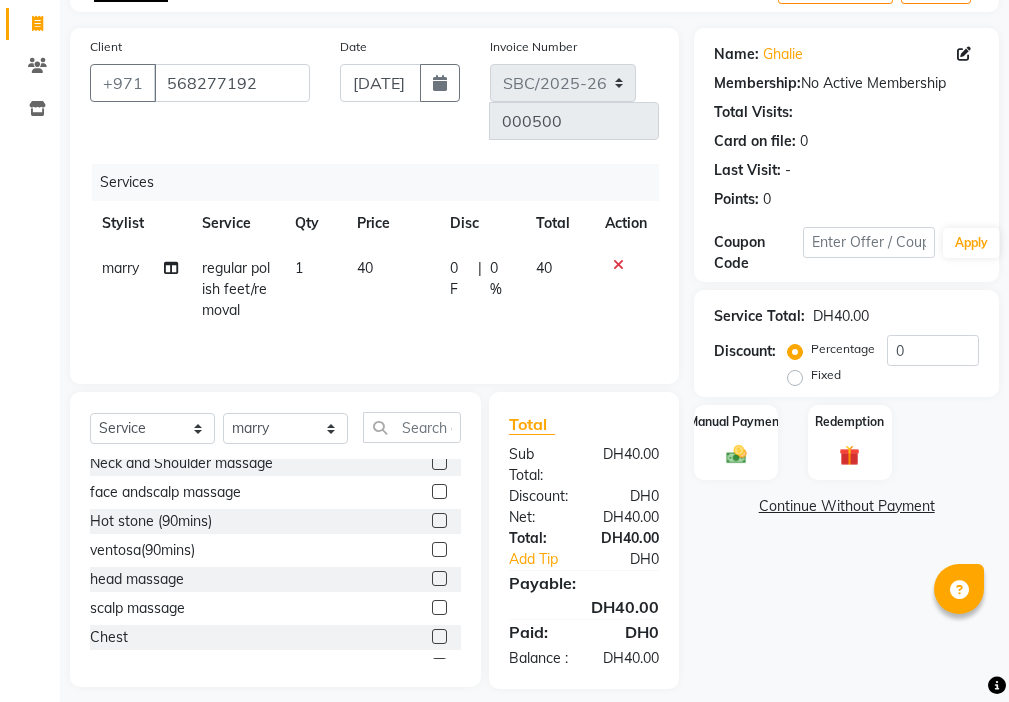 click on "Relax Massage(60mins)  Swedish  Hot stone (60min)  Ventosa (60mins)  Sakura Signature massage  Foot replix  Back massage  Hand massage  Neck and Shoulder massage  face andscalp massage  Hot stone (90mins)  ventosa(90mins)  head massage  scalp massage  Chest  half leg massage   half arm massage  leg massage   Normal hammam  Hammam with Herbal  hammam with scrub  Bridal hammam  LEEFA big  LEEFA small  Dalka   Cleaning  Manicure  Pedicure  Sakura special spa  Manicure w/ Natural color  Pedicure w/ Natural color  Manicure w/ Gel polish  Pedicure w/ Gel polish  Gel Polish Nail extension  Nail extension w/ normal polish  French nail extension w/ reg.polish  Polygel nail extention w/ natural/gel polish  French extension w/ gel polish  Nail extension Removal  Regular polish only  Gel polish only  Cut and file hand/feet  Gel removal  kids nail extension  French tip hand  nail art hand  mani w/ masage  pedi w/massage   regular polish feet/removal  ombre normal" 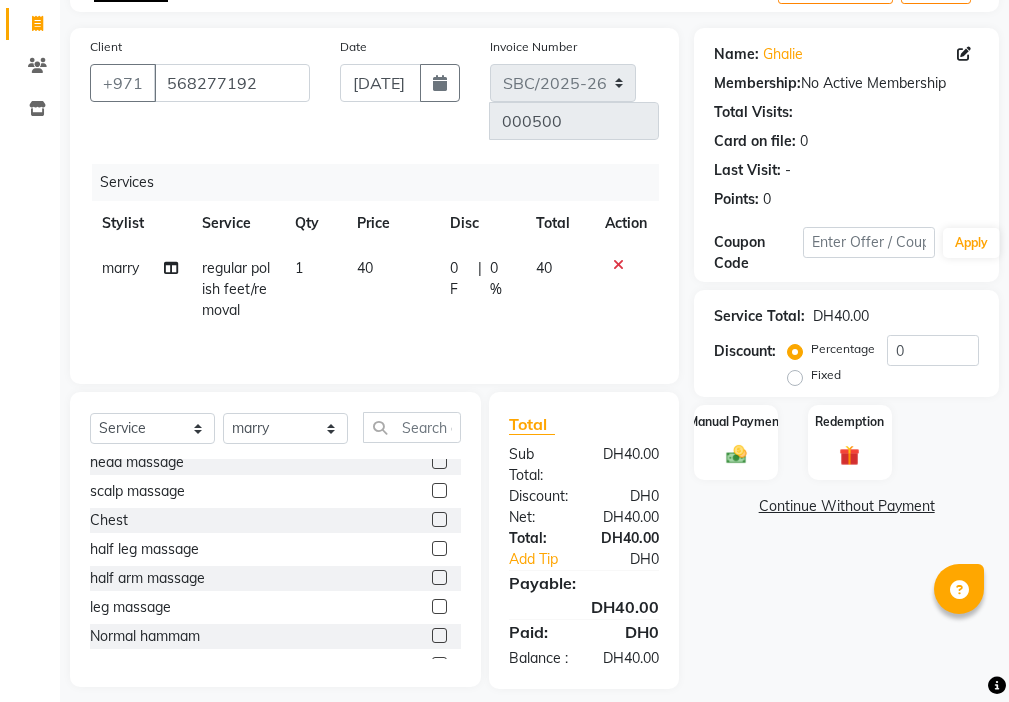 scroll, scrollTop: 360, scrollLeft: 0, axis: vertical 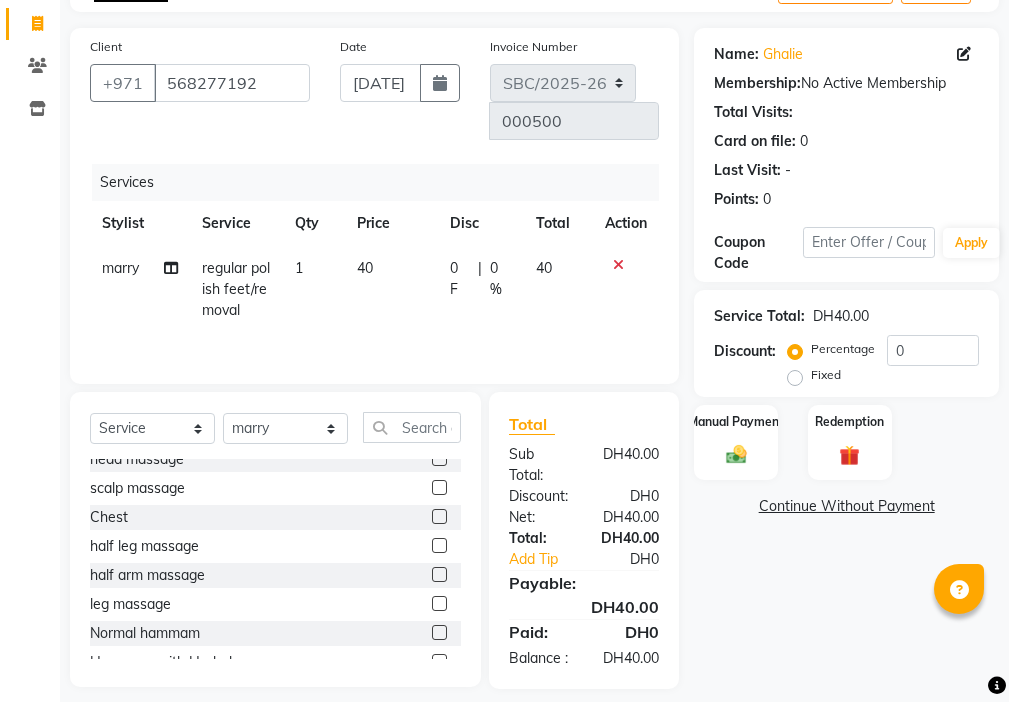 click on "Relax Massage(60mins)  Swedish  Hot stone (60min)  Ventosa (60mins)  Sakura Signature massage  Foot replix  Back massage  Hand massage  Neck and Shoulder massage  face andscalp massage  Hot stone (90mins)  ventosa(90mins)  head massage  scalp massage  Chest  half leg massage   half arm massage  leg massage   Normal hammam  Hammam with Herbal  hammam with scrub  Bridal hammam  LEEFA big  LEEFA small  Dalka   Cleaning  Manicure  Pedicure  Sakura special spa  Manicure w/ Natural color  Pedicure w/ Natural color  Manicure w/ Gel polish  Pedicure w/ Gel polish  Gel Polish Nail extension  Nail extension w/ normal polish  French nail extension w/ reg.polish  Polygel nail extention w/ natural/gel polish  French extension w/ gel polish  Nail extension Removal  Regular polish only  Gel polish only  Cut and file hand/feet  Gel removal  kids nail extension  French tip hand  nail art hand  mani w/ masage  pedi w/massage   regular polish feet/removal  ombre normal" 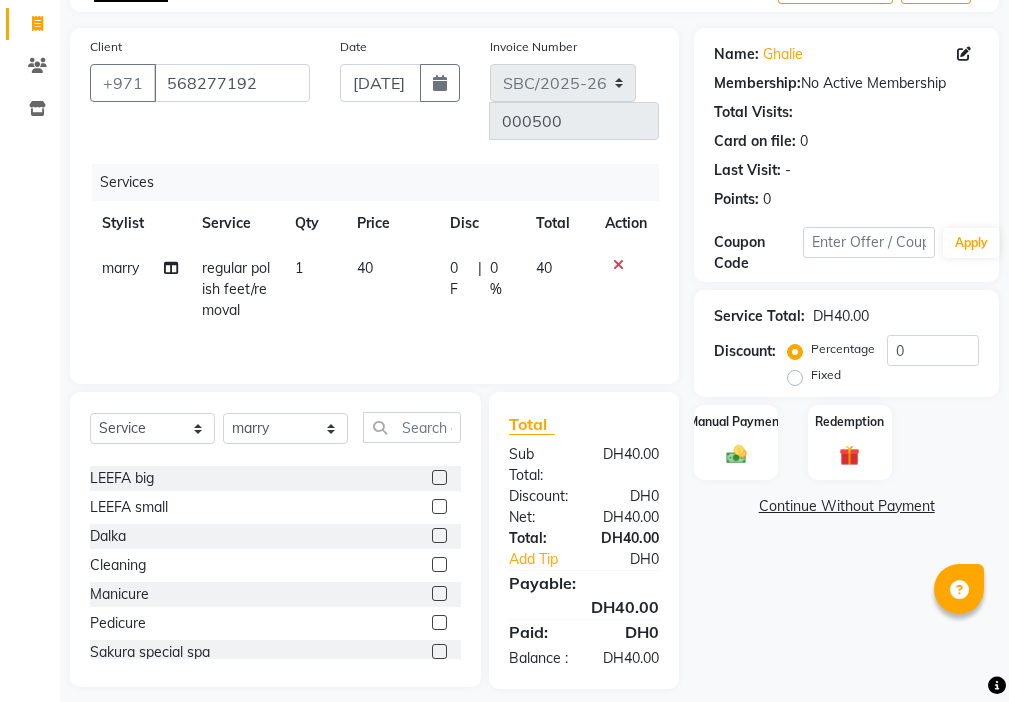 scroll, scrollTop: 640, scrollLeft: 0, axis: vertical 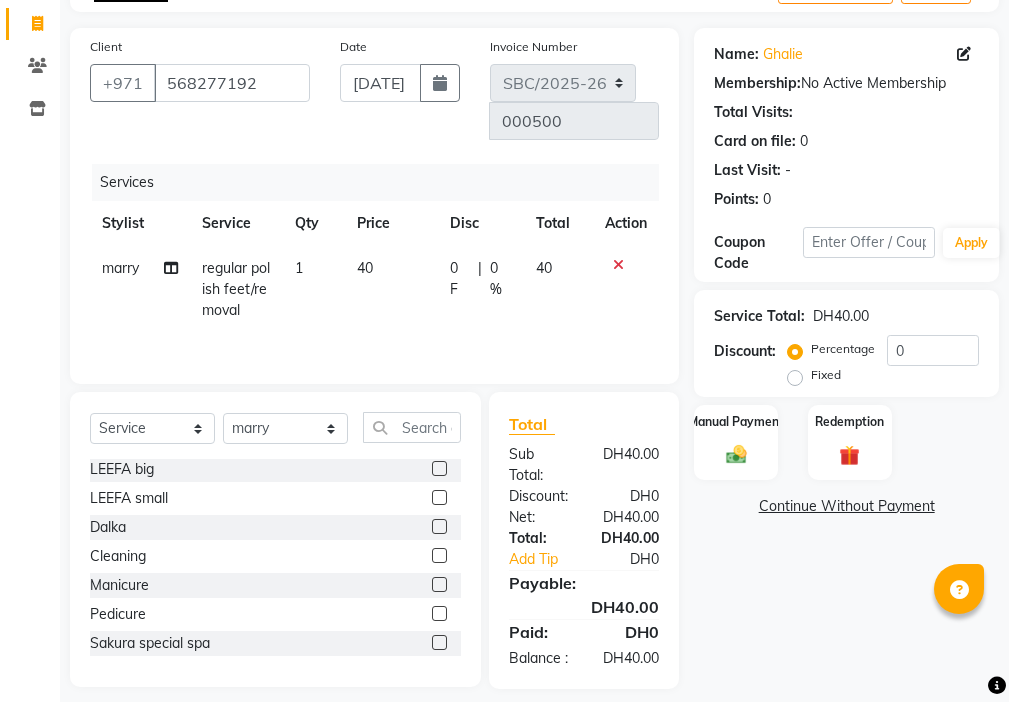 click on "Relax Massage(60mins)  Swedish  Hot stone (60min)  Ventosa (60mins)  Sakura Signature massage  Foot replix  Back massage  Hand massage  Neck and Shoulder massage  face andscalp massage  Hot stone (90mins)  ventosa(90mins)  head massage  scalp massage  Chest  half leg massage   half arm massage  leg massage   Normal hammam  Hammam with Herbal  hammam with scrub  Bridal hammam  LEEFA big  LEEFA small  Dalka   Cleaning  Manicure  Pedicure  Sakura special spa  Manicure w/ Natural color  Pedicure w/ Natural color  Manicure w/ Gel polish  Pedicure w/ Gel polish  Gel Polish Nail extension  Nail extension w/ normal polish  French nail extension w/ reg.polish  Polygel nail extention w/ natural/gel polish  French extension w/ gel polish  Nail extension Removal  Regular polish only  Gel polish only  Cut and file hand/feet  Gel removal  kids nail extension  French tip hand  nail art hand  mani w/ masage  pedi w/massage   regular polish feet/removal  ombre normal" 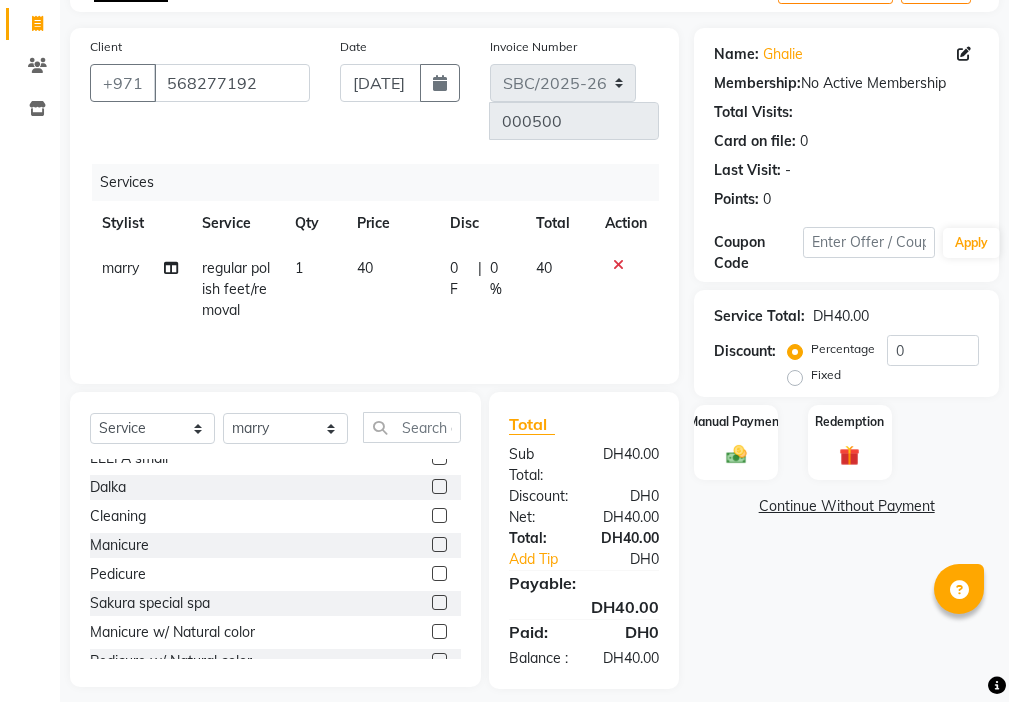 click on "Relax Massage(60mins)  Swedish  Hot stone (60min)  Ventosa (60mins)  Sakura Signature massage  Foot replix  Back massage  Hand massage  Neck and Shoulder massage  face andscalp massage  Hot stone (90mins)  ventosa(90mins)  head massage  scalp massage  Chest  half leg massage   half arm massage  leg massage   Normal hammam  Hammam with Herbal  hammam with scrub  Bridal hammam  LEEFA big  LEEFA small  Dalka   Cleaning  Manicure  Pedicure  Sakura special spa  Manicure w/ Natural color  Pedicure w/ Natural color  Manicure w/ Gel polish  Pedicure w/ Gel polish  Gel Polish Nail extension  Nail extension w/ normal polish  French nail extension w/ reg.polish  Polygel nail extention w/ natural/gel polish  French extension w/ gel polish  Nail extension Removal  Regular polish only  Gel polish only  Cut and file hand/feet  Gel removal  kids nail extension  French tip hand  nail art hand  mani w/ masage  pedi w/massage   regular polish feet/removal  ombre normal" 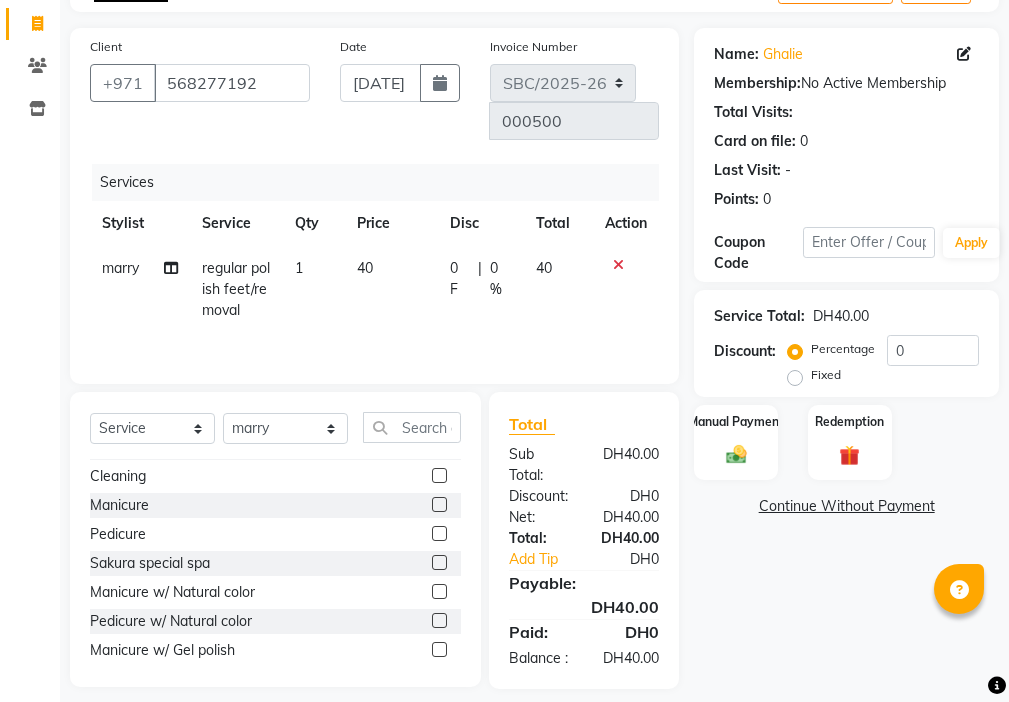 click 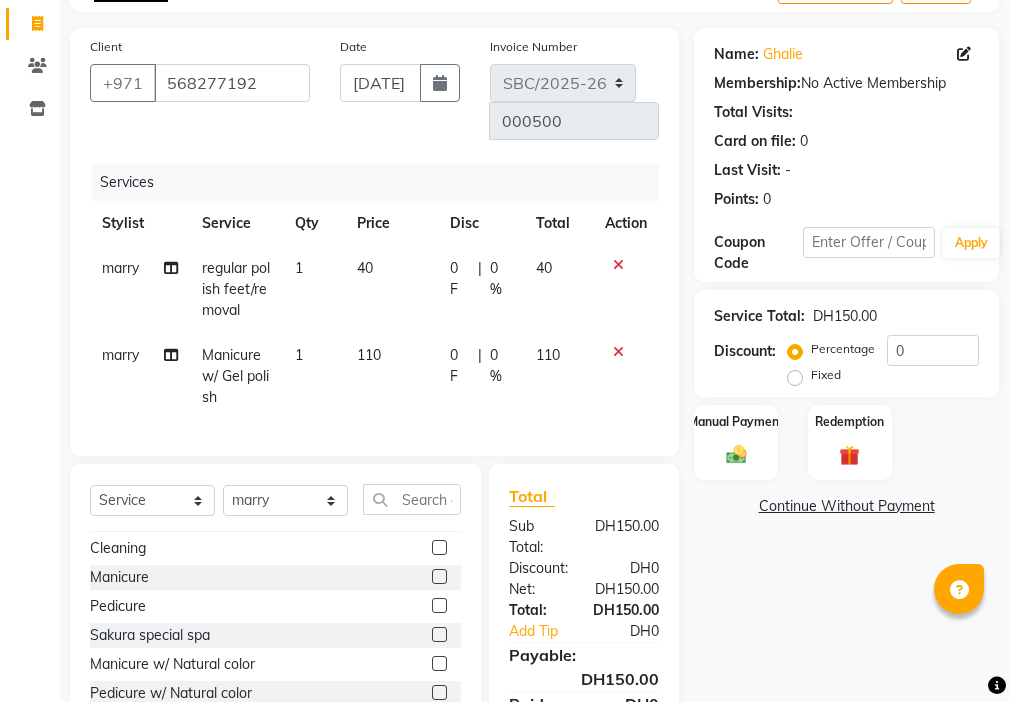 scroll, scrollTop: 158, scrollLeft: 0, axis: vertical 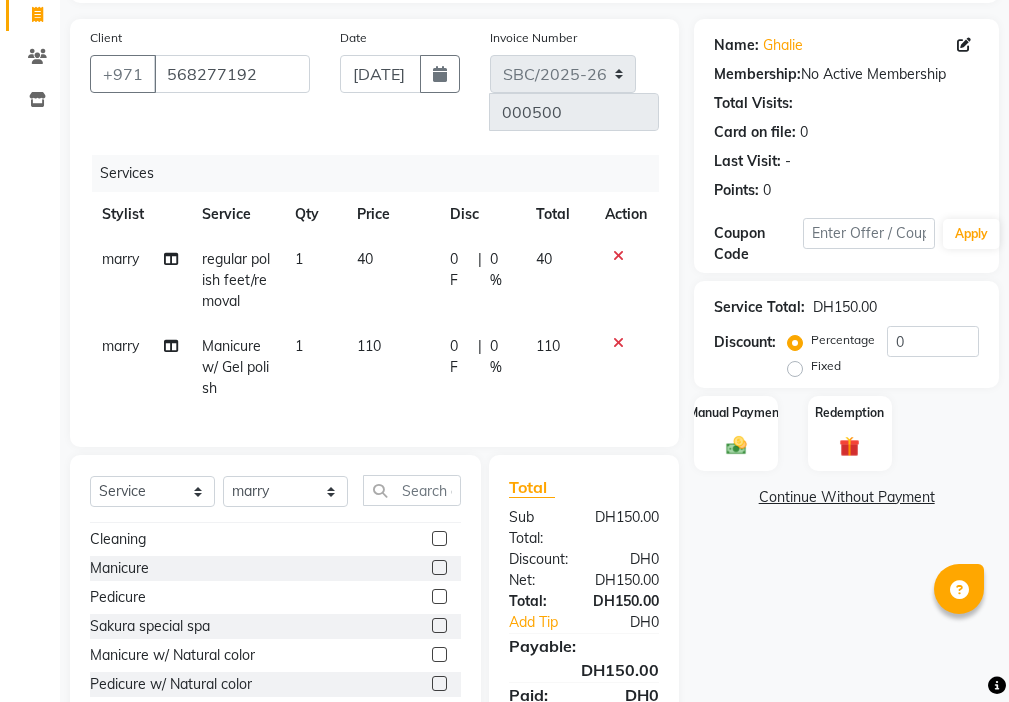 click on "Total" 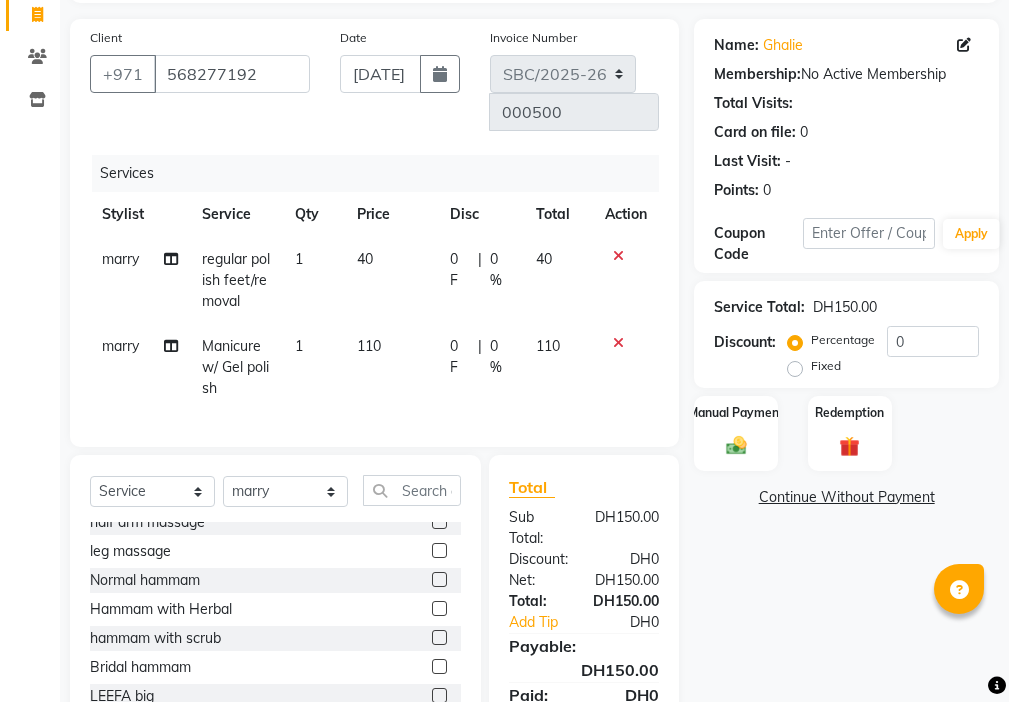 scroll, scrollTop: 490, scrollLeft: 0, axis: vertical 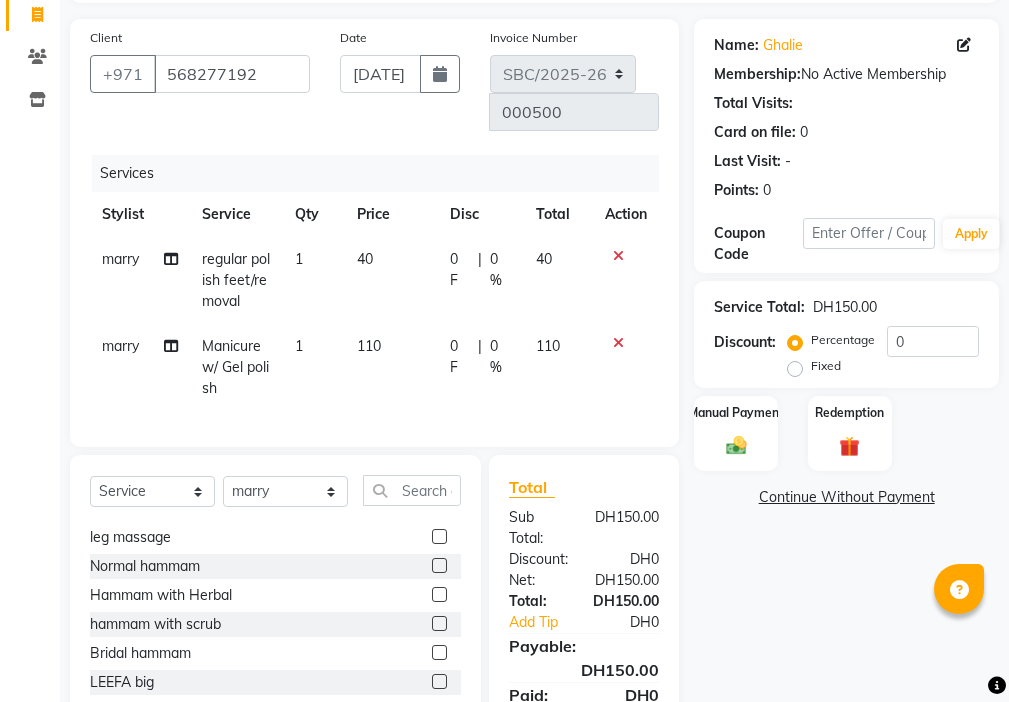 click 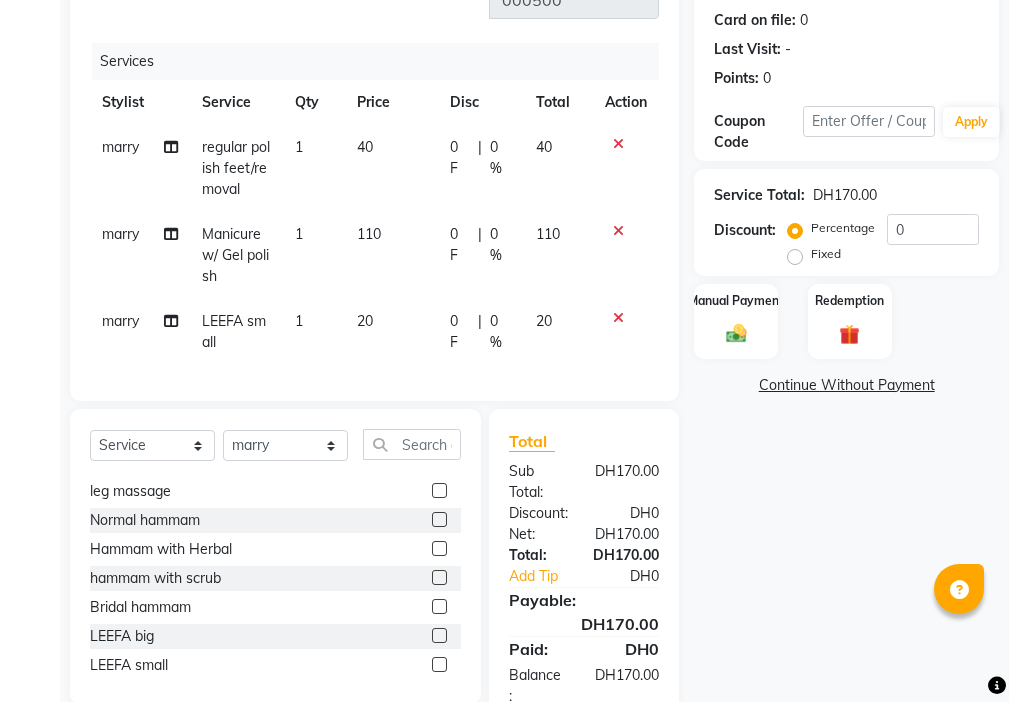 click 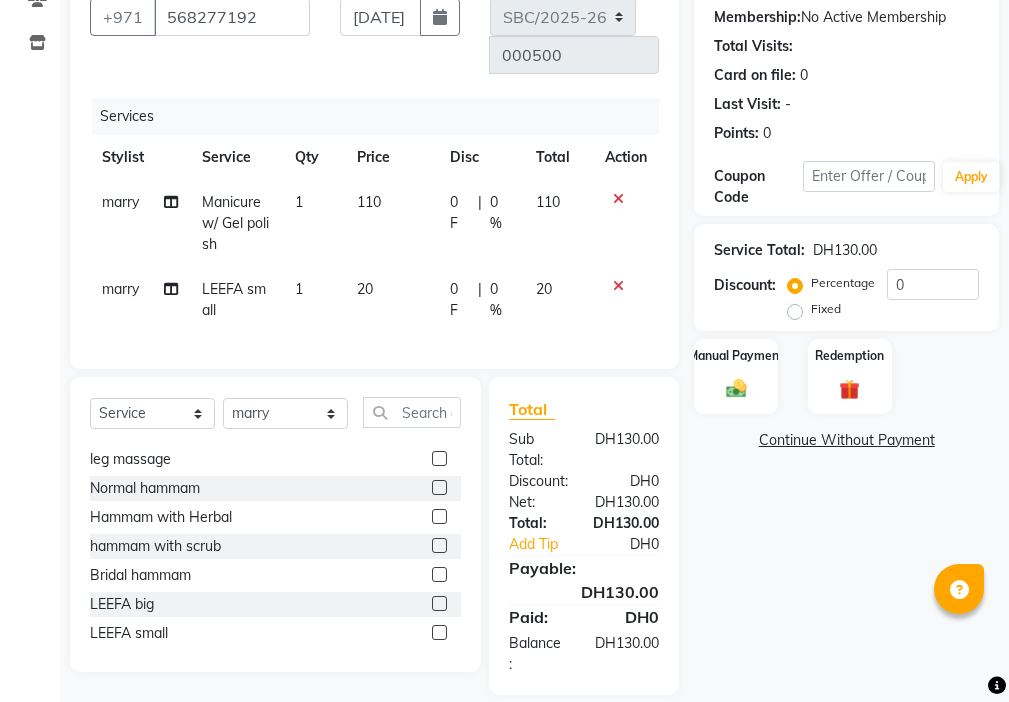 click 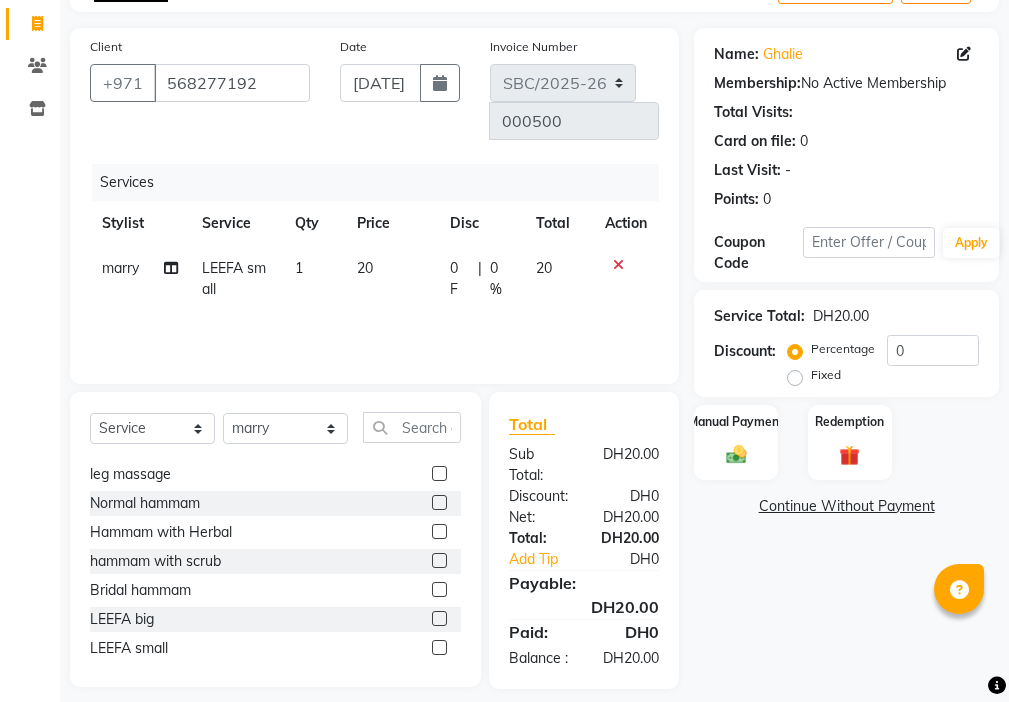 click 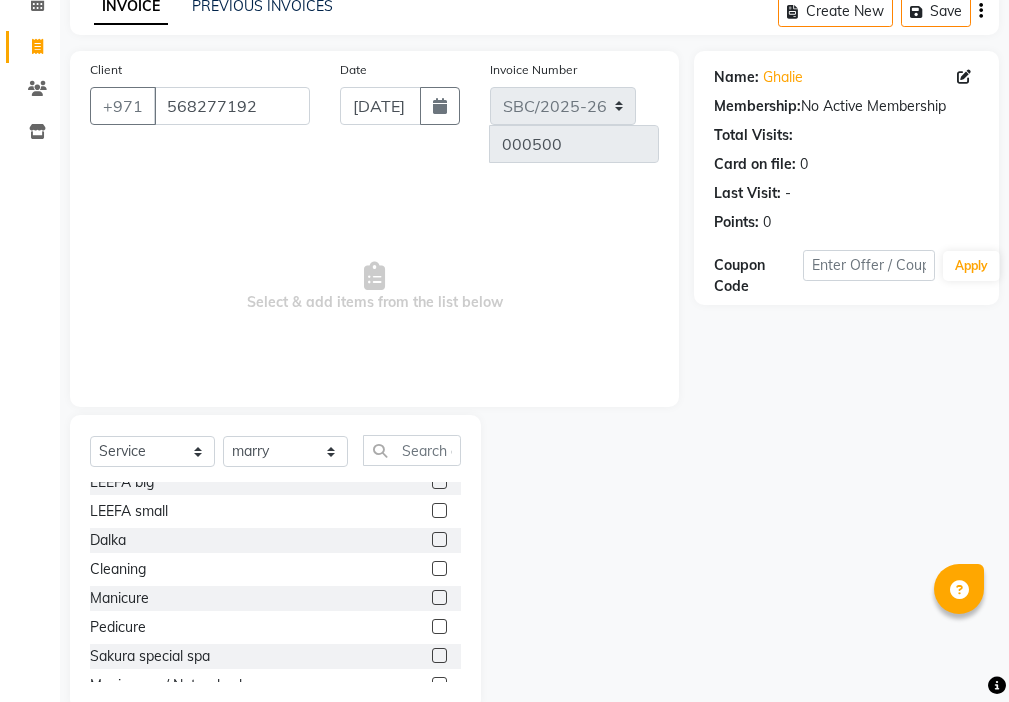 scroll, scrollTop: 690, scrollLeft: 0, axis: vertical 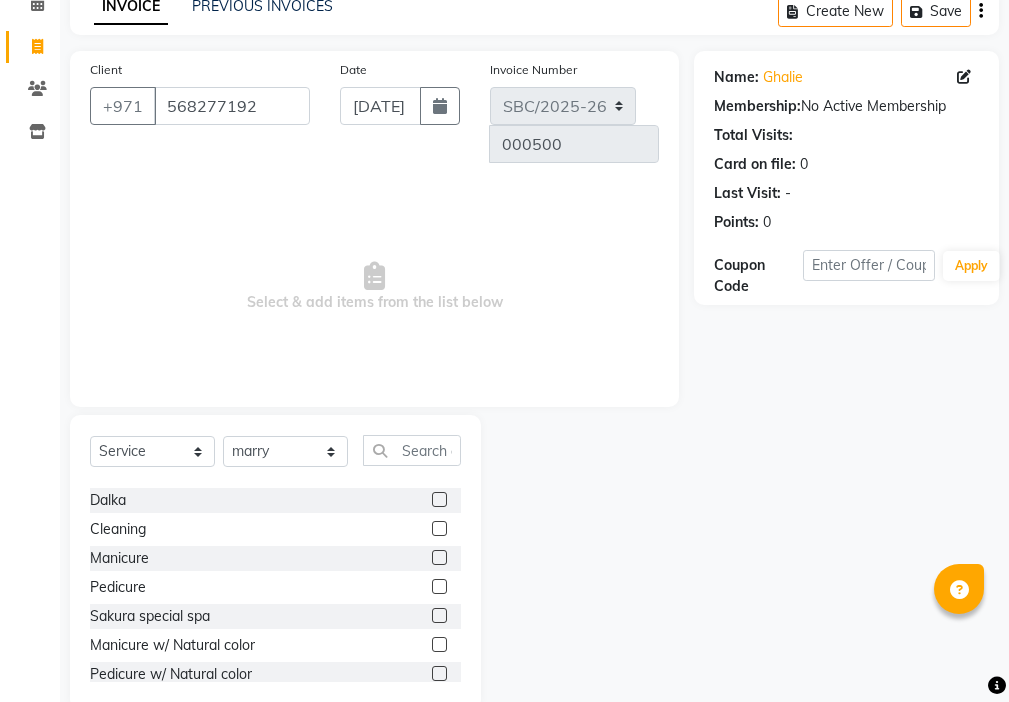 click on "Relax Massage(60mins)  Swedish  Hot stone (60min)  Ventosa (60mins)  Sakura Signature massage  Foot replix  Back massage  Hand massage  Neck and Shoulder massage  face andscalp massage  Hot stone (90mins)  ventosa(90mins)  head massage  scalp massage  Chest  half leg massage   half arm massage  leg massage   Normal hammam  Hammam with Herbal  hammam with scrub  Bridal hammam  LEEFA big  LEEFA small  Dalka   Cleaning  Manicure  Pedicure  Sakura special spa  Manicure w/ Natural color  Pedicure w/ Natural color  Manicure w/ Gel polish  Pedicure w/ Gel polish  Gel Polish Nail extension  Nail extension w/ normal polish  French nail extension w/ reg.polish  Polygel nail extention w/ natural/gel polish  French extension w/ gel polish  Nail extension Removal  Regular polish only  Gel polish only  Cut and file hand/feet  Gel removal  kids nail extension  French tip hand  nail art hand  mani w/ masage  pedi w/massage   regular polish feet/removal  ombre normal" 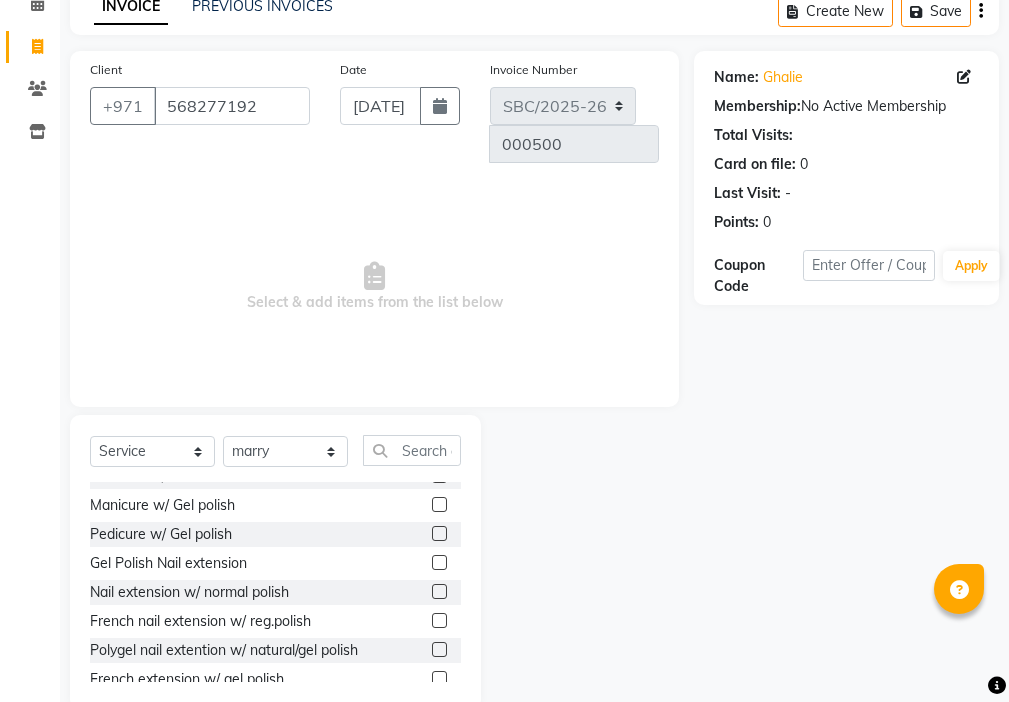 scroll, scrollTop: 890, scrollLeft: 0, axis: vertical 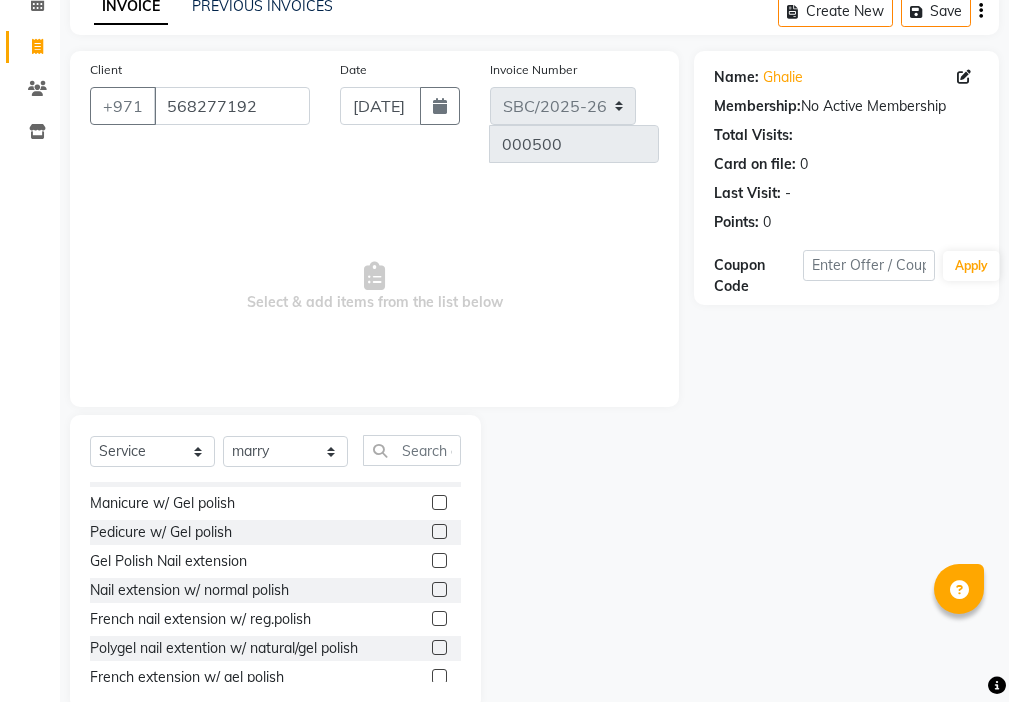 click 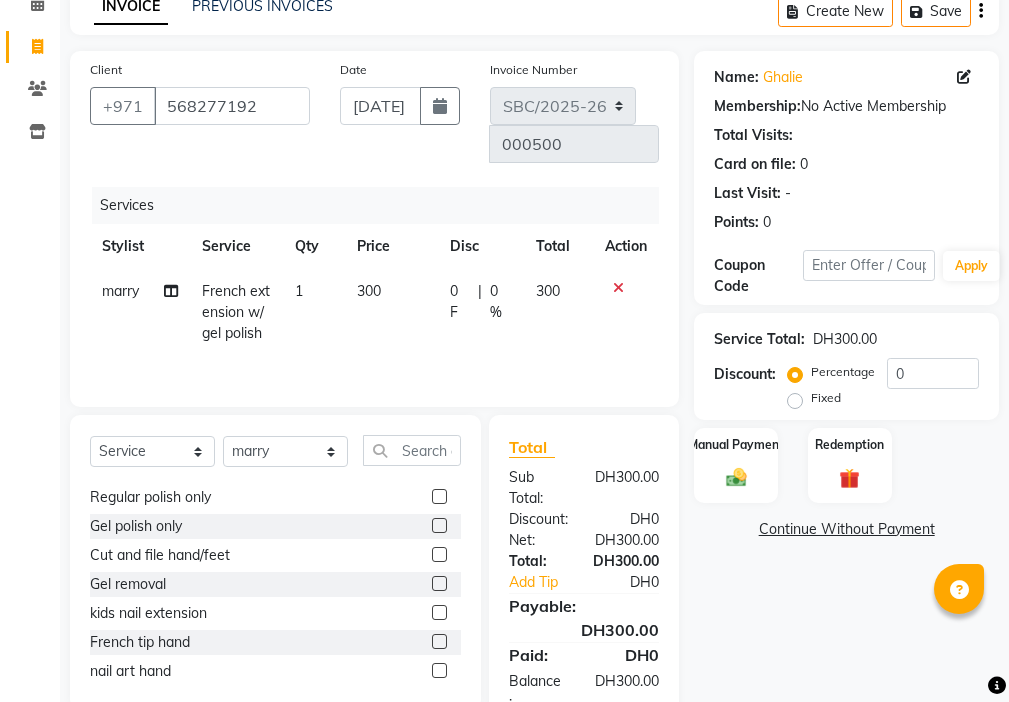 scroll, scrollTop: 1130, scrollLeft: 0, axis: vertical 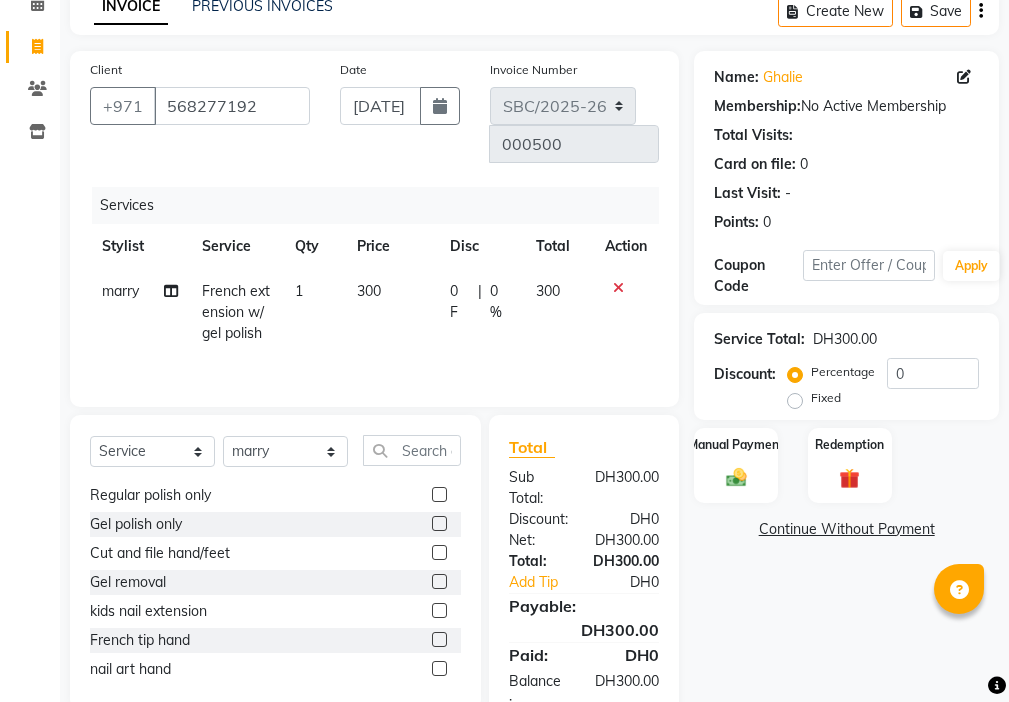 click on "Select  Service  Product  Membership  Package Voucher Prepaid Gift Card  Select Stylist Anjienet [PERSON_NAME] marry  Mawieh  Moza Rania [PERSON_NAME] Relax Massage(60mins)  Swedish  Hot stone (60min)  Ventosa (60mins)  Sakura Signature massage  Foot replix  Back massage  Hand massage  Neck and Shoulder massage  face andscalp massage  Hot stone (90mins)  ventosa(90mins)  head massage  scalp massage  Chest  half leg massage   half arm massage  leg massage   Normal hammam  Hammam with Herbal  hammam with scrub  Bridal hammam  LEEFA big  LEEFA small  Dalka   Cleaning  Manicure  Pedicure  Sakura special spa  Manicure w/ Natural color  Pedicure w/ Natural color  Manicure w/ Gel polish  Pedicure w/ Gel polish  Gel Polish Nail extension  Nail extension w/ normal polish  French nail extension w/ reg.polish  Polygel nail extention w/ natural/gel polish  French extension w/ gel polish  Nail extension Removal  Regular polish only  Gel polish only  Cut and file hand/feet  Gel removal  kids nail extension  French tip hand" 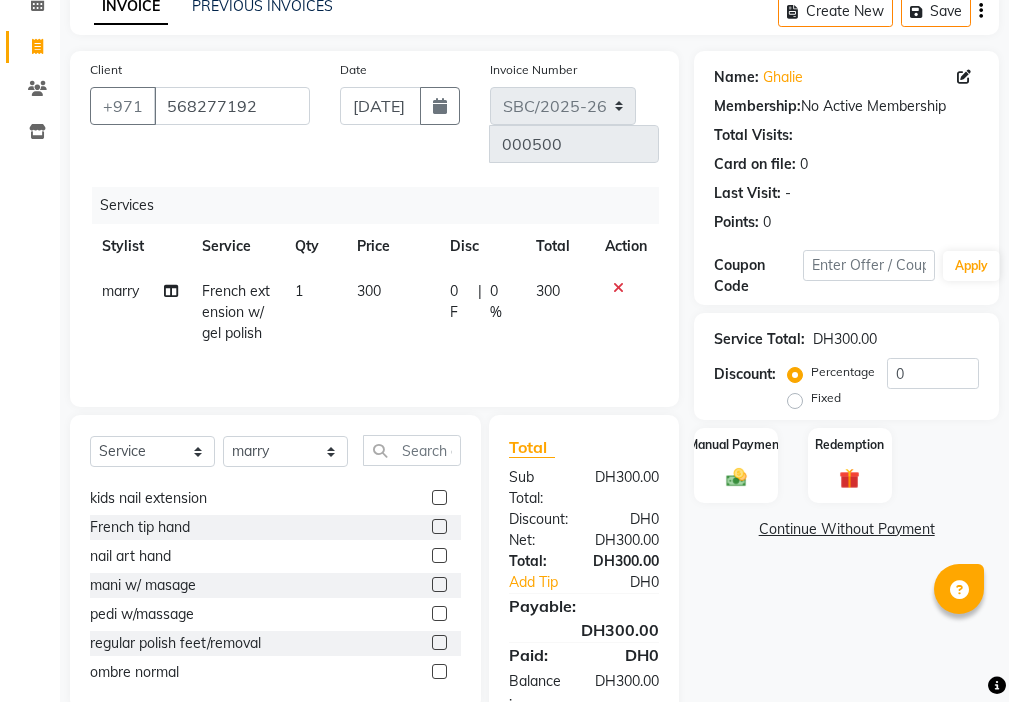 scroll, scrollTop: 1250, scrollLeft: 0, axis: vertical 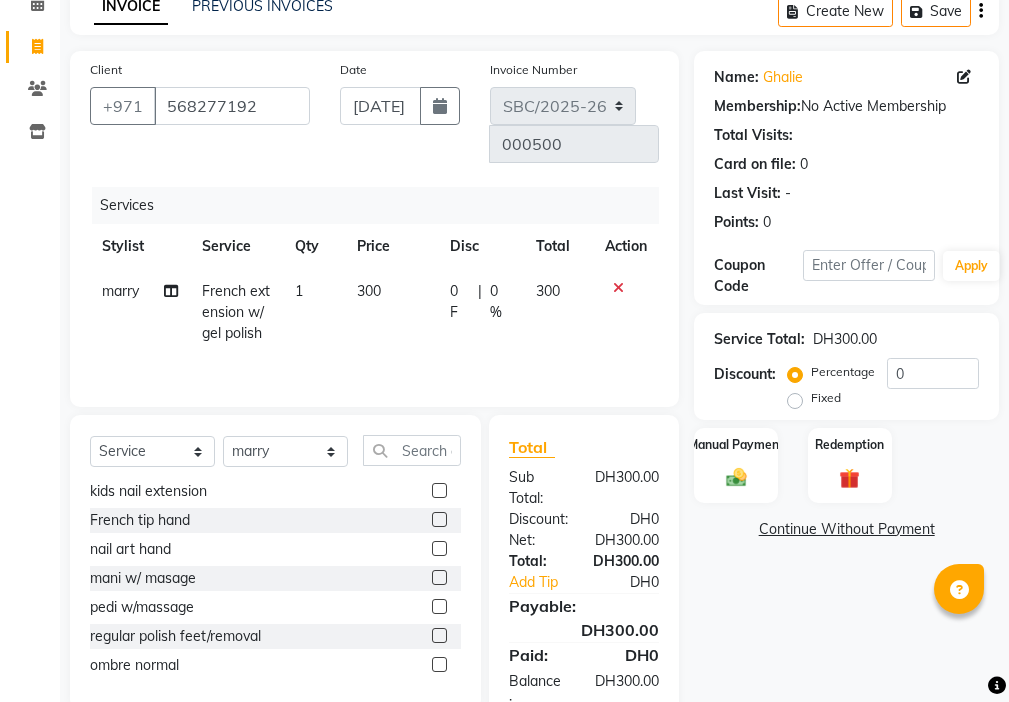 click on "regular polish feet/removal" 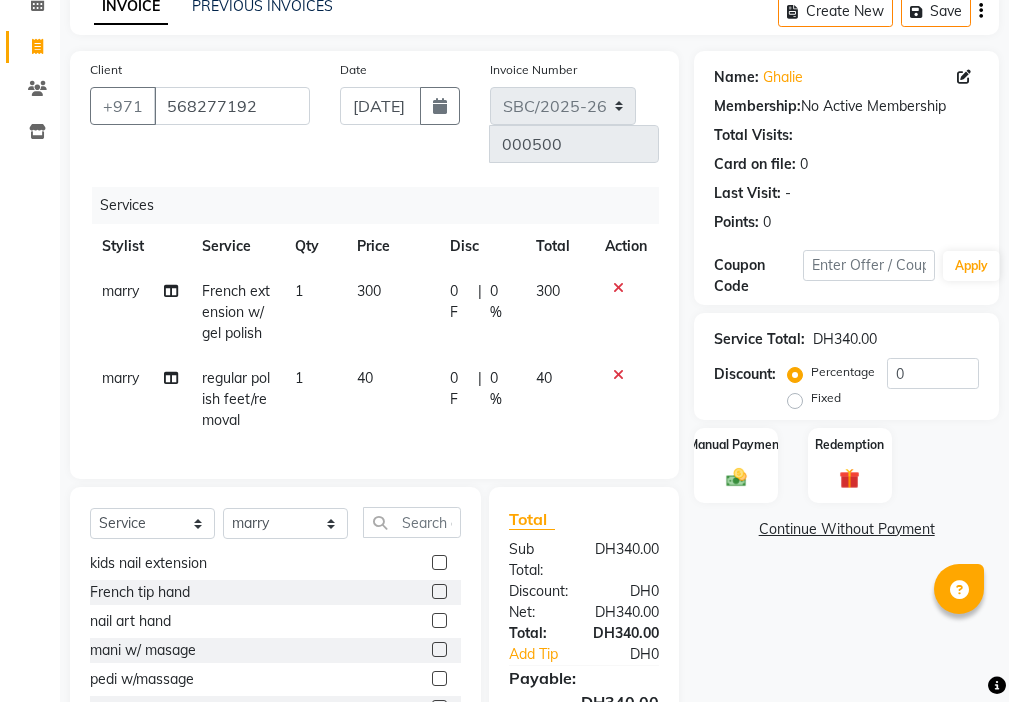 click 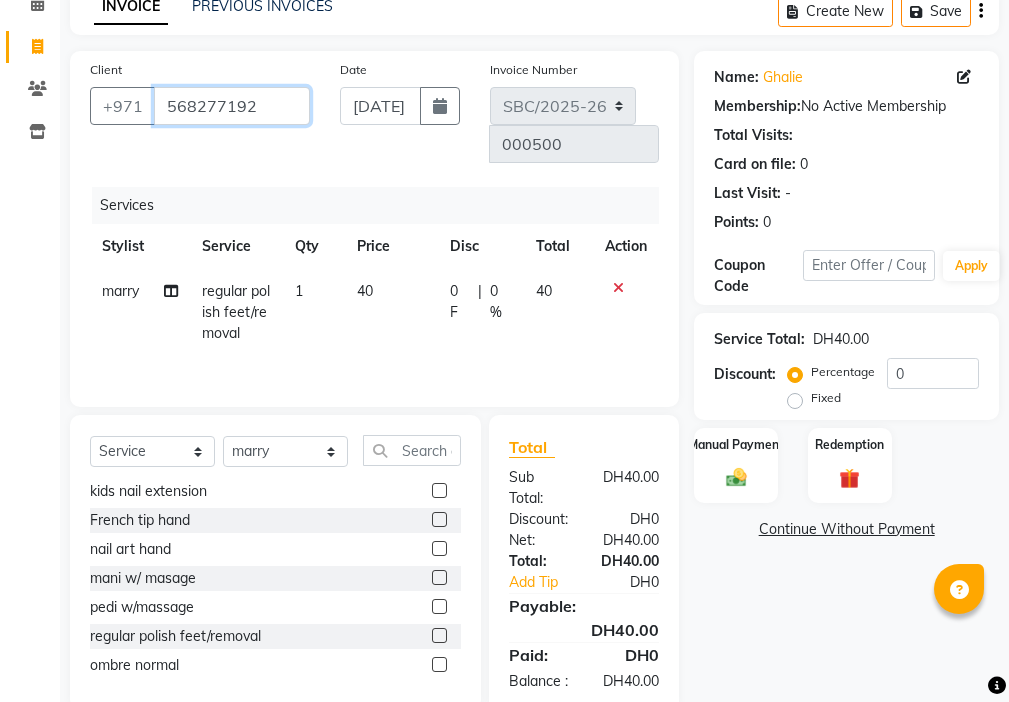 click on "568277192" at bounding box center [232, 106] 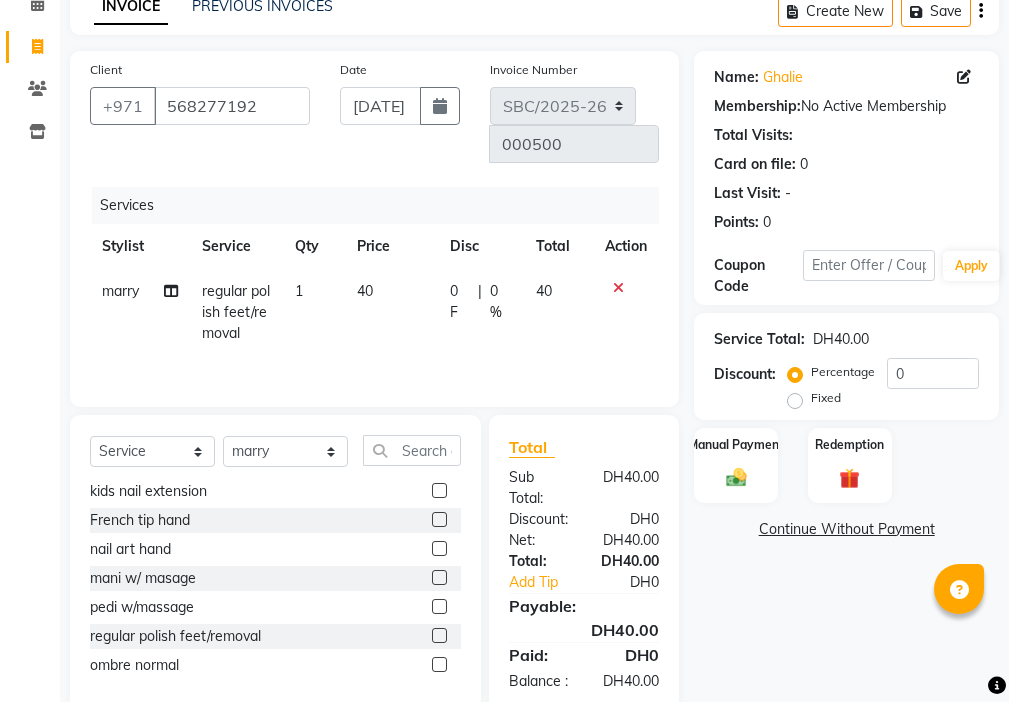 click 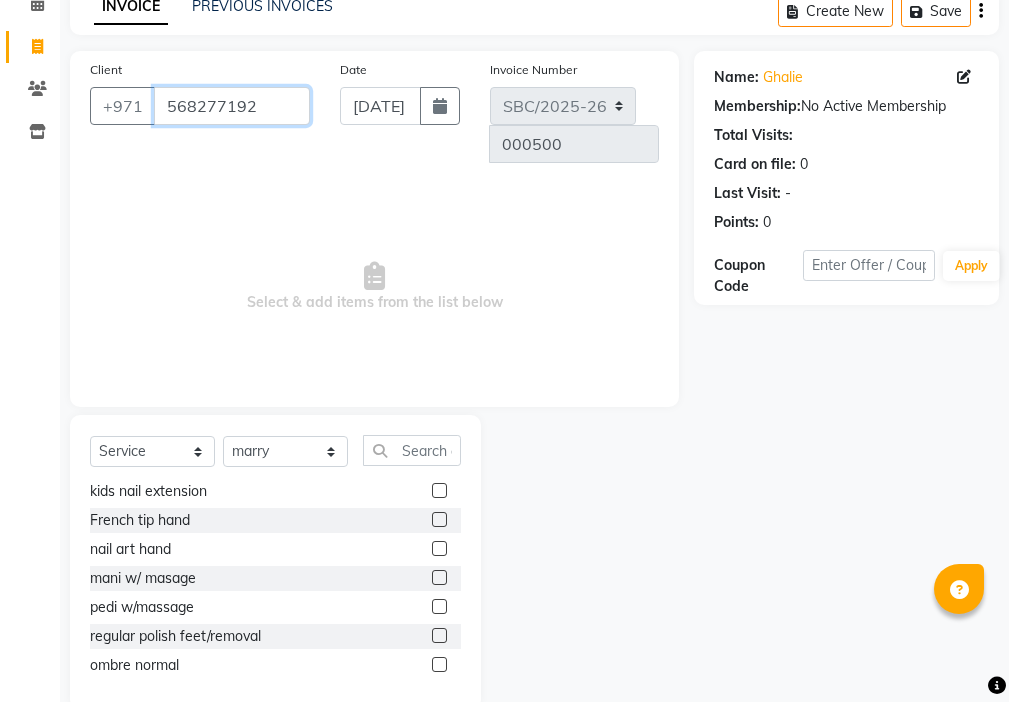 click on "568277192" at bounding box center (232, 106) 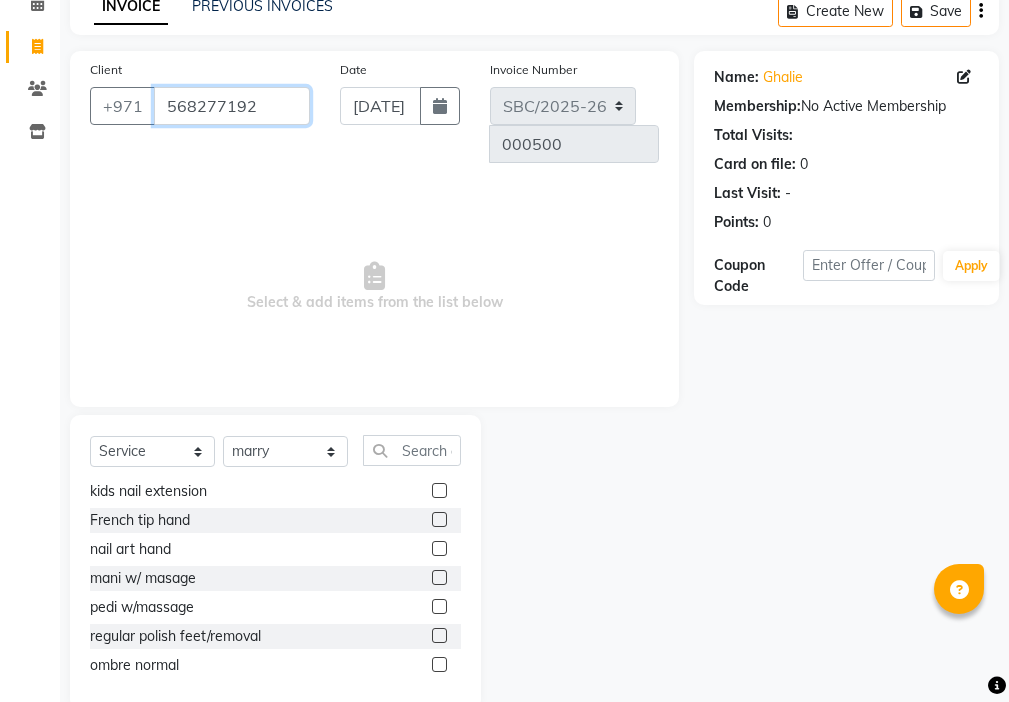 click on "568277192" at bounding box center (232, 106) 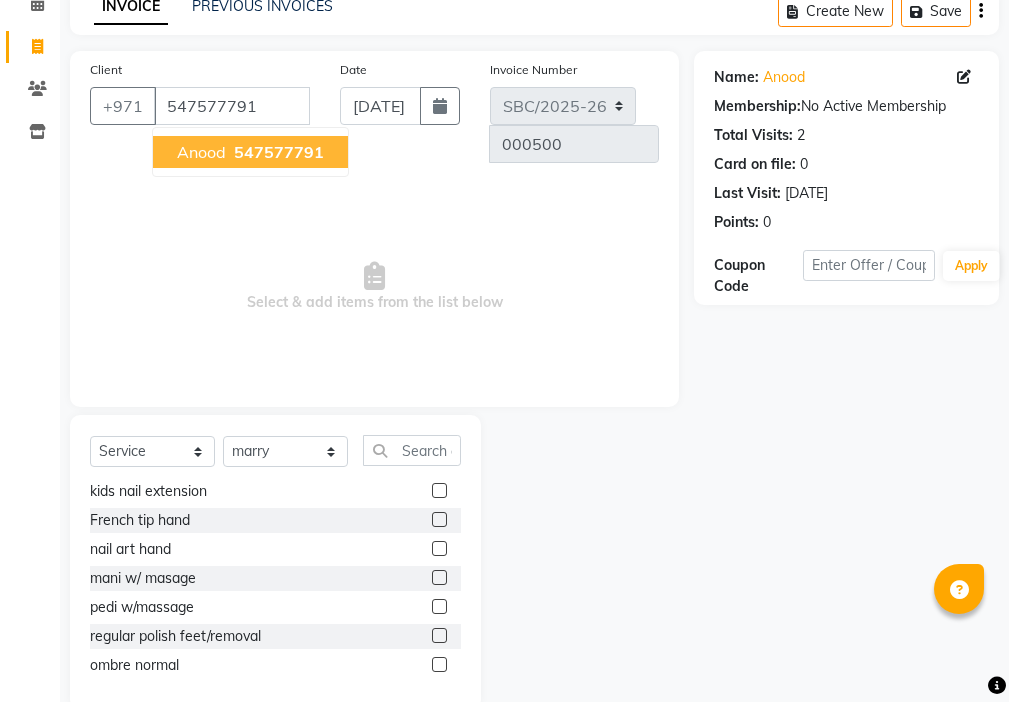 click on "547577791" at bounding box center [279, 152] 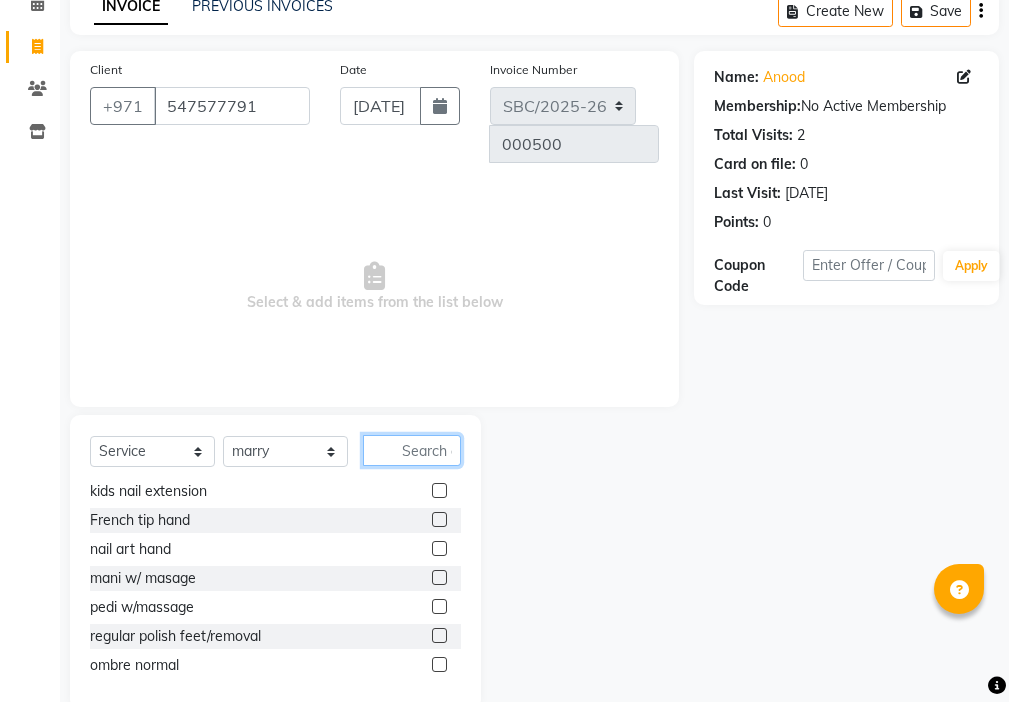 click 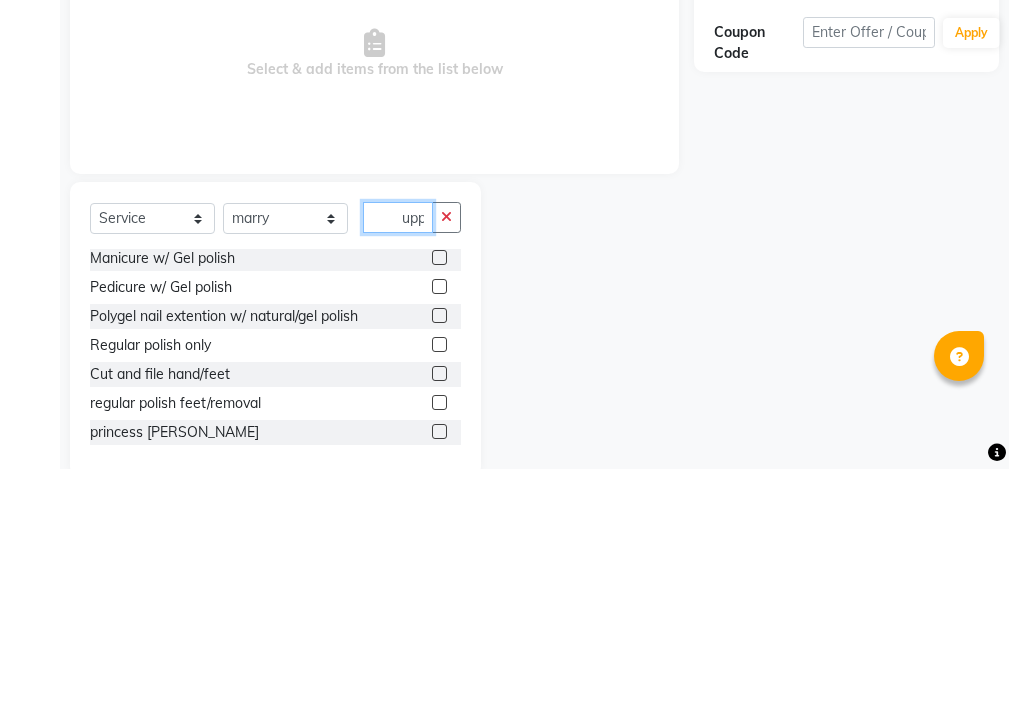 scroll, scrollTop: 32, scrollLeft: 0, axis: vertical 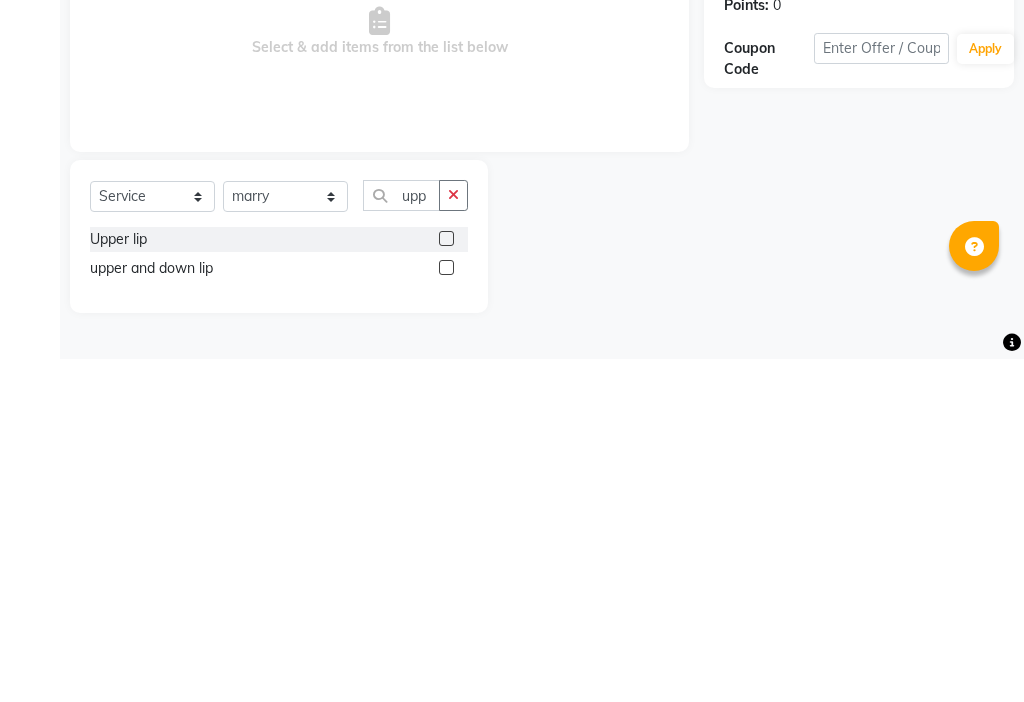click 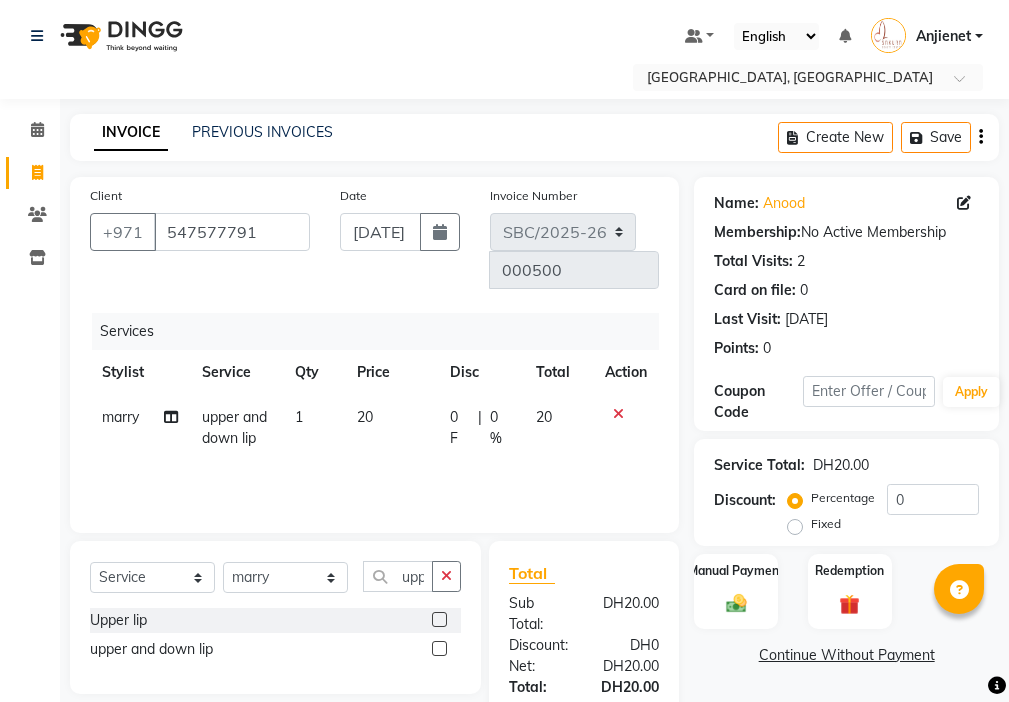 scroll, scrollTop: 149, scrollLeft: 0, axis: vertical 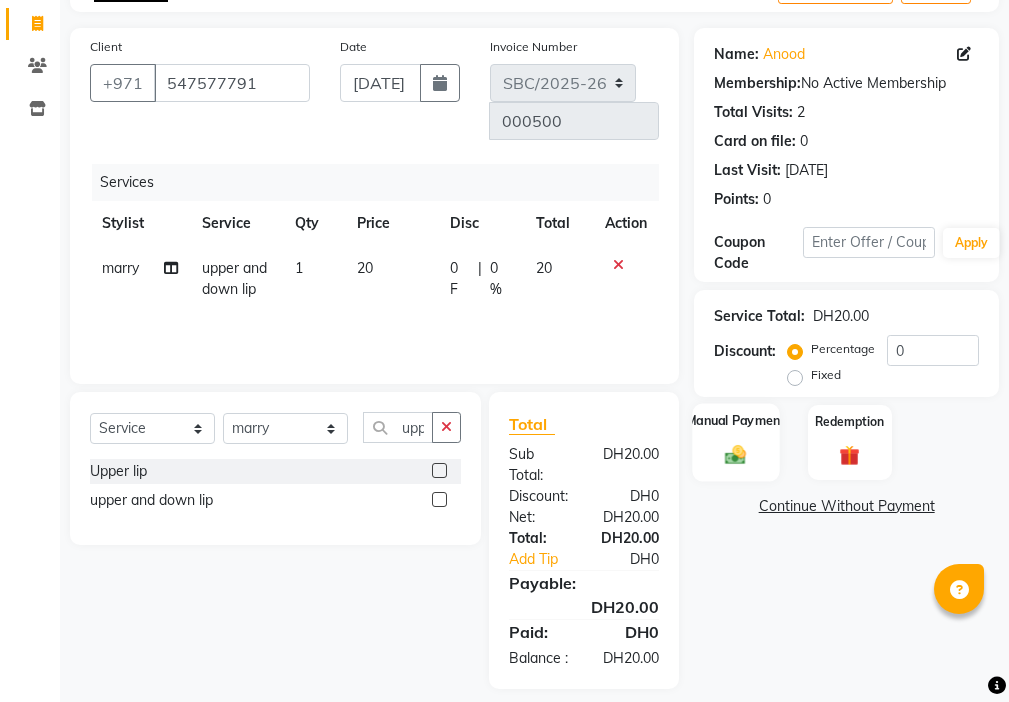 click 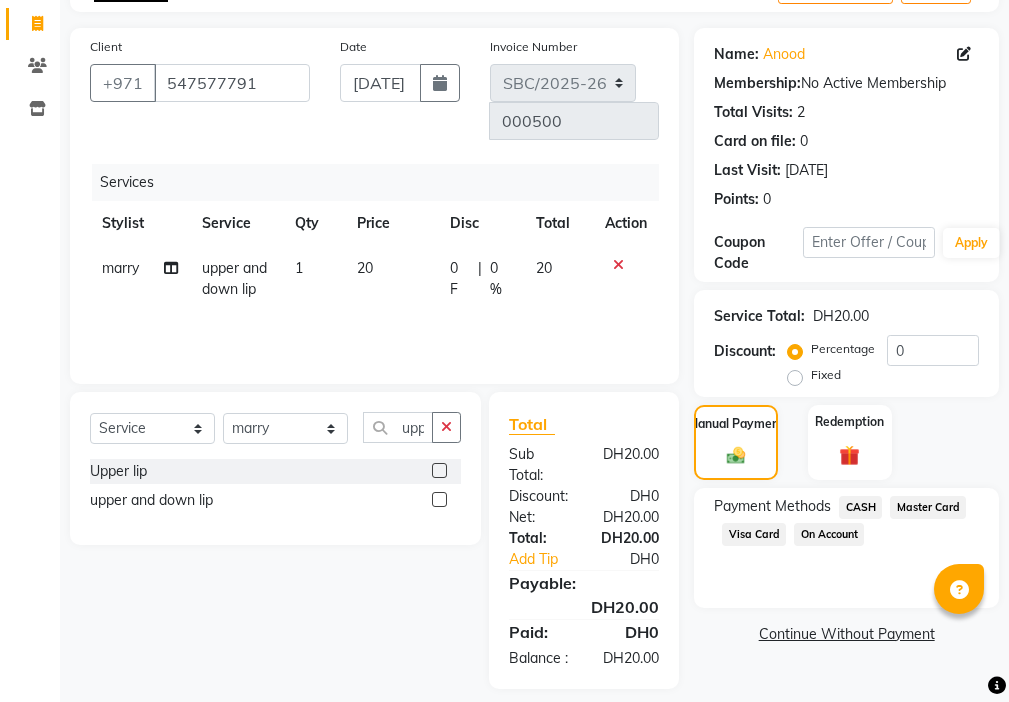 click on "CASH" 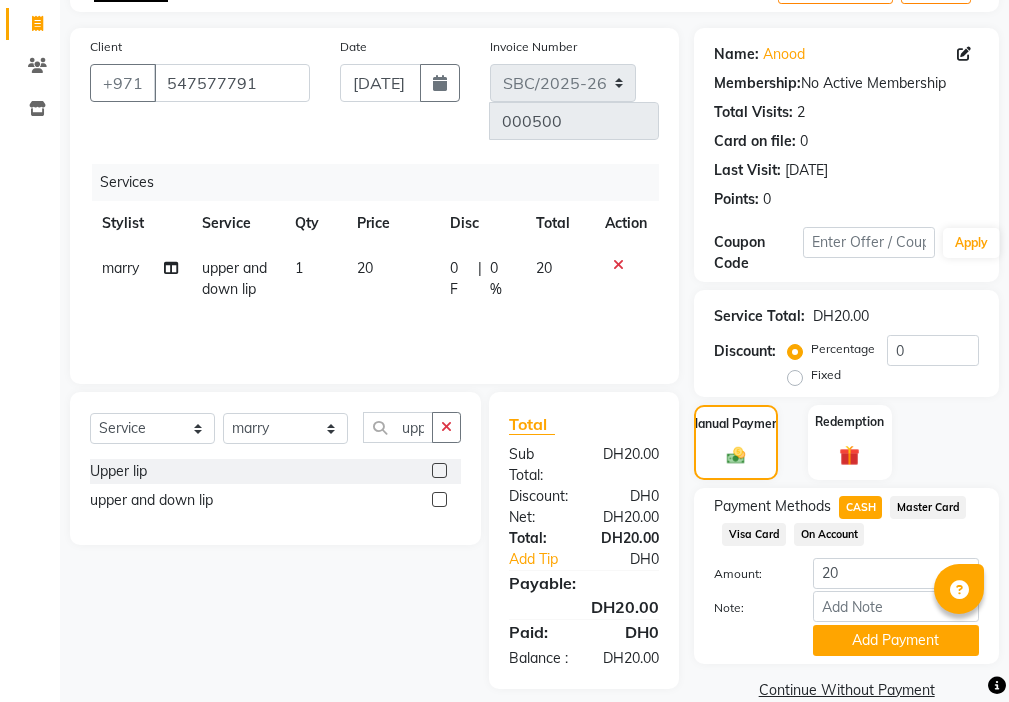 scroll, scrollTop: 182, scrollLeft: 0, axis: vertical 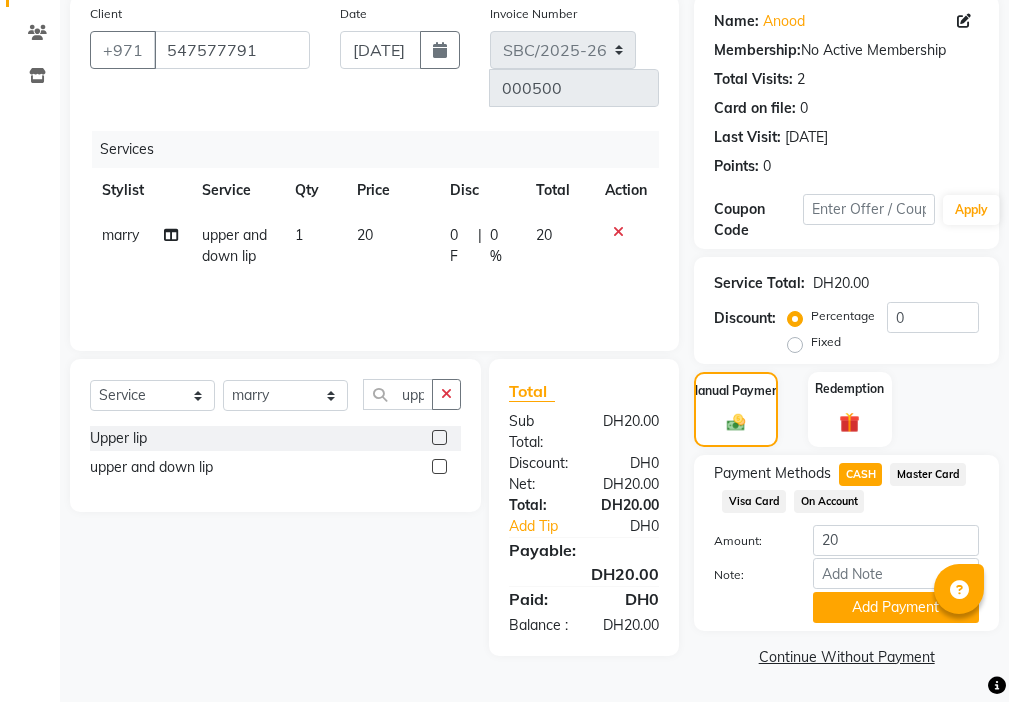click on "INVOICE PREVIOUS INVOICES Create New   Save  Client [PHONE_NUMBER] Date [DATE] Invoice Number SBC/2025-26 000500 Services Stylist Service Qty Price Disc Total Action marry  upper and down lip 1 20 0 F | 0 % 20 Select  Service  Product  Membership  Package Voucher Prepaid Gift Card  Select Stylist Anjienet [PERSON_NAME] marry  Mawieh  Moza Rania [PERSON_NAME] Upper lip  upper and down lip  Total Sub Total: DH20.00 Discount: DH0 Net: DH20.00 Total: DH20.00 Add Tip DH0 Payable: DH20.00 Paid: DH0 Balance   : DH20.00 Name: Anood  Membership:  No Active Membership  Total Visits:  2 Card on file:  0 Last Visit:   [DATE] Points:   0  Coupon Code Apply Service Total:  DH20.00  Discount:  Percentage   Fixed  0 Manual Payment Redemption Payment Methods  CASH   Master Card   Visa Card   On Account  Amount: 20 Note: Add Payment  Continue Without Payment" 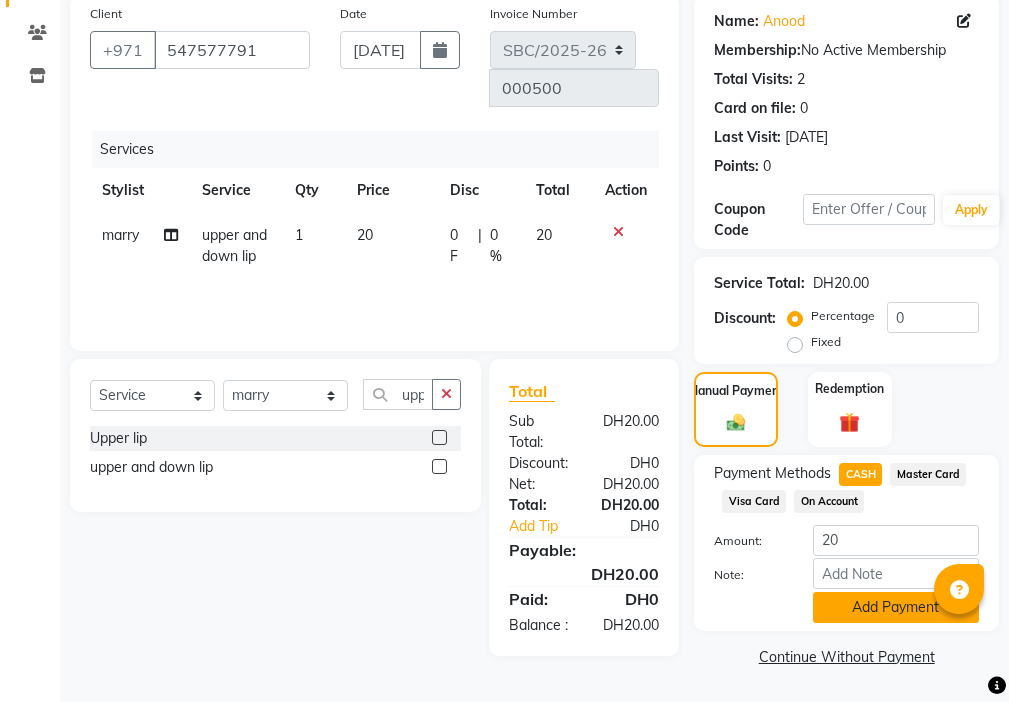 click on "Add Payment" 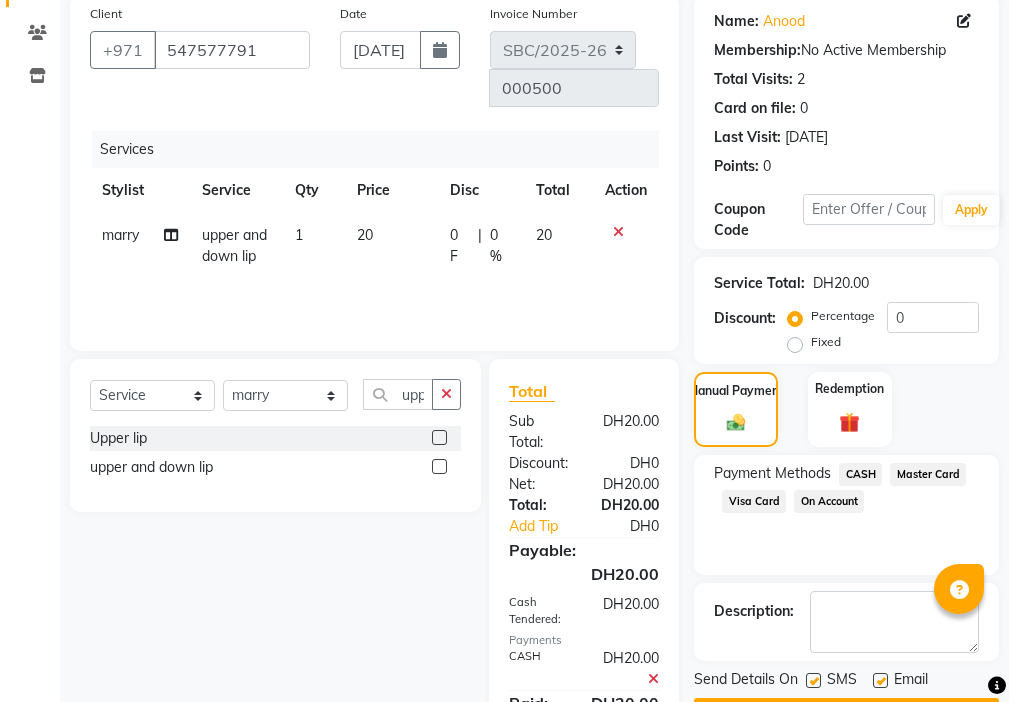 scroll, scrollTop: 253, scrollLeft: 0, axis: vertical 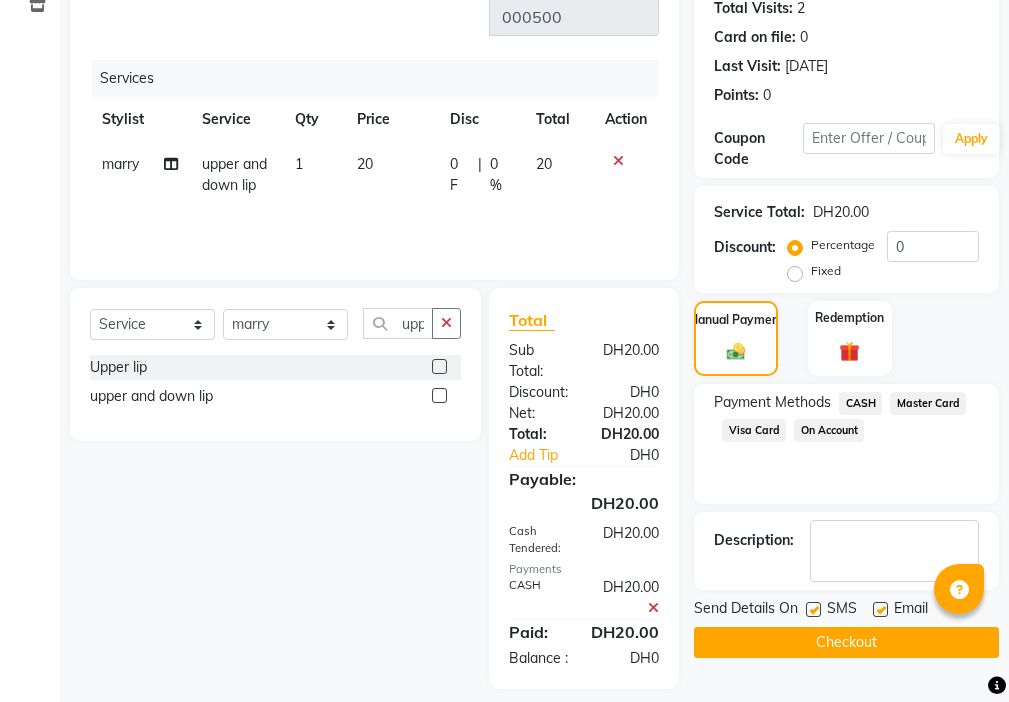 click 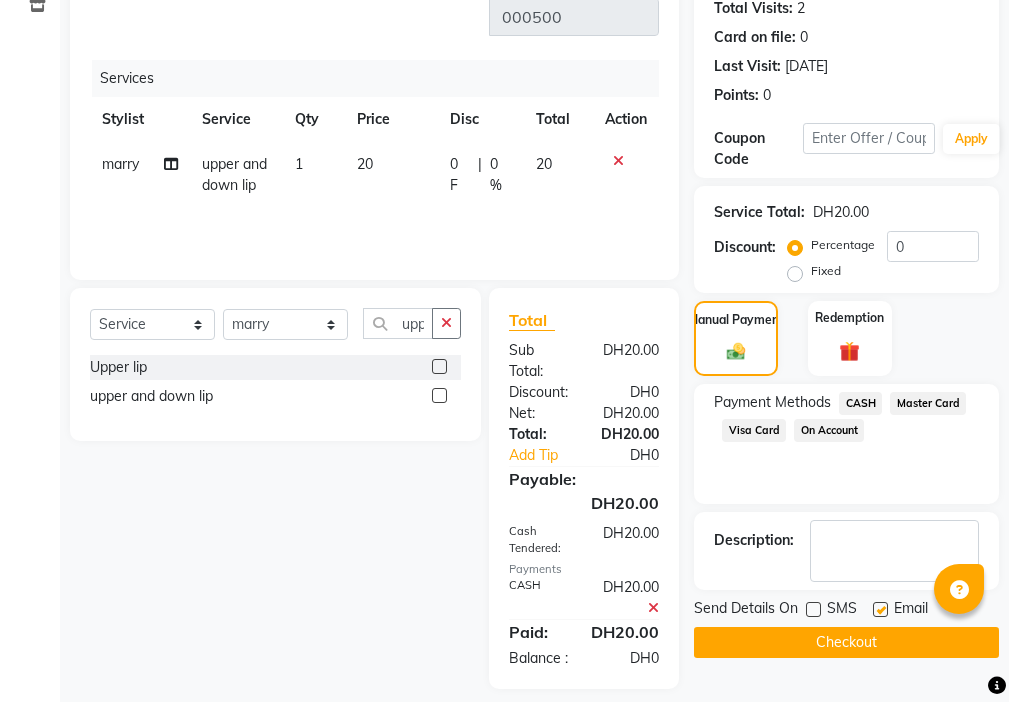 click 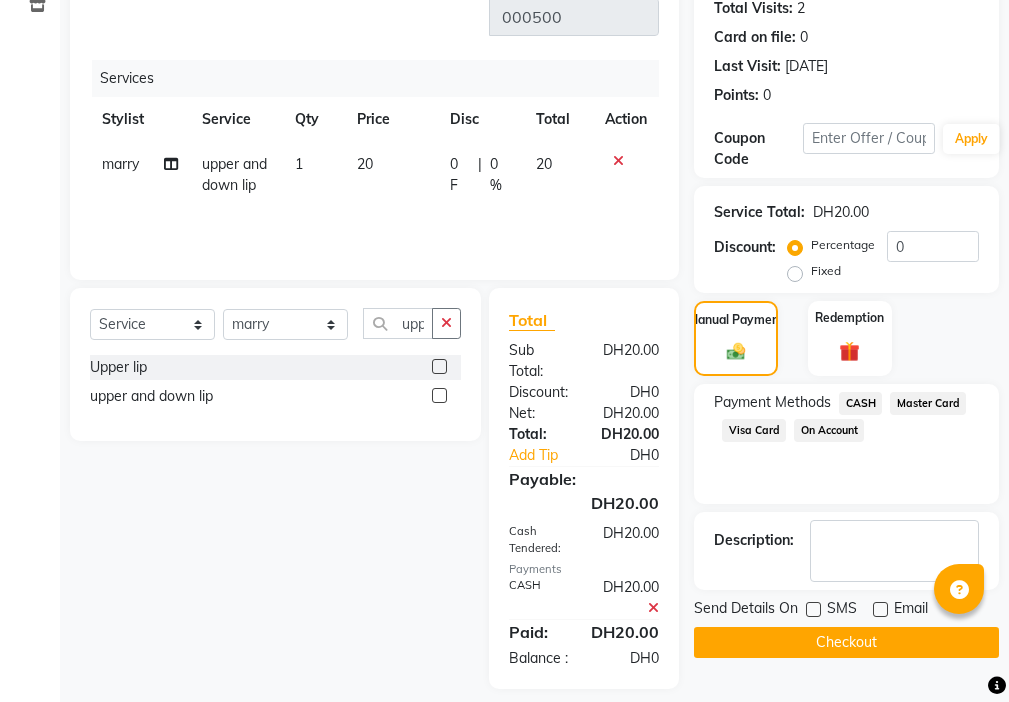 click on "Checkout" 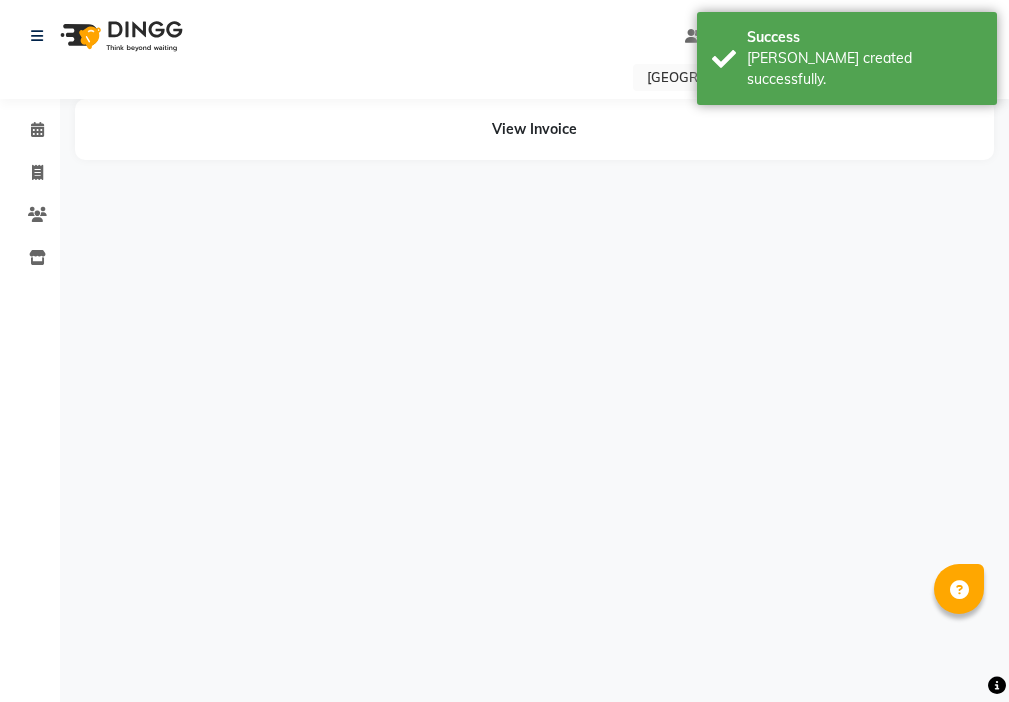 scroll, scrollTop: 0, scrollLeft: 0, axis: both 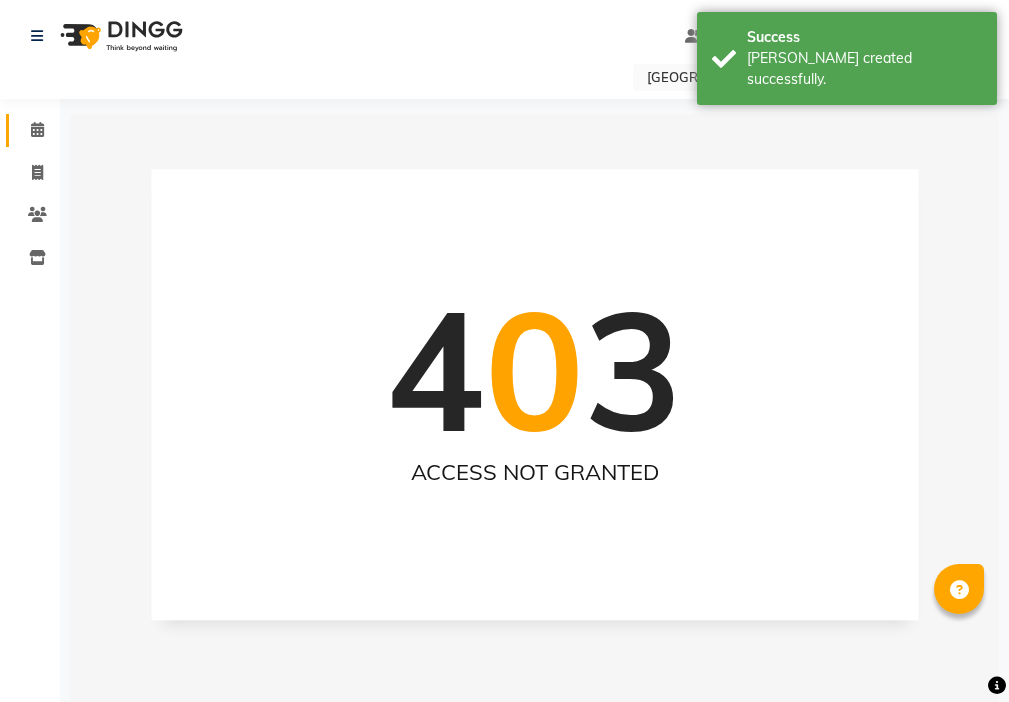 click 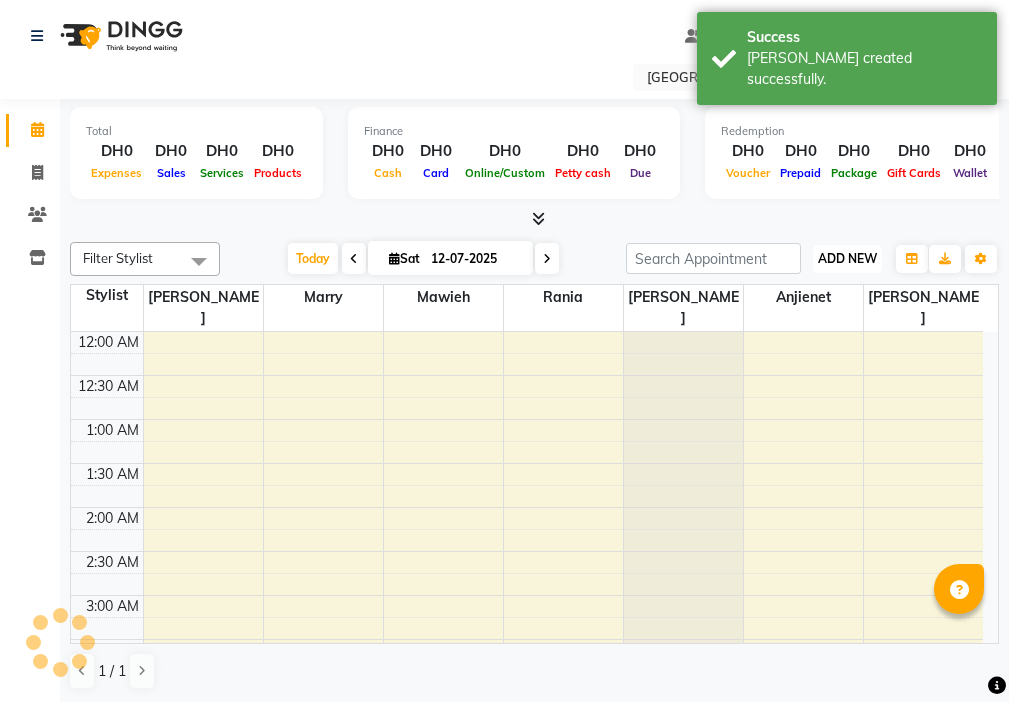 click on "ADD NEW" at bounding box center (847, 258) 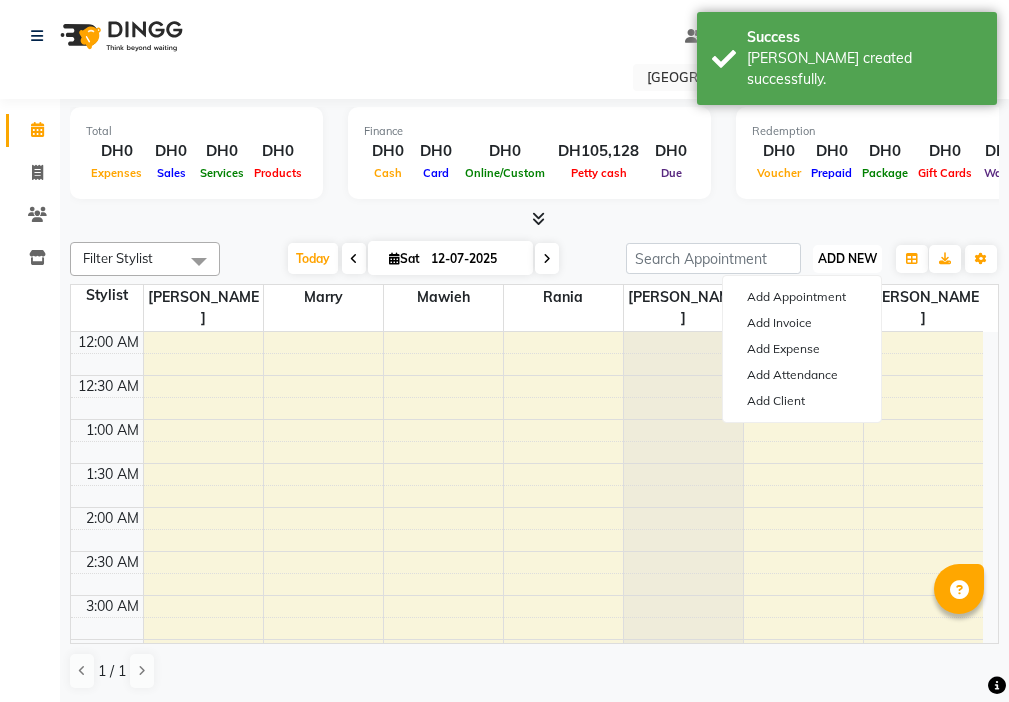 scroll, scrollTop: 1741, scrollLeft: 0, axis: vertical 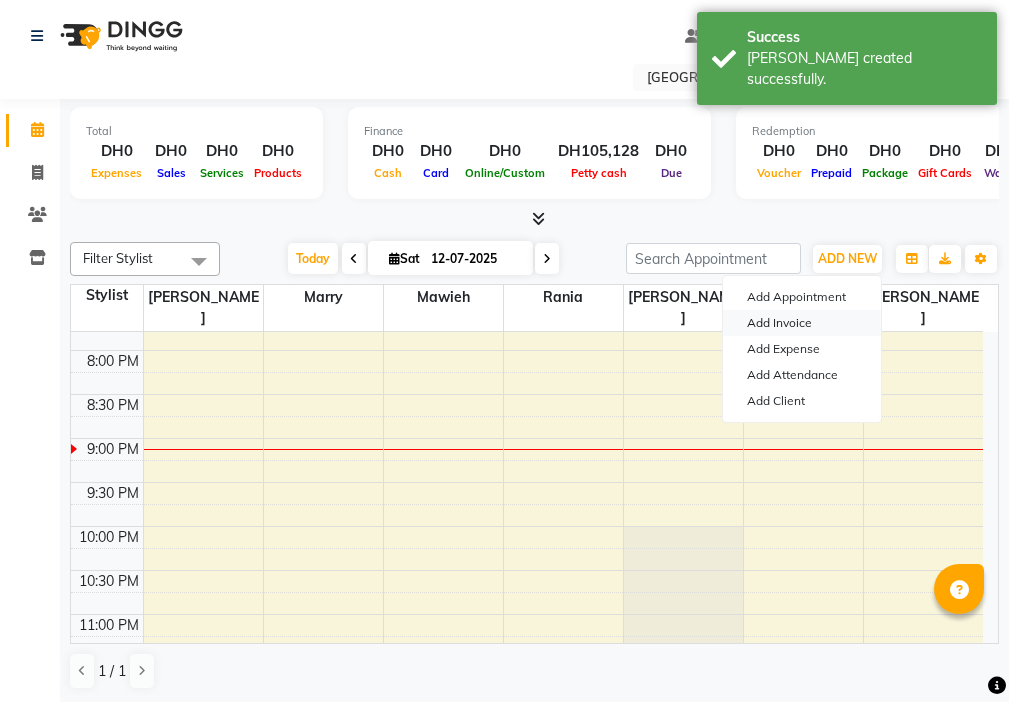 click on "Add Invoice" at bounding box center [802, 323] 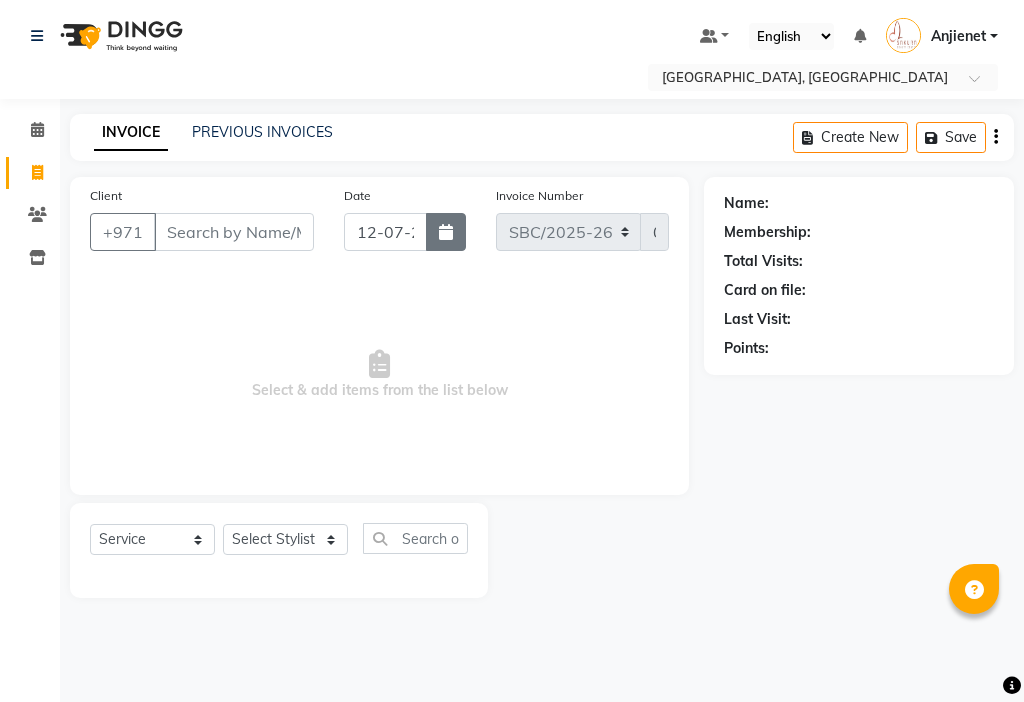 click 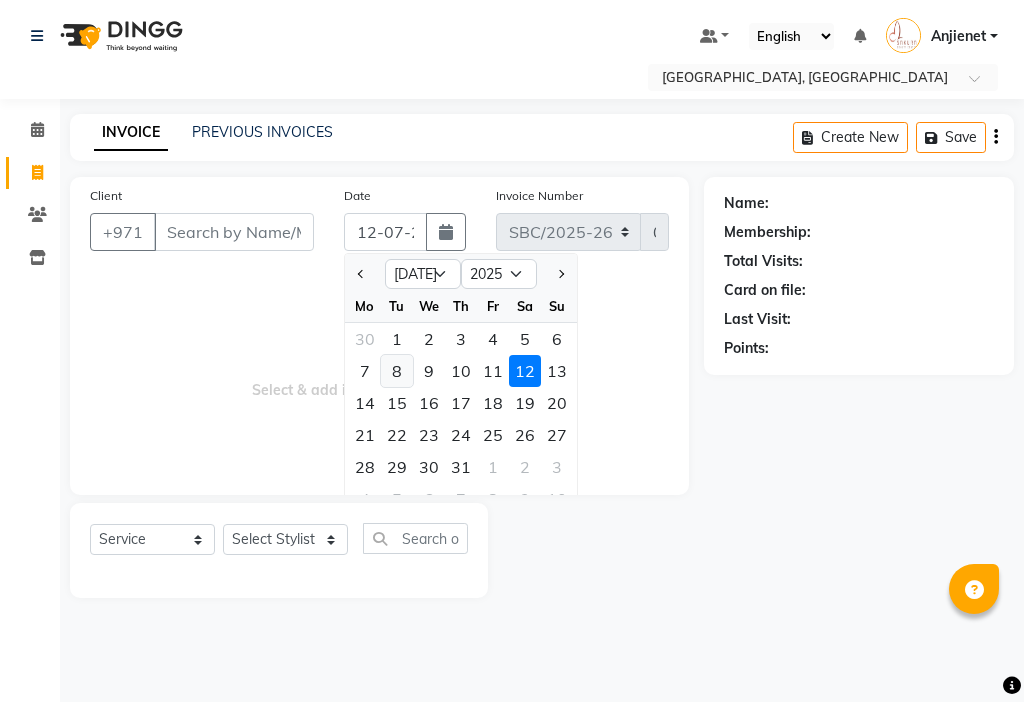 click on "8" 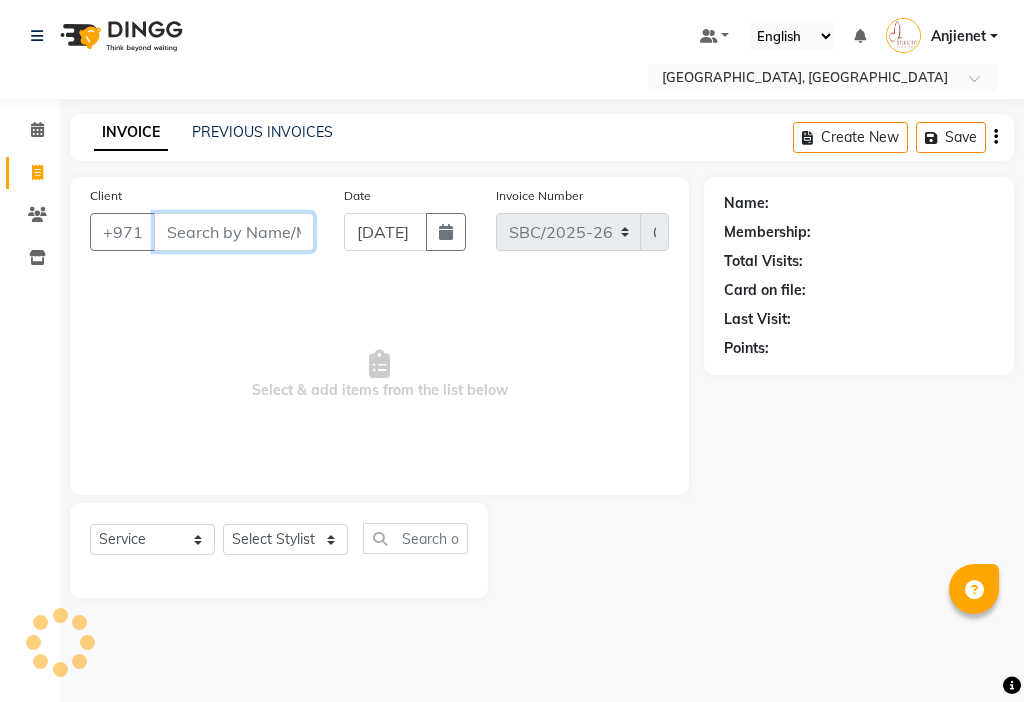 click on "Client" at bounding box center [234, 232] 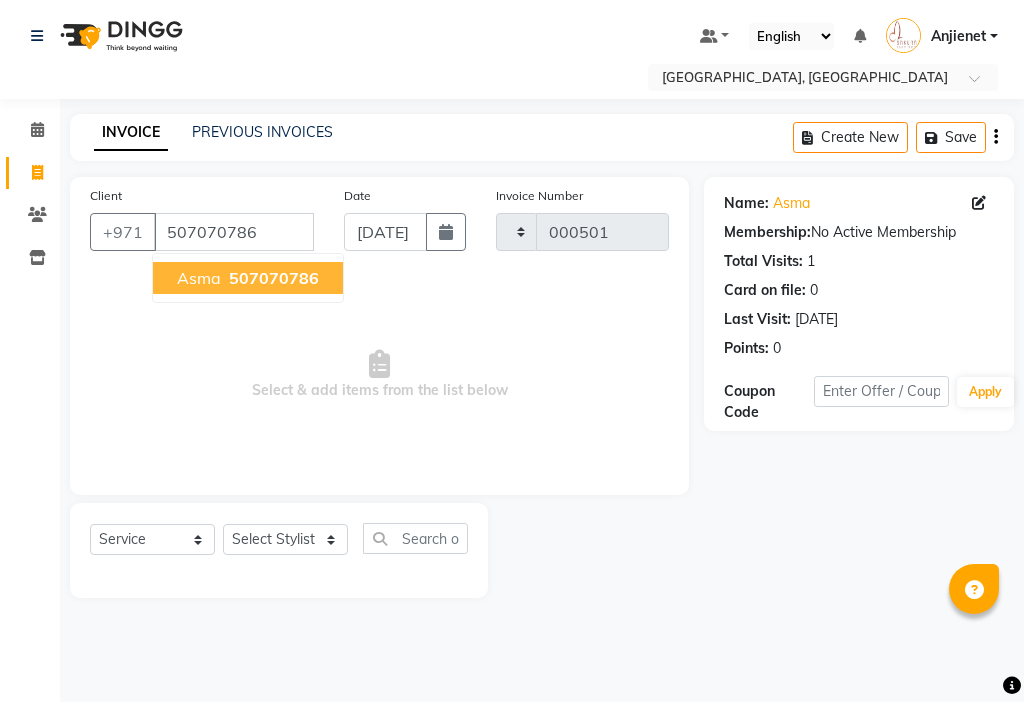 click on "507070786" at bounding box center [274, 278] 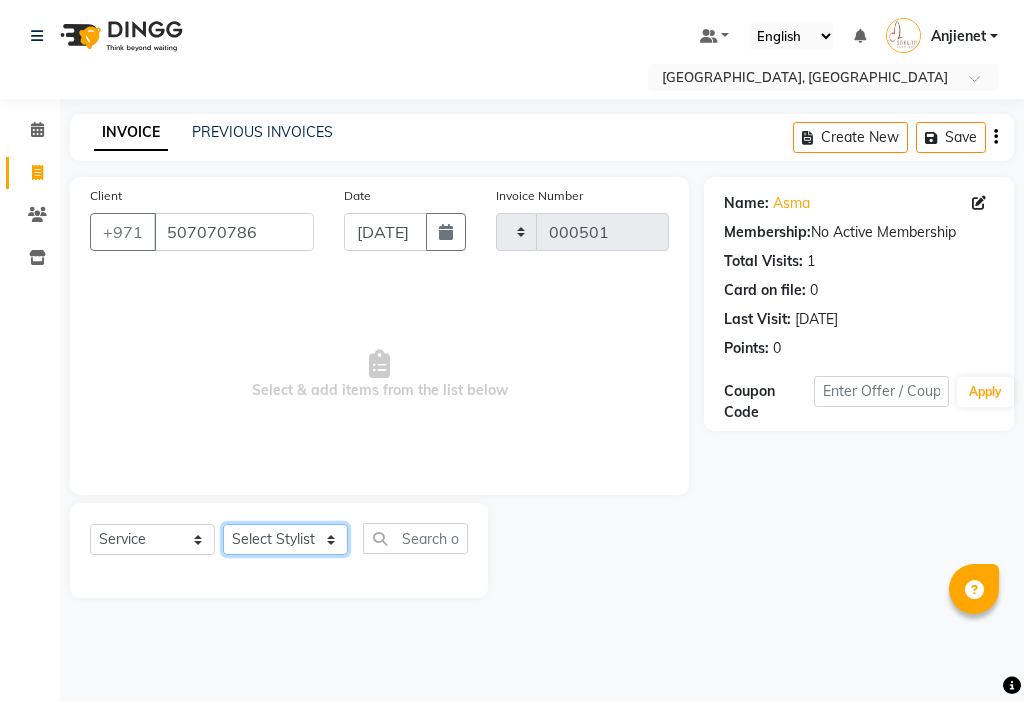 click on "Select Stylist Anjienet [PERSON_NAME] marry  Mawieh  [PERSON_NAME] [PERSON_NAME]" 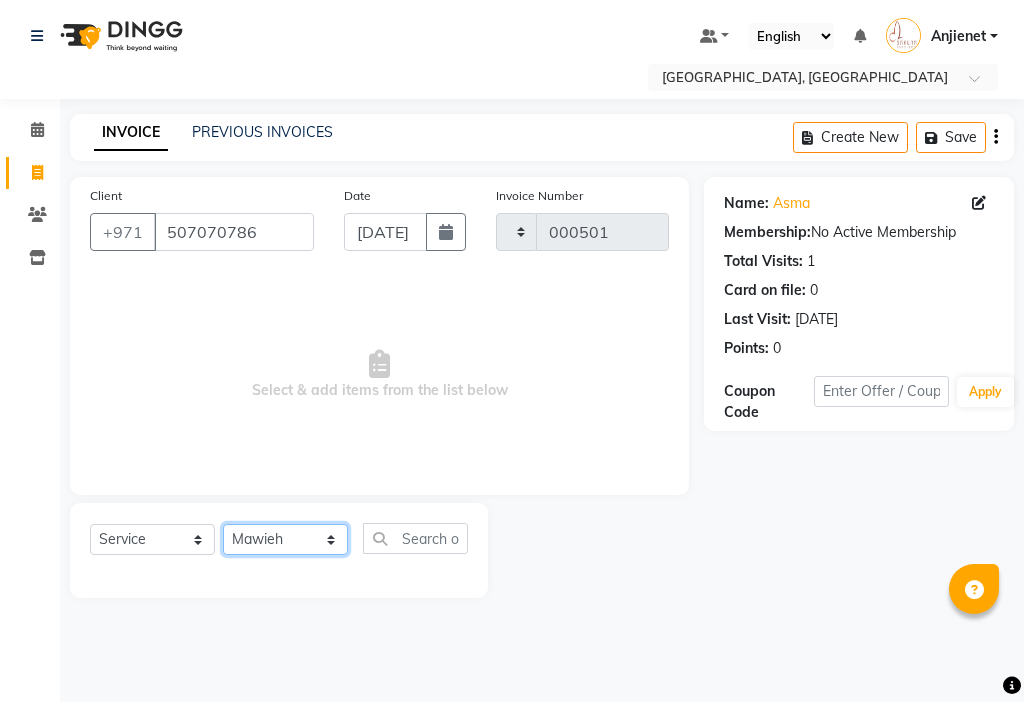click on "Select Stylist Anjienet [PERSON_NAME] marry  Mawieh  [PERSON_NAME] [PERSON_NAME]" 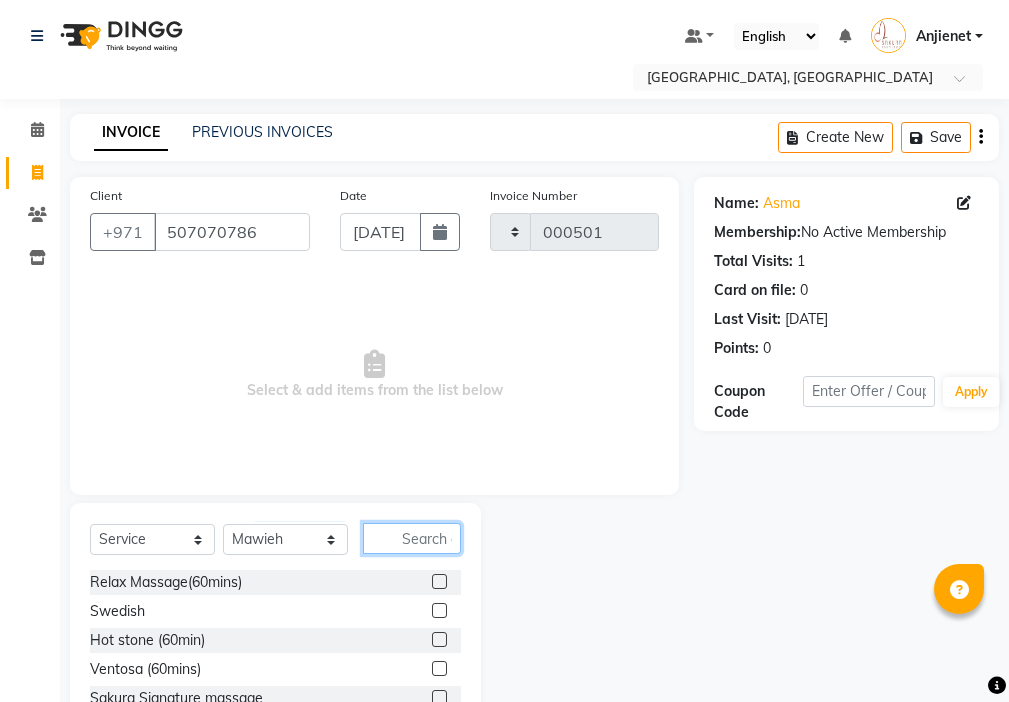 click 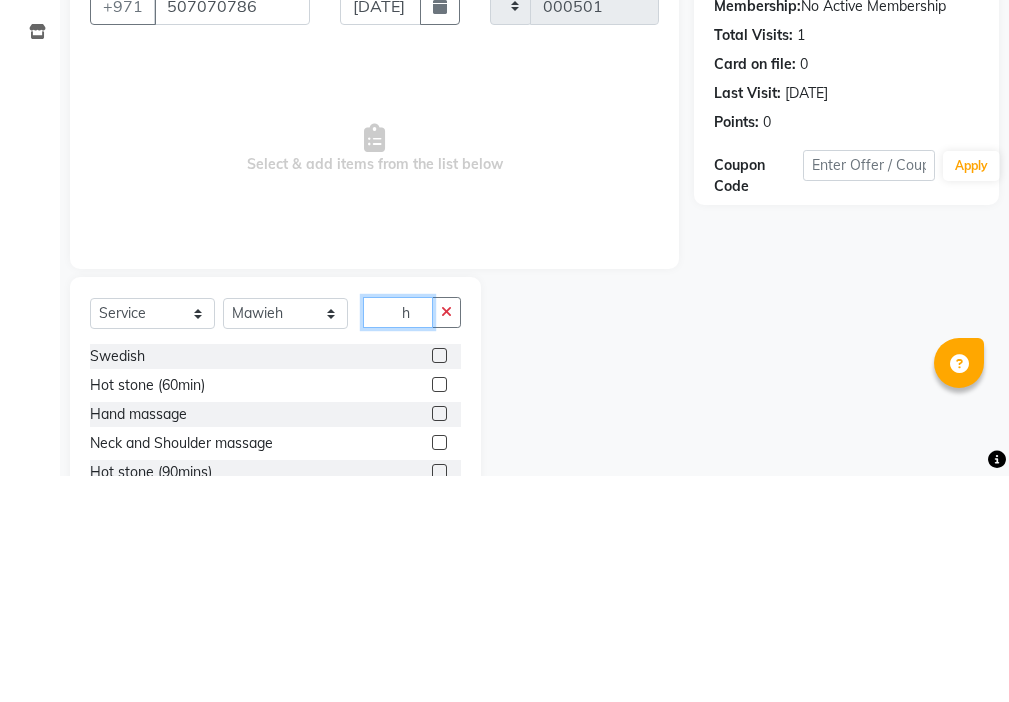 scroll, scrollTop: 16, scrollLeft: 0, axis: vertical 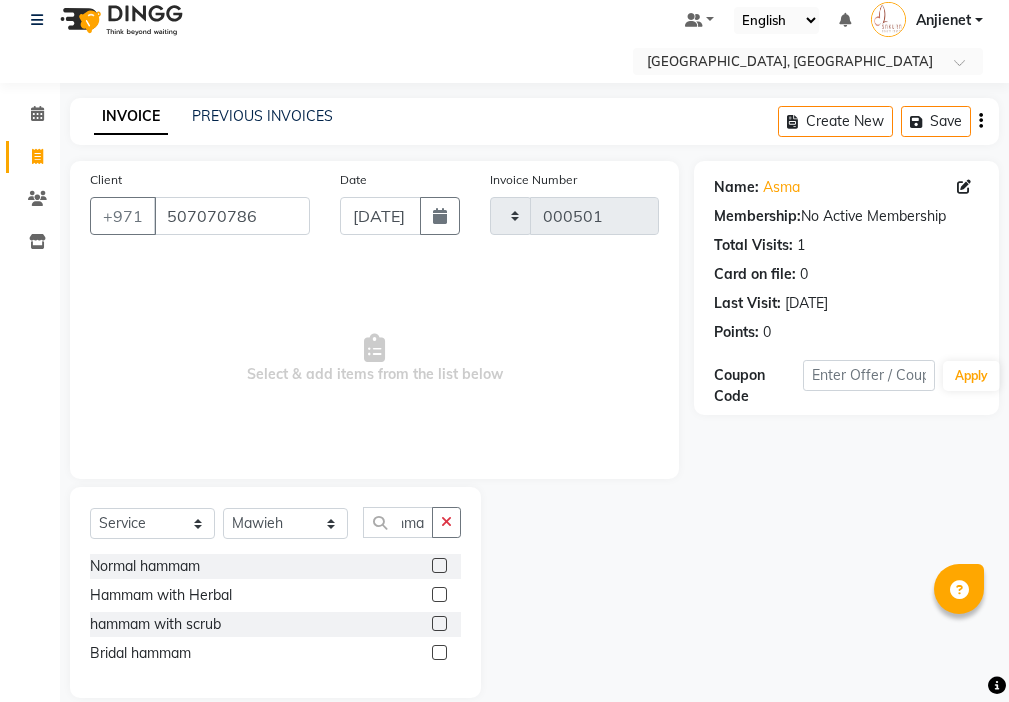 click 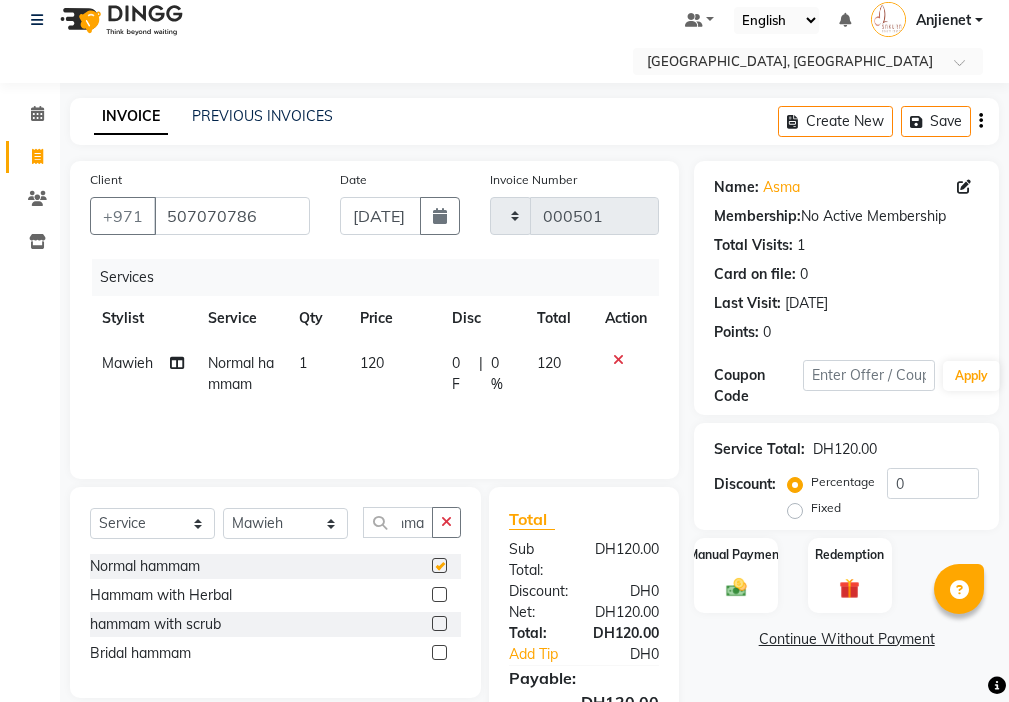 scroll, scrollTop: 0, scrollLeft: 0, axis: both 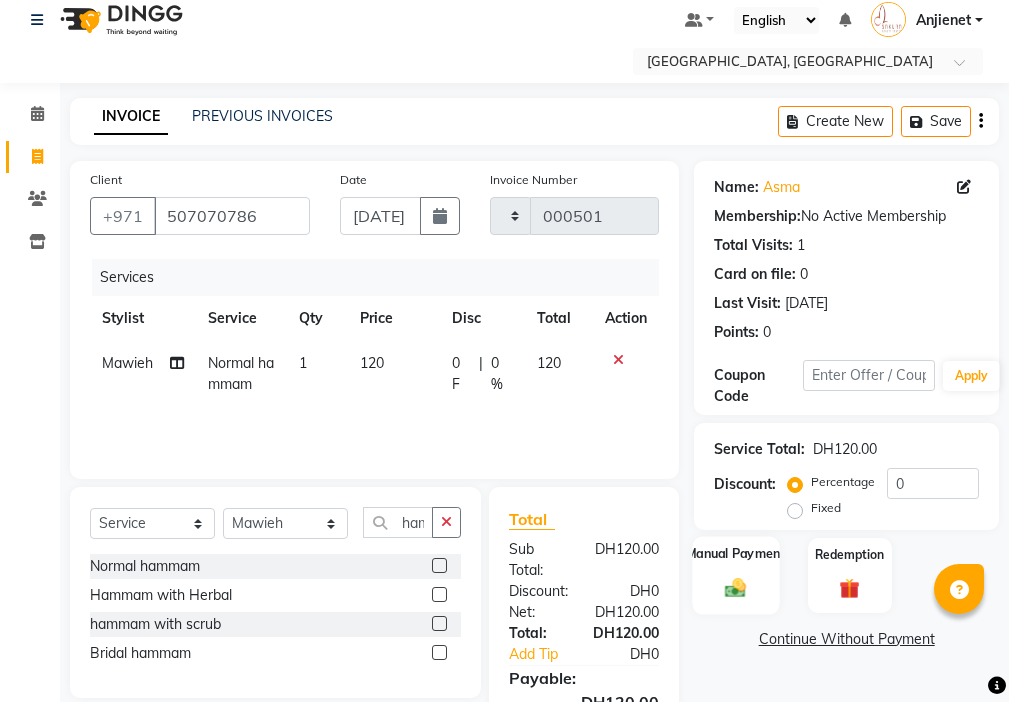 click 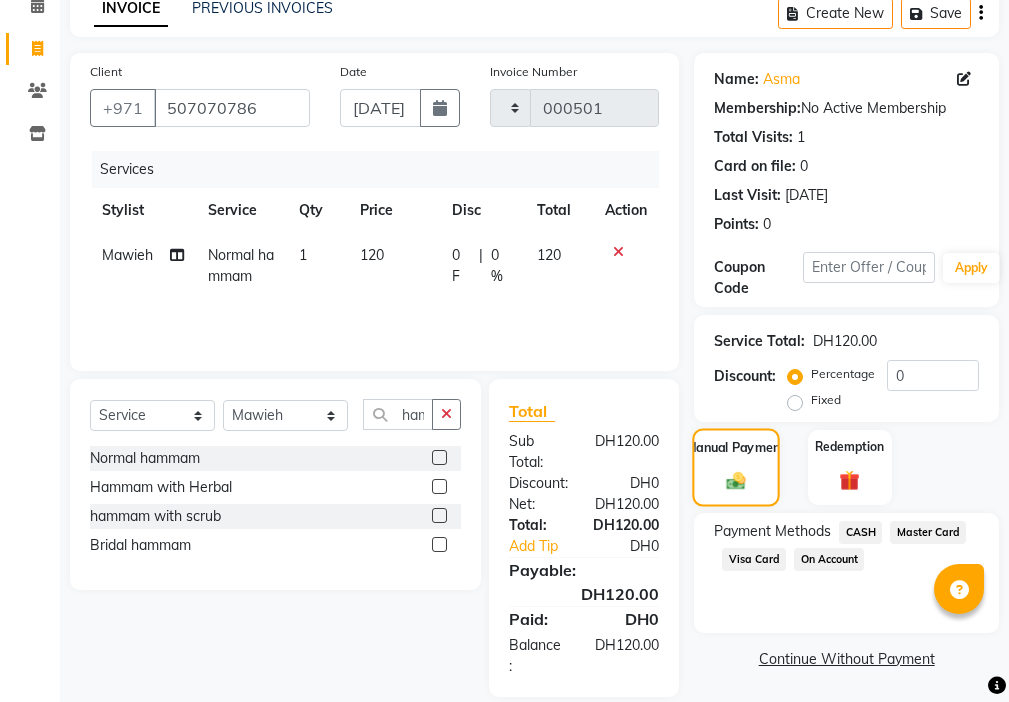scroll, scrollTop: 149, scrollLeft: 0, axis: vertical 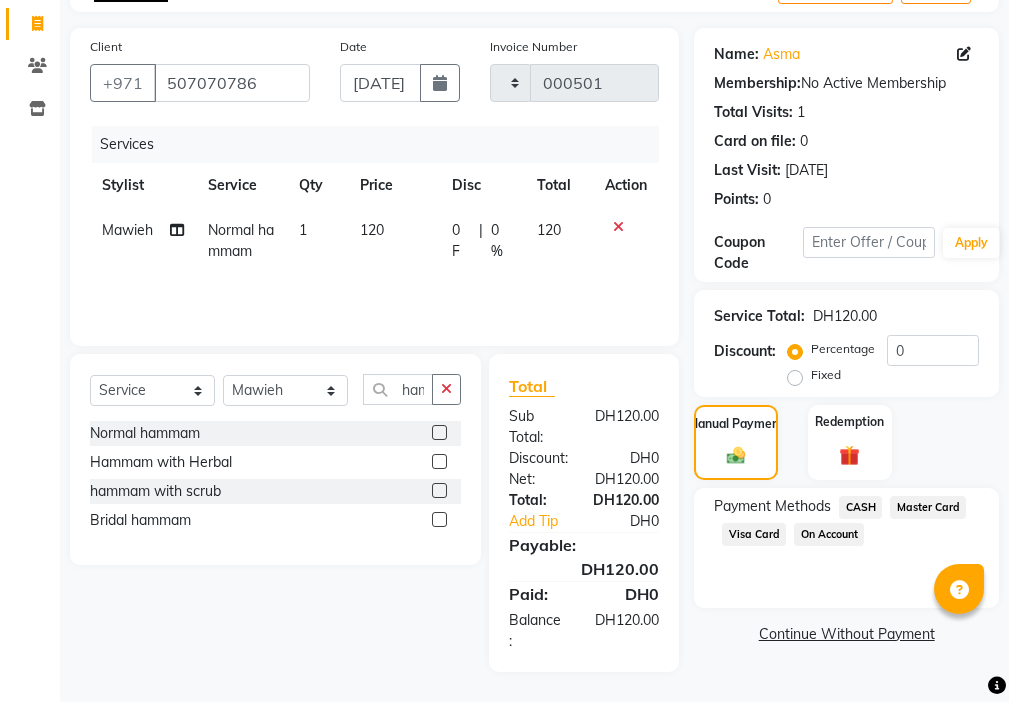 click on "Visa Card" 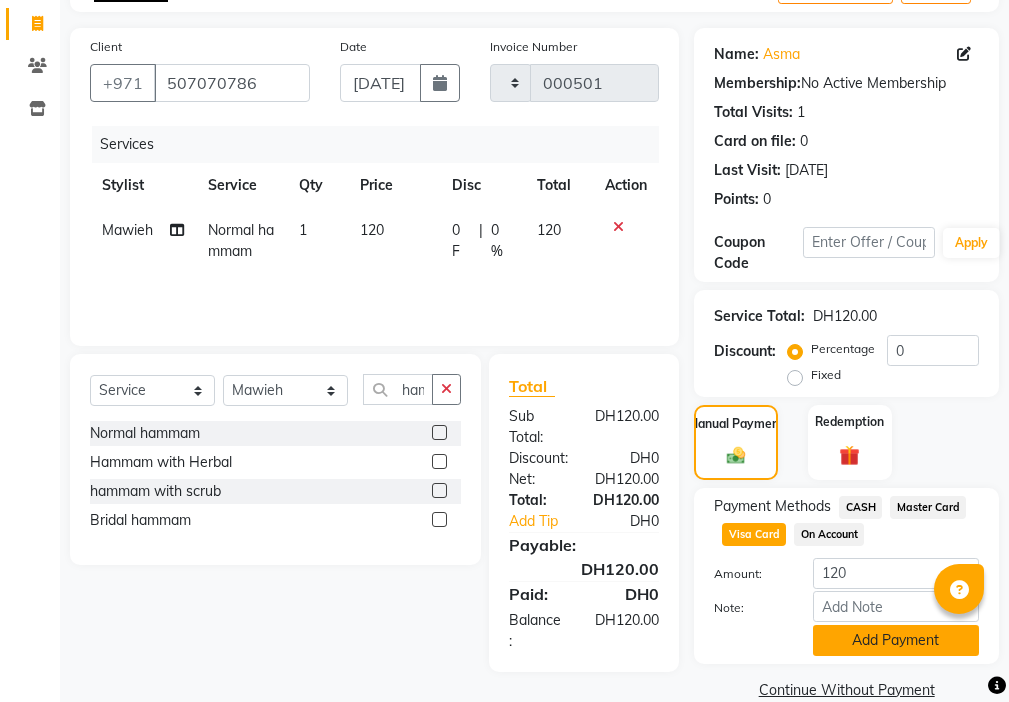 click on "Add Payment" 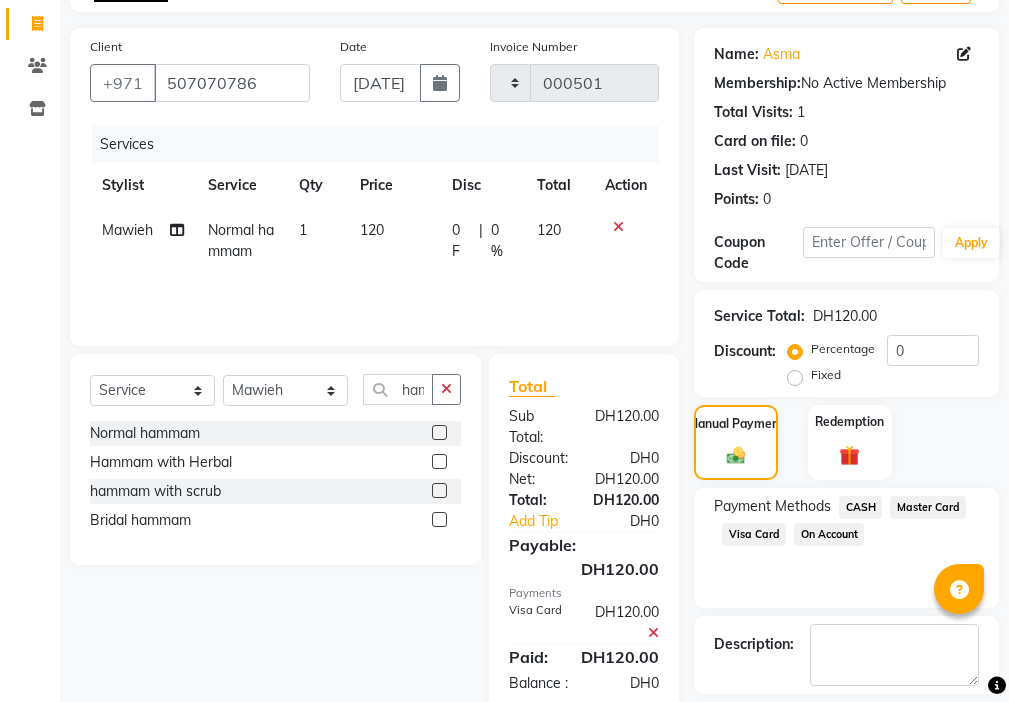 scroll, scrollTop: 239, scrollLeft: 0, axis: vertical 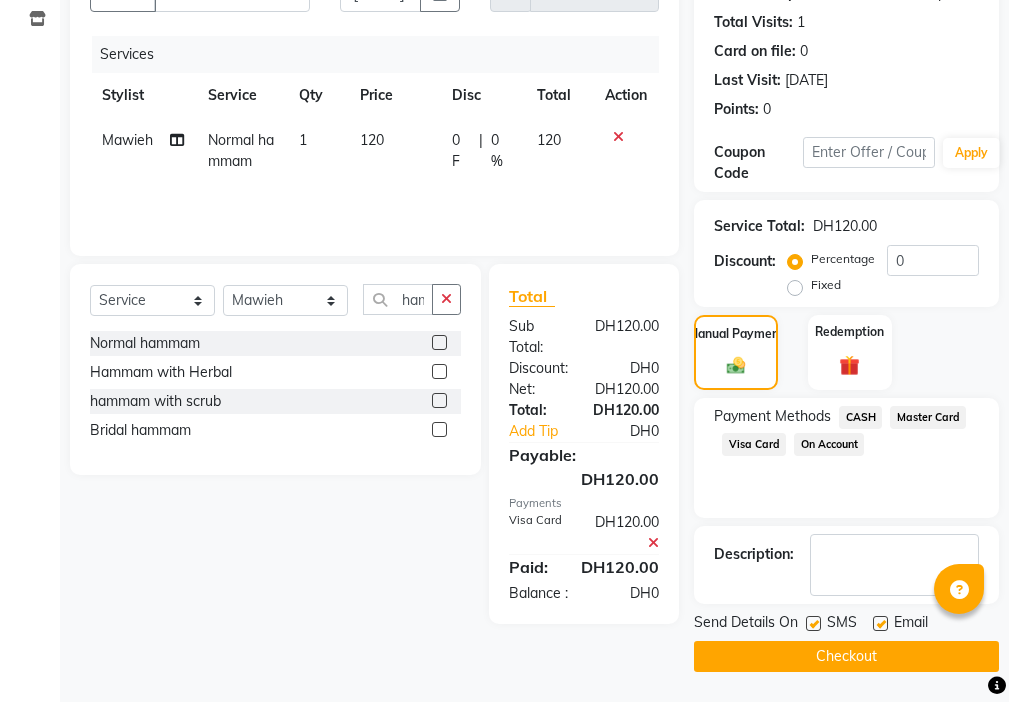 click 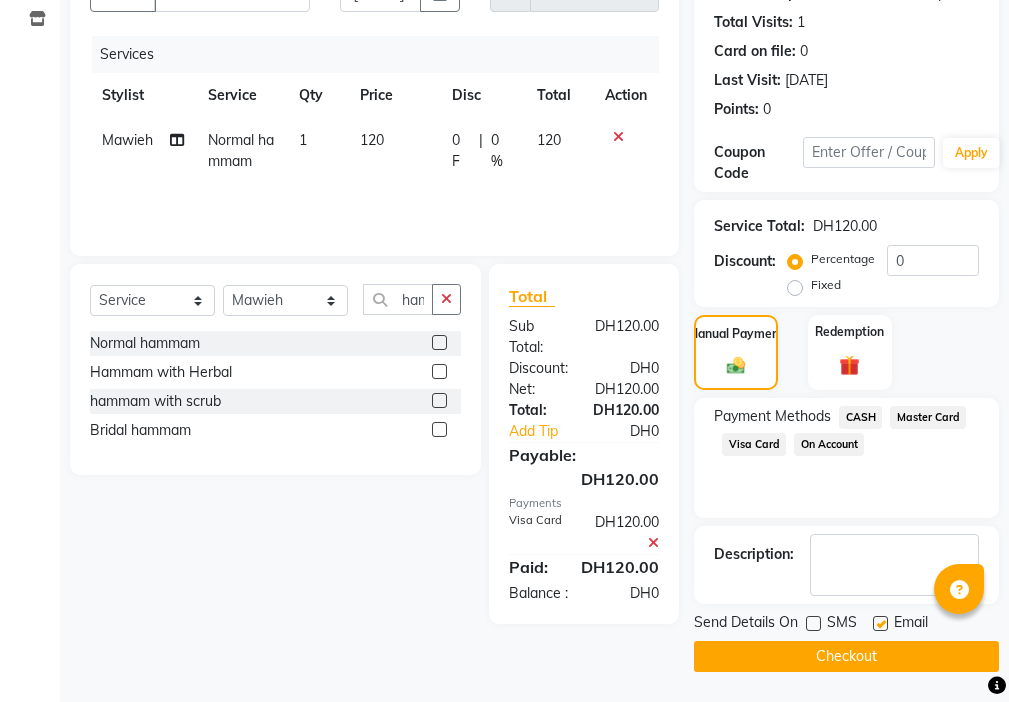 click 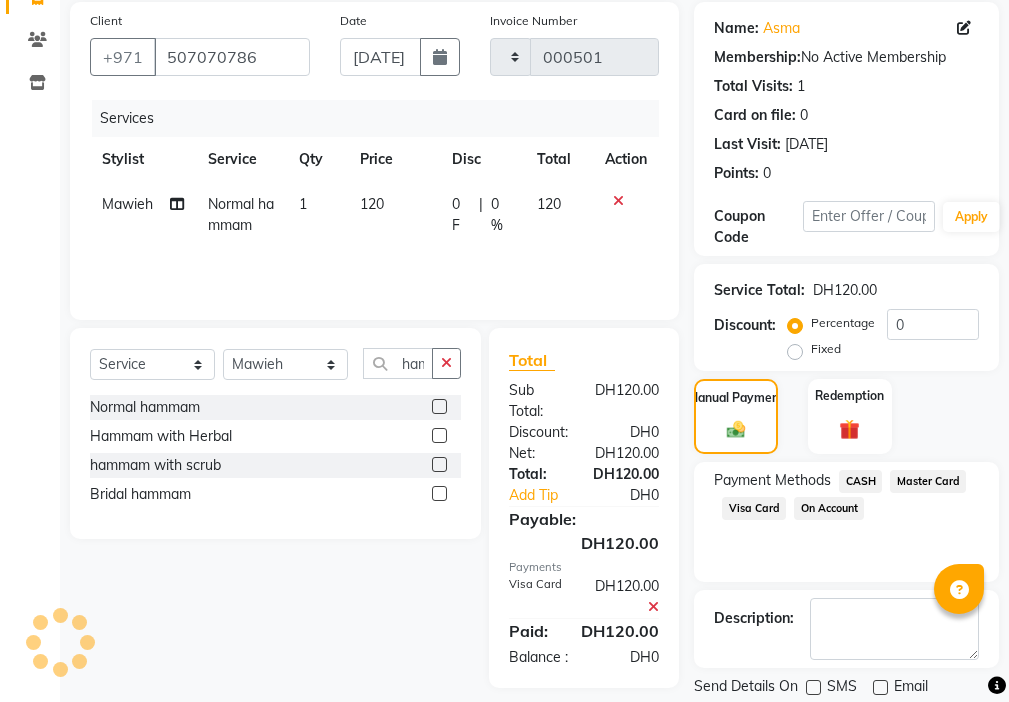 scroll, scrollTop: 239, scrollLeft: 0, axis: vertical 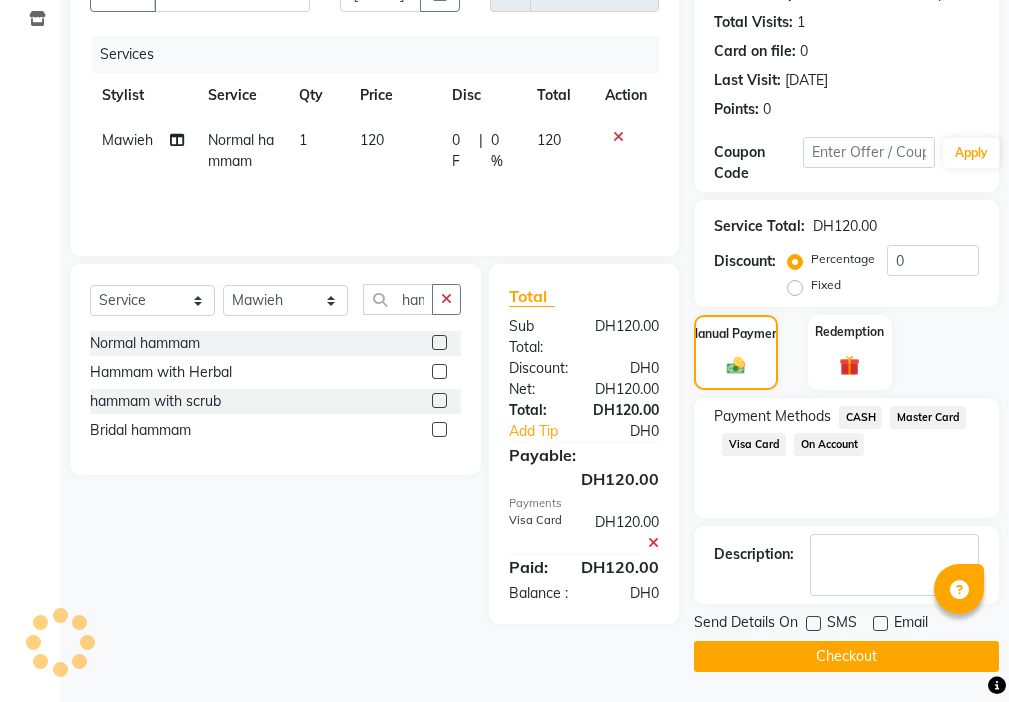 click on "Checkout" 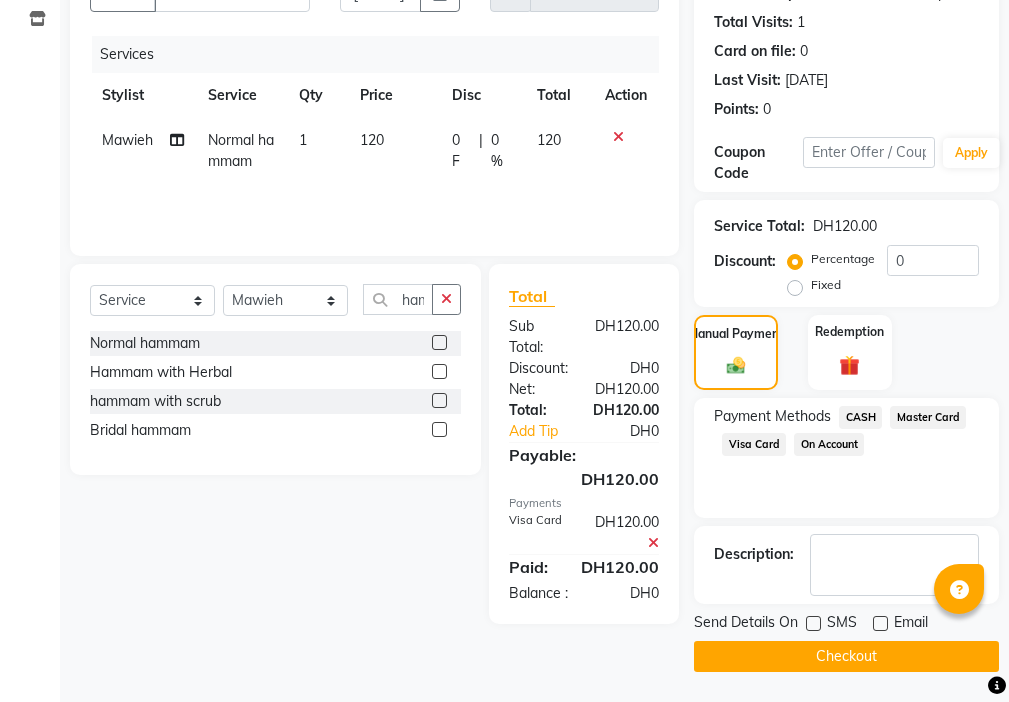 click on "Select  Service  Product  Membership  Package Voucher Prepaid Gift Card  Select Stylist Anjienet [PERSON_NAME] marry  [PERSON_NAME] [PERSON_NAME] Normal hammam  Hammam with Herbal  hammam with scrub  Bridal hammam" 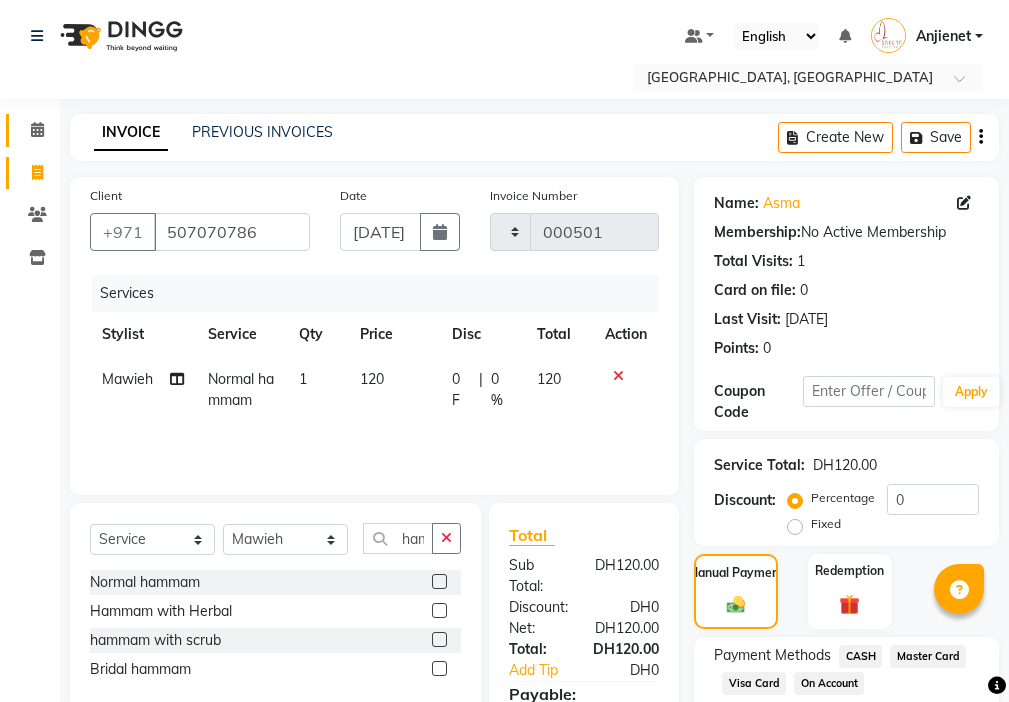 click 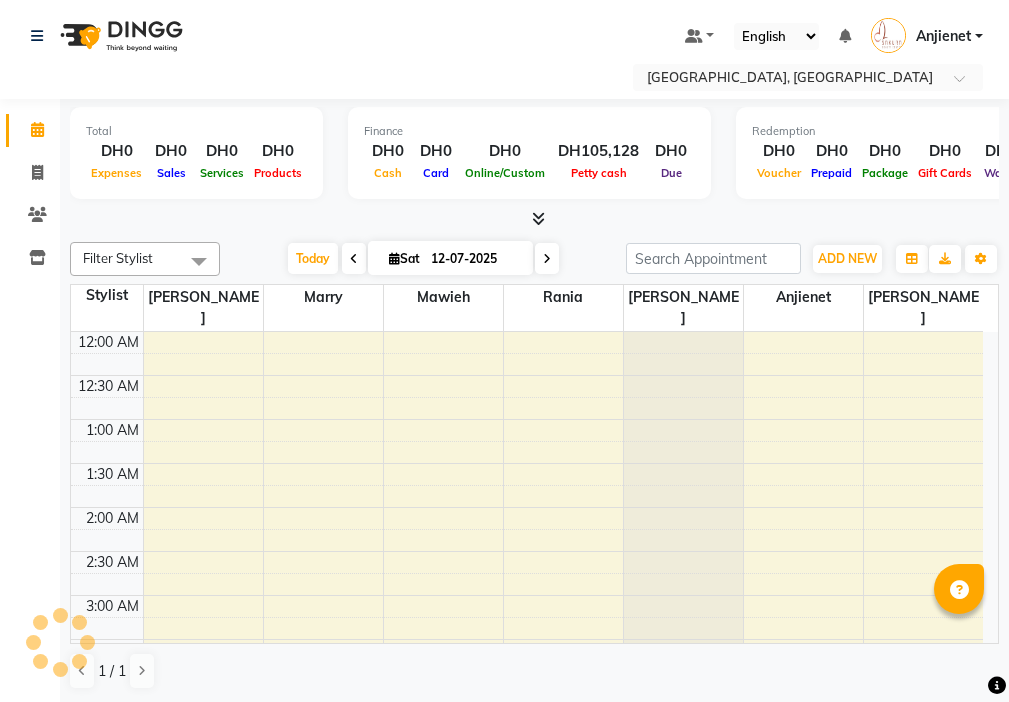 scroll, scrollTop: 0, scrollLeft: 0, axis: both 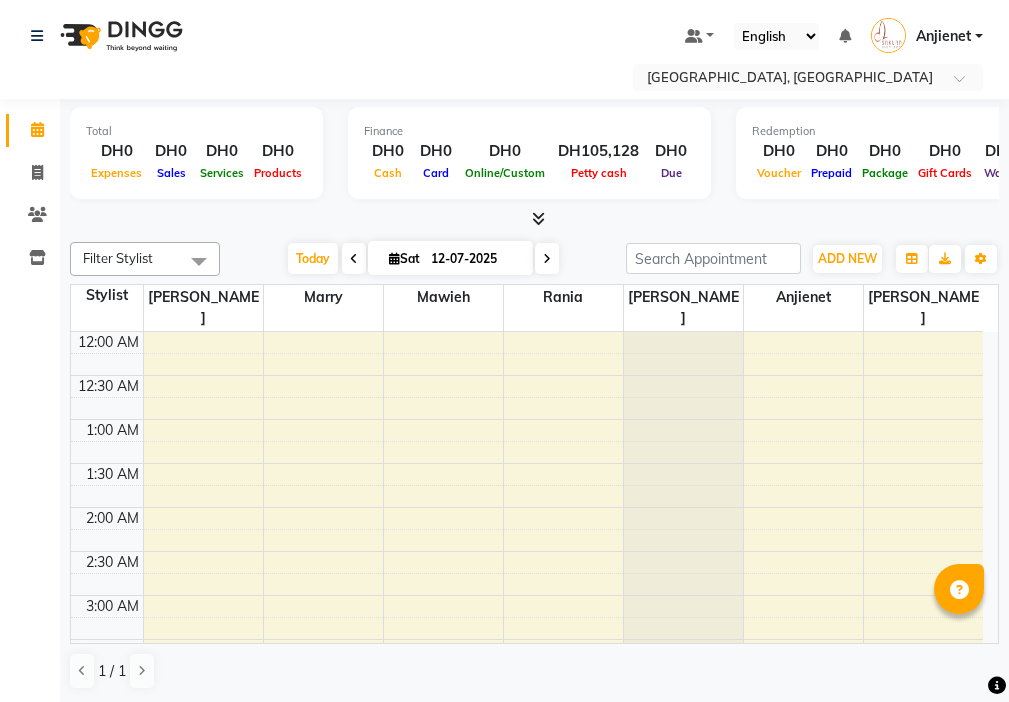click on "12-07-2025" at bounding box center (475, 259) 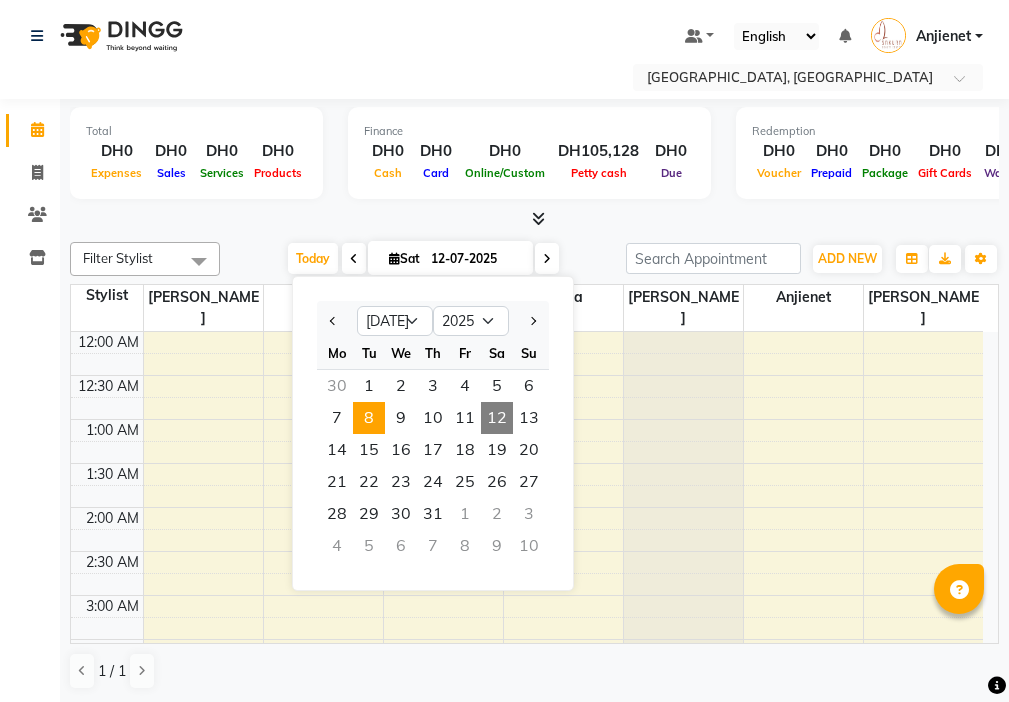 click on "8" at bounding box center [369, 418] 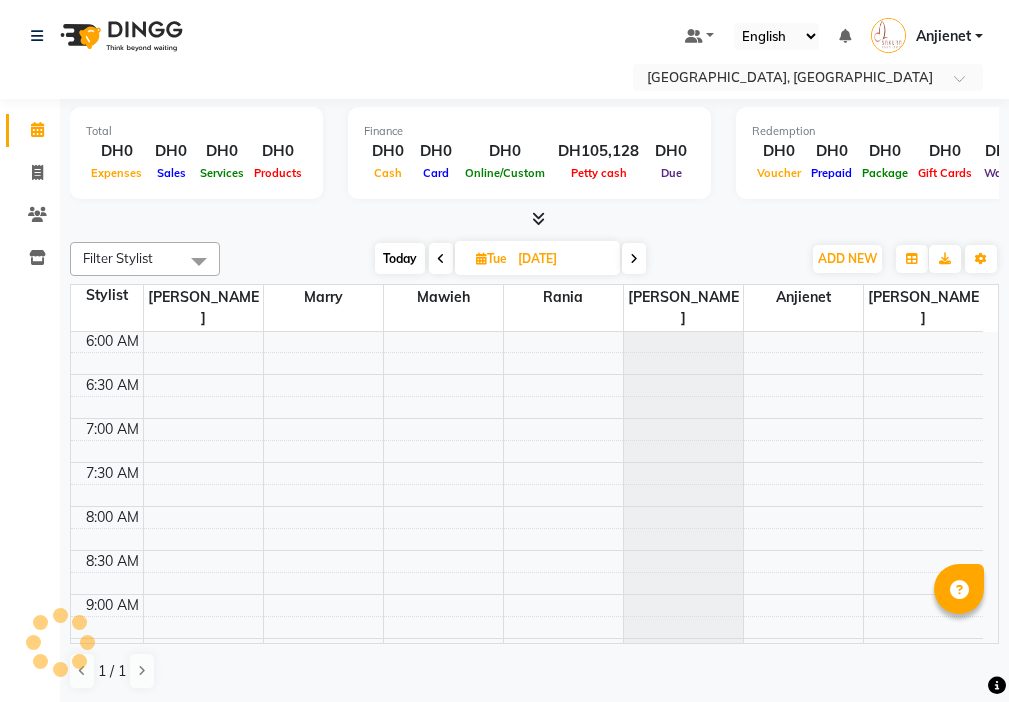 scroll, scrollTop: 1779, scrollLeft: 0, axis: vertical 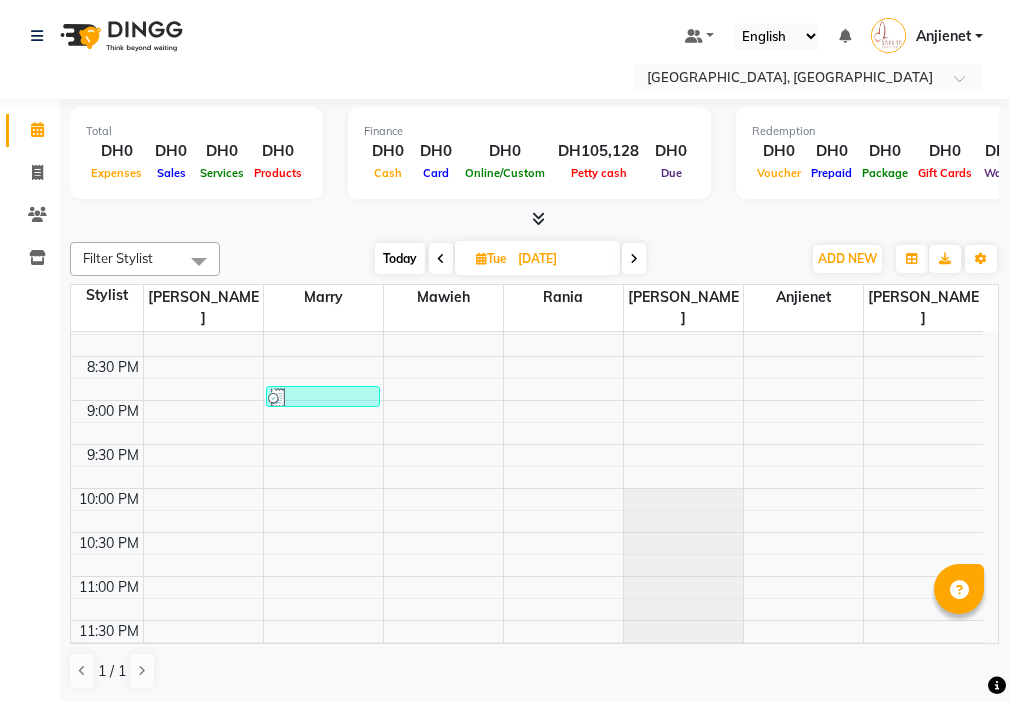 click at bounding box center (323, 398) 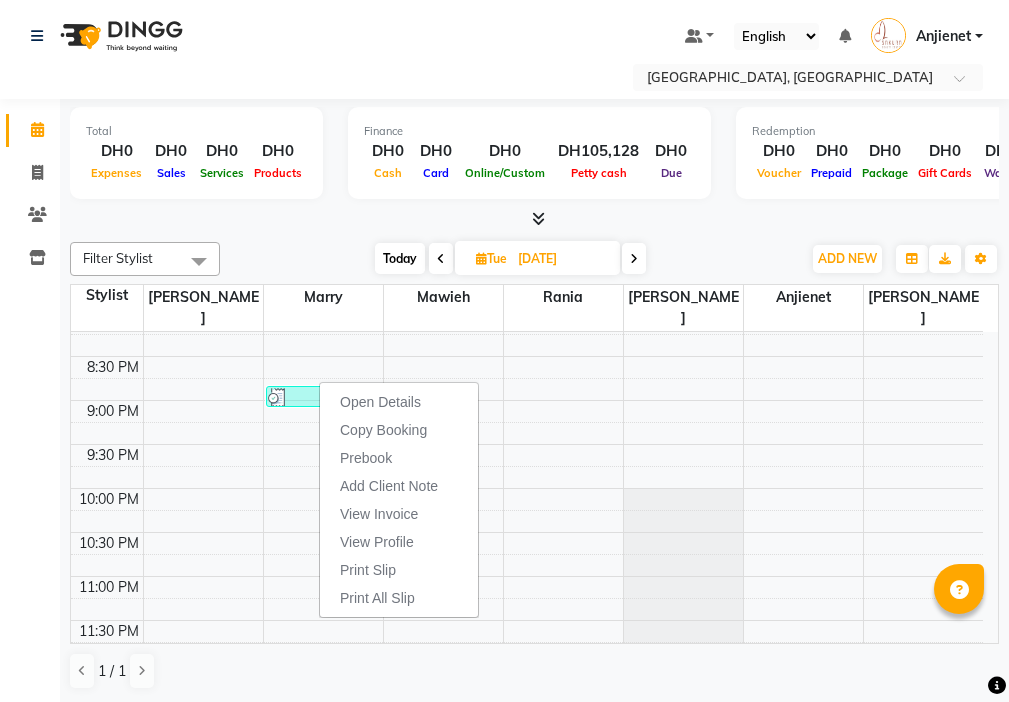 click at bounding box center (563, 433) 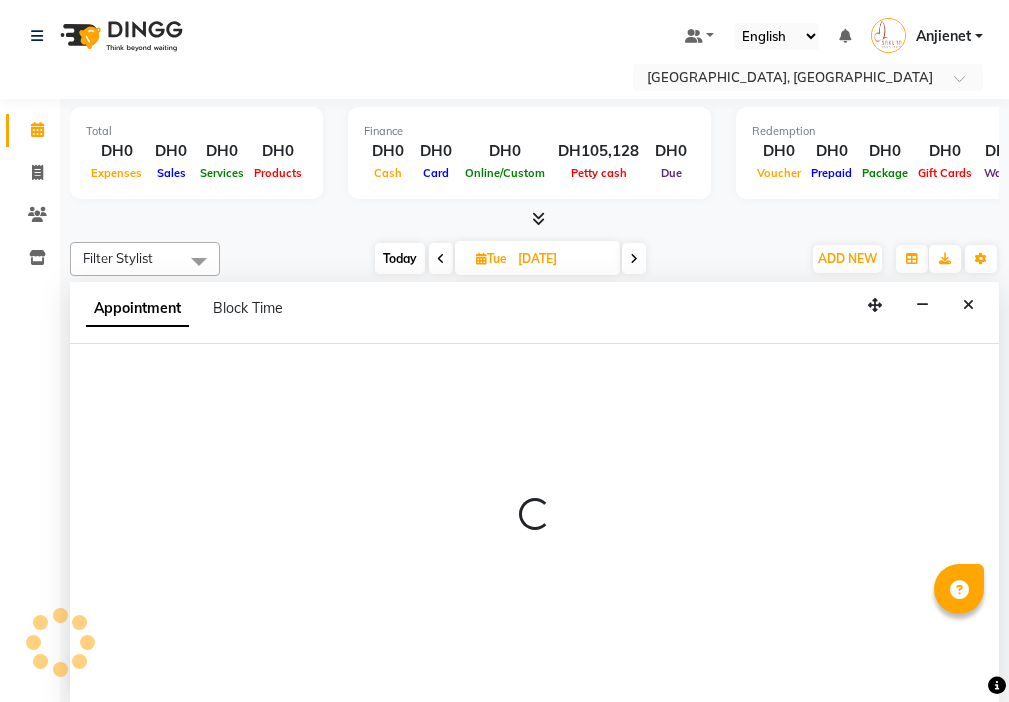 scroll, scrollTop: 1, scrollLeft: 0, axis: vertical 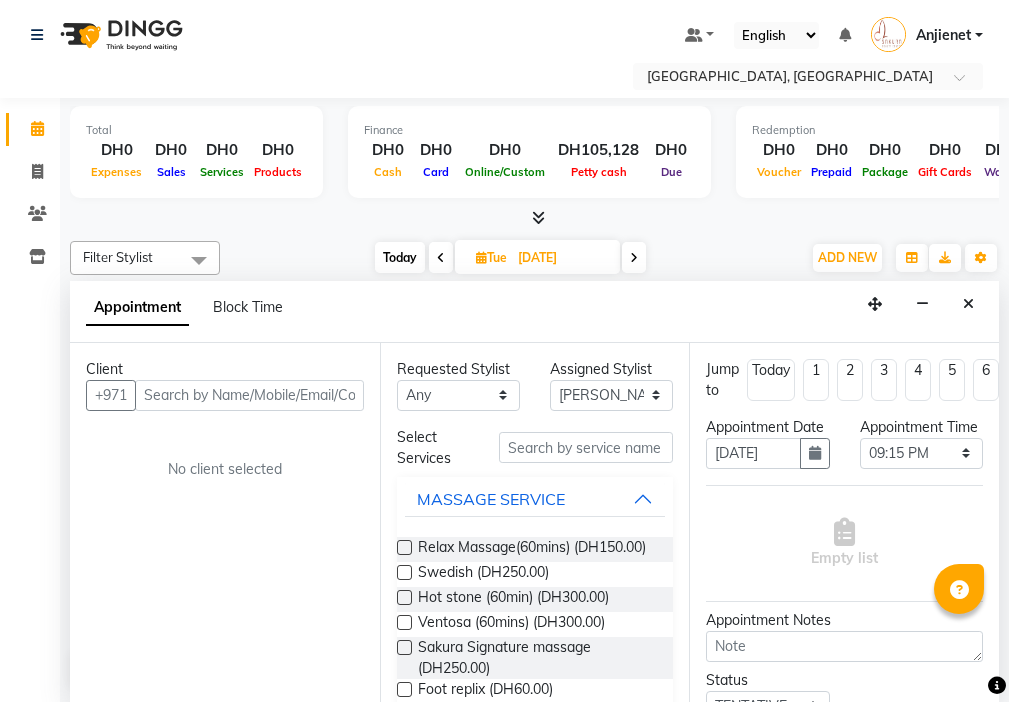 click 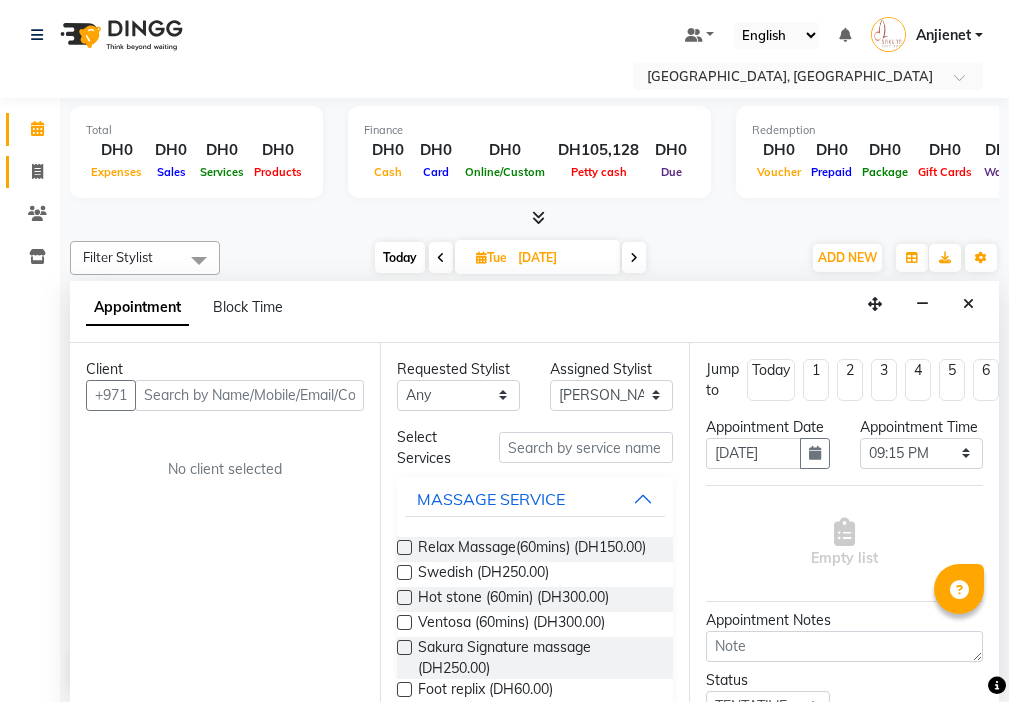 click 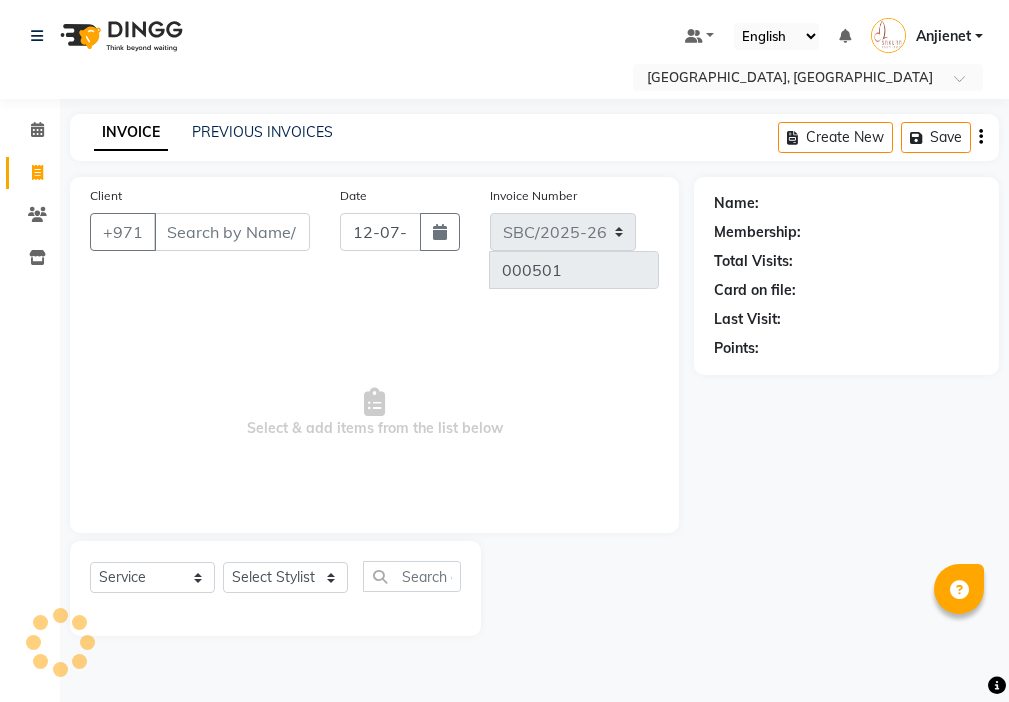 scroll, scrollTop: 0, scrollLeft: 0, axis: both 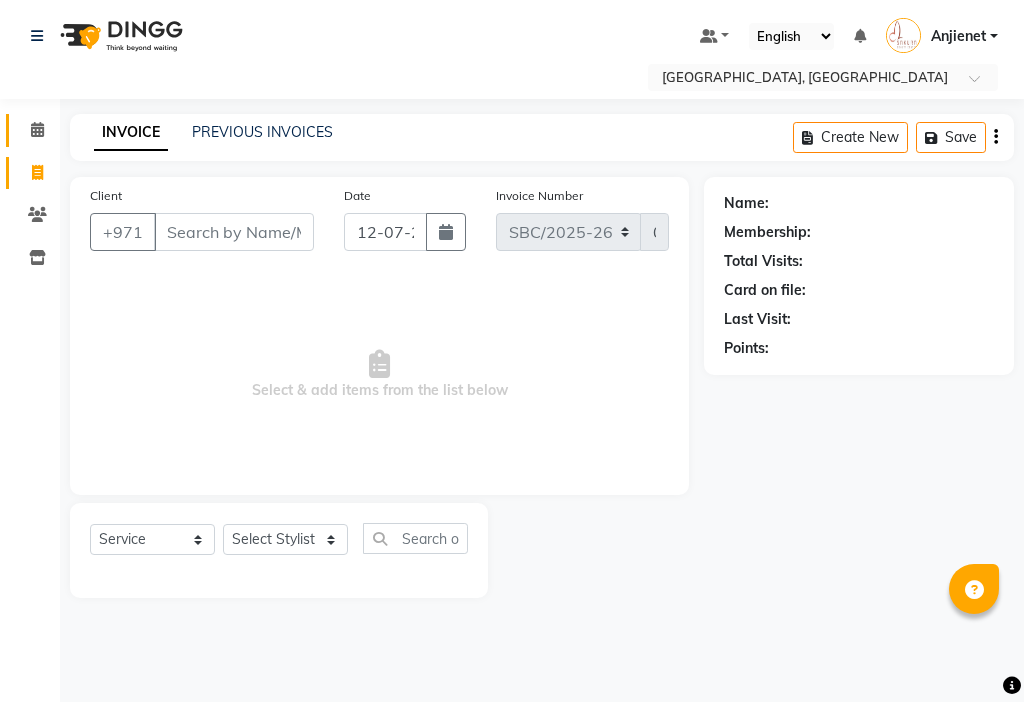 click 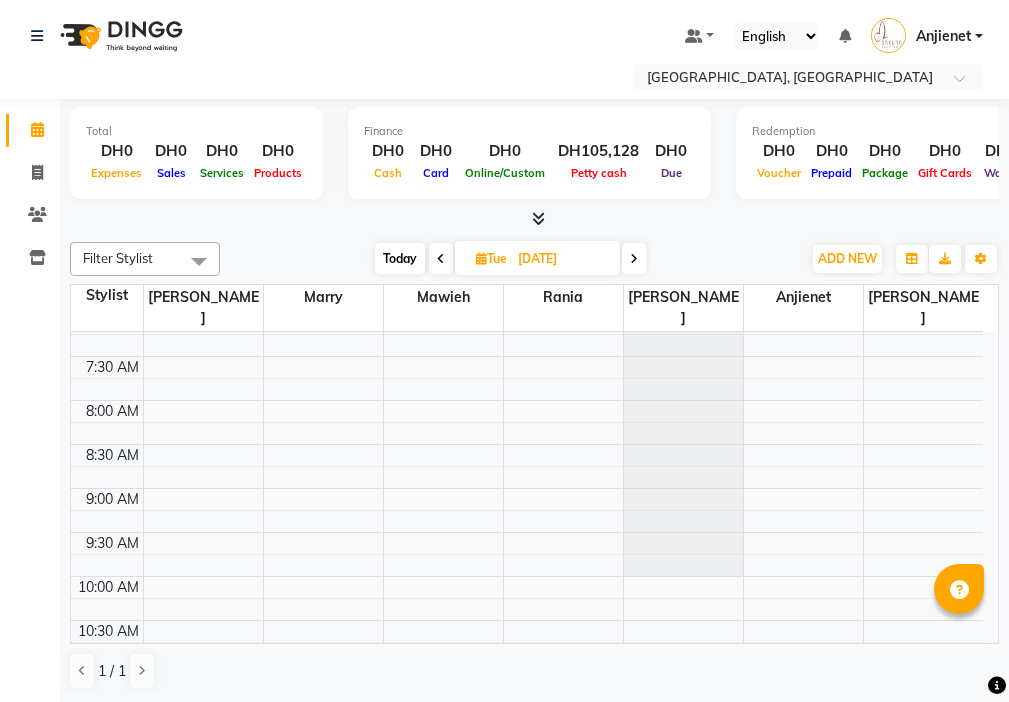 scroll, scrollTop: 675, scrollLeft: 0, axis: vertical 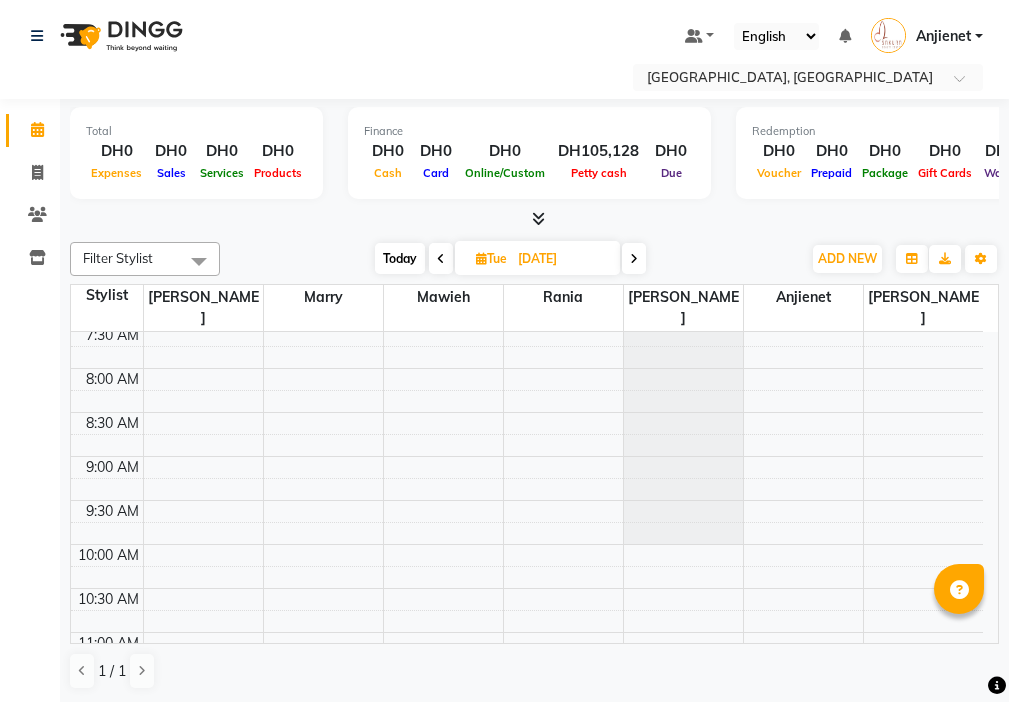 click on "Total  DH0  Expenses DH0  Sales DH0  Services DH0  Products Finance  DH0  Cash DH0  Card DH0  Online/Custom DH105,128 [PERSON_NAME] cash DH0 Due  Redemption  DH0 Voucher DH0 Prepaid DH0 Package DH0  Gift Cards DH0  Wallet  Appointment  0 Completed 0 Upcoming 0 Ongoing 0 No show  Other sales  DH0  Packages DH0  Memberships DH0  Vouchers DH0  Prepaids DH0  Gift Cards Filter Stylist Select All Anjienet [PERSON_NAME] marry  [PERSON_NAME]  Rania [PERSON_NAME] [DATE]  [DATE] Toggle Dropdown Add Appointment Add Invoice Add Expense Add Attendance Add Client Toggle Dropdown Add Appointment Add Invoice Add Expense Add Attendance Add Client ADD NEW Toggle Dropdown Add Appointment Add Invoice Add Expense Add Attendance Add Client Filter Stylist Select All Anjienet [PERSON_NAME] marry  [PERSON_NAME] [PERSON_NAME] Group By  Staff View   Room View  View as Vertical  Vertical - Week View  Horizontal  Horizontal - Week View  List  Toggle Dropdown Calendar Settings Manage Tags   Arrange Stylists   Reset Stylists  Full Screen Appointment Form Zoom 7" 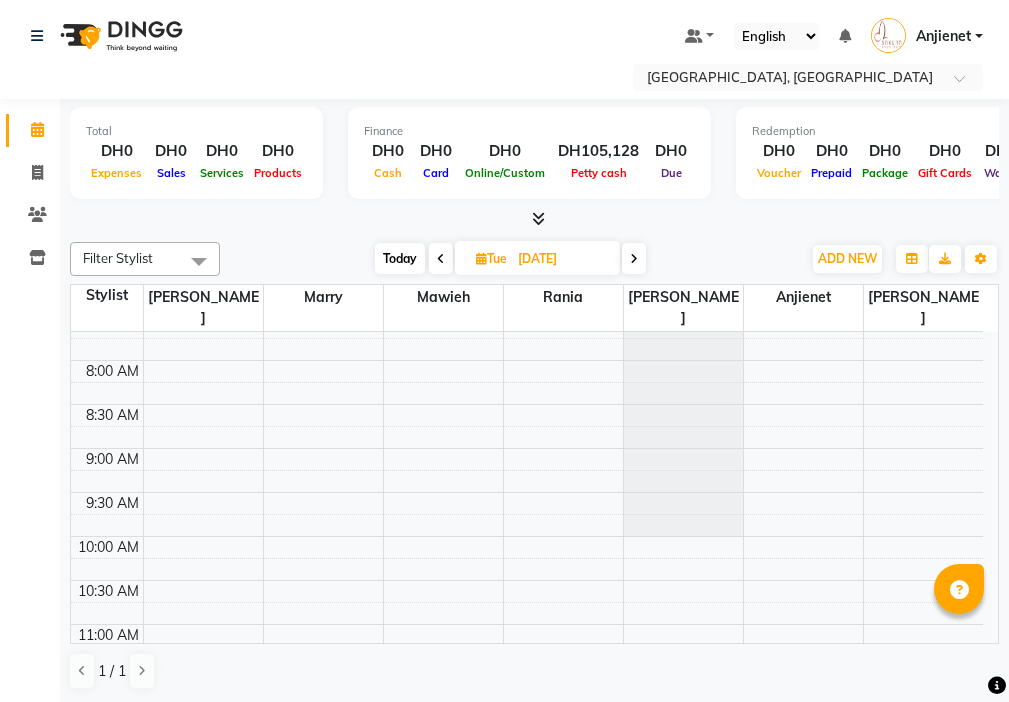 click at bounding box center (563, 635) 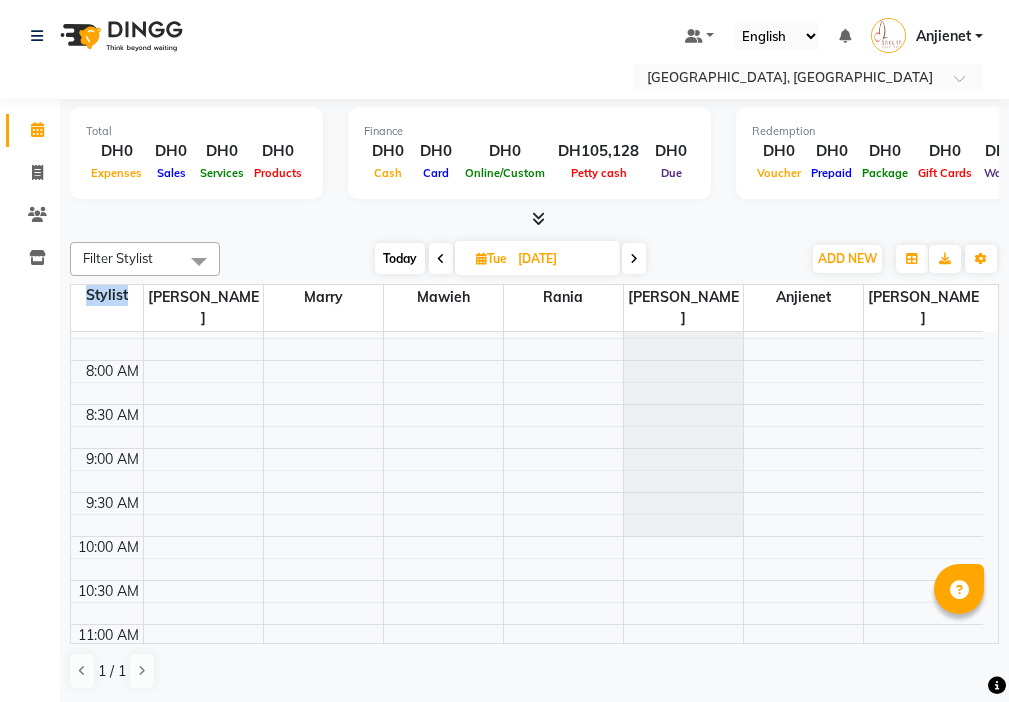 click on "Mawieh" at bounding box center [443, 297] 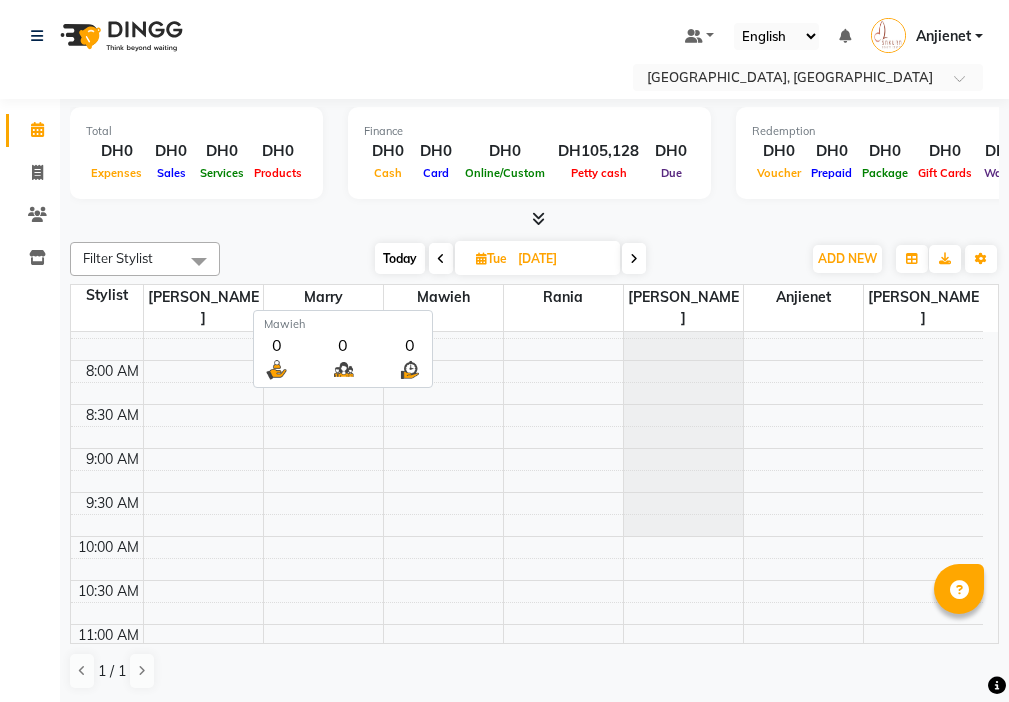 click at bounding box center (441, 259) 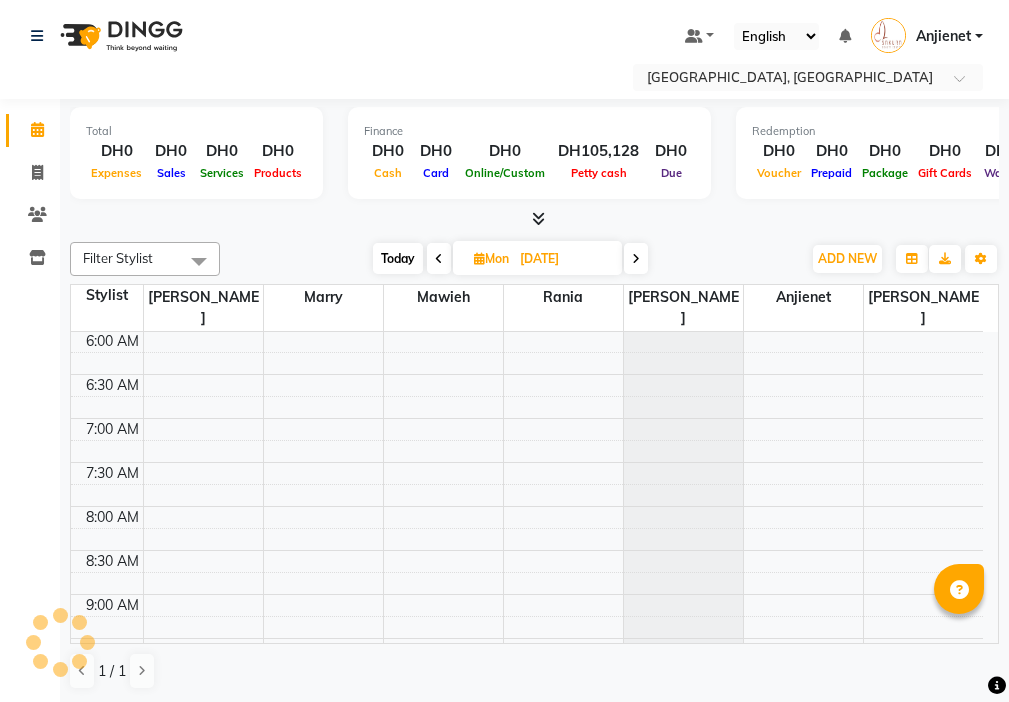 scroll, scrollTop: 1779, scrollLeft: 0, axis: vertical 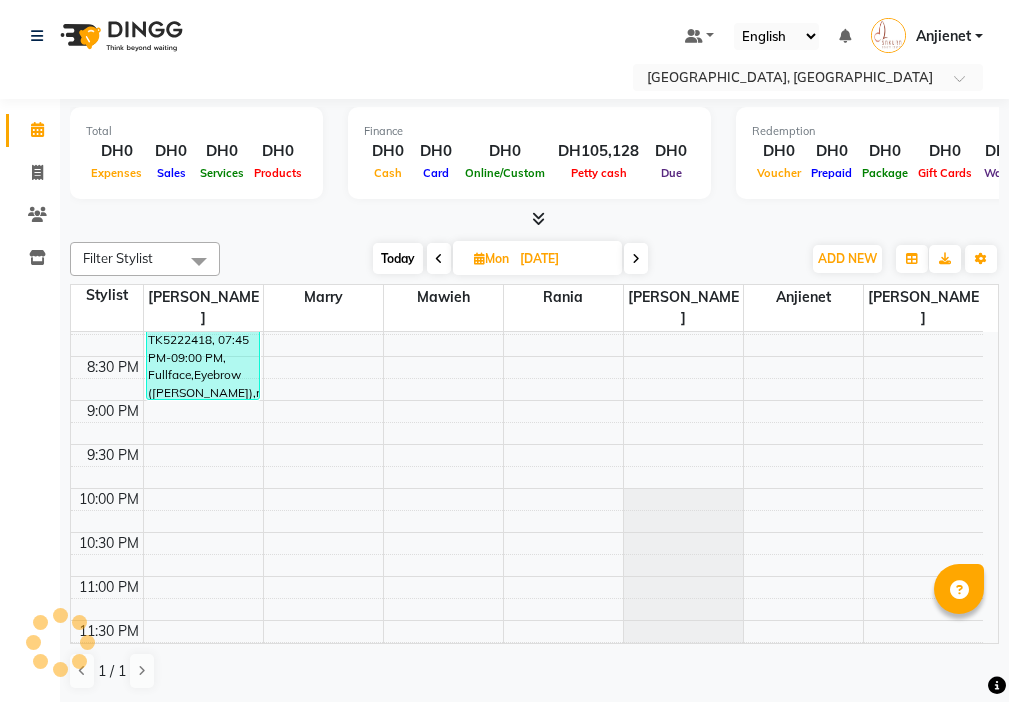 click on "Mawieh" at bounding box center (443, 297) 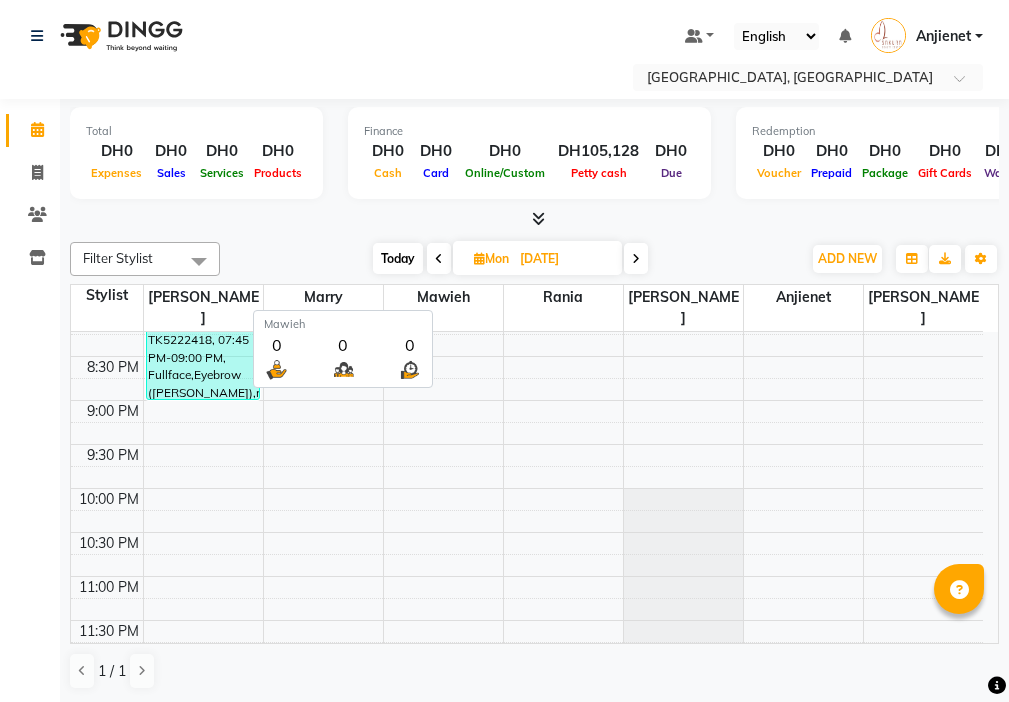 click on "Mawieh" at bounding box center [443, 297] 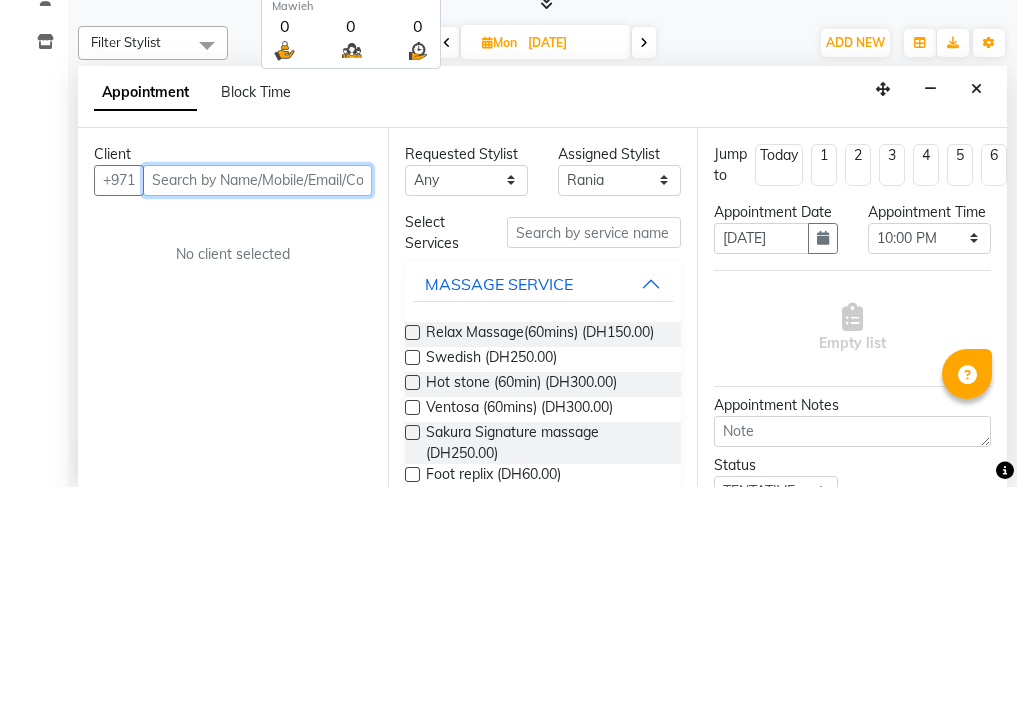 scroll, scrollTop: 0, scrollLeft: 0, axis: both 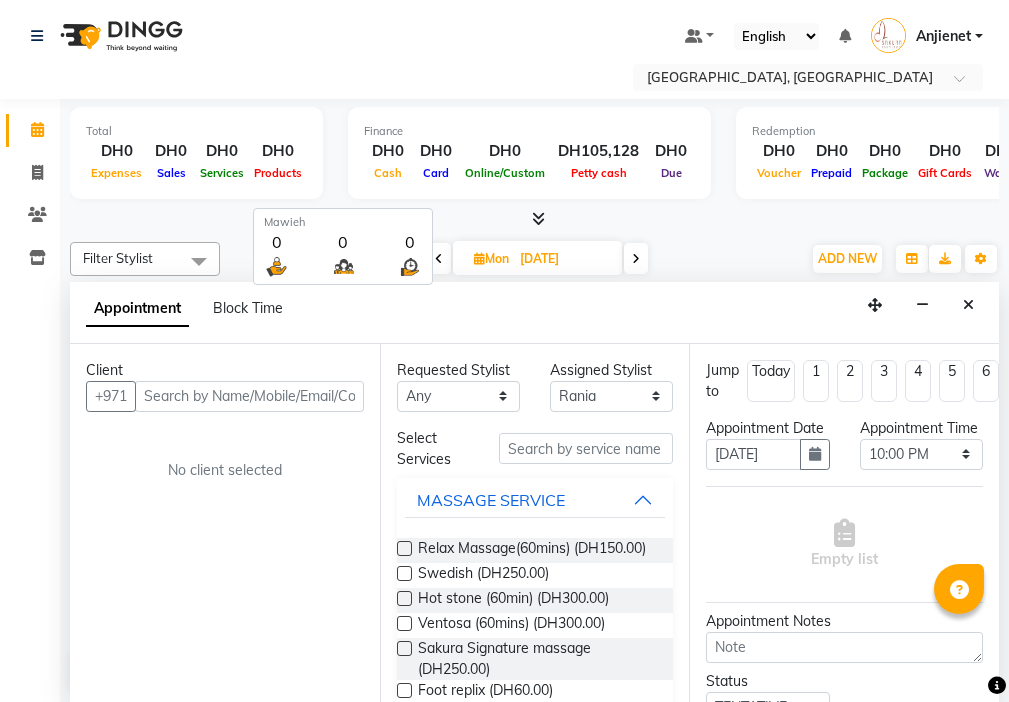 click on "Anjienet" at bounding box center (943, 36) 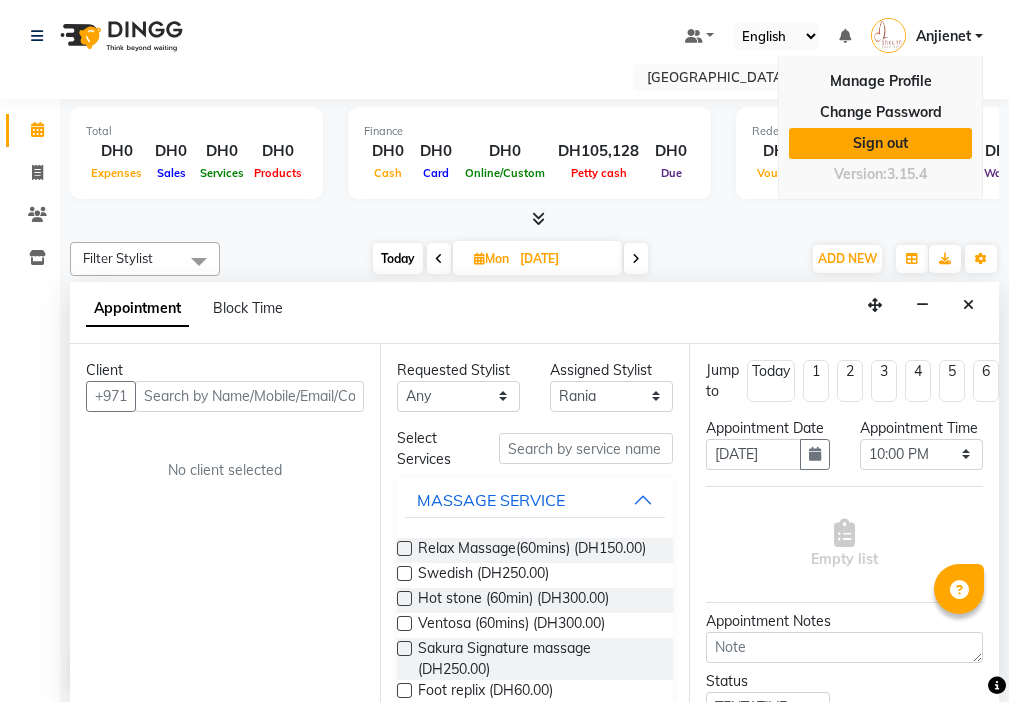 click on "Sign out" at bounding box center [880, 143] 